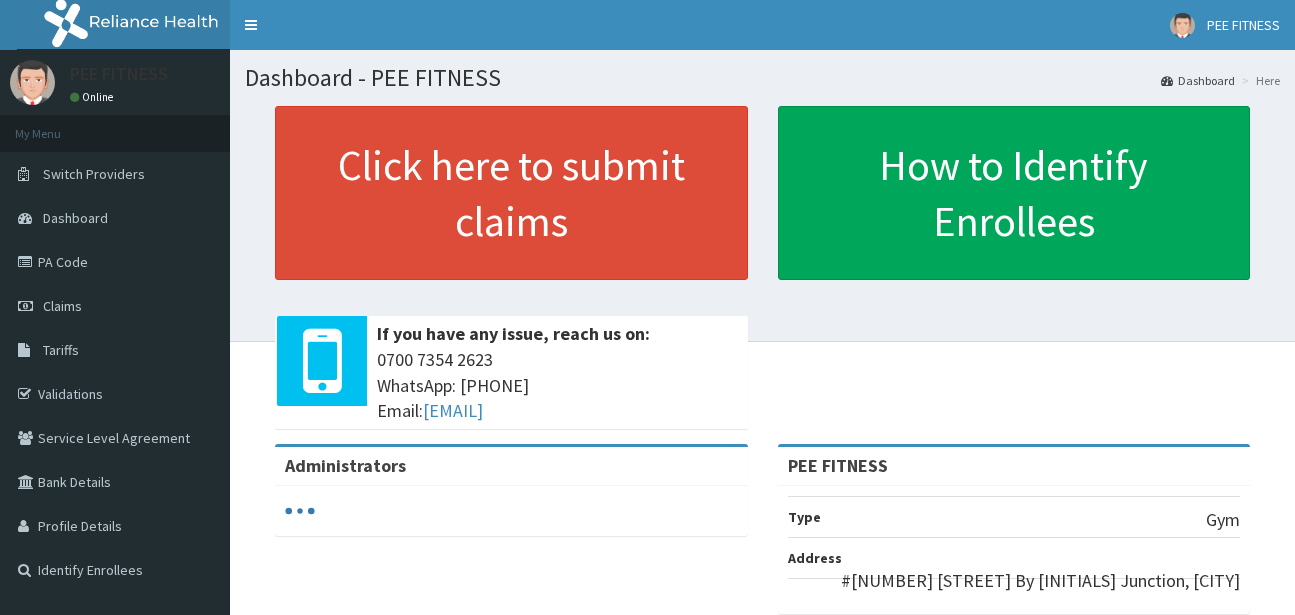 scroll, scrollTop: 0, scrollLeft: 0, axis: both 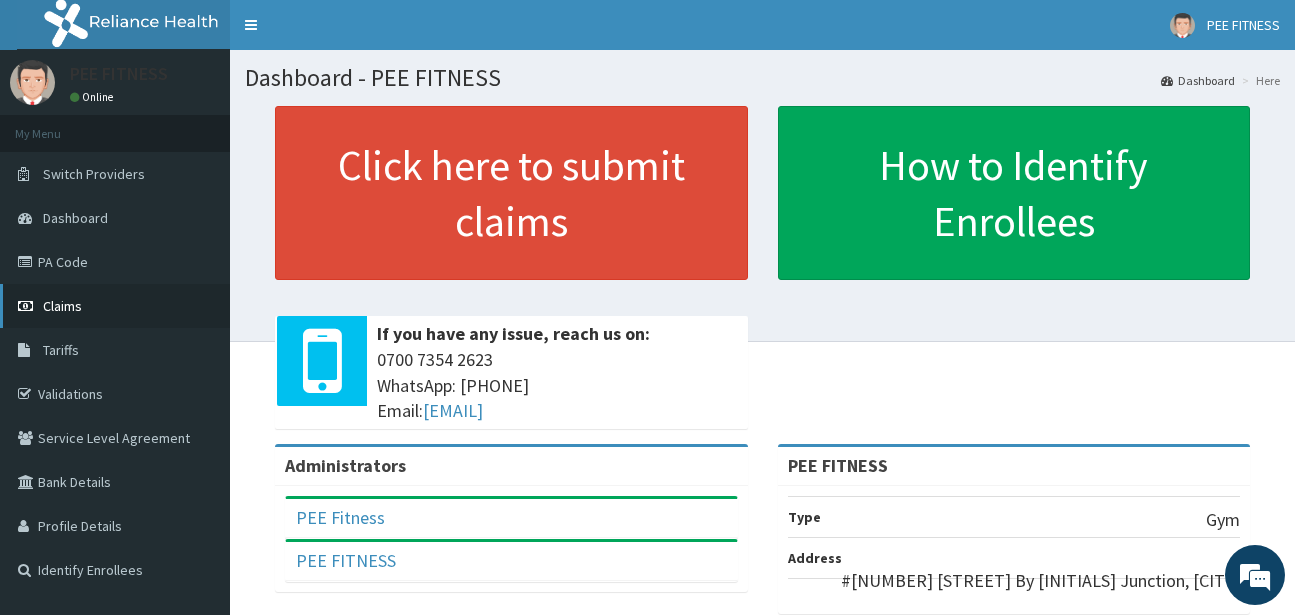 click on "Claims" at bounding box center [115, 306] 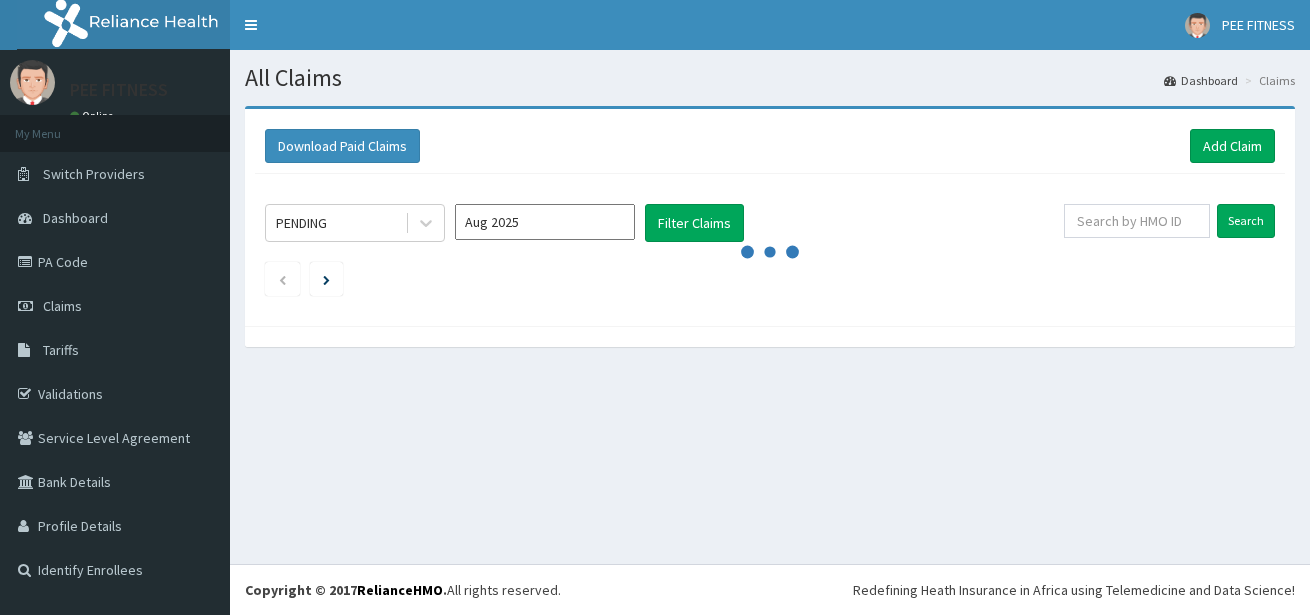 scroll, scrollTop: 0, scrollLeft: 0, axis: both 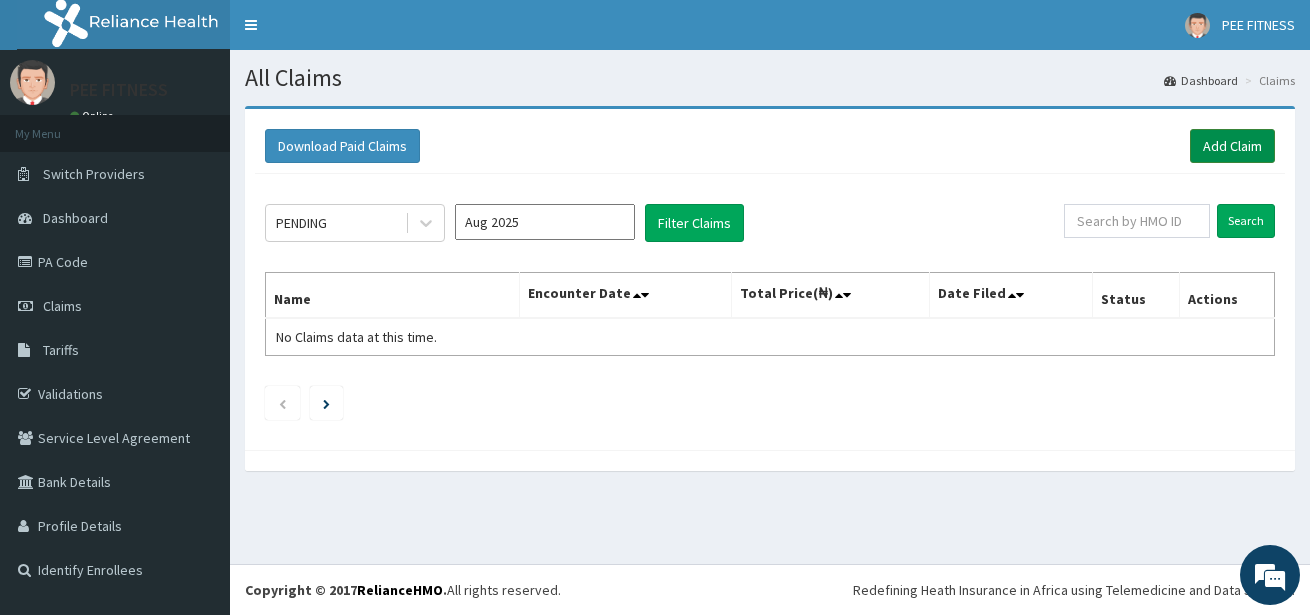 click on "Add Claim" at bounding box center [1232, 146] 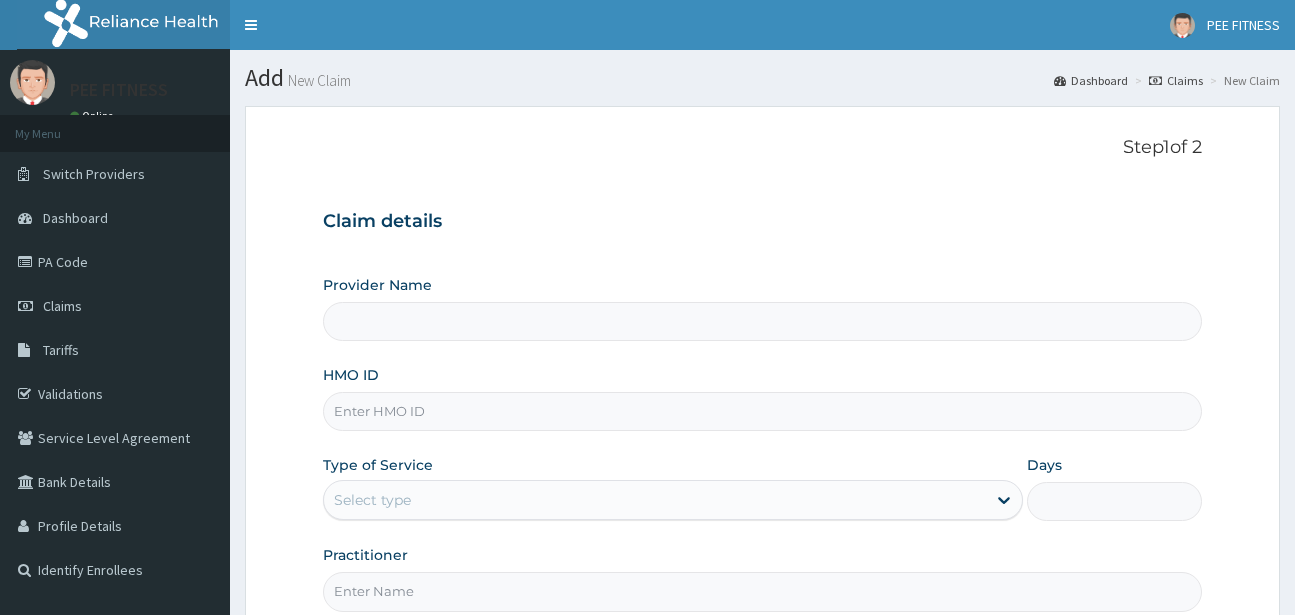 scroll, scrollTop: 0, scrollLeft: 0, axis: both 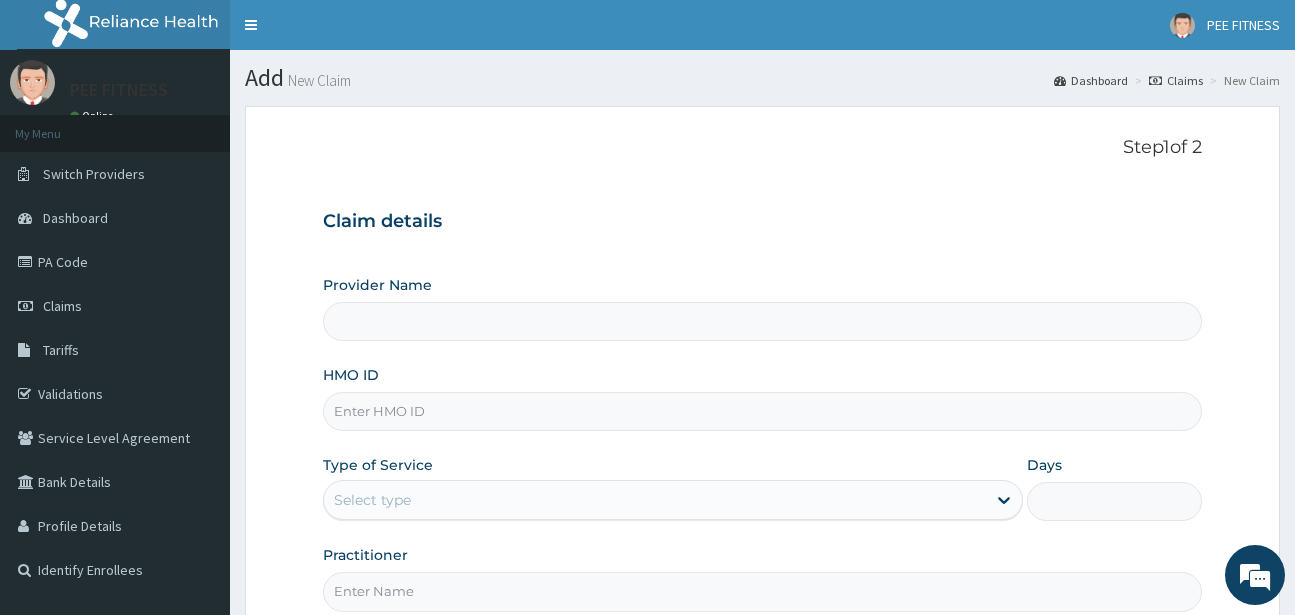type on "PEE FITNESS" 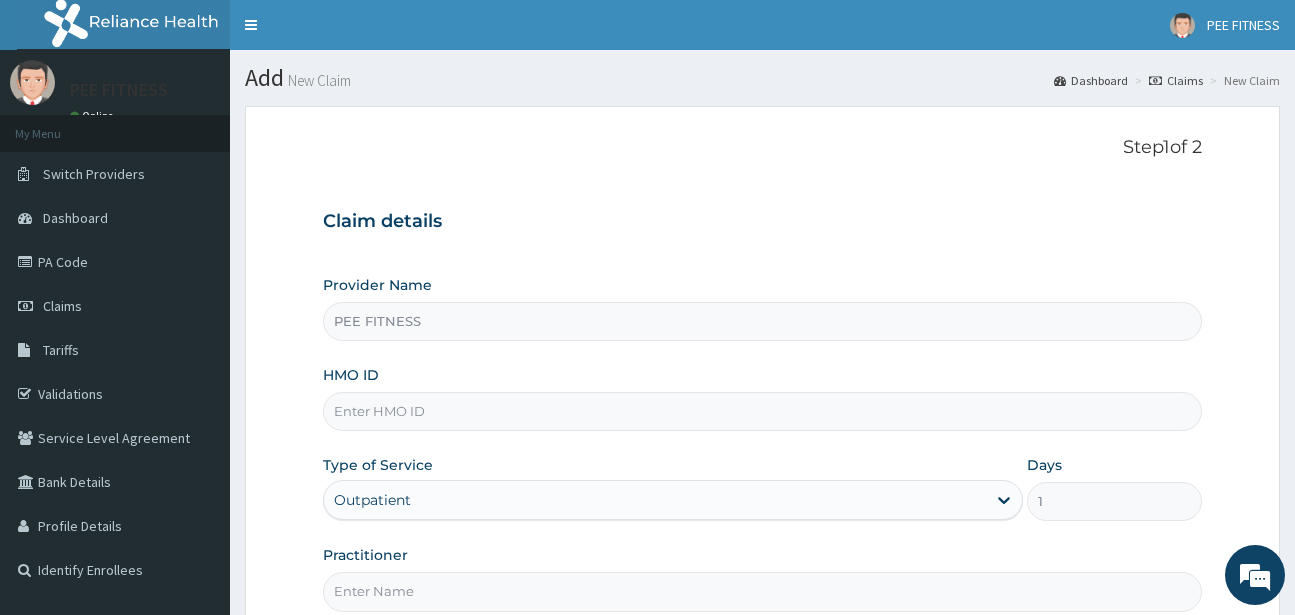 scroll, scrollTop: 0, scrollLeft: 0, axis: both 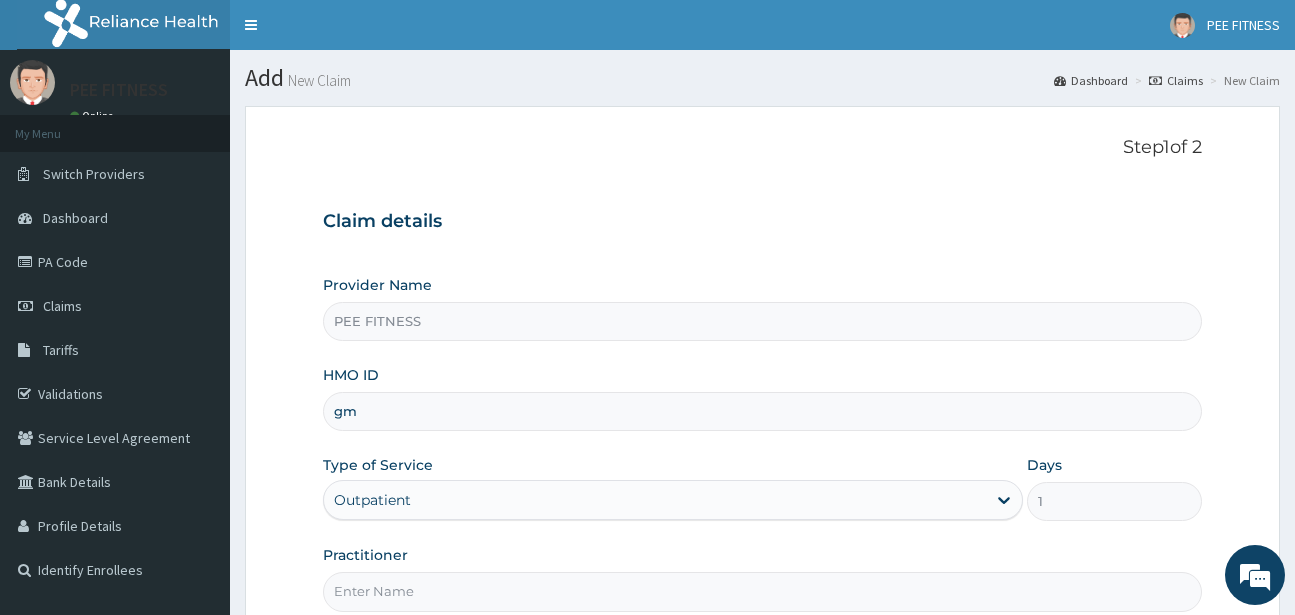 type on "g" 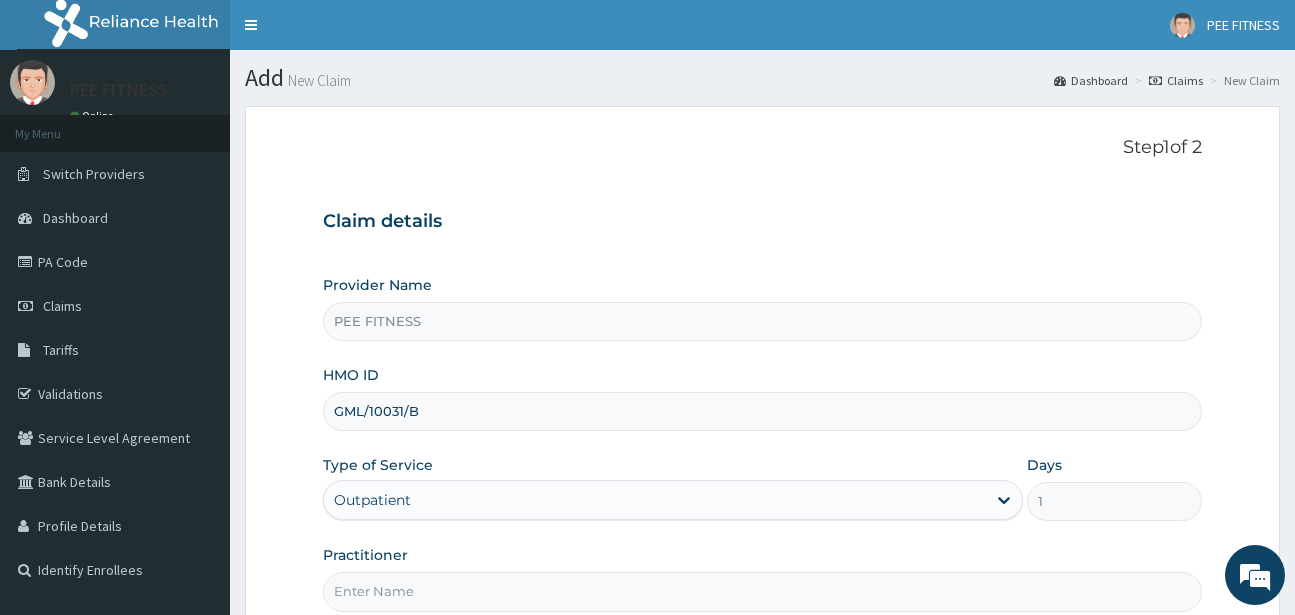 type on "GML/10031/B" 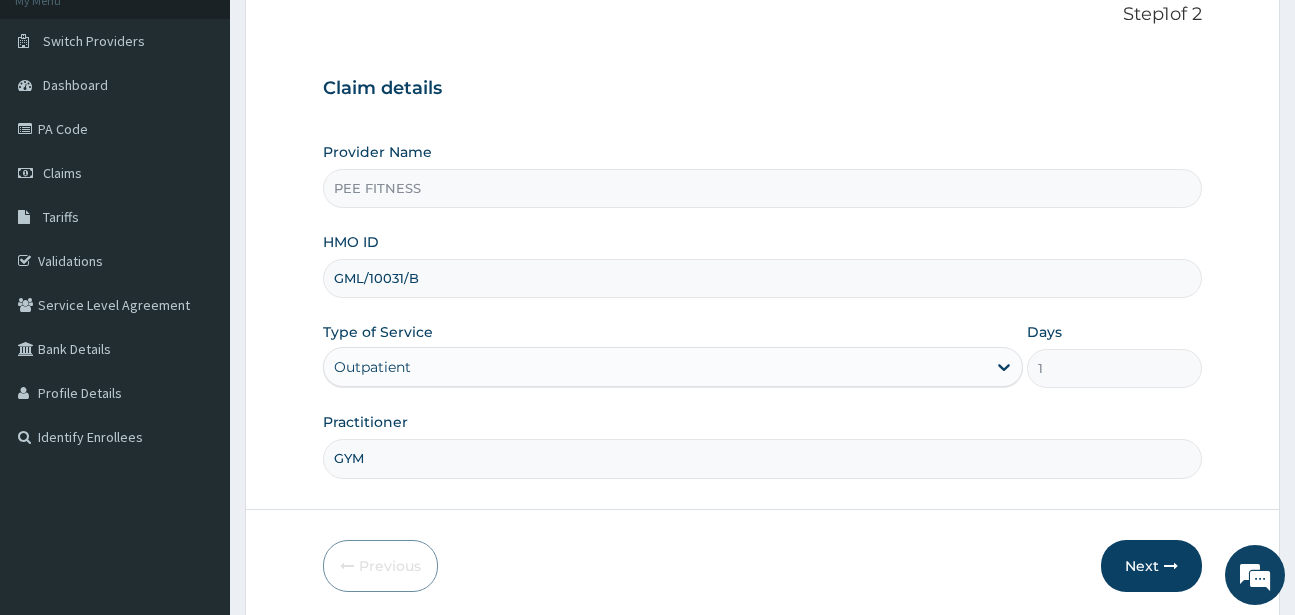 scroll, scrollTop: 207, scrollLeft: 0, axis: vertical 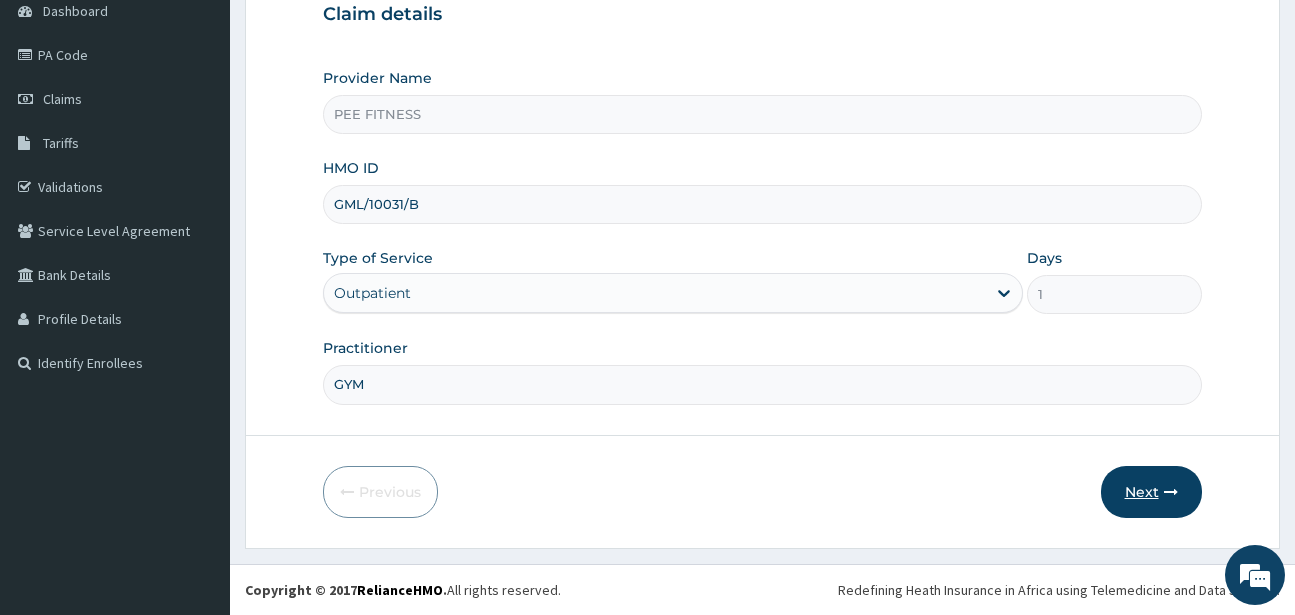 type on "GYM" 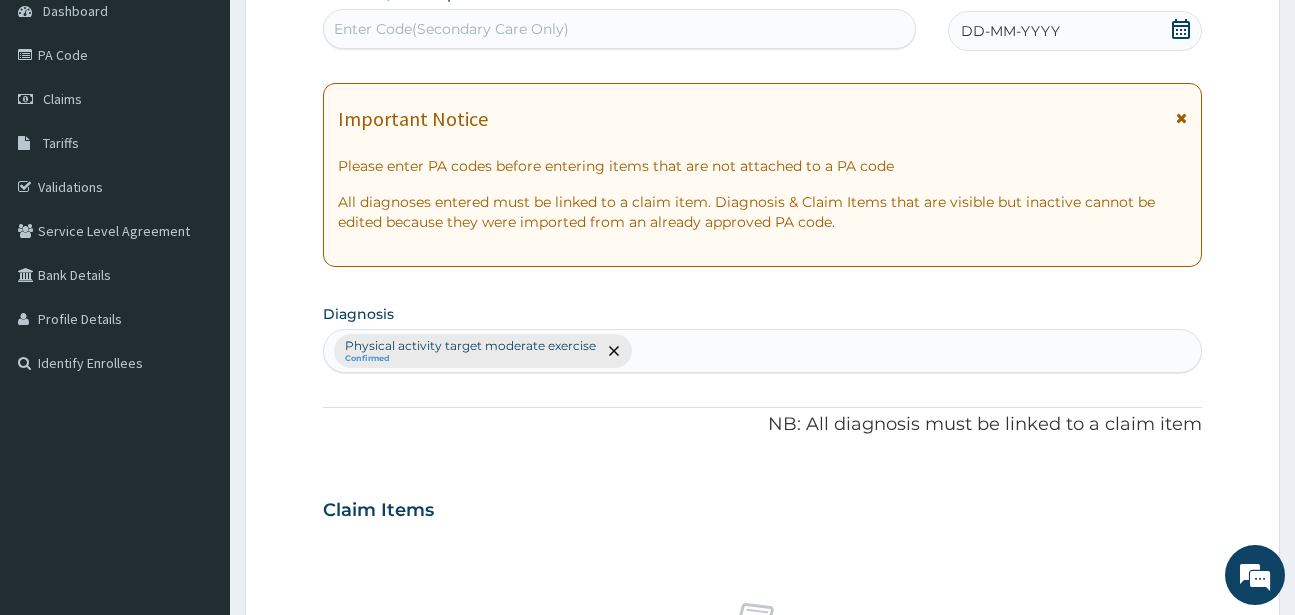 click 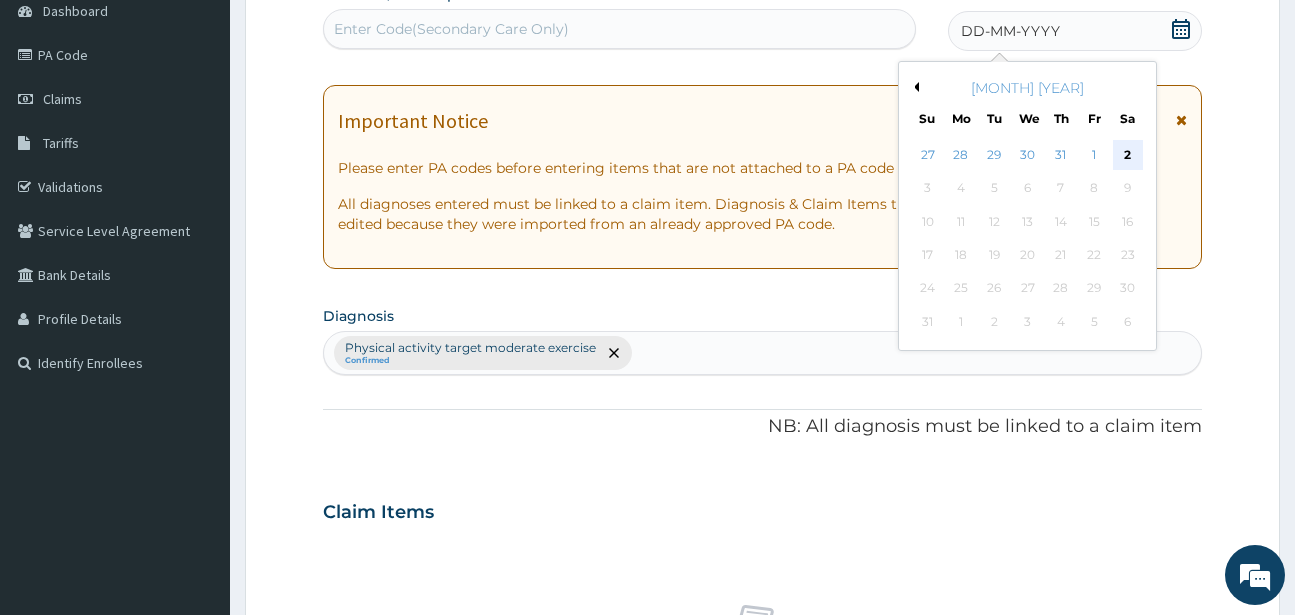 click on "2" at bounding box center [1127, 155] 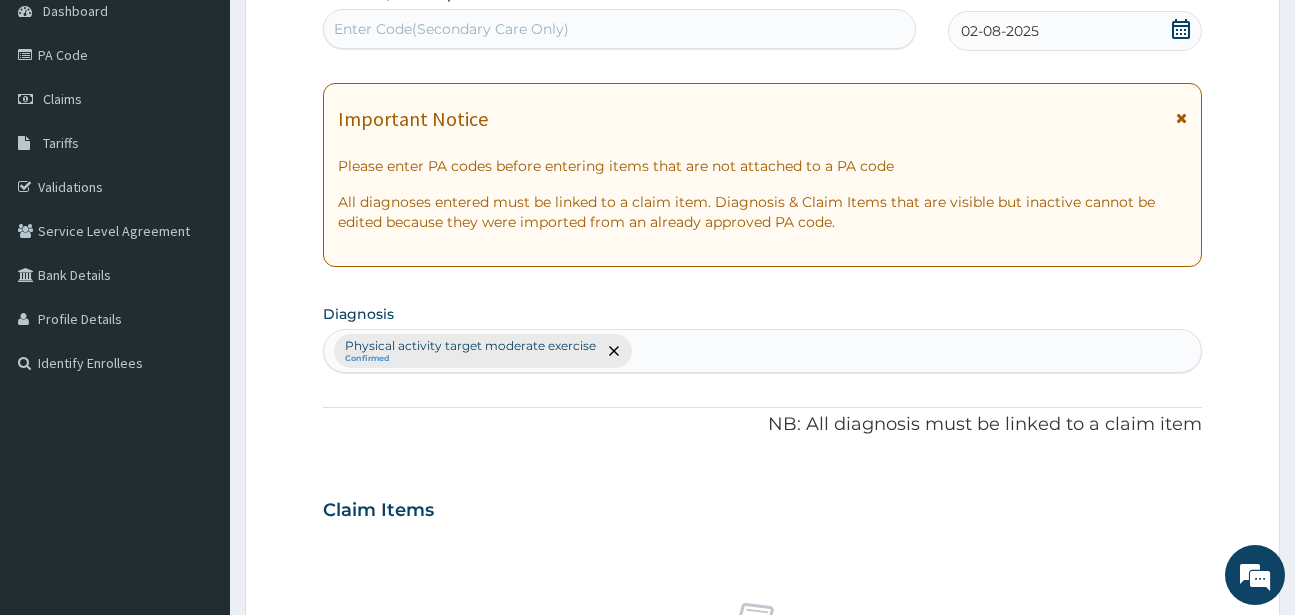 click on "Enter Code(Secondary Care Only)" at bounding box center [451, 29] 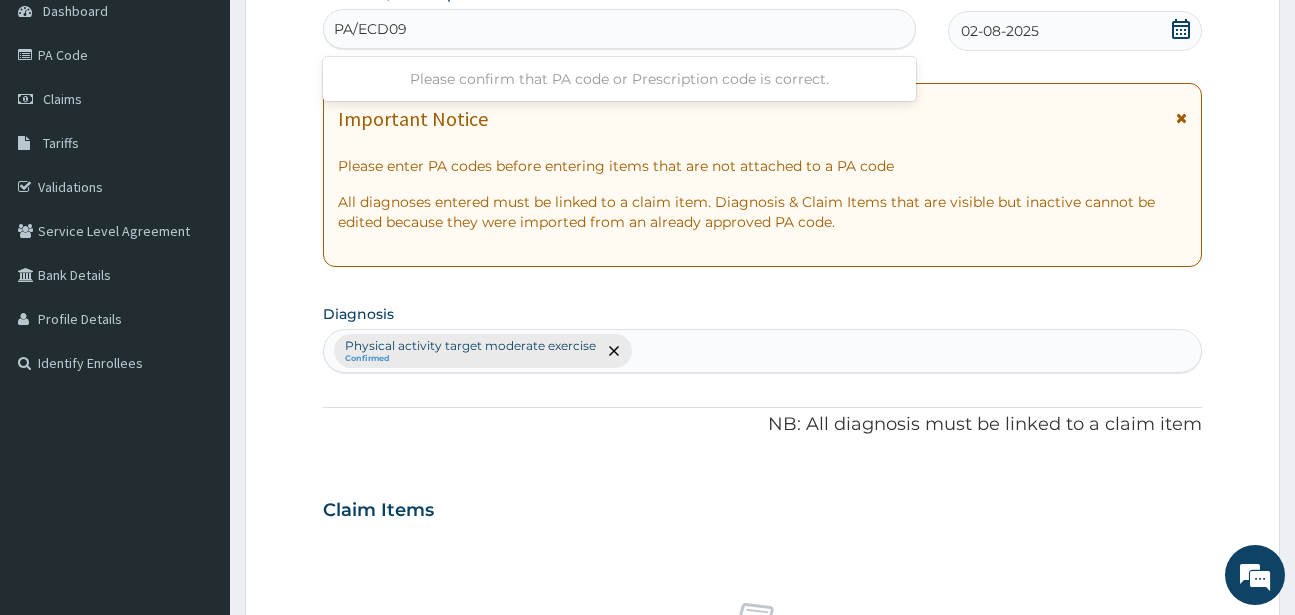 type on "PA/ECD091" 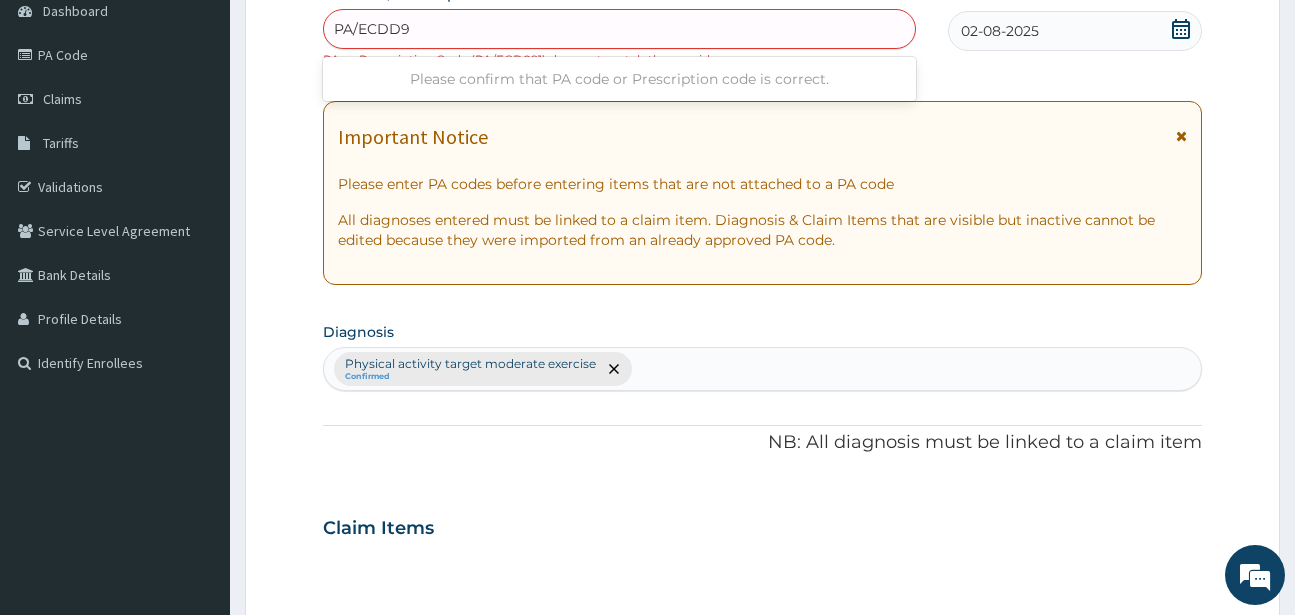 type on "PA/ECDD91" 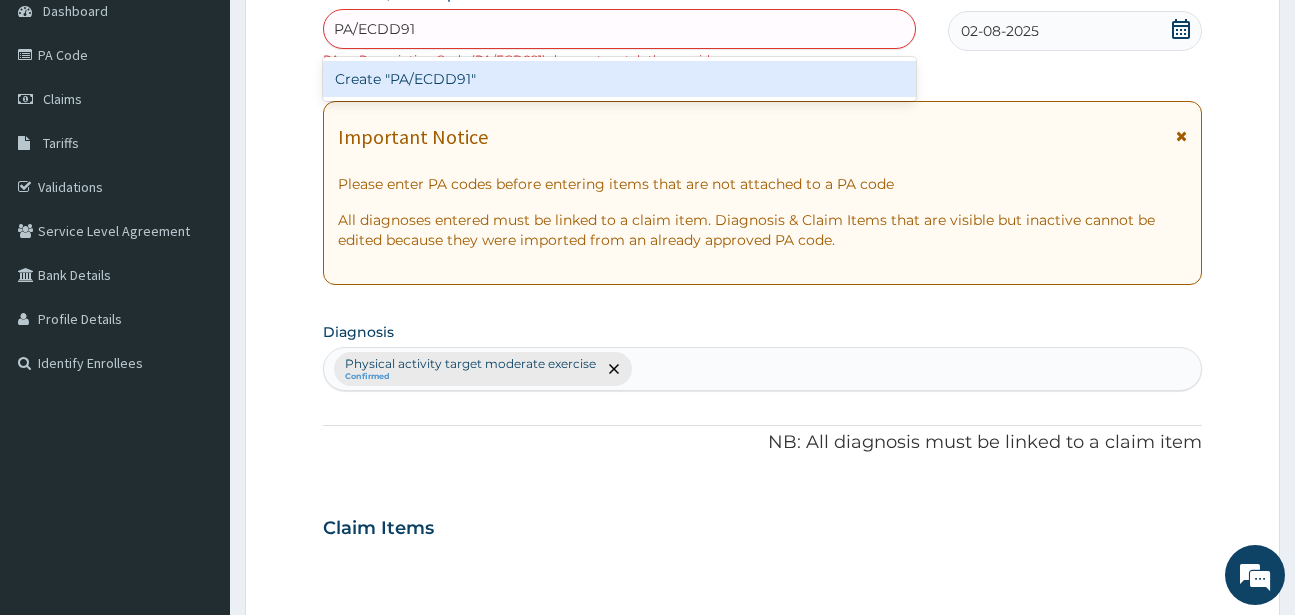 type 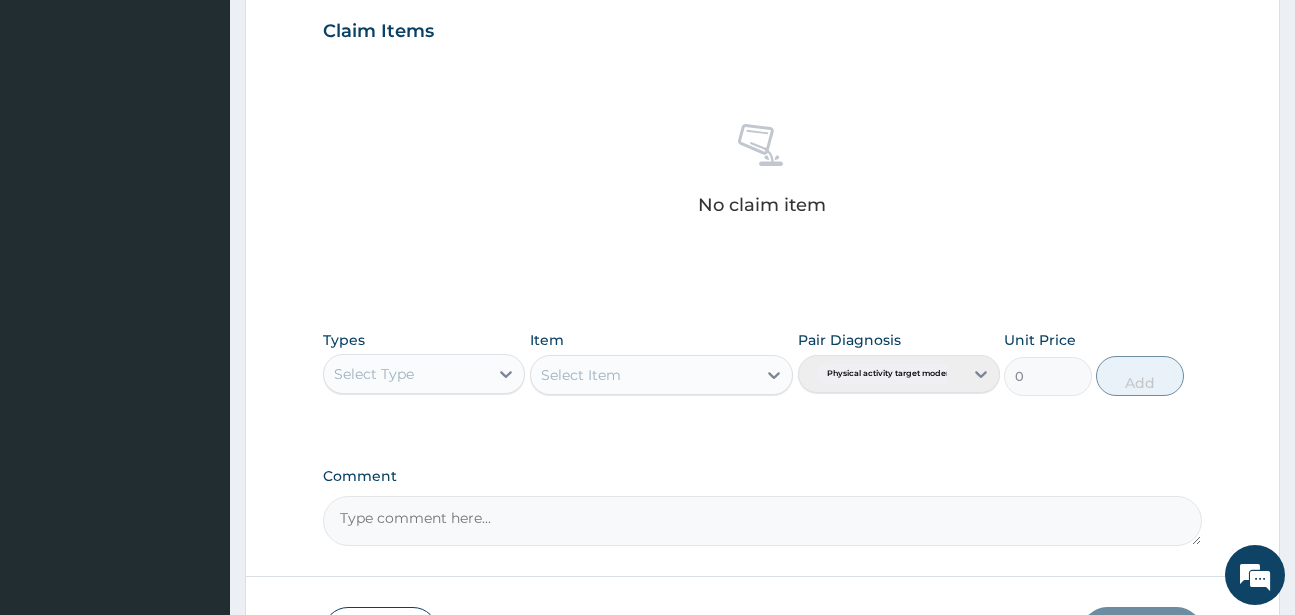 scroll, scrollTop: 827, scrollLeft: 0, axis: vertical 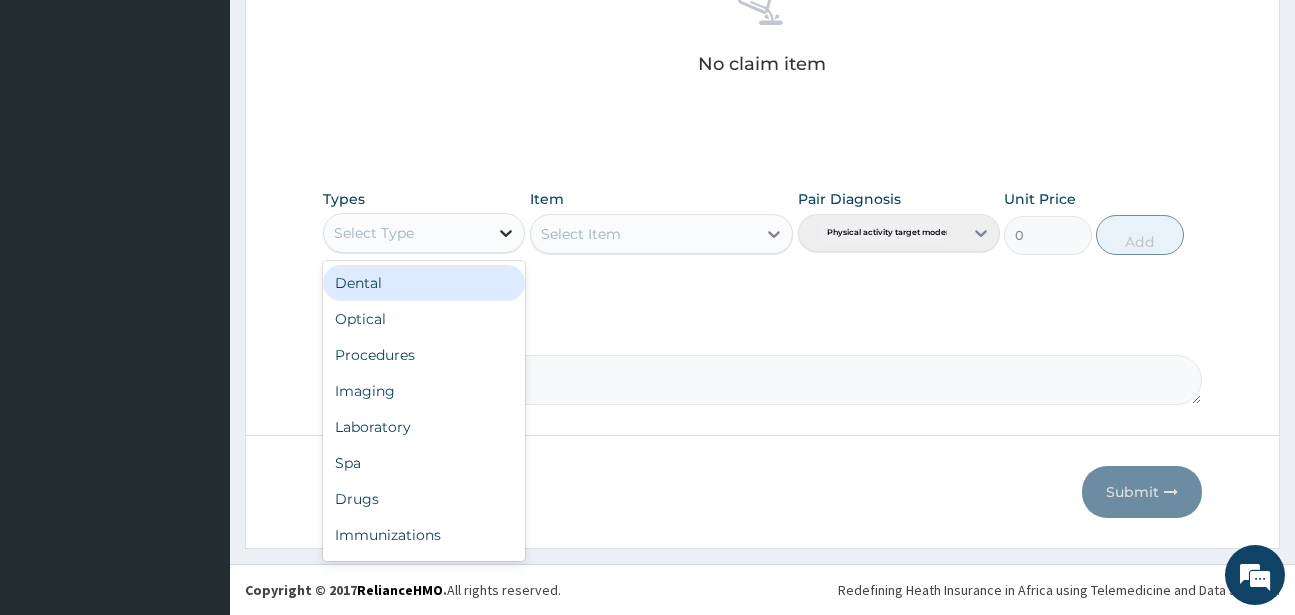 click 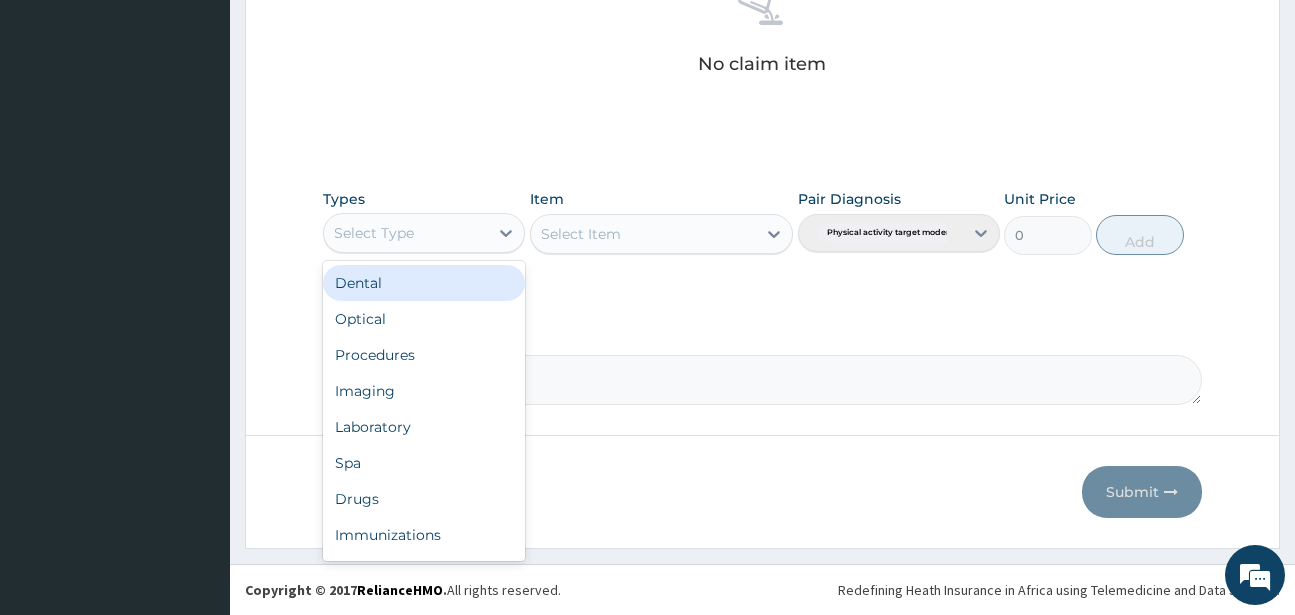 scroll, scrollTop: 68, scrollLeft: 0, axis: vertical 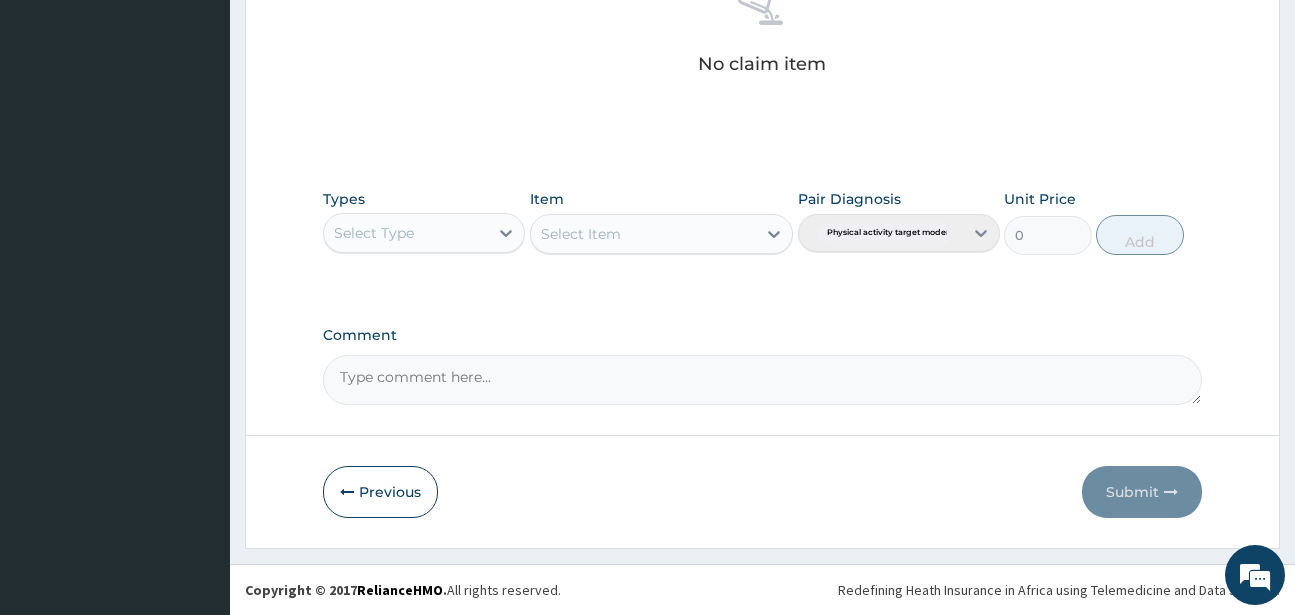 click on "Step  2  of 2 PA Code / Prescription Code PA/ECDD91 Encounter Date 02-08-2025 Important Notice Please enter PA codes before entering items that are not attached to a PA code   All diagnoses entered must be linked to a claim item. Diagnosis & Claim Items that are visible but inactive cannot be edited because they were imported from an already approved PA code. Diagnosis Physical activity target moderate exercise Confirmed NB: All diagnosis must be linked to a claim item Claim Items No claim item Types Select Type Item Select Item Pair Diagnosis Physical activity target moder... Unit Price 0 Add Comment     Previous   Submit" at bounding box center [762, -87] 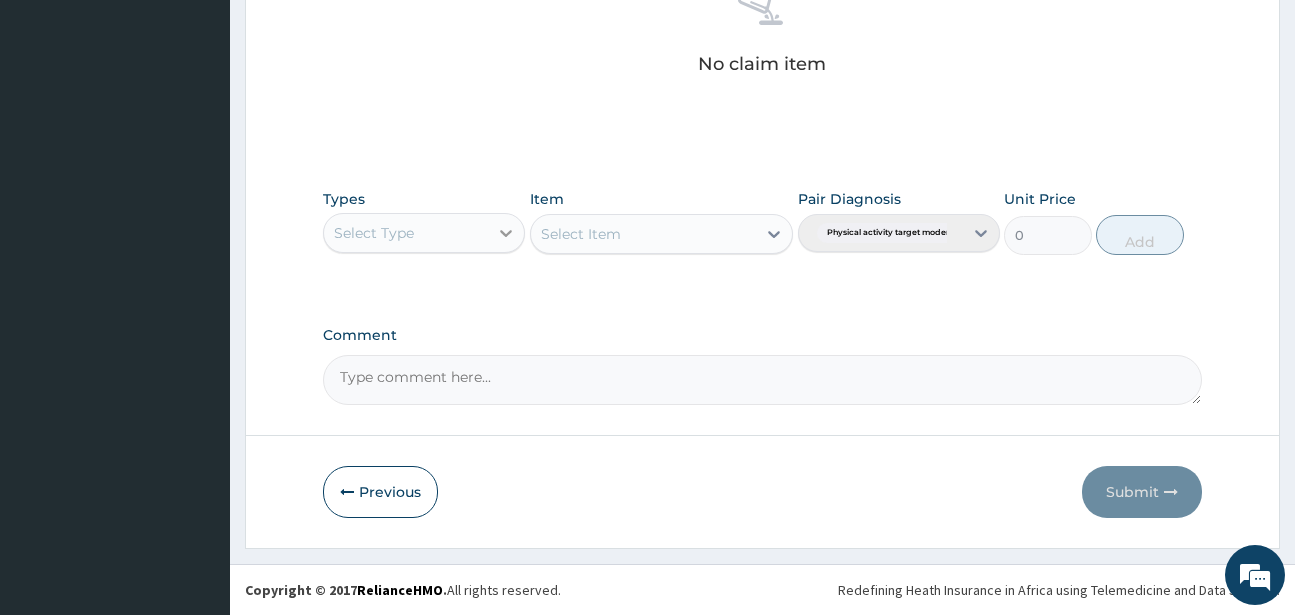 click 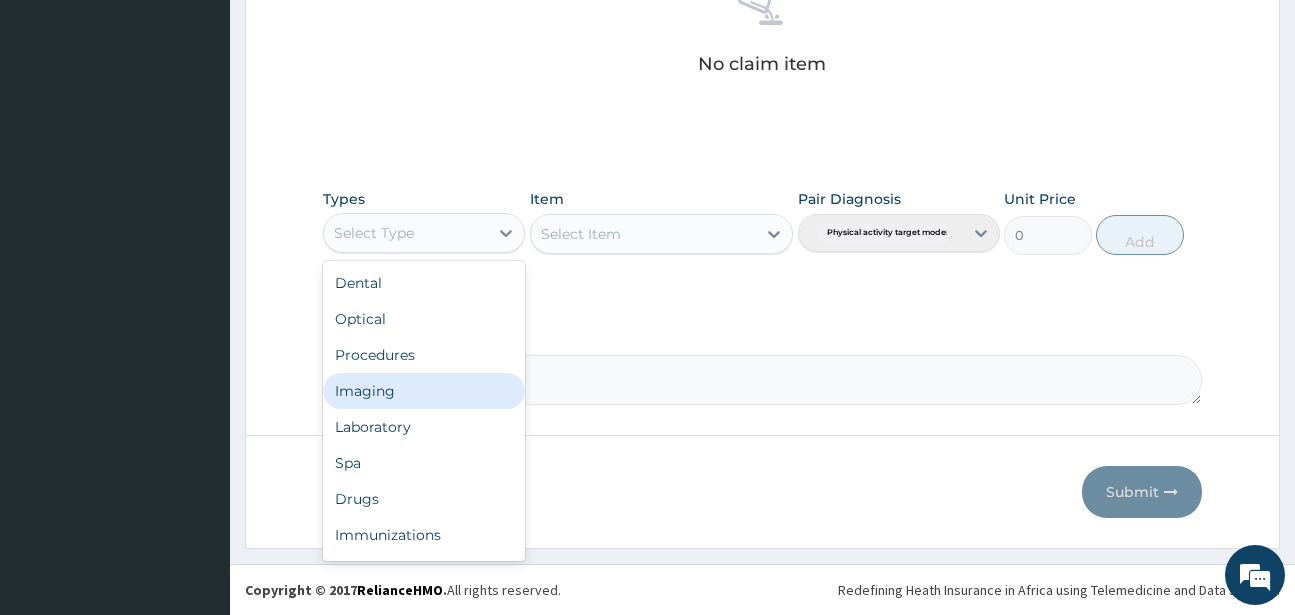 scroll, scrollTop: 68, scrollLeft: 0, axis: vertical 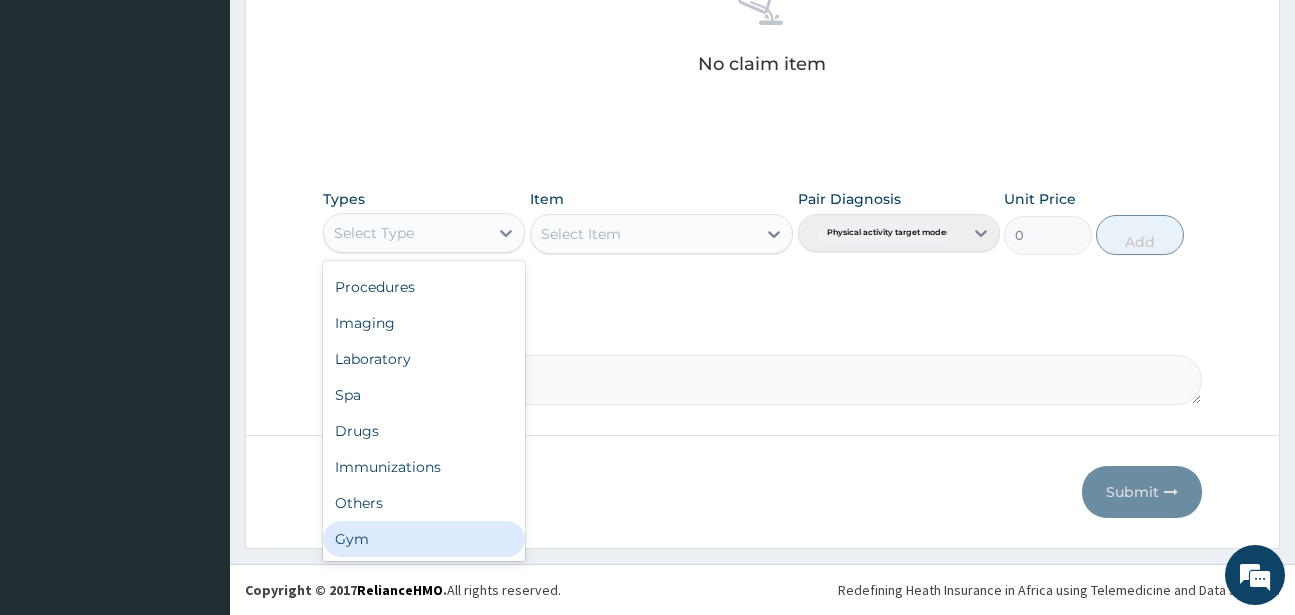 click on "Gym" at bounding box center [424, 539] 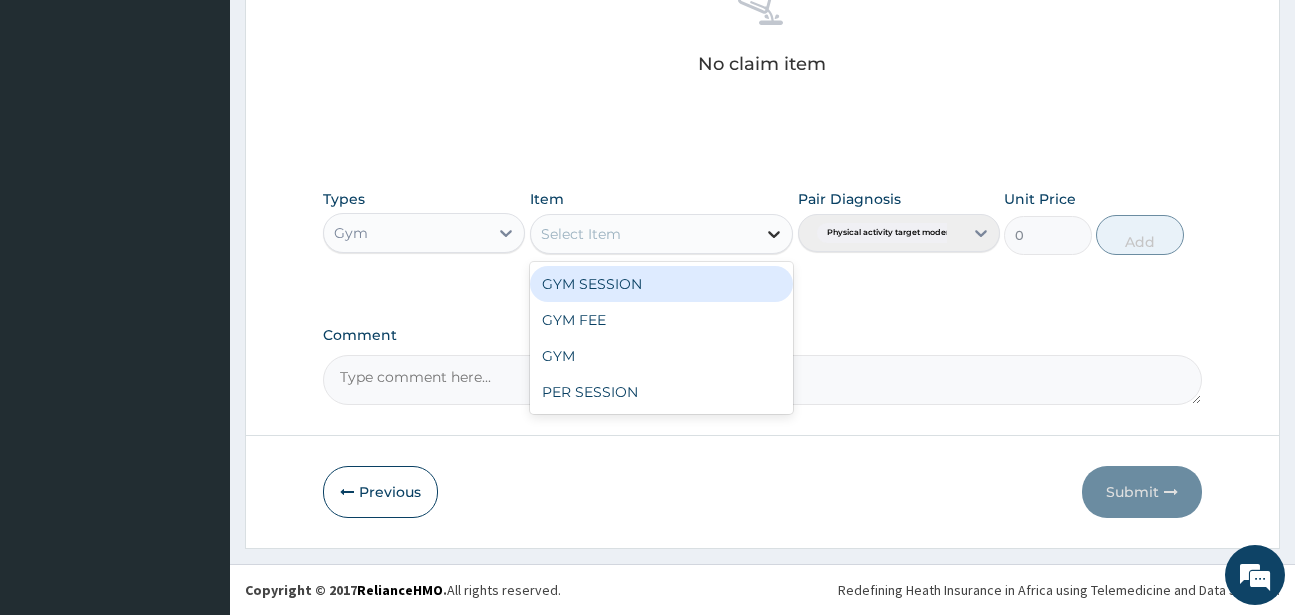 click 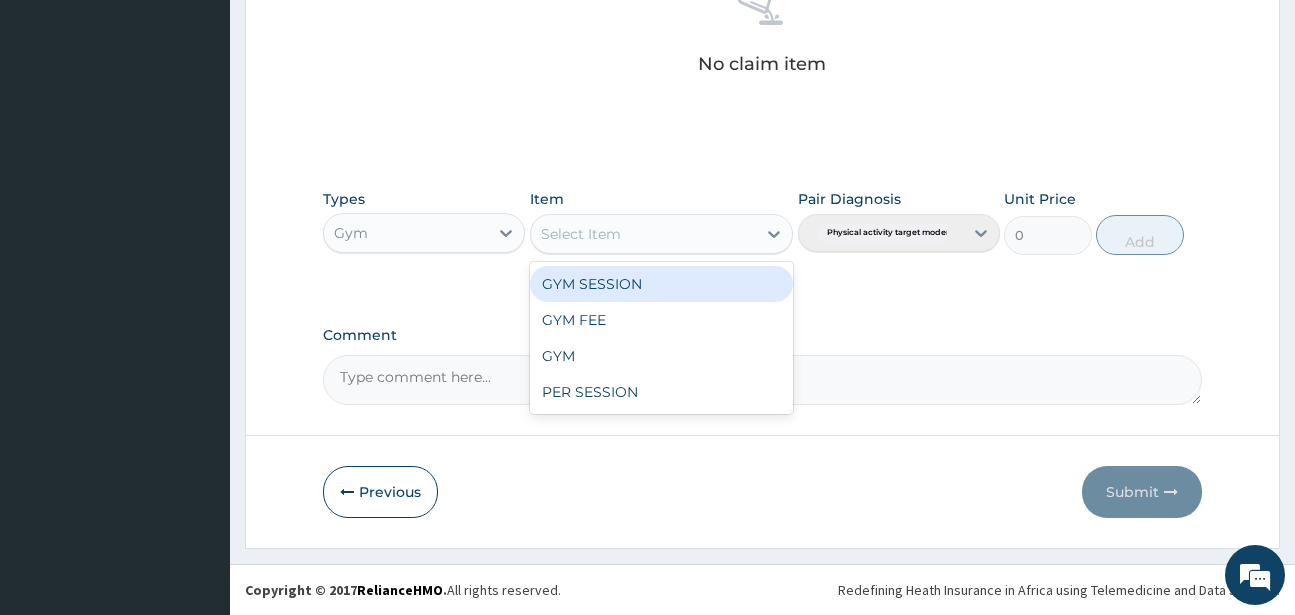 click on "GYM SESSION" at bounding box center [661, 284] 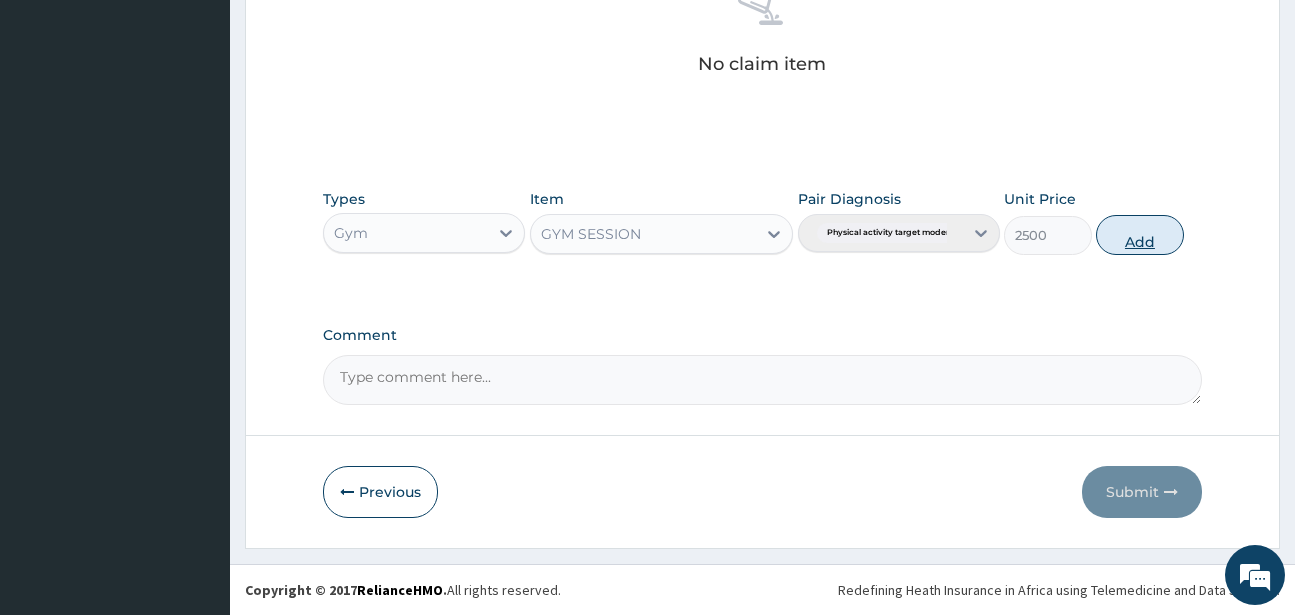 click on "Add" at bounding box center (1140, 235) 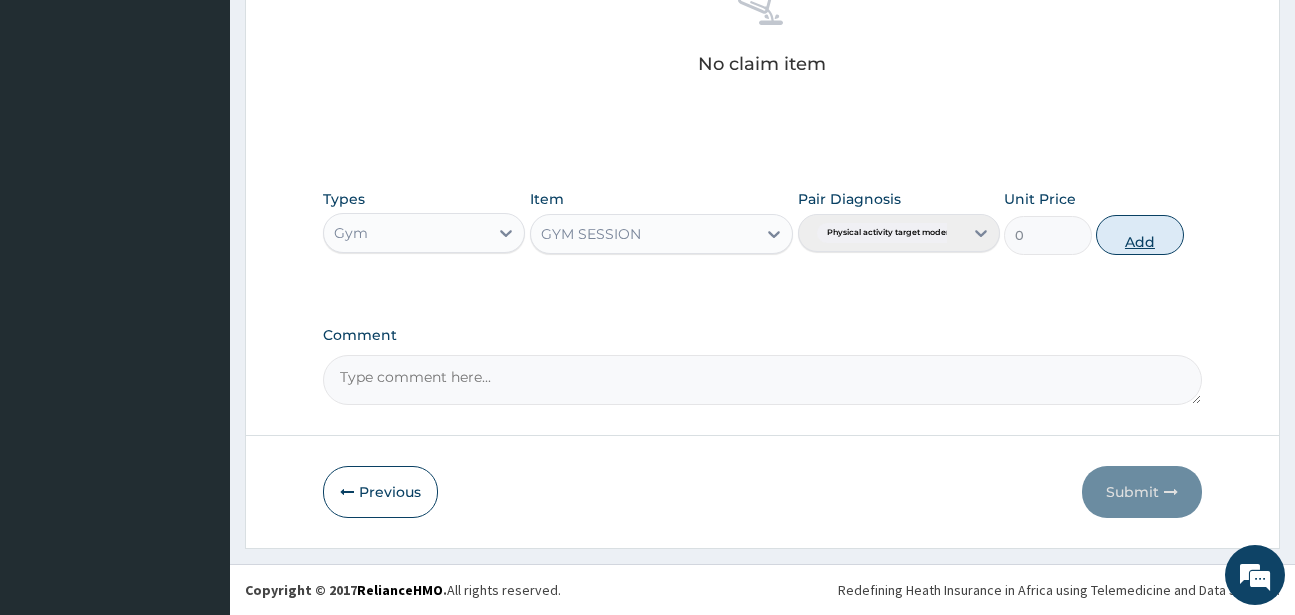 scroll, scrollTop: 747, scrollLeft: 0, axis: vertical 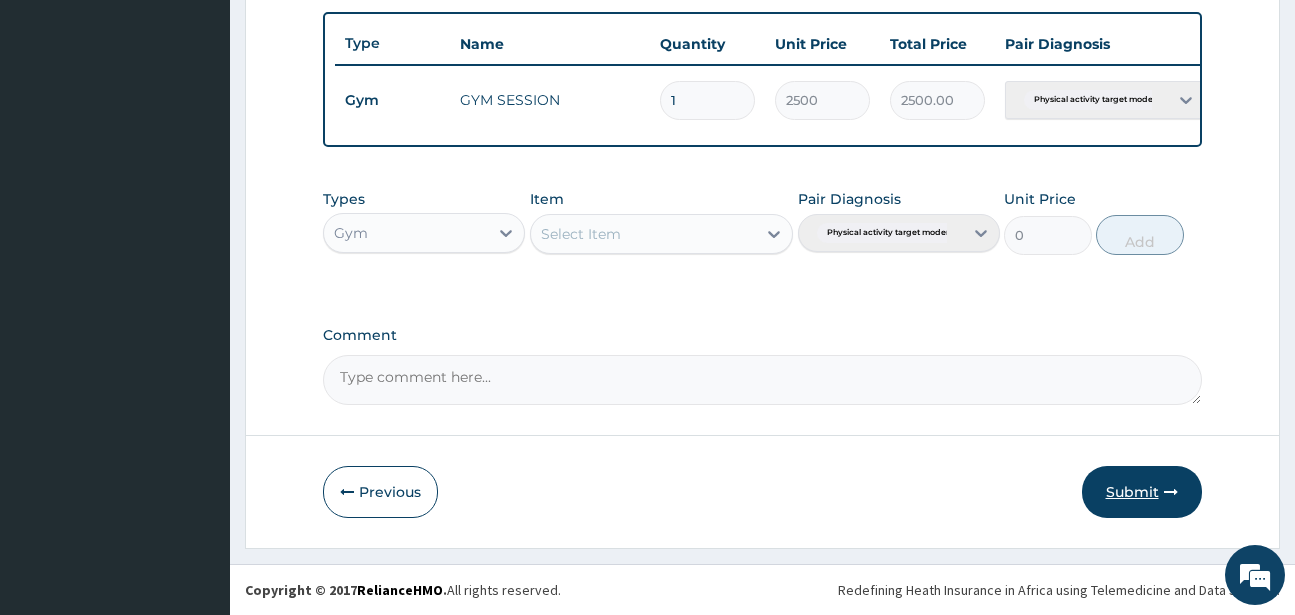 click on "Submit" at bounding box center (1142, 492) 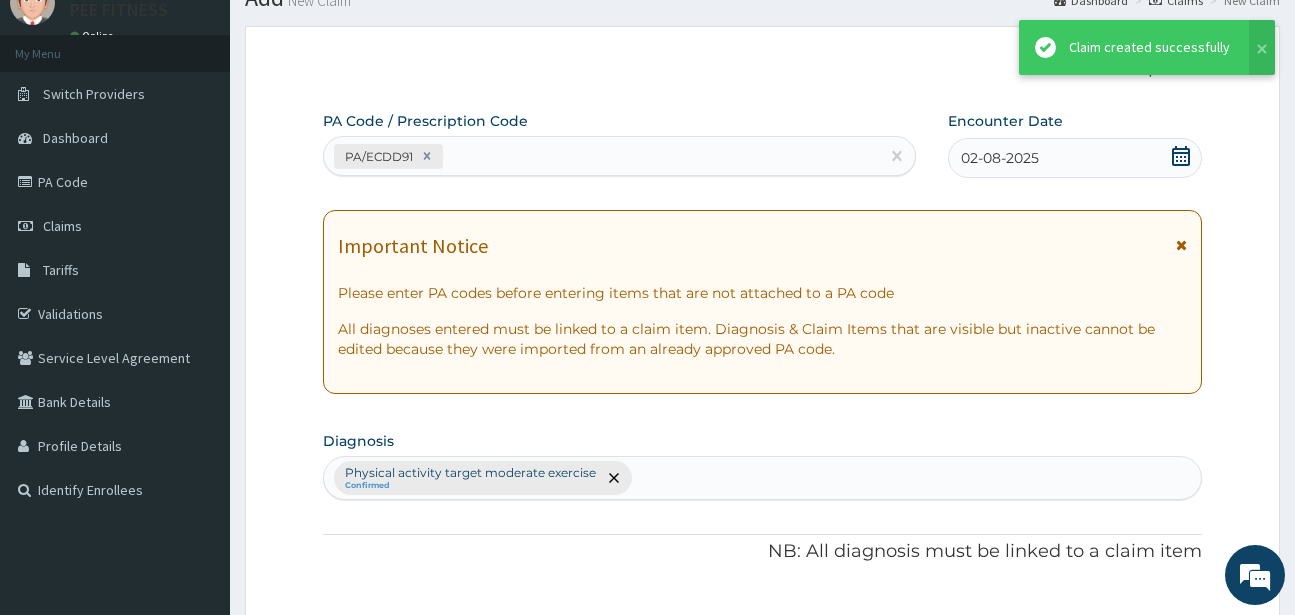 scroll, scrollTop: 747, scrollLeft: 0, axis: vertical 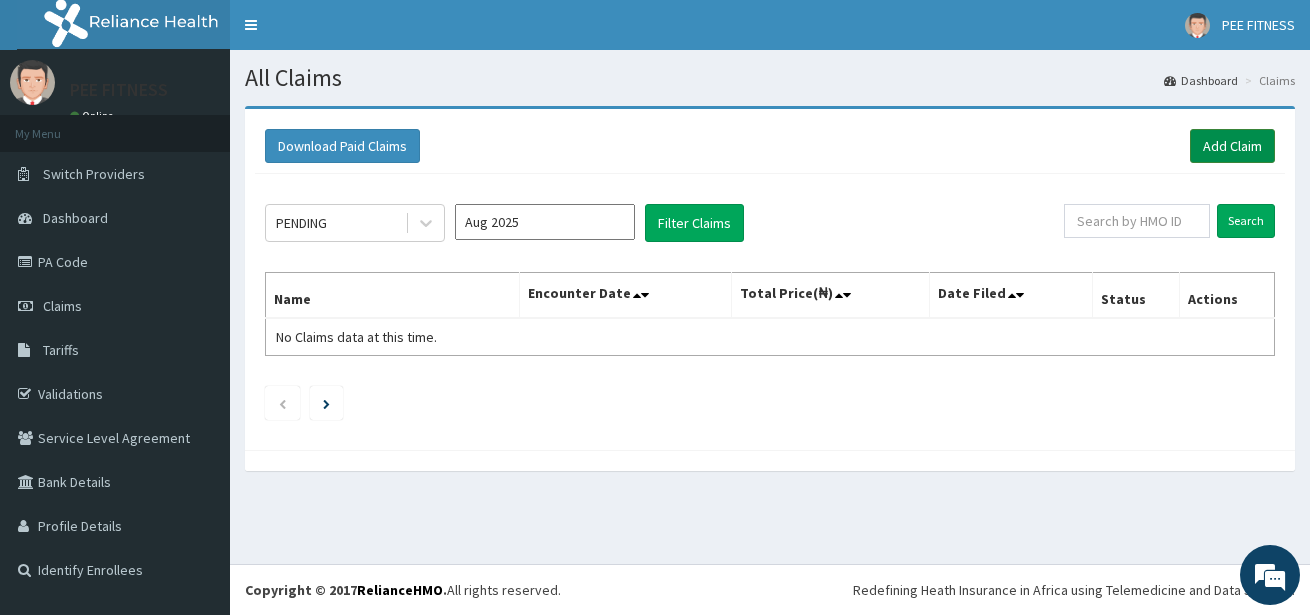 click on "Add Claim" at bounding box center (1232, 146) 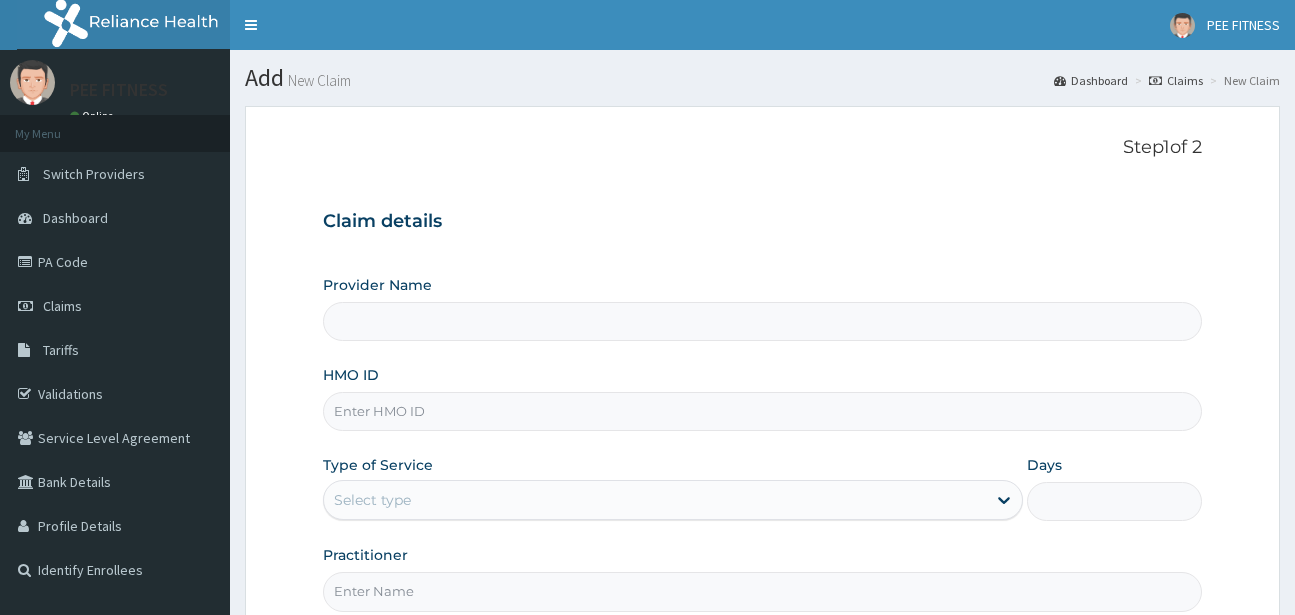 scroll, scrollTop: 0, scrollLeft: 0, axis: both 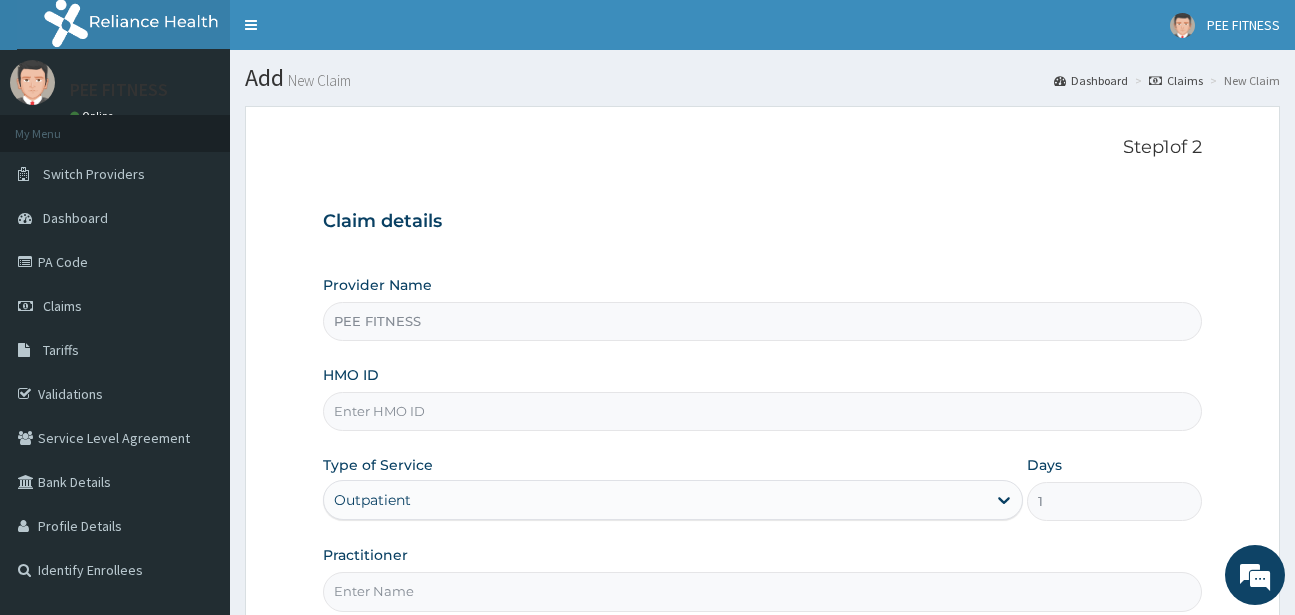 click on "HMO ID" at bounding box center (762, 411) 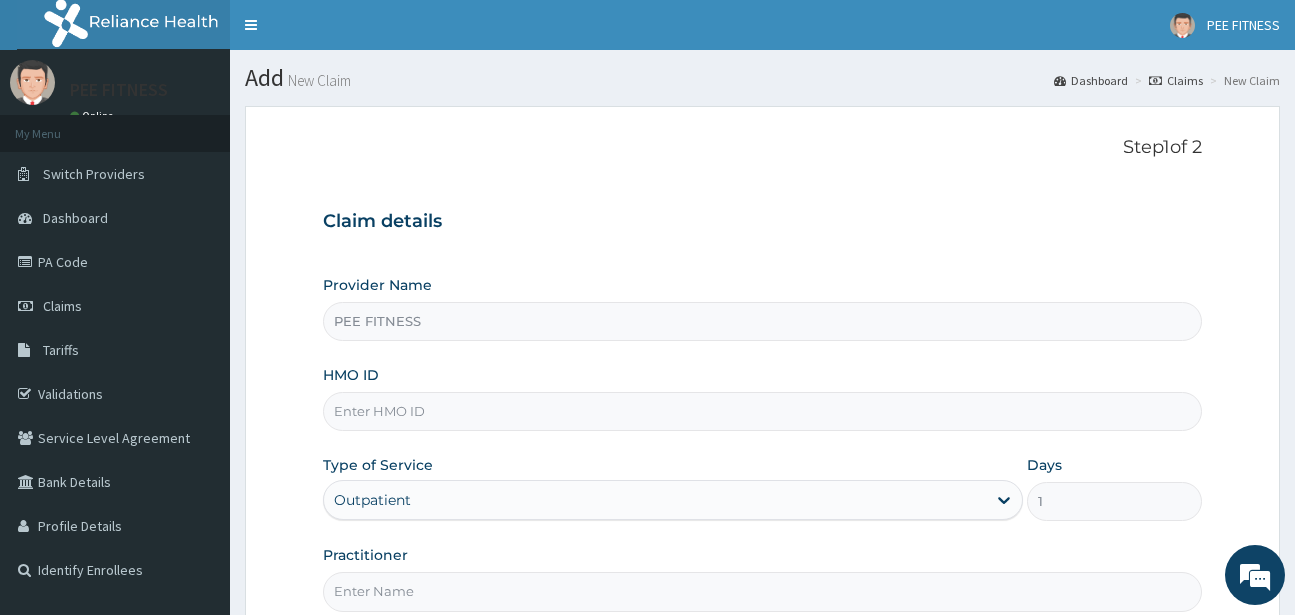 type on "H" 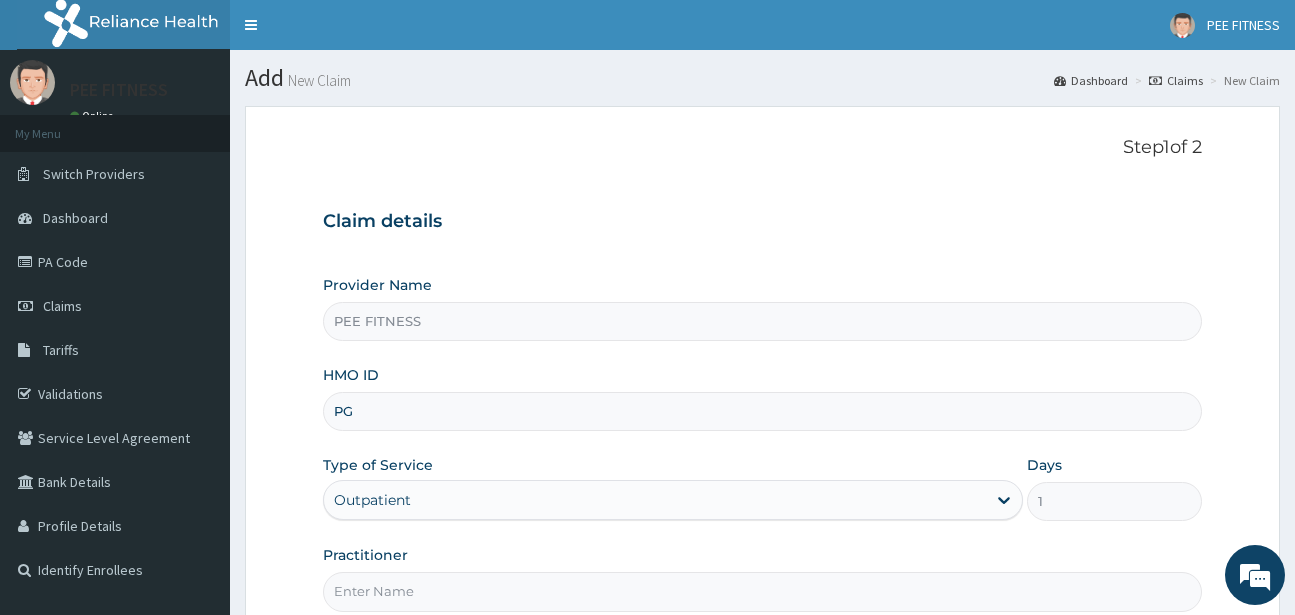 scroll, scrollTop: 0, scrollLeft: 0, axis: both 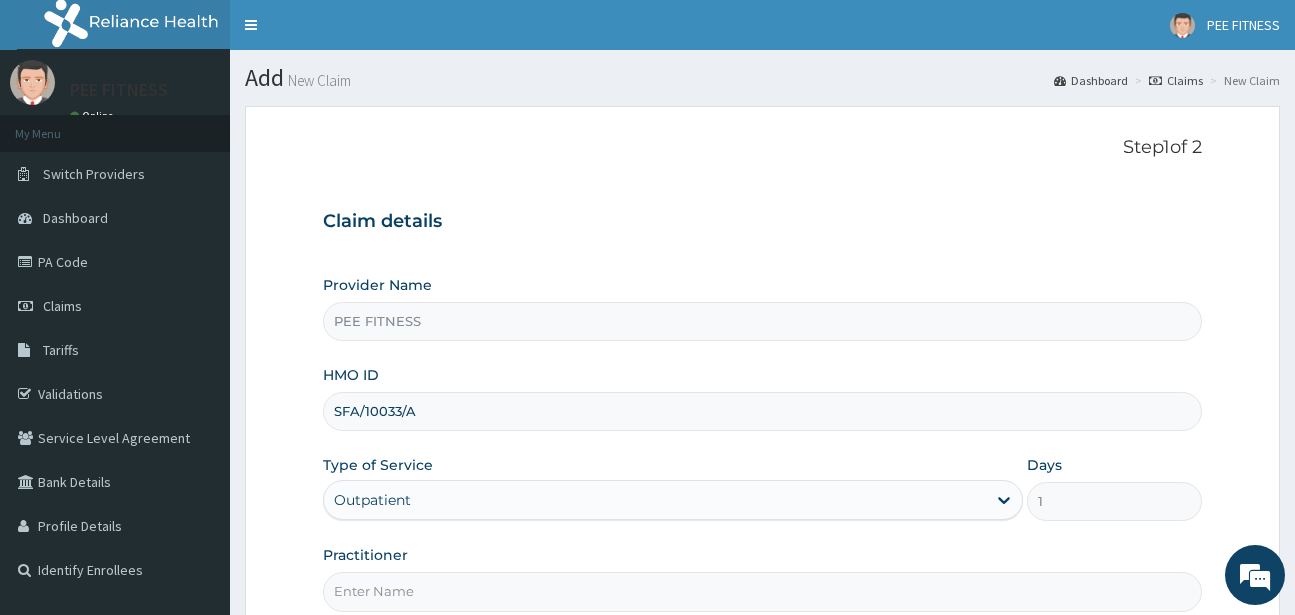 type on "SFA/10033/A" 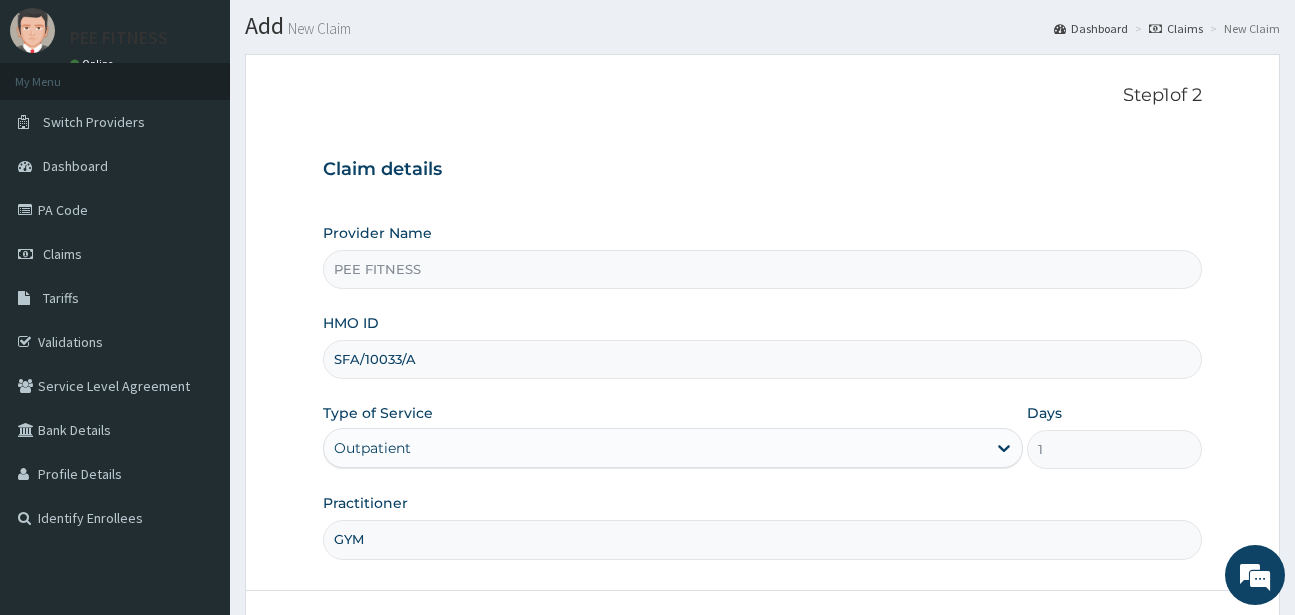 scroll, scrollTop: 100, scrollLeft: 0, axis: vertical 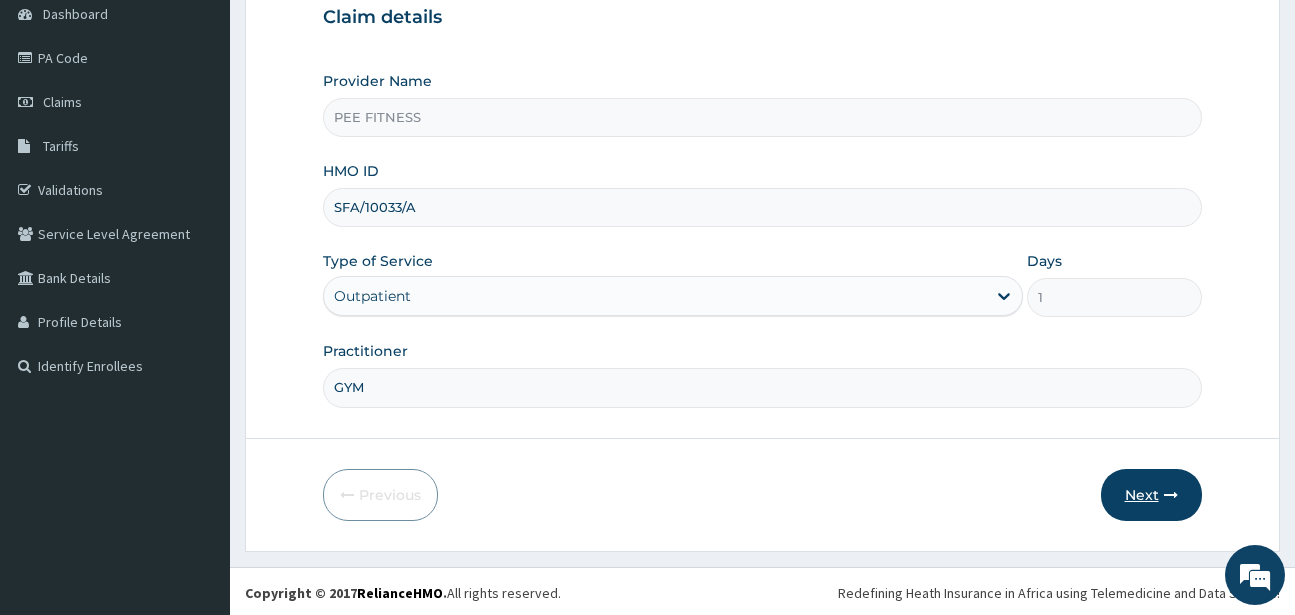 type on "GYM" 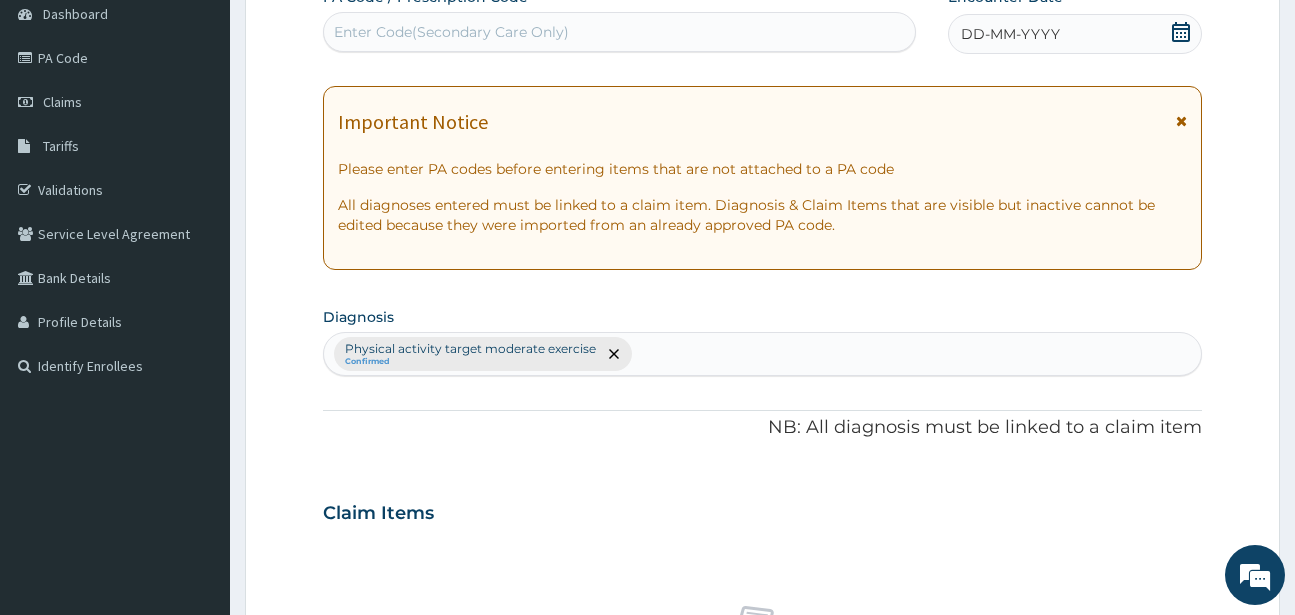 click 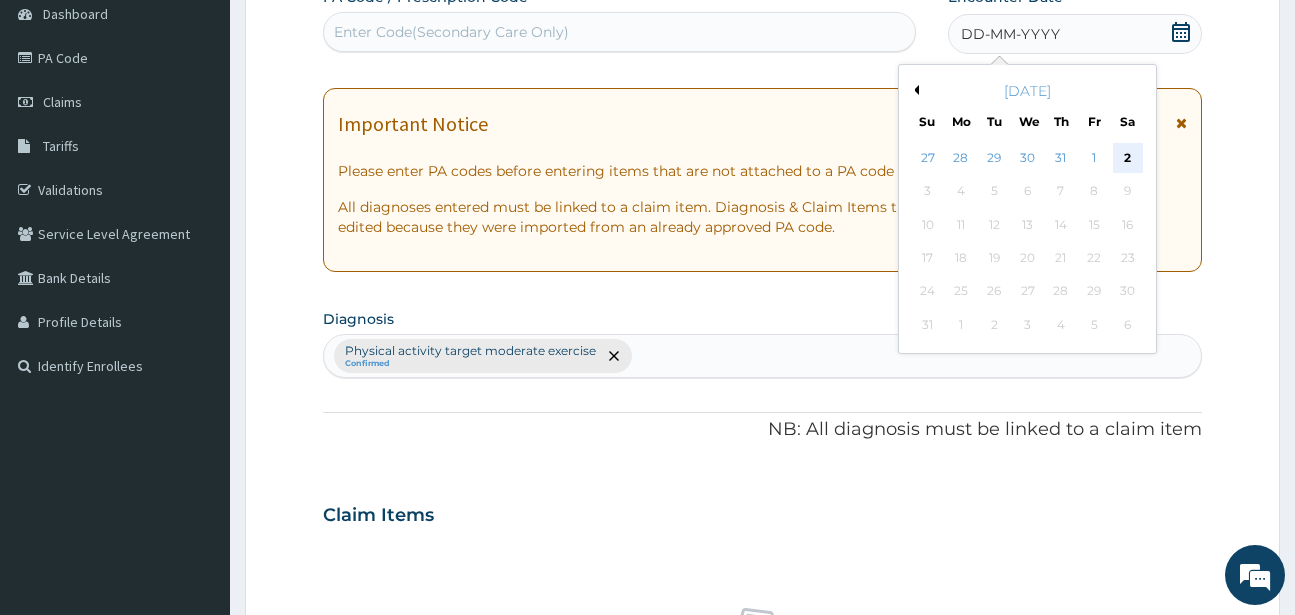 click on "2" at bounding box center [1127, 158] 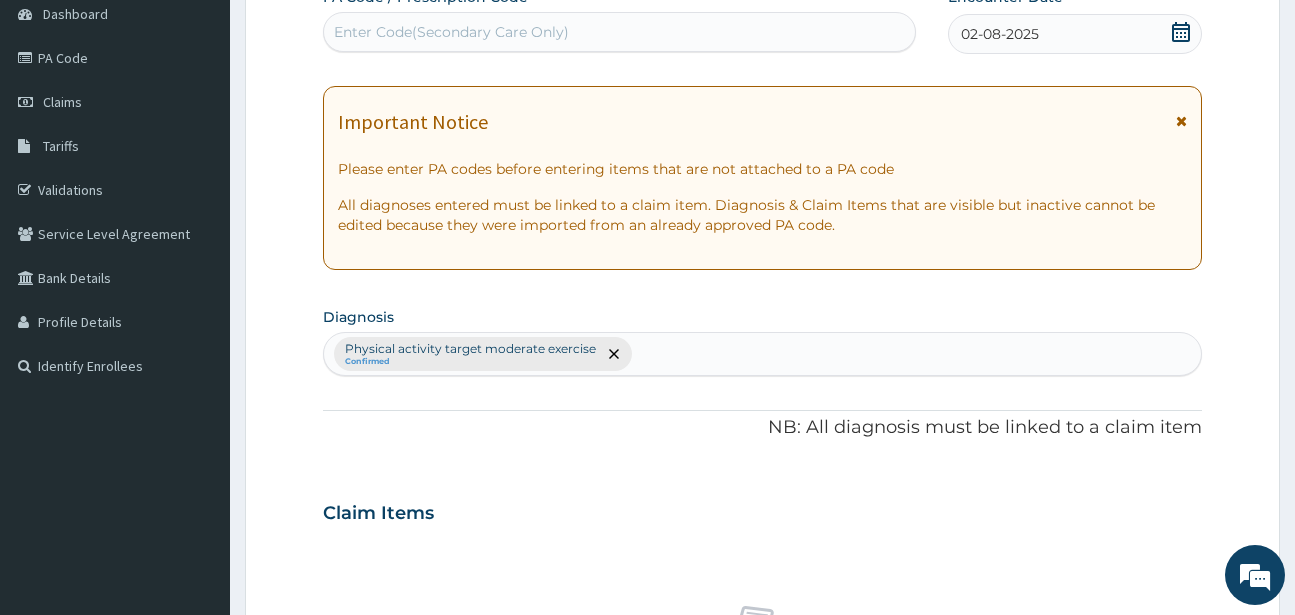 click on "Enter Code(Secondary Care Only)" at bounding box center (451, 32) 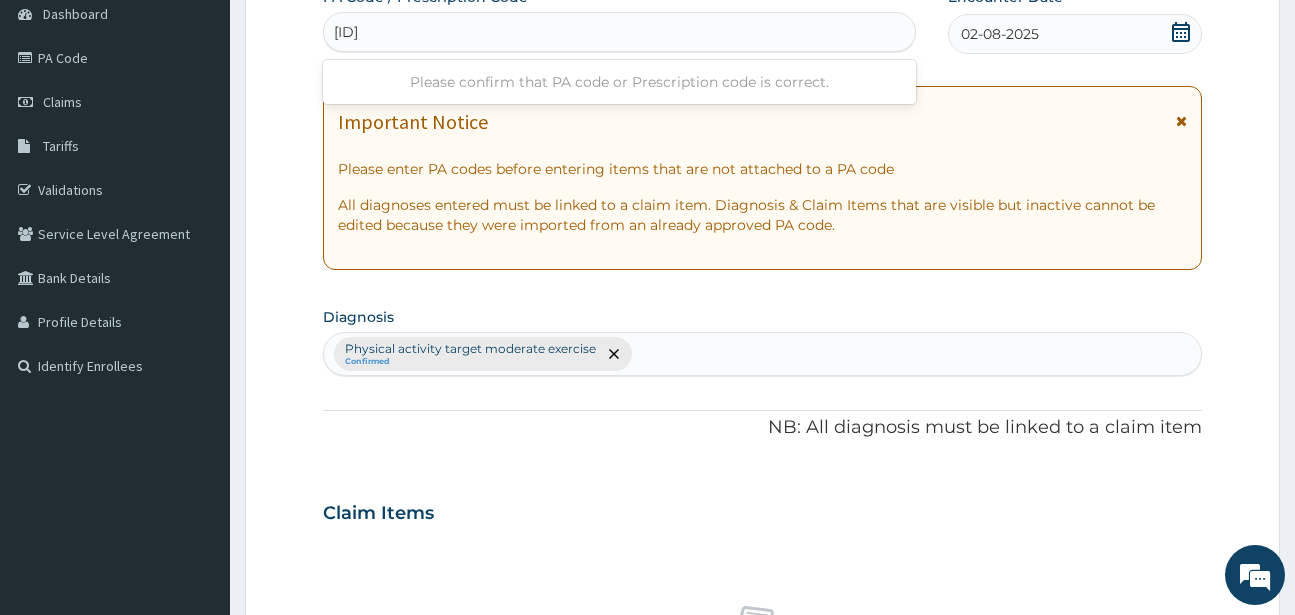type on "PA/C5CA8C" 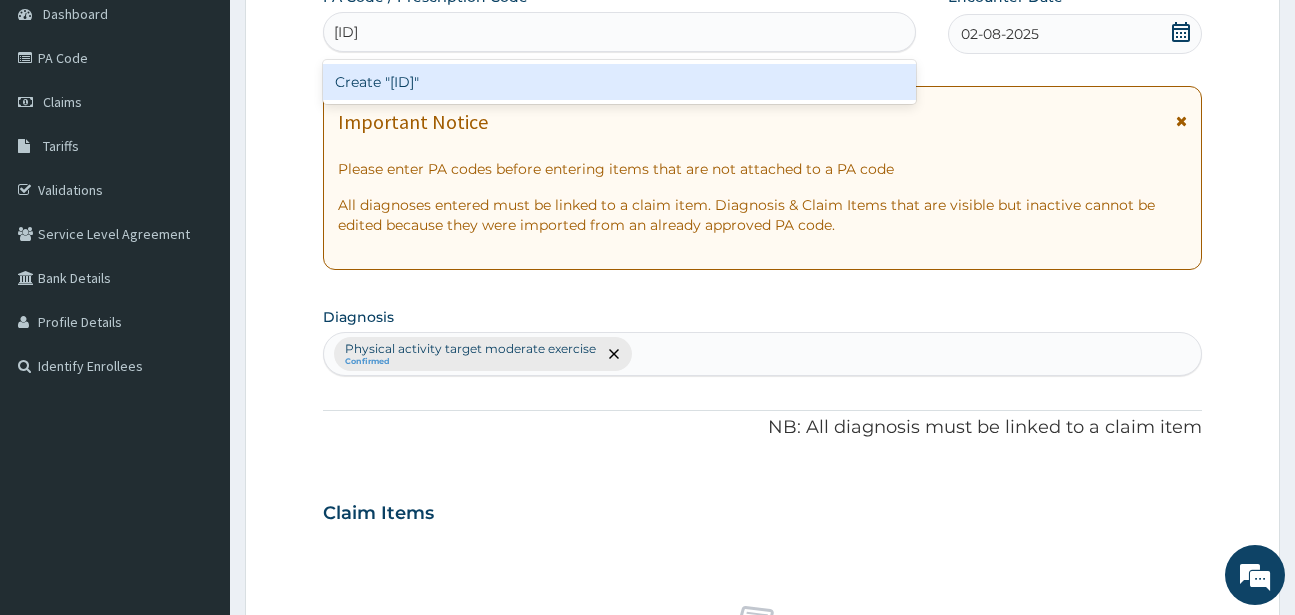 type 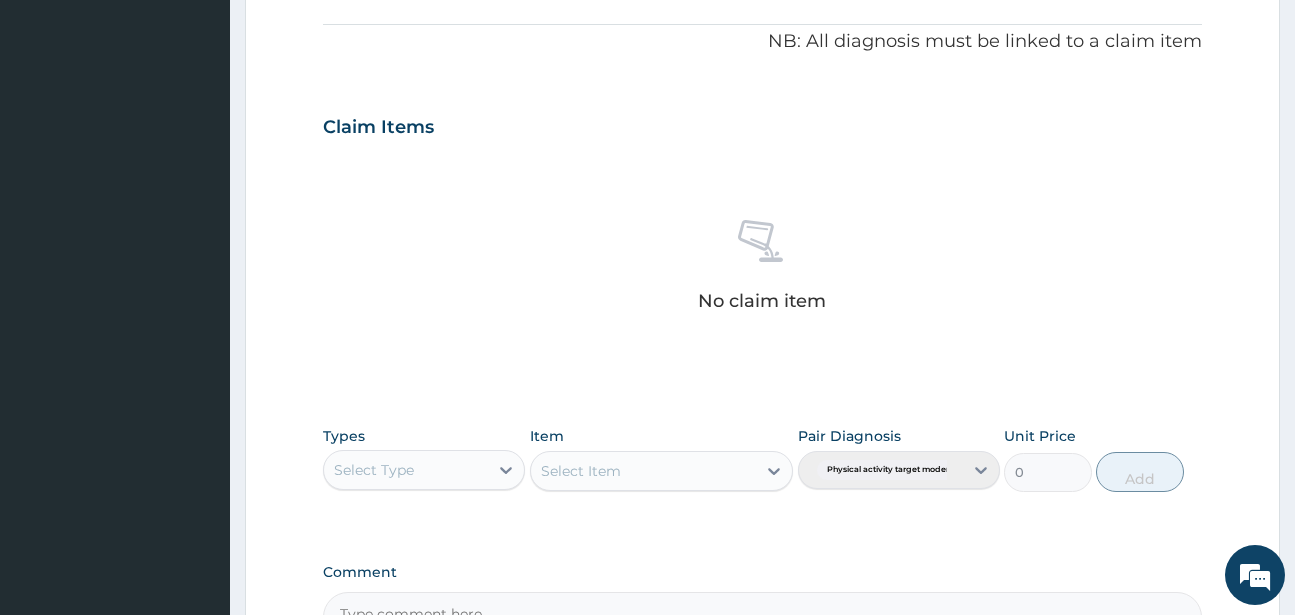 scroll, scrollTop: 827, scrollLeft: 0, axis: vertical 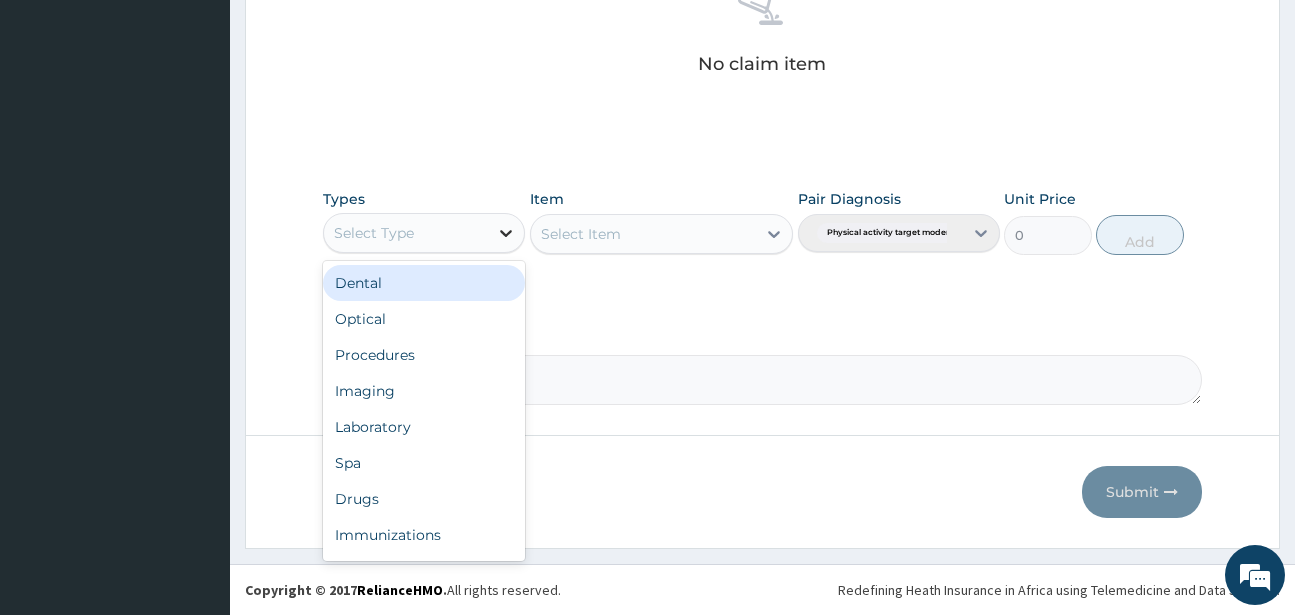 click 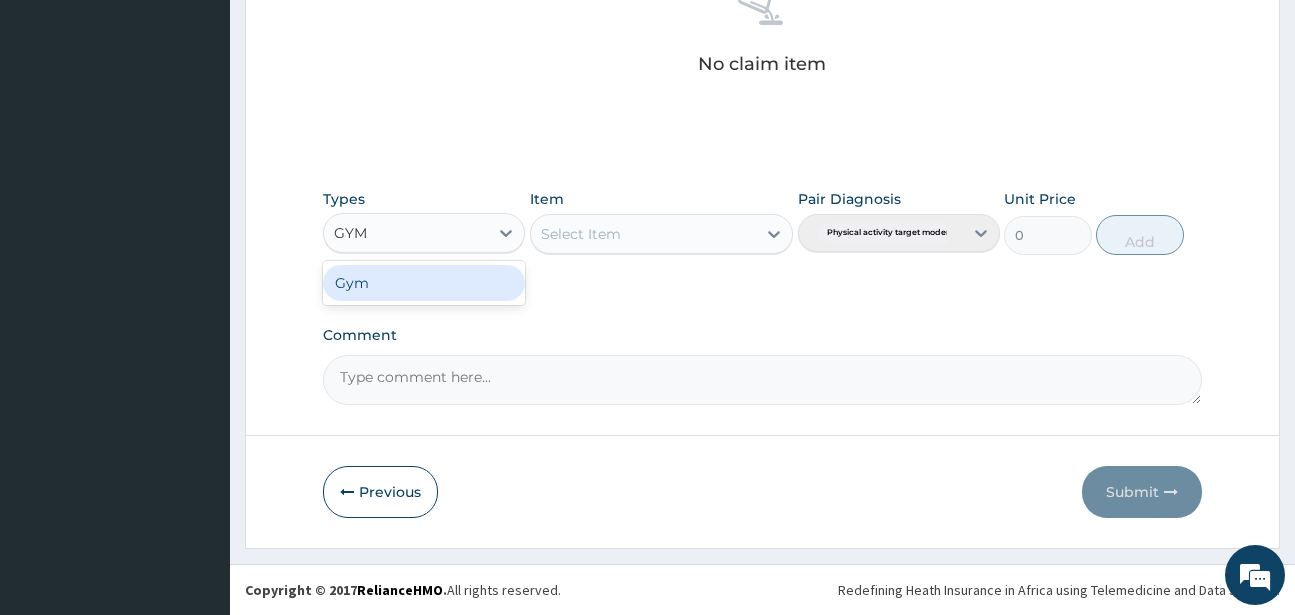 type on "GYM" 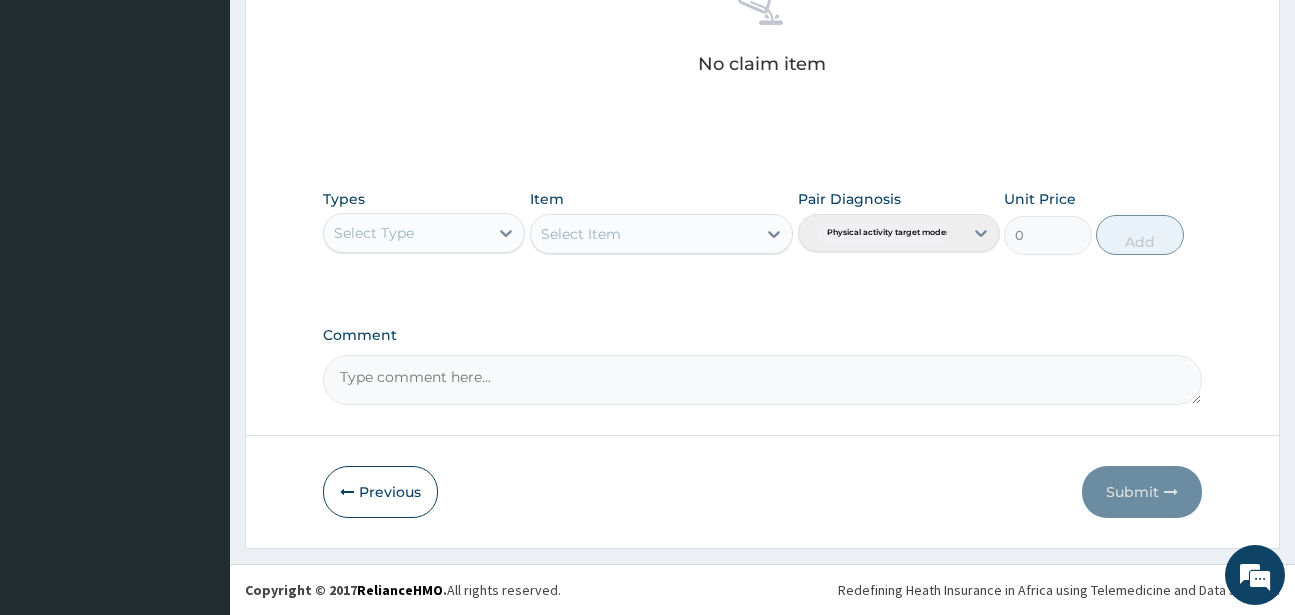 click on "Select Item" at bounding box center [661, 234] 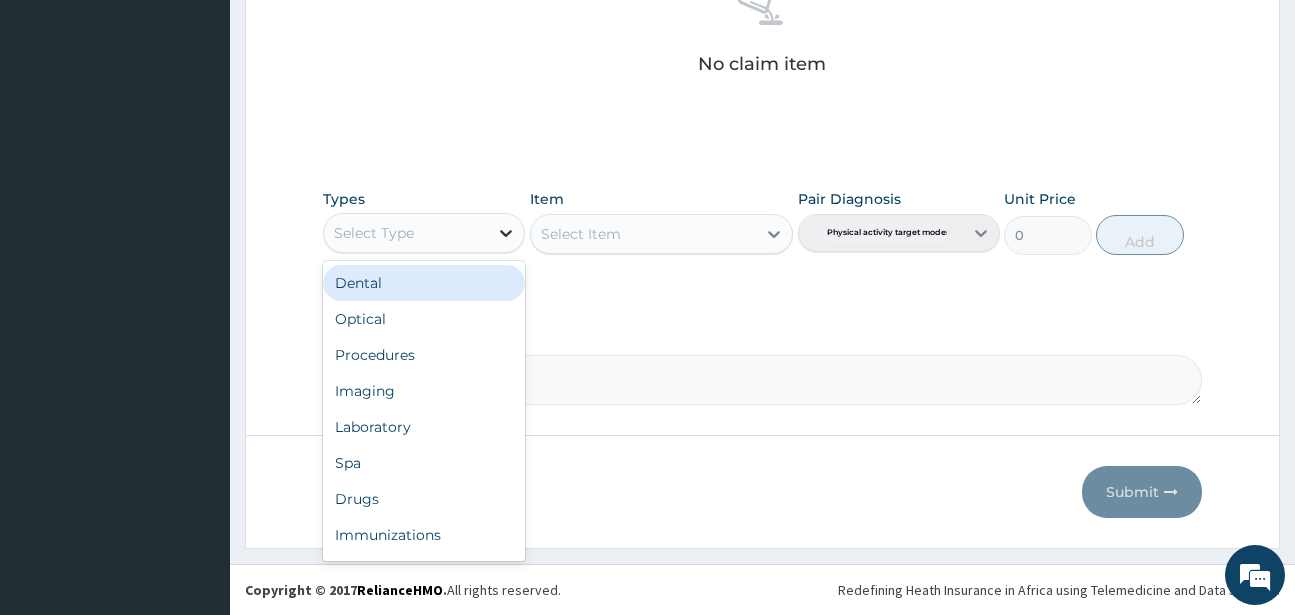 click 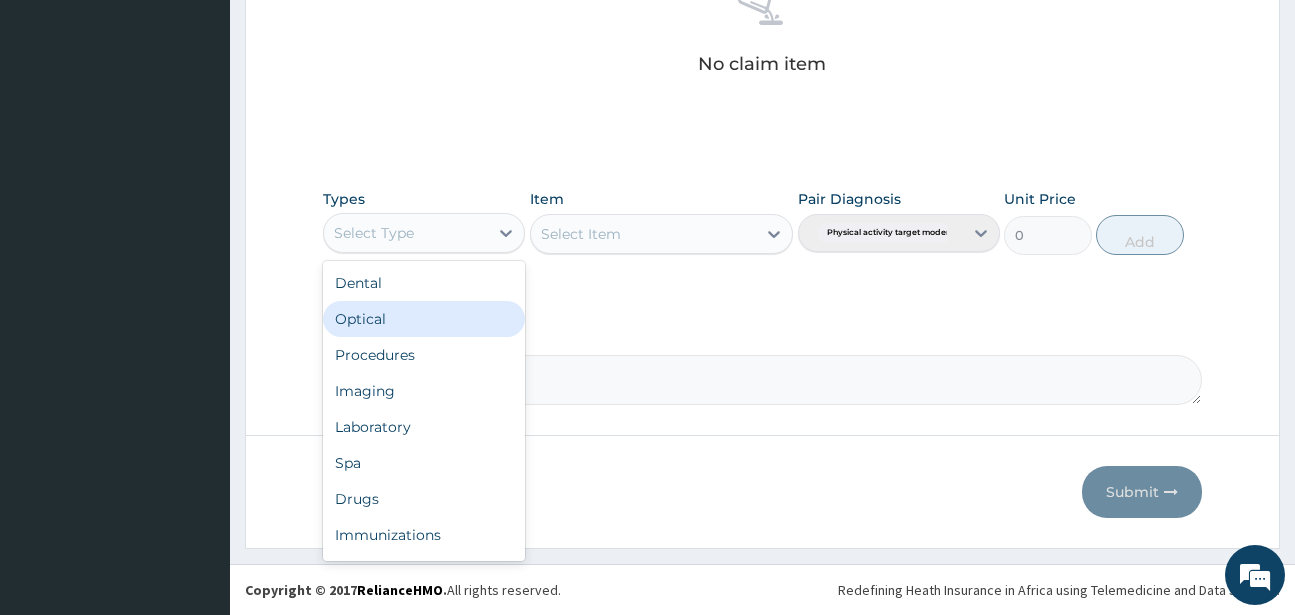 scroll, scrollTop: 68, scrollLeft: 0, axis: vertical 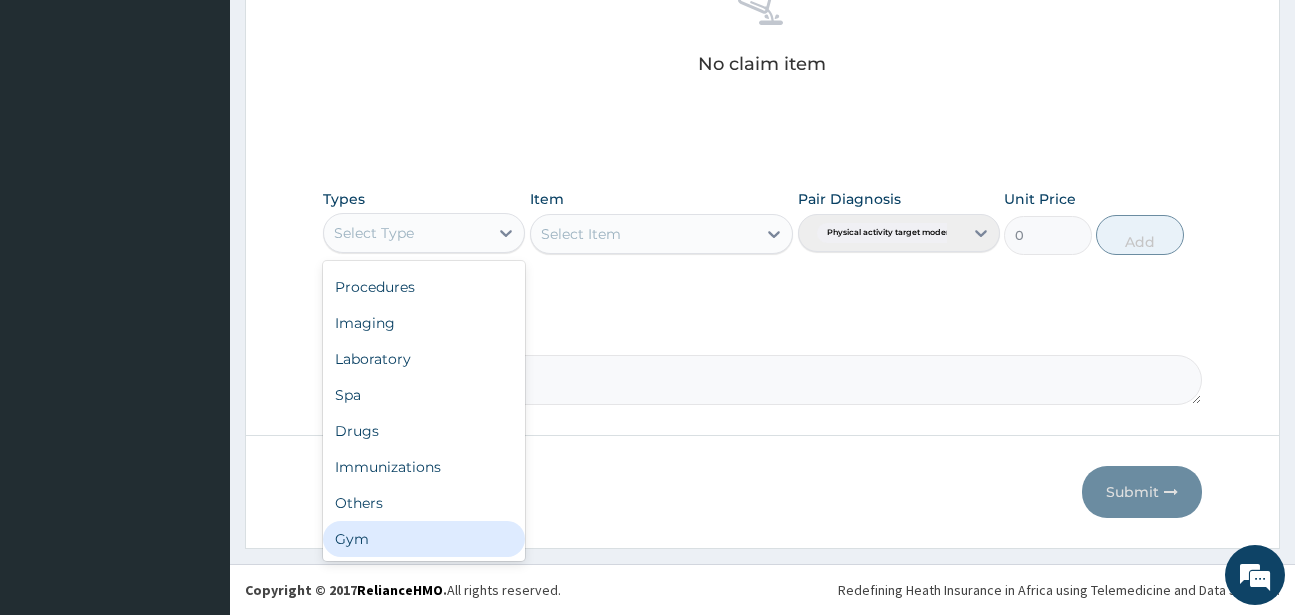 click on "Gym" at bounding box center [424, 539] 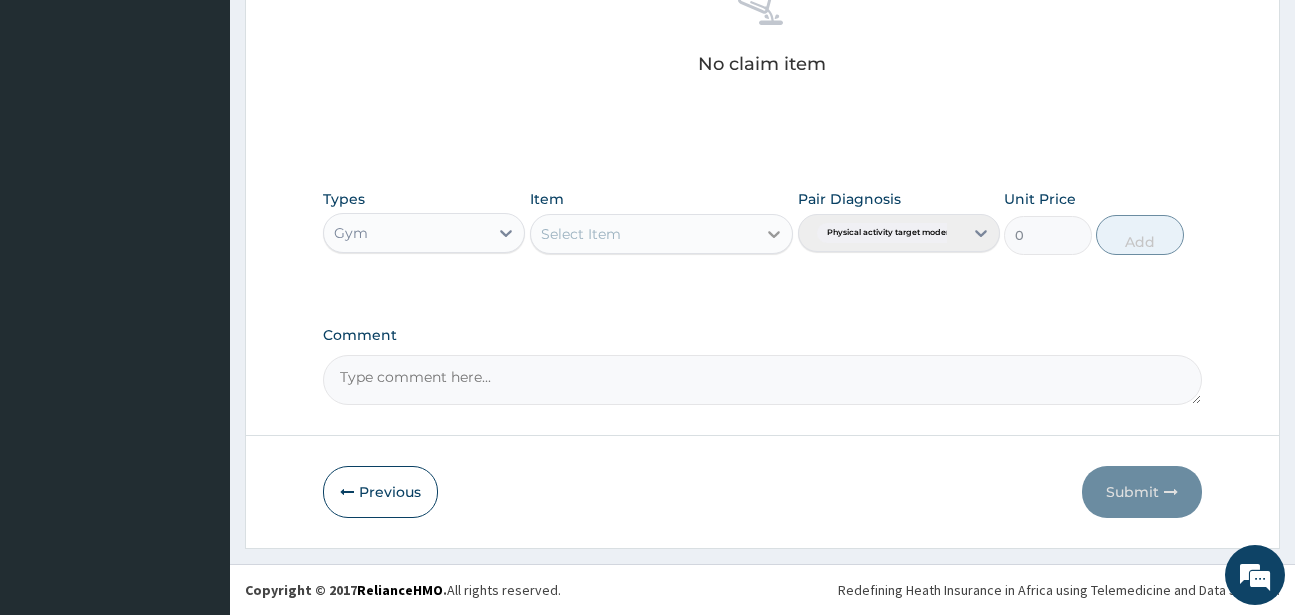 click 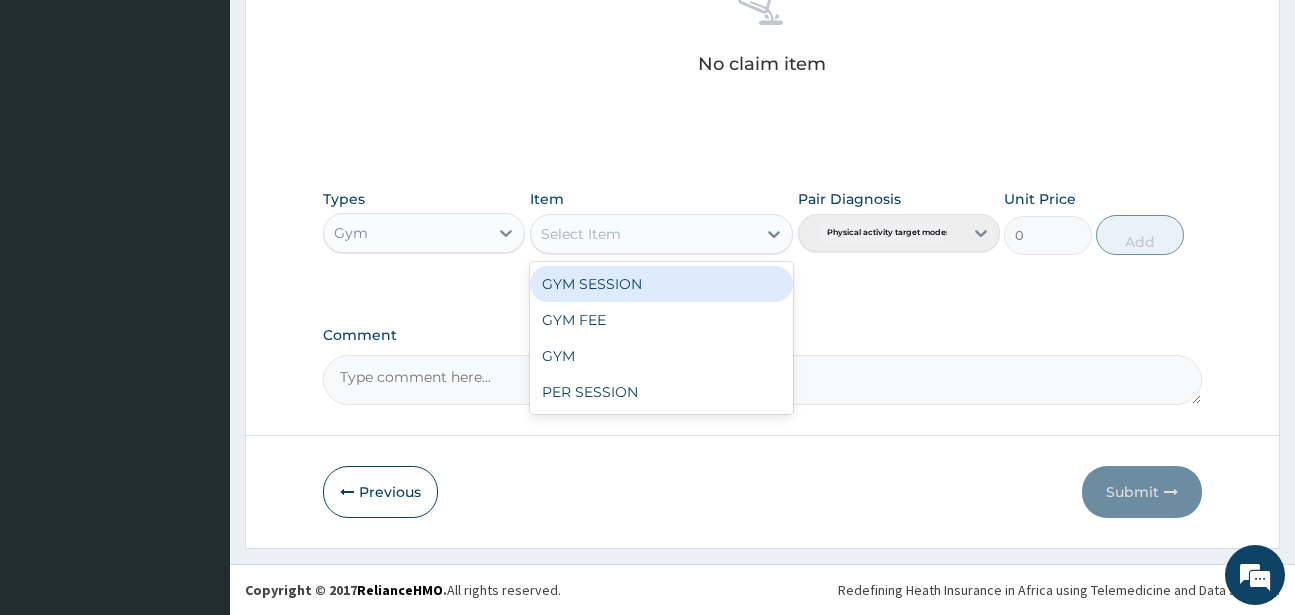 click on "GYM SESSION" at bounding box center [661, 284] 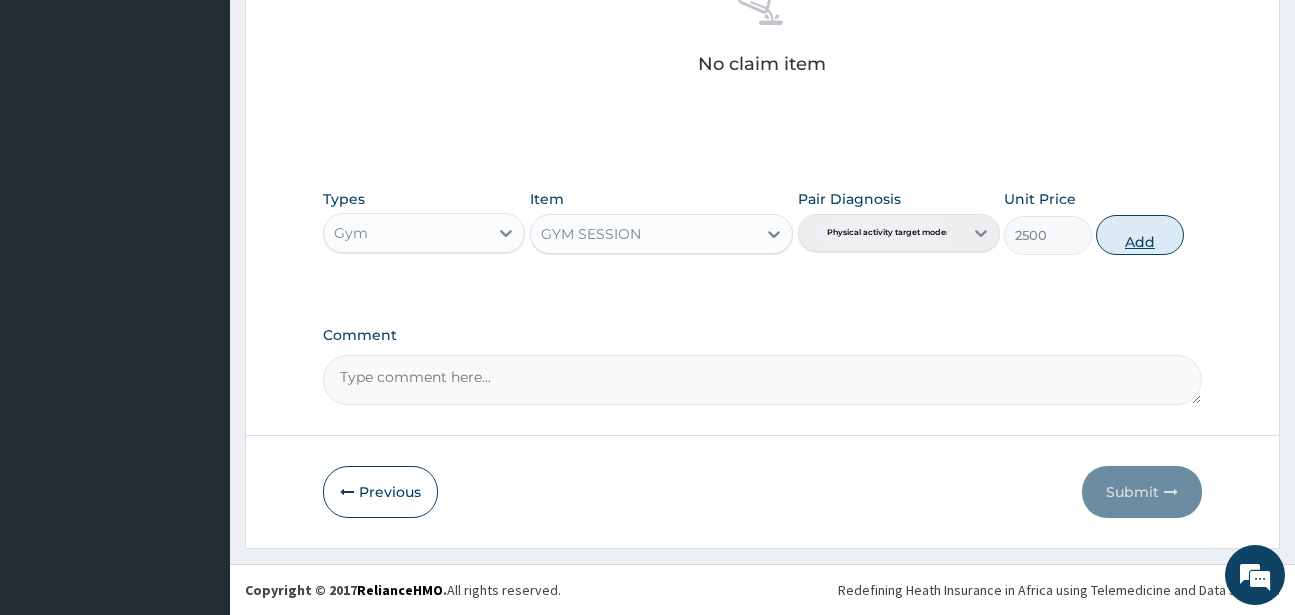 click on "Add" at bounding box center (1140, 235) 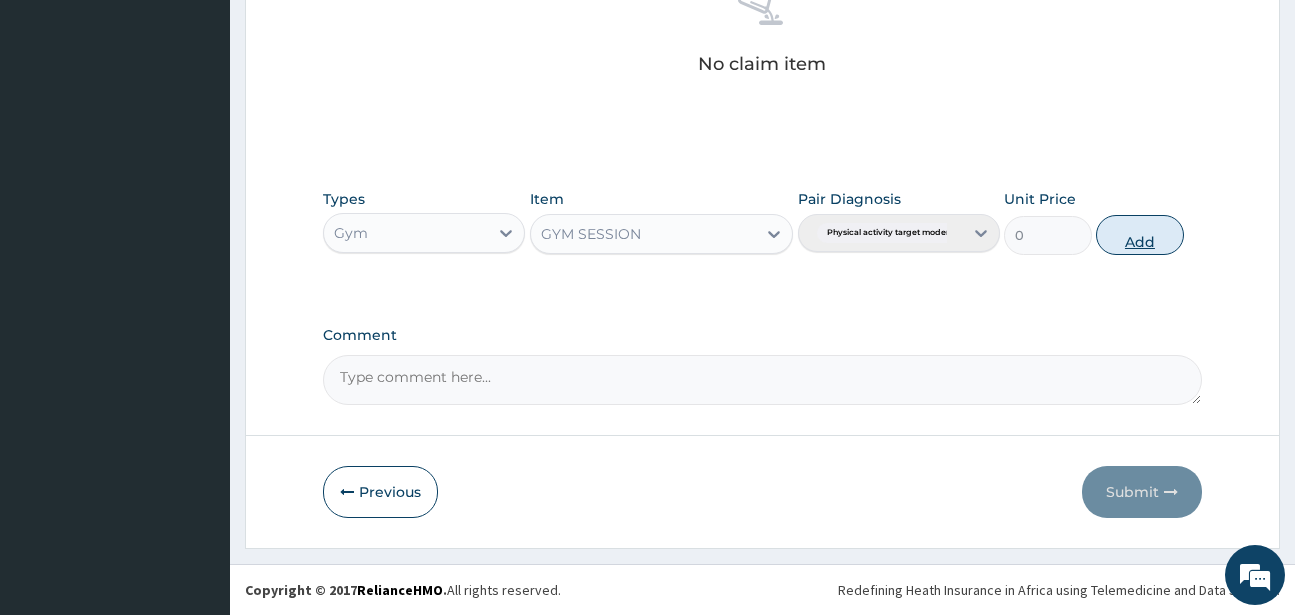 scroll, scrollTop: 747, scrollLeft: 0, axis: vertical 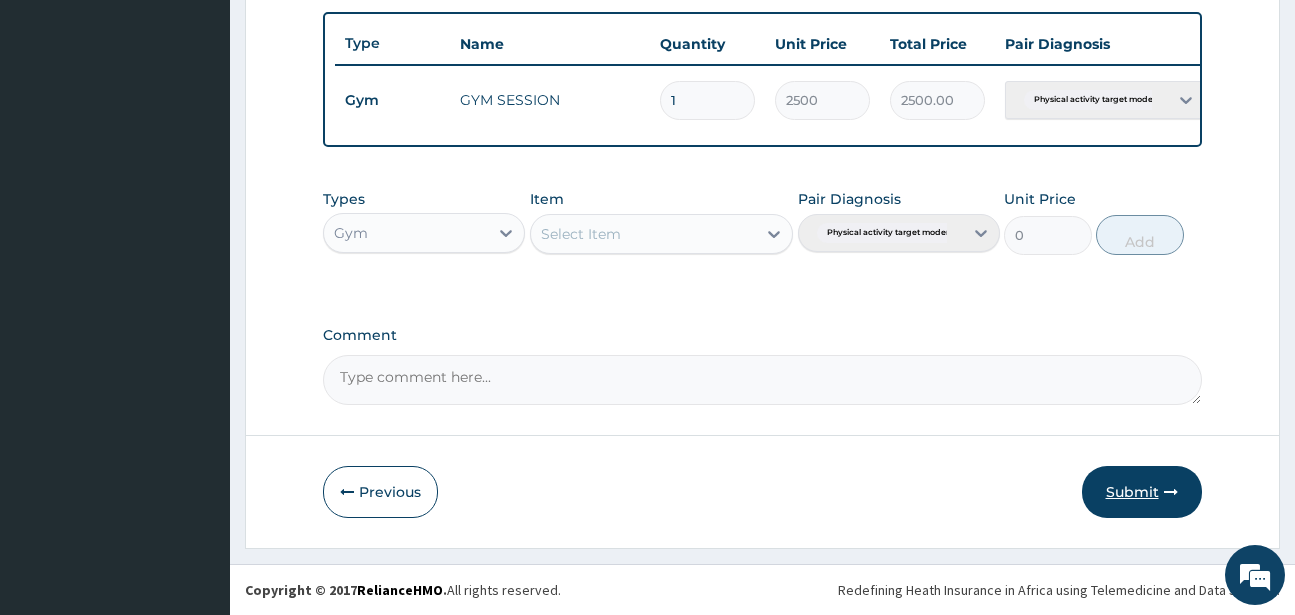 click on "Submit" at bounding box center (1142, 492) 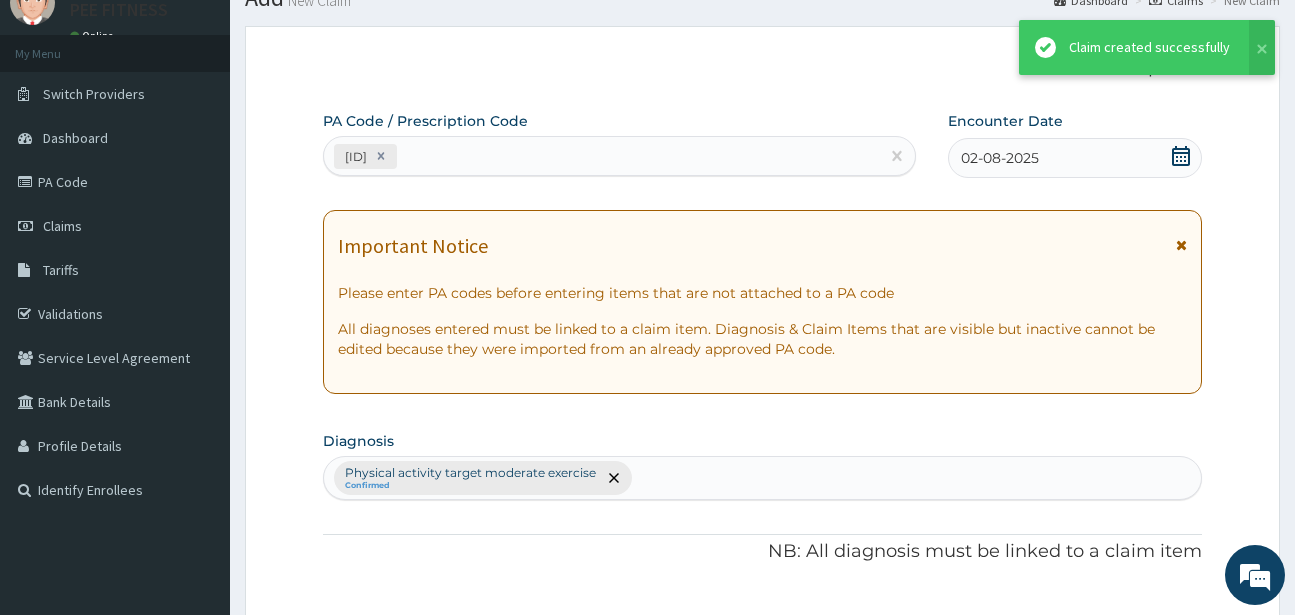 scroll, scrollTop: 747, scrollLeft: 0, axis: vertical 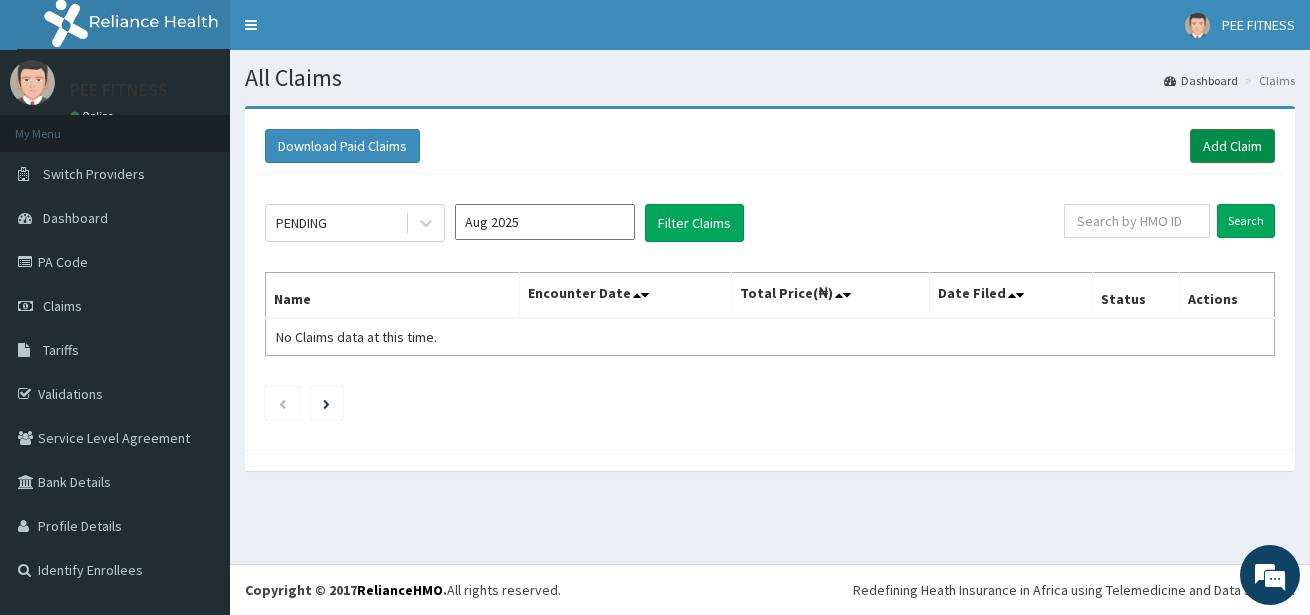 click on "Add Claim" at bounding box center [1232, 146] 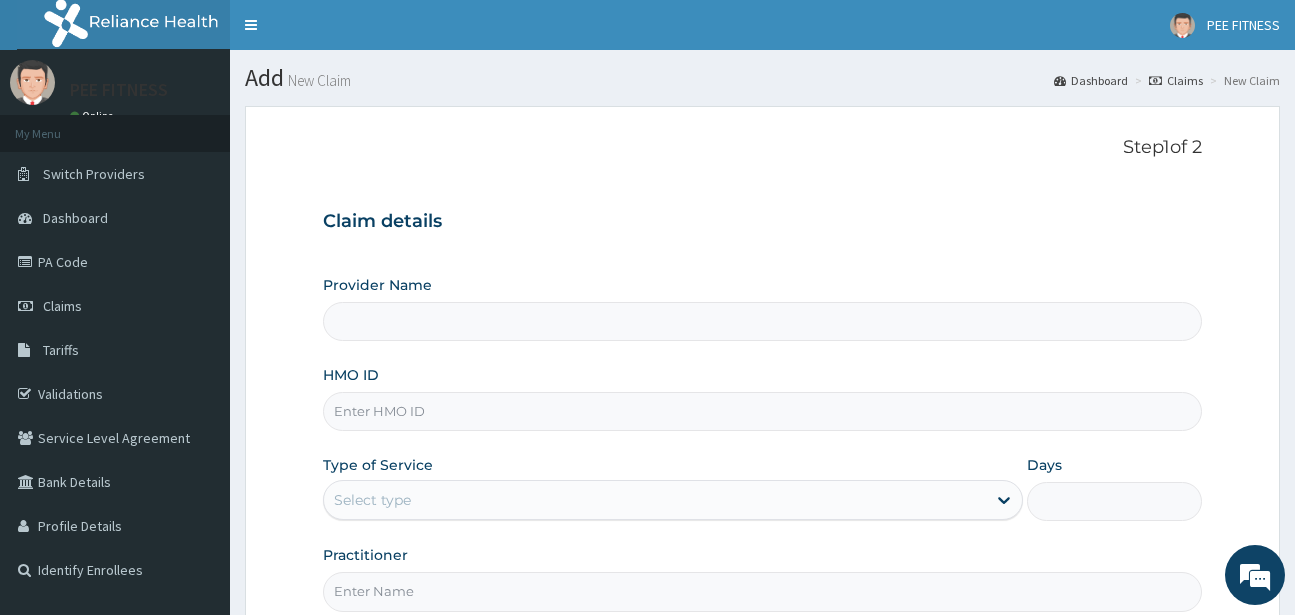 scroll, scrollTop: 0, scrollLeft: 0, axis: both 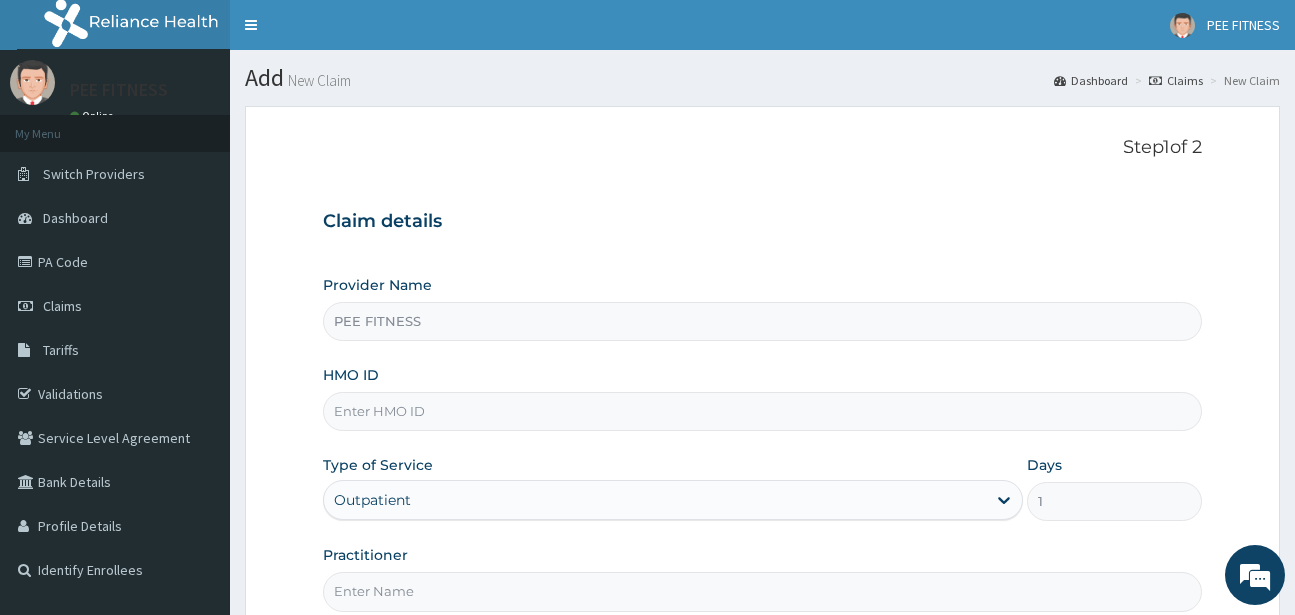 click on "HMO ID" at bounding box center (762, 411) 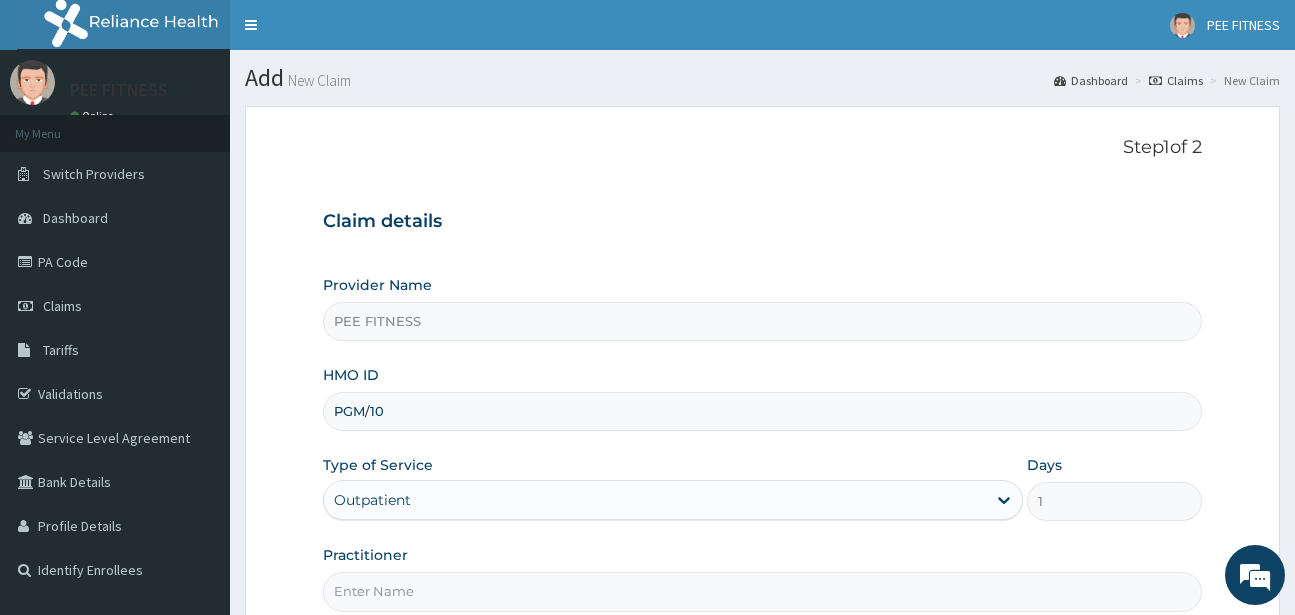 scroll, scrollTop: 0, scrollLeft: 0, axis: both 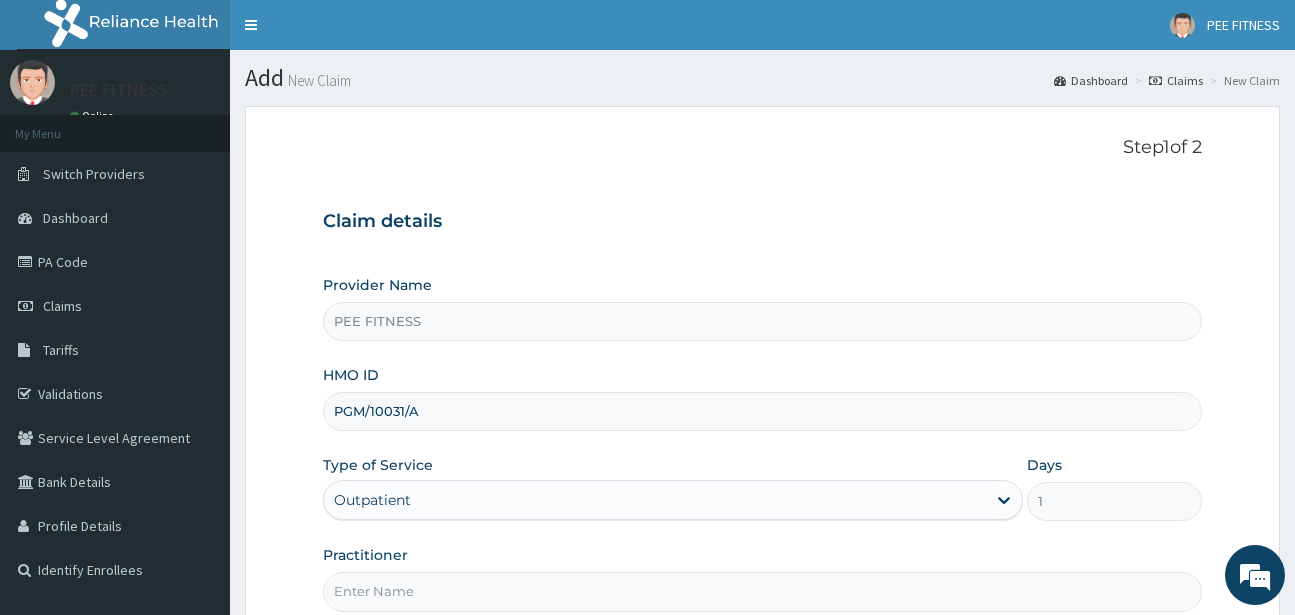 type on "PGM/10031/A" 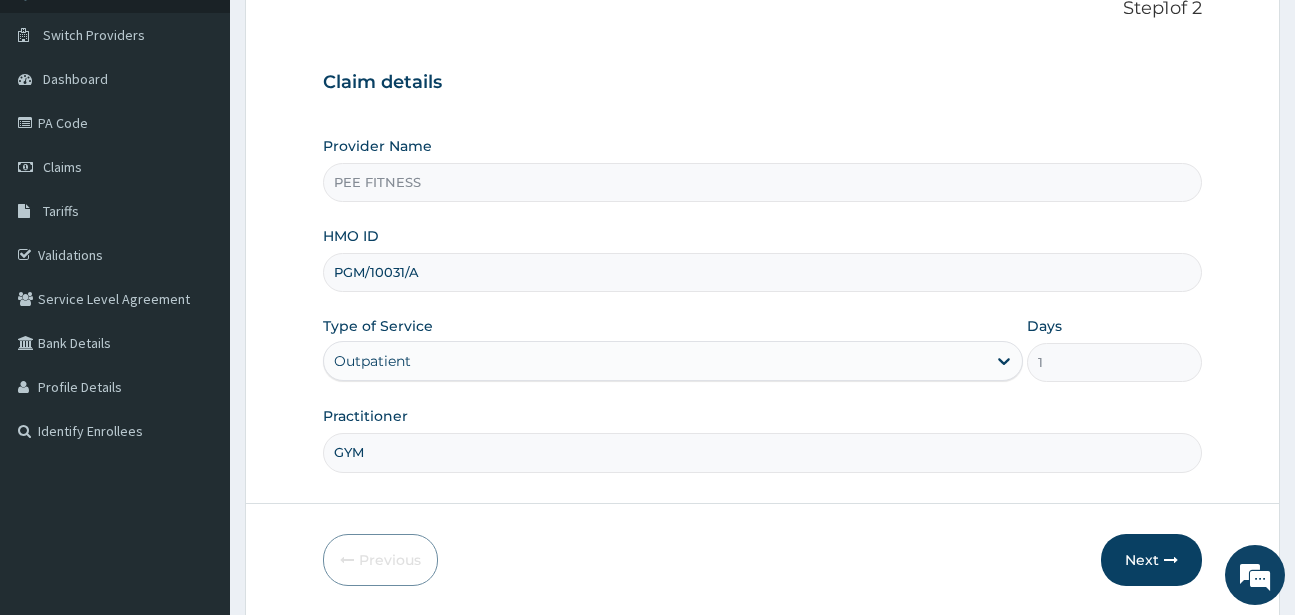 scroll, scrollTop: 207, scrollLeft: 0, axis: vertical 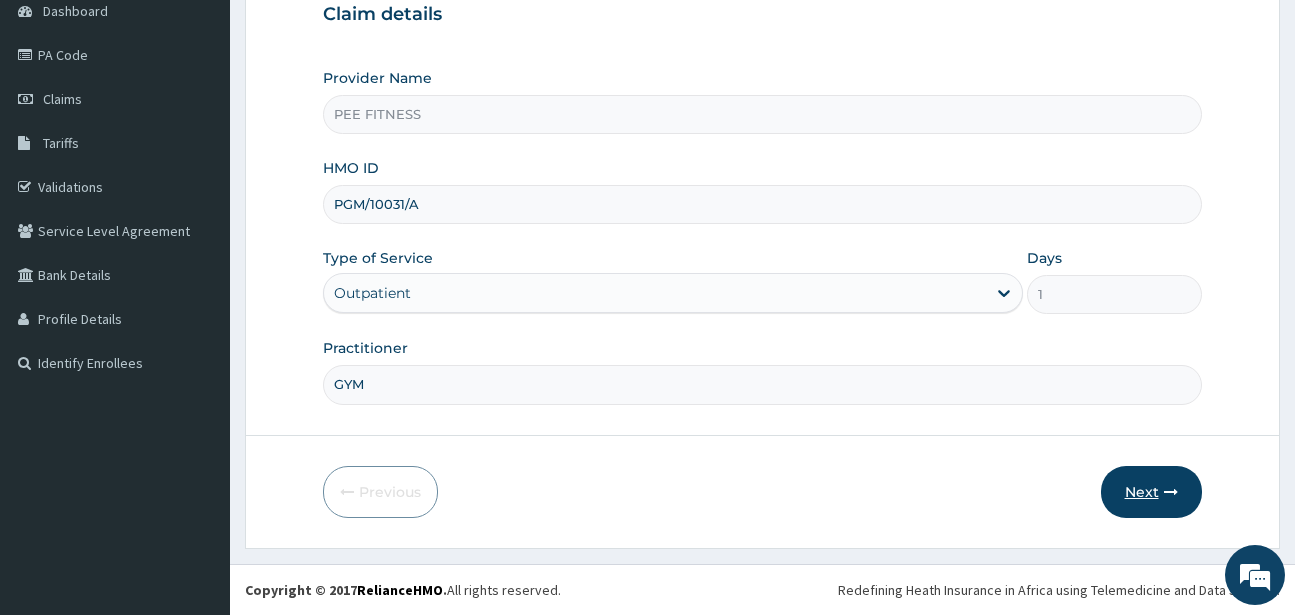 type on "GYM" 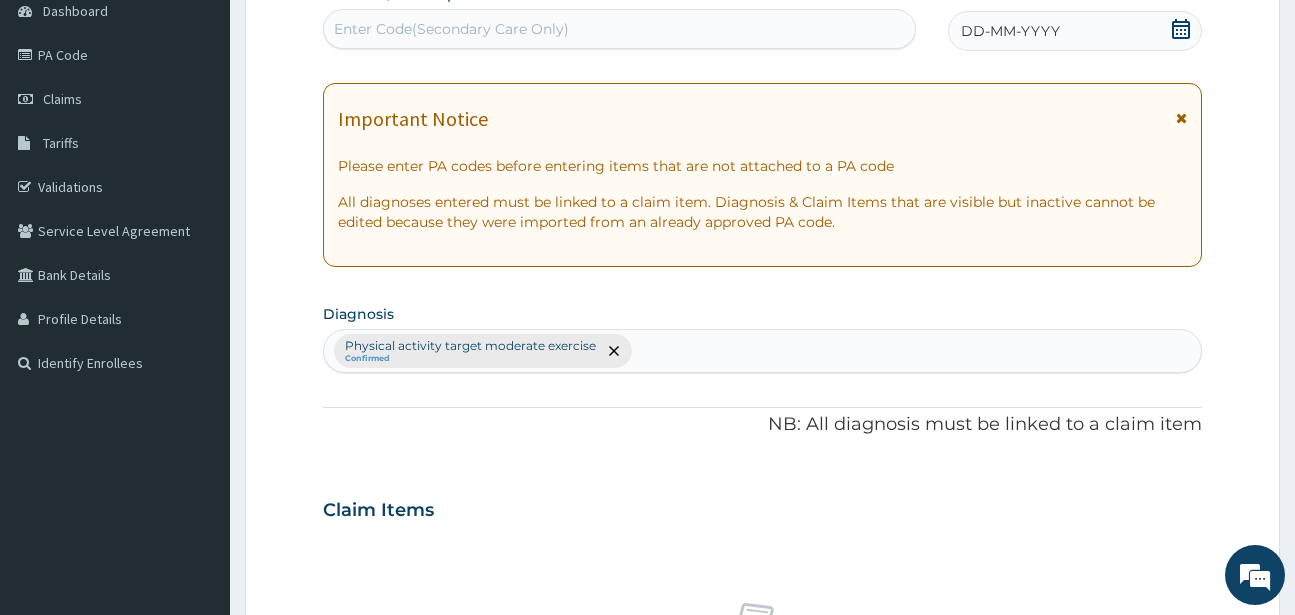 click 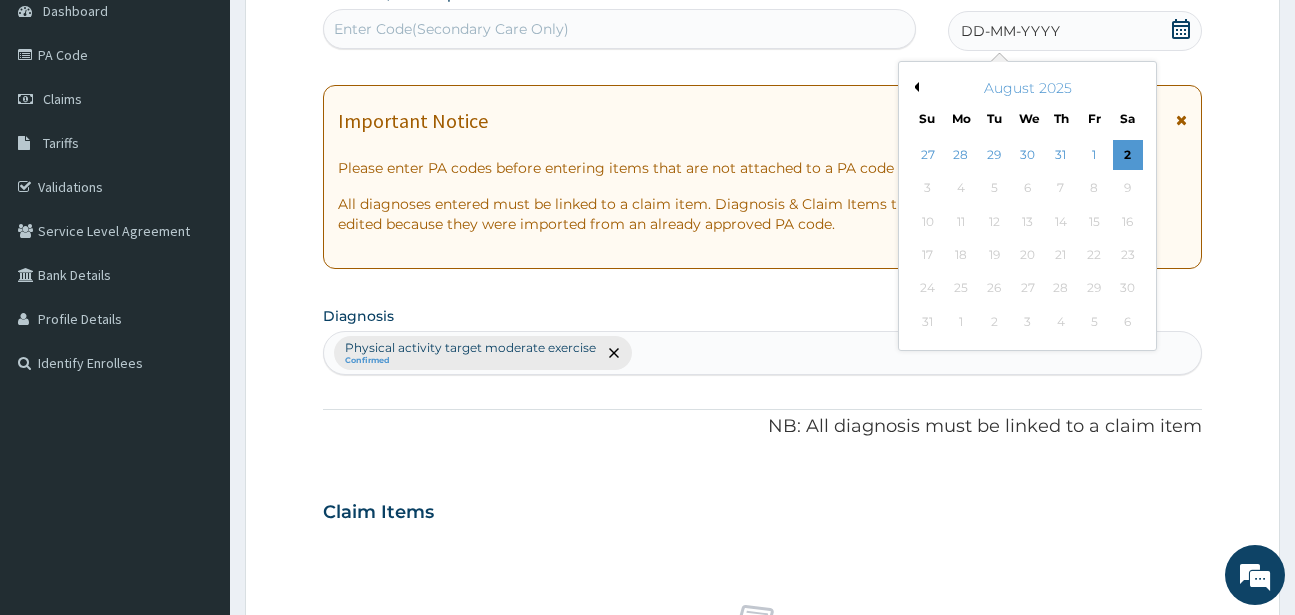 click on "2" at bounding box center [1127, 155] 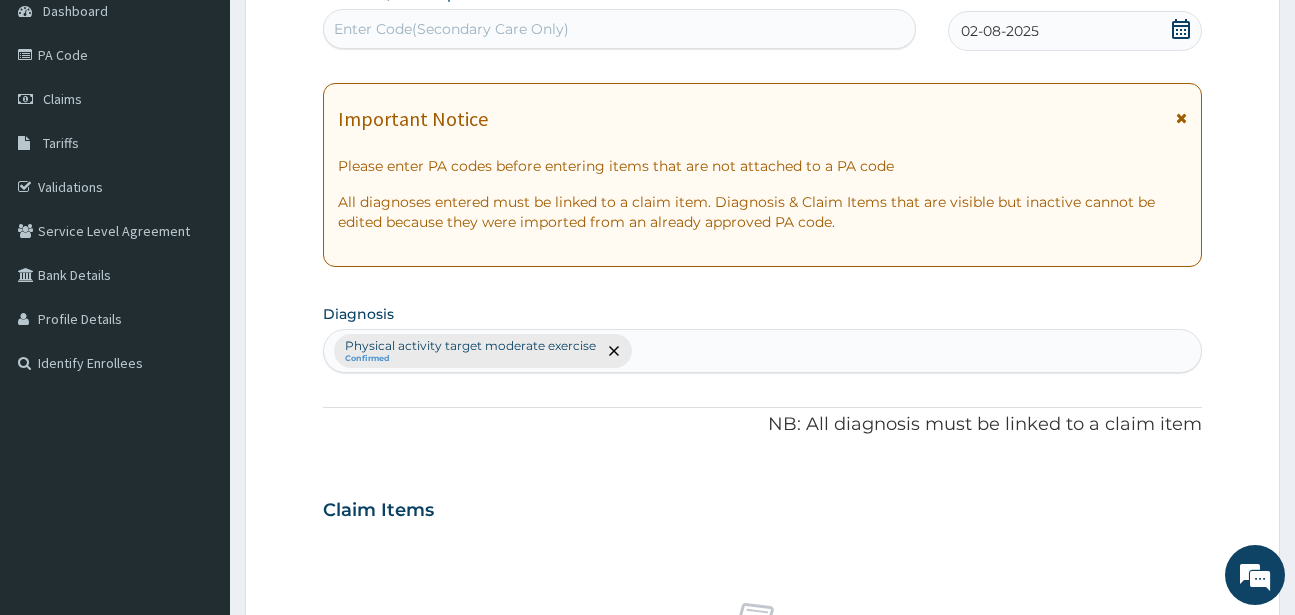 click on "Enter Code(Secondary Care Only)" at bounding box center (451, 29) 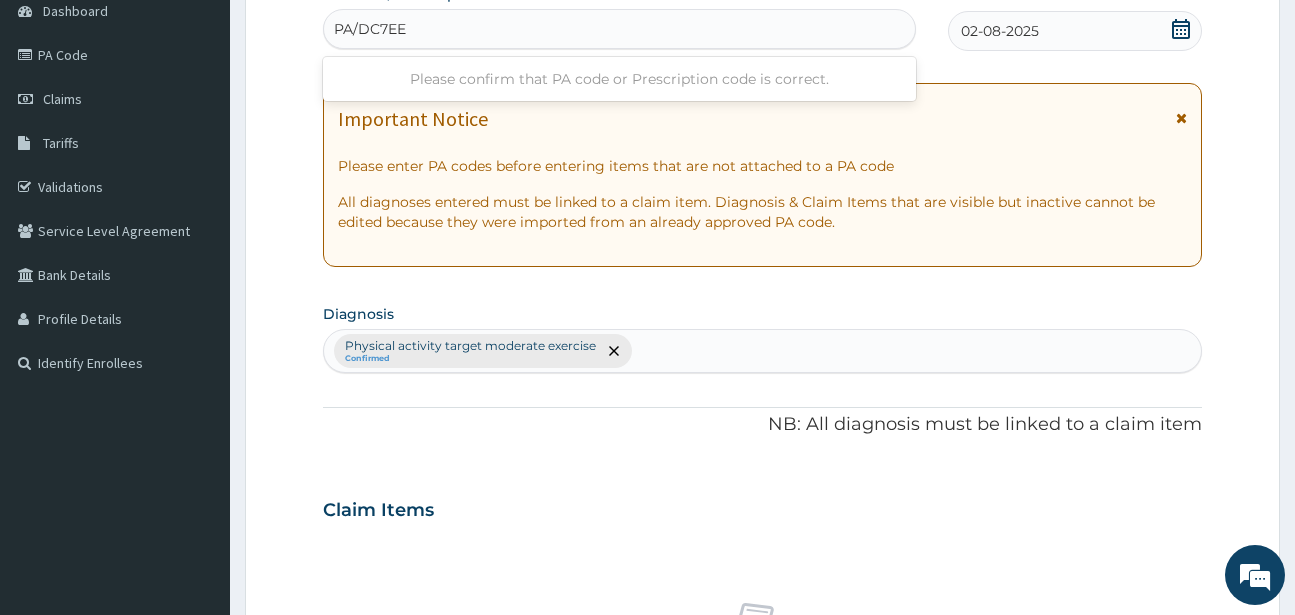 type on "PA/DC7EE3" 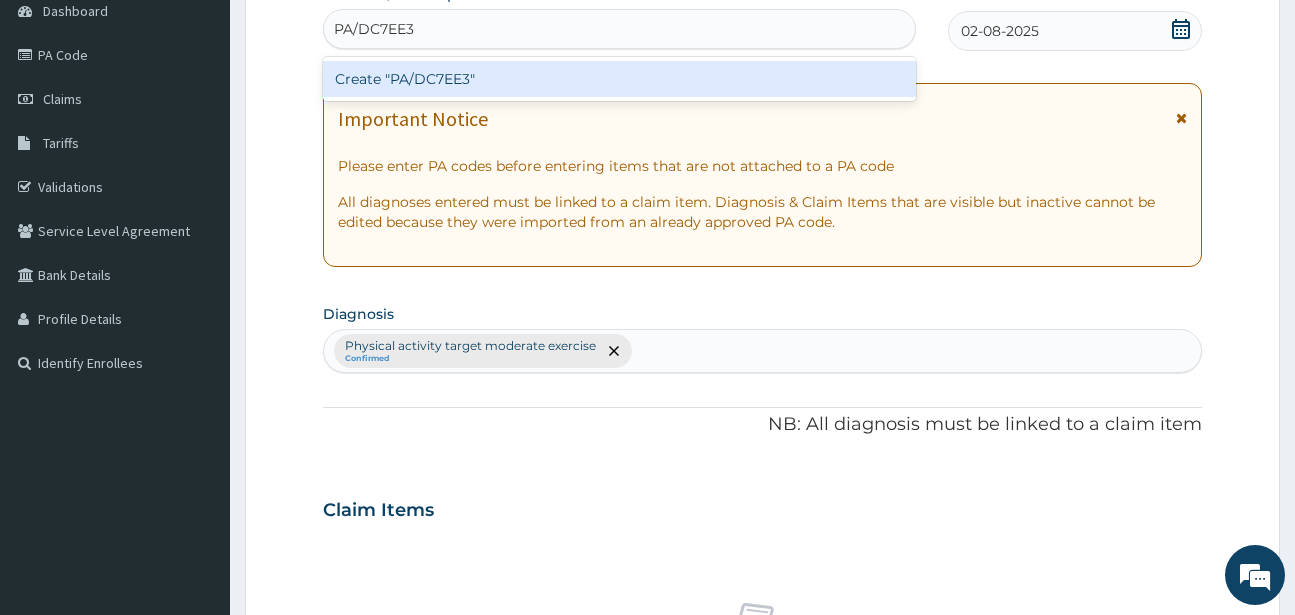 type 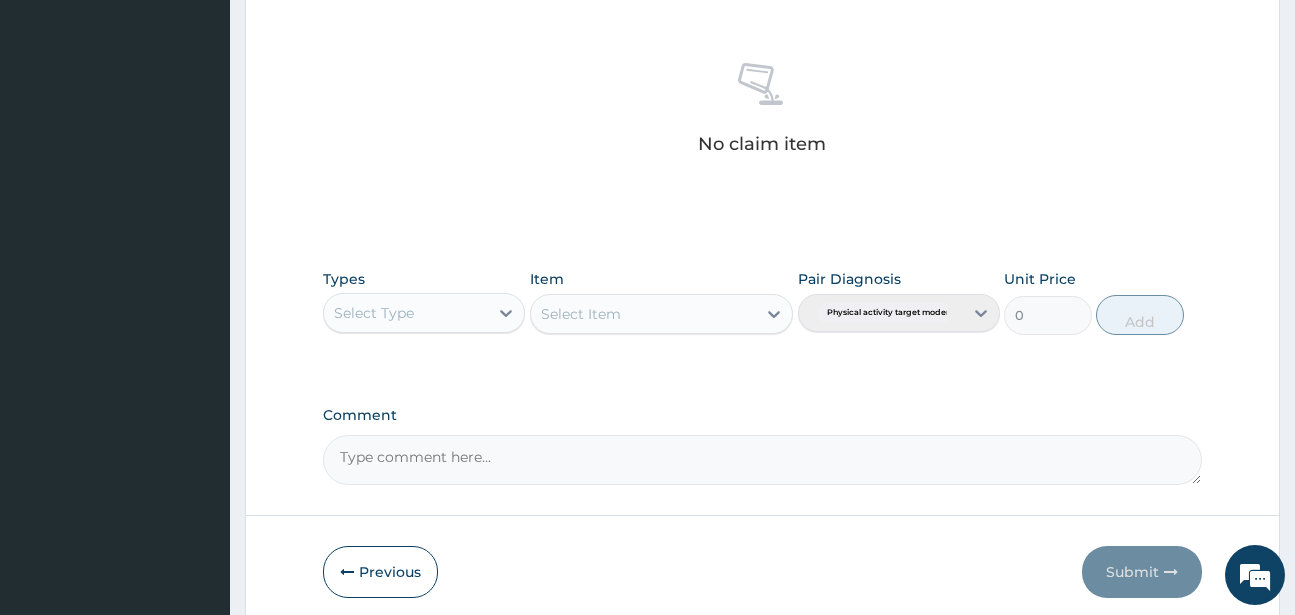 scroll, scrollTop: 827, scrollLeft: 0, axis: vertical 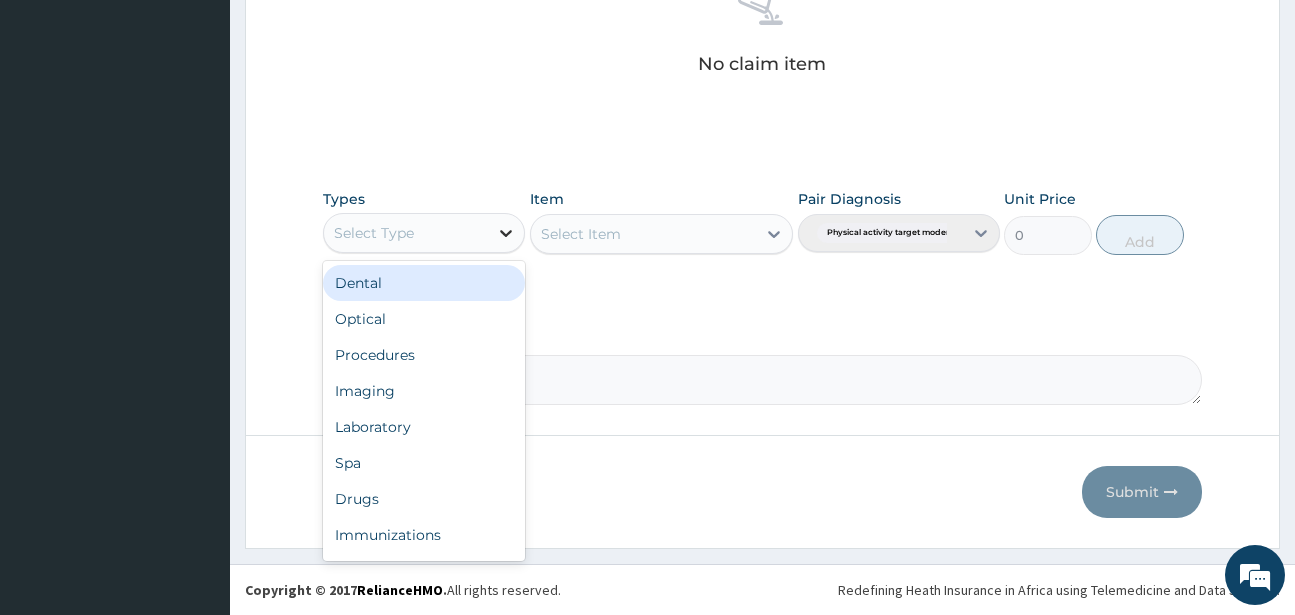 click 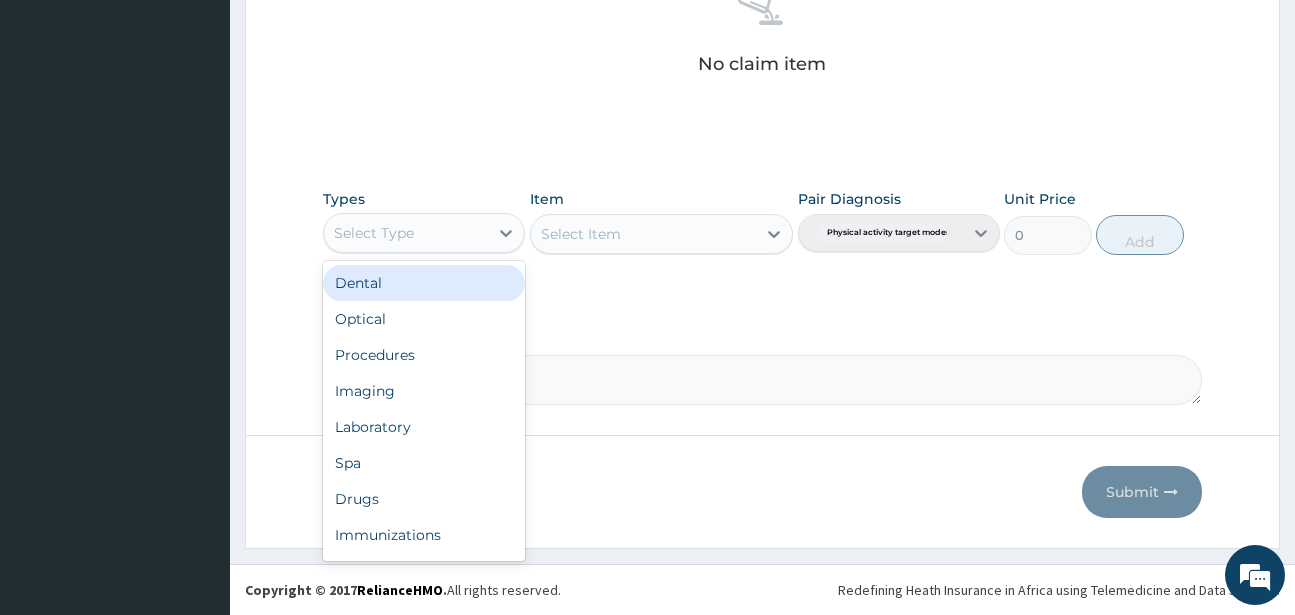 scroll, scrollTop: 68, scrollLeft: 0, axis: vertical 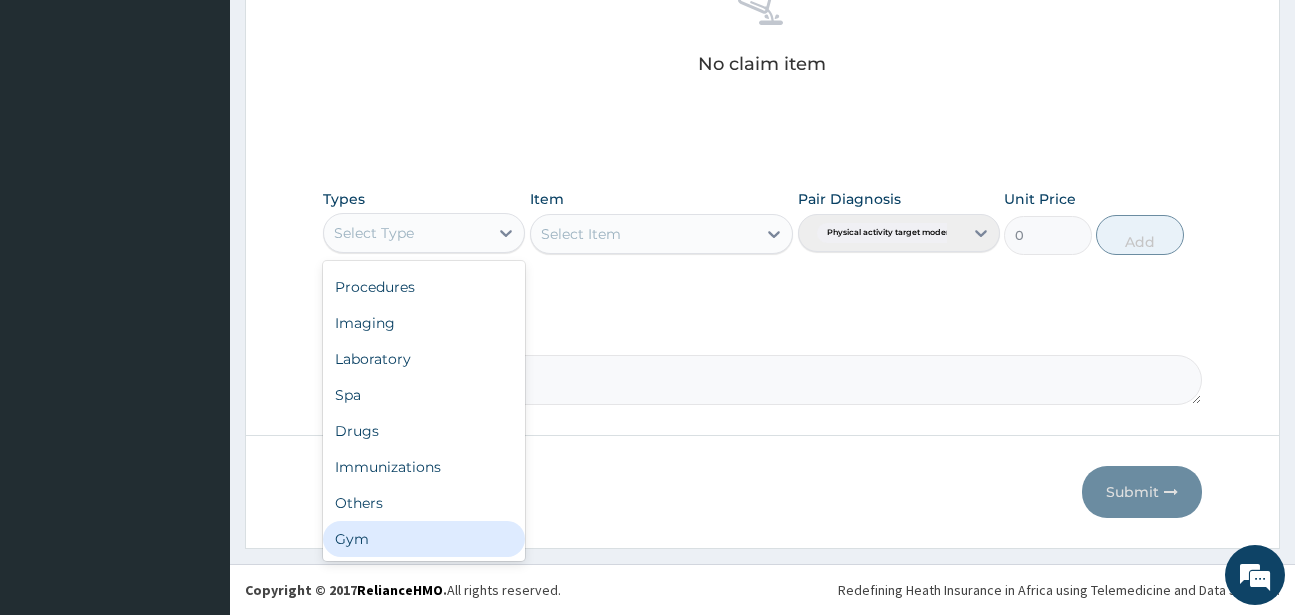 click on "Gym" at bounding box center (424, 539) 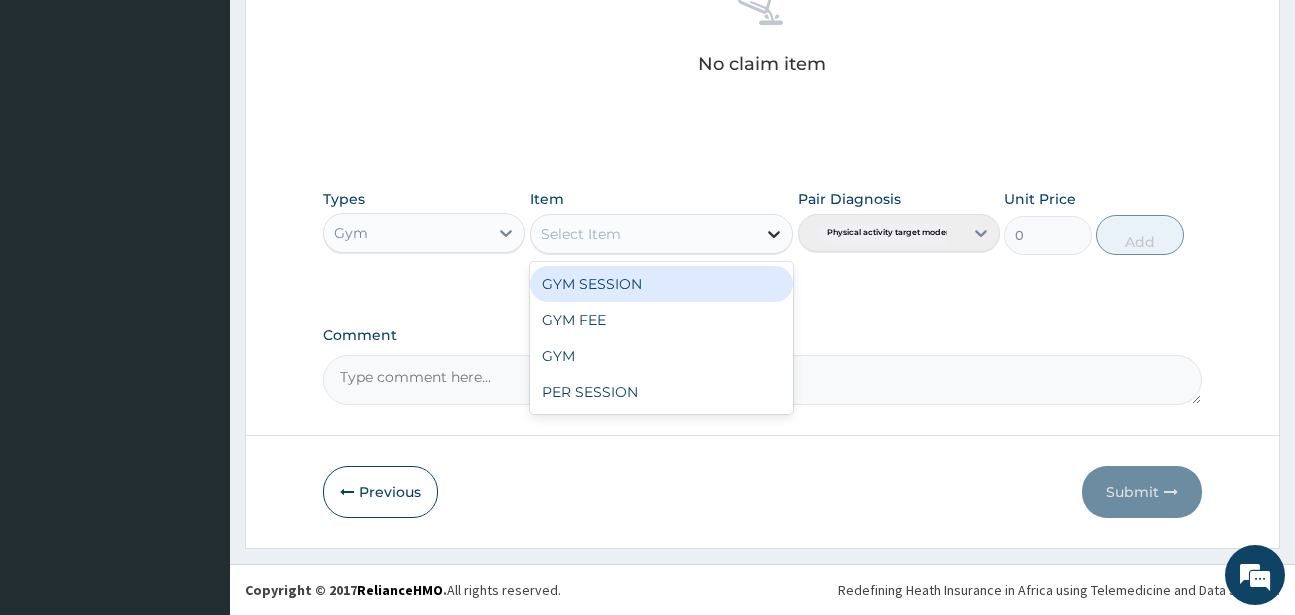 click 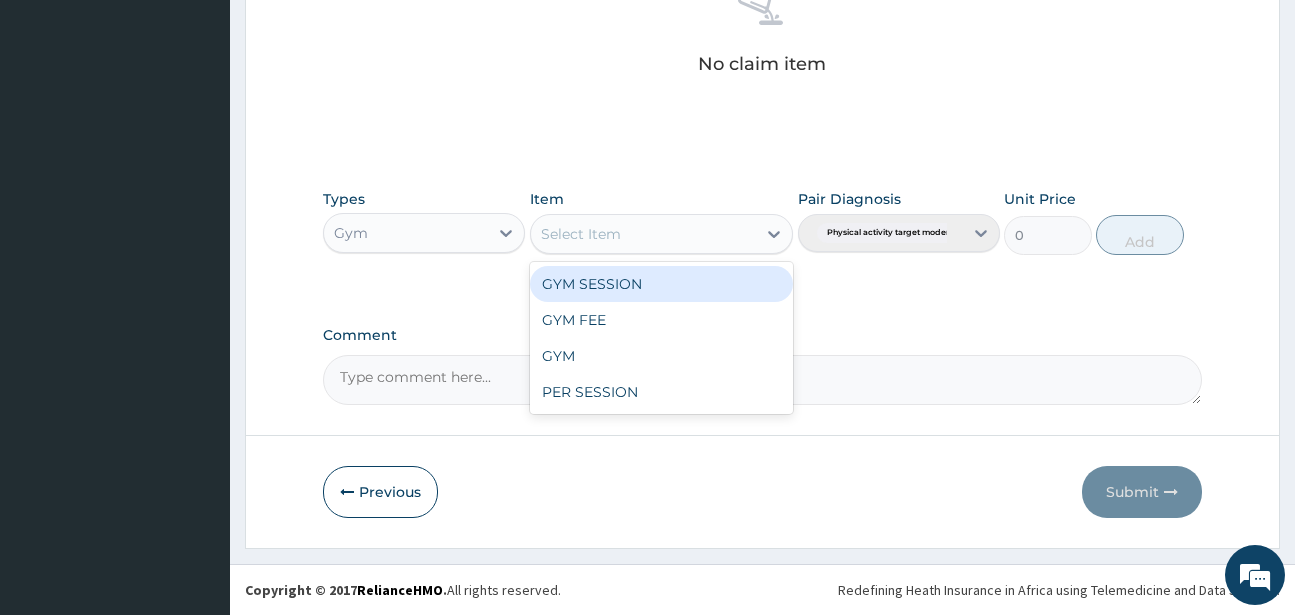 click on "GYM SESSION" at bounding box center (661, 284) 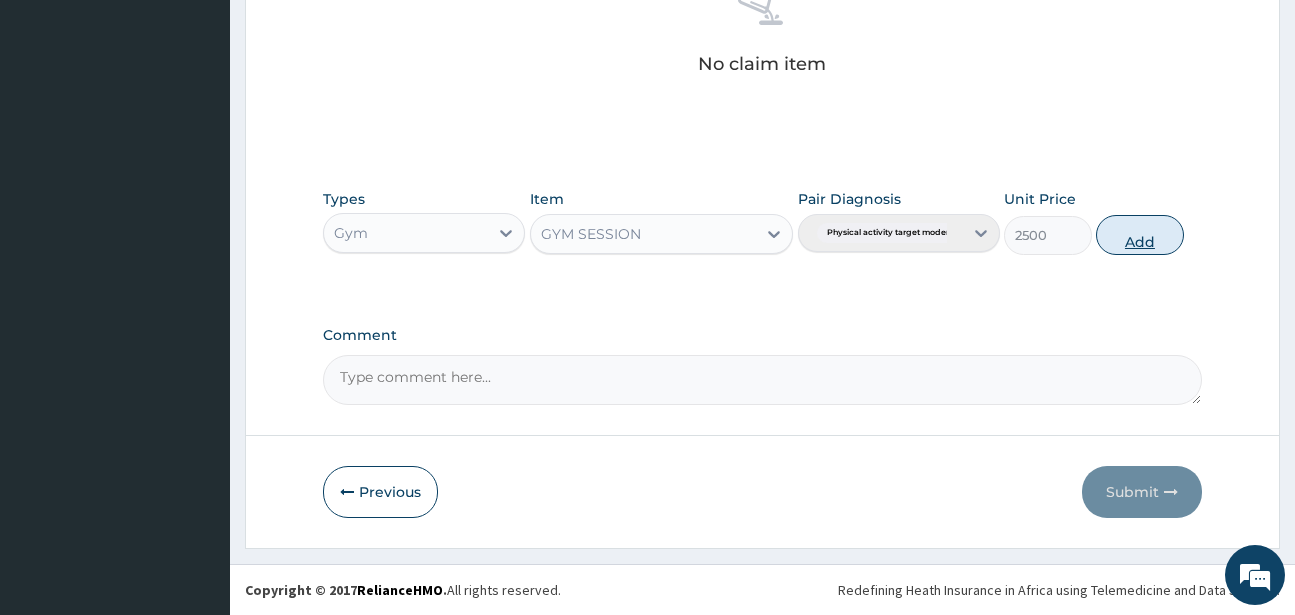 click on "Add" at bounding box center [1140, 235] 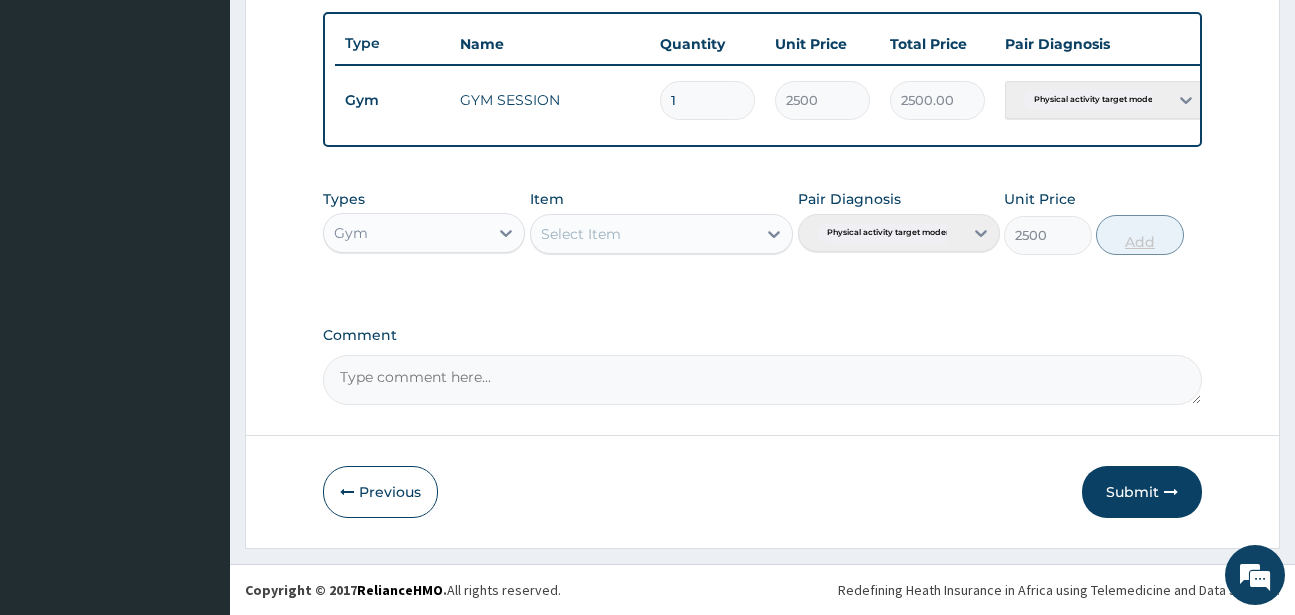 type on "0" 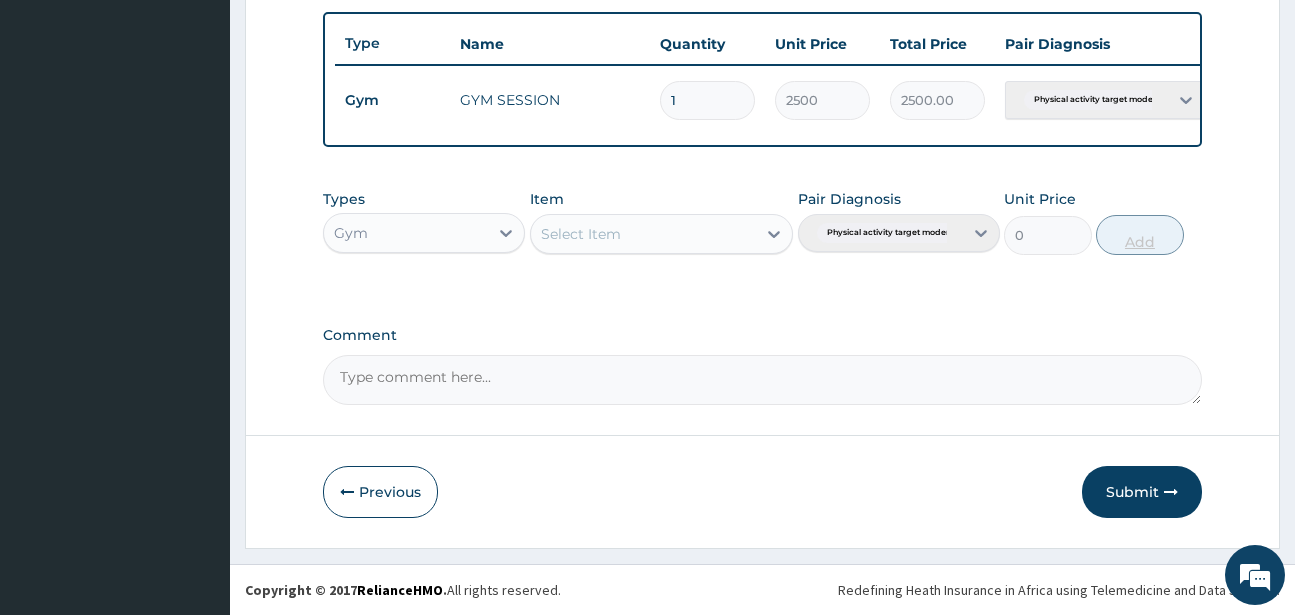 scroll, scrollTop: 747, scrollLeft: 0, axis: vertical 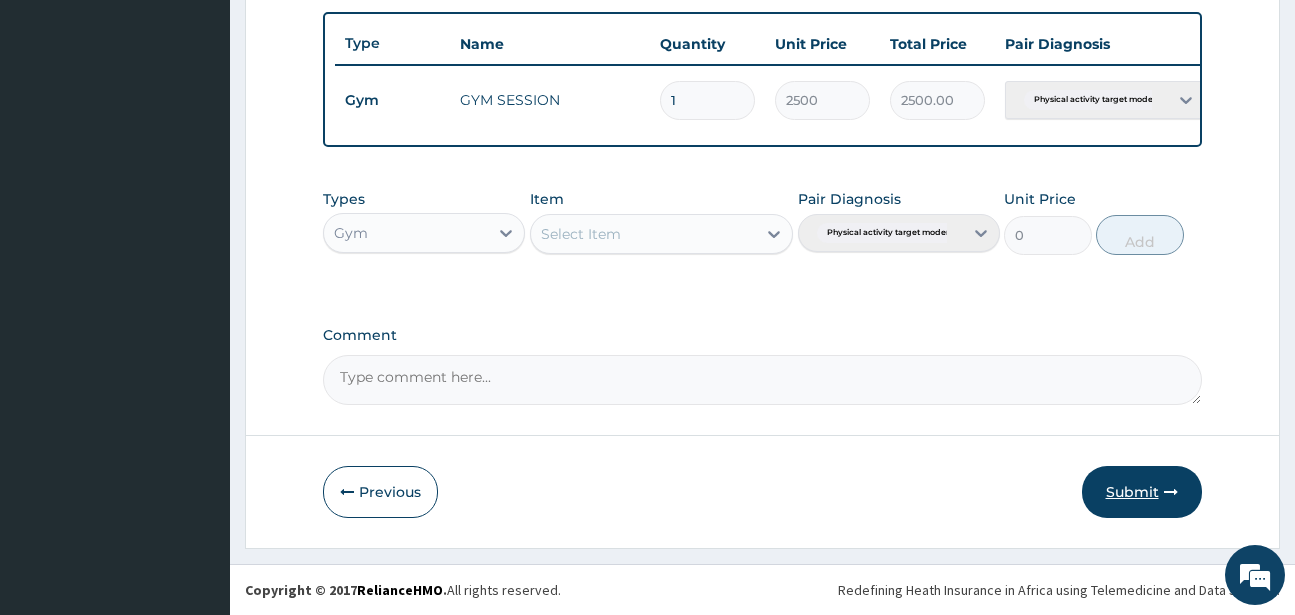 click on "Submit" at bounding box center [1142, 492] 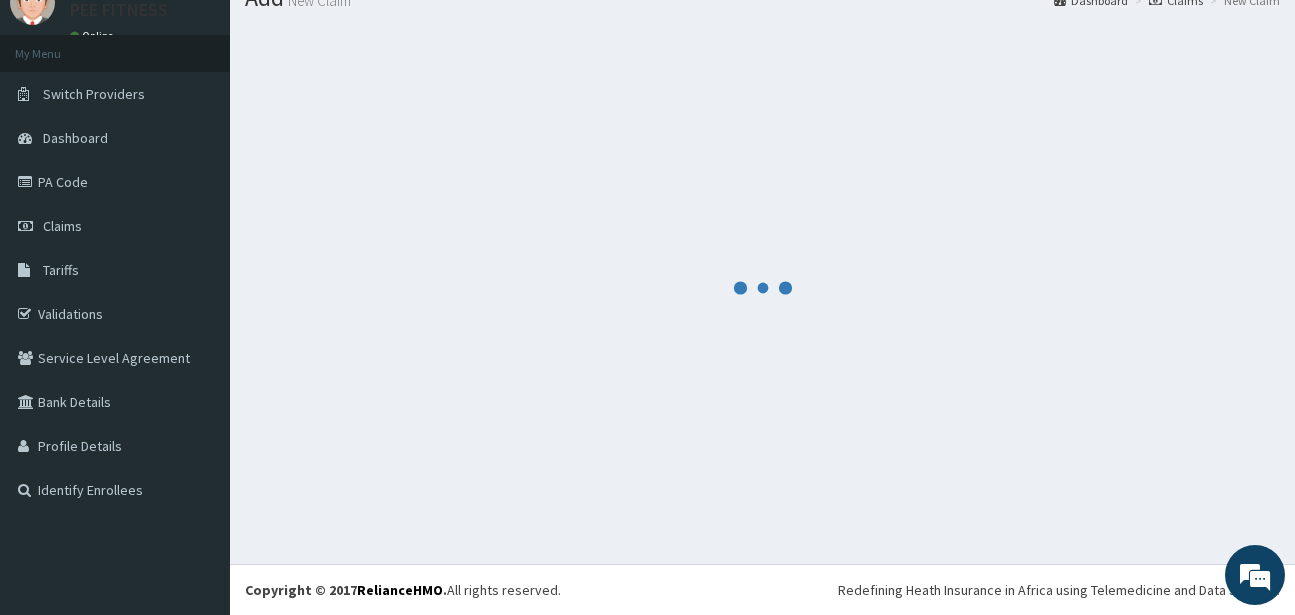 scroll, scrollTop: 747, scrollLeft: 0, axis: vertical 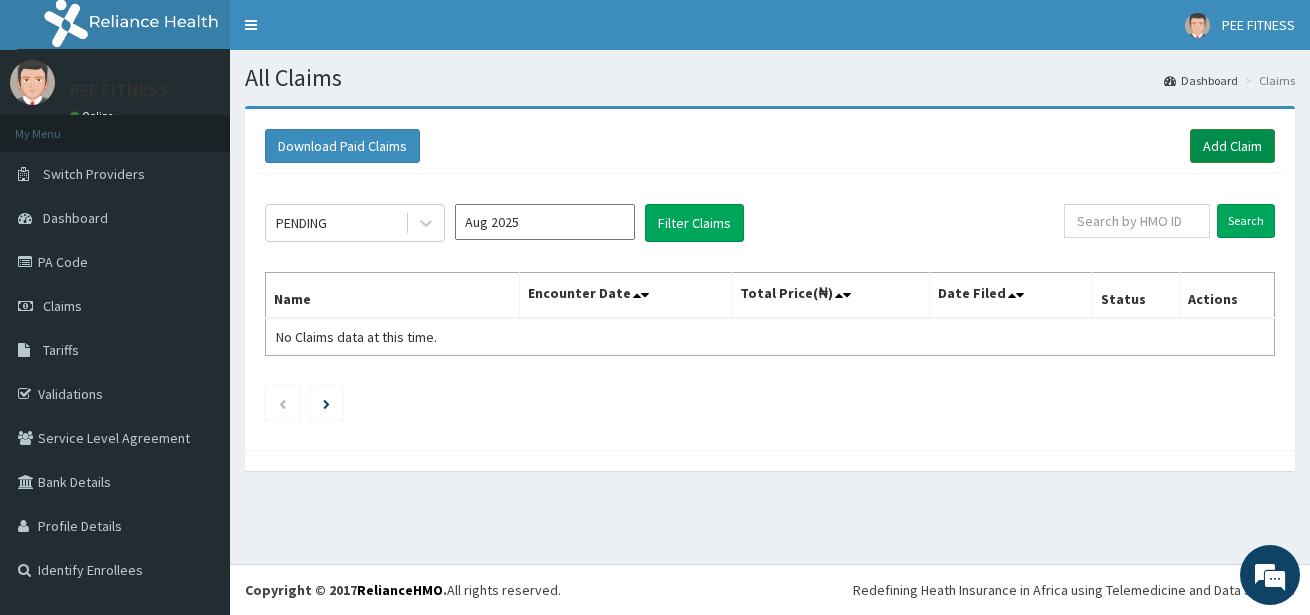 click on "Add Claim" at bounding box center (1232, 146) 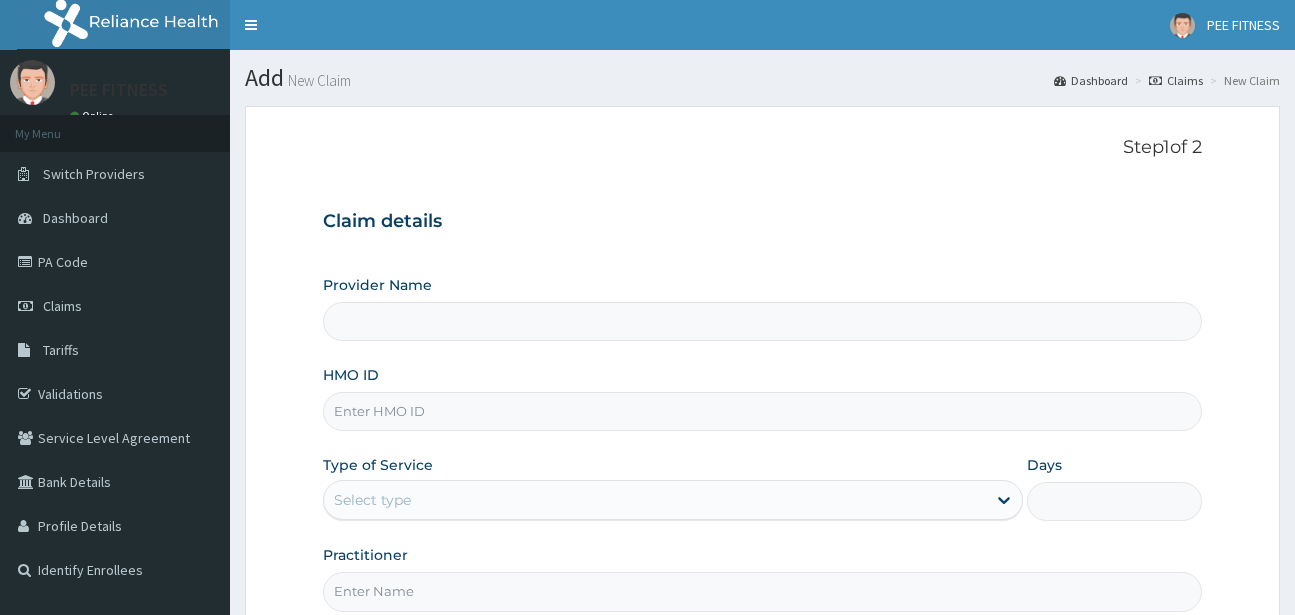 scroll, scrollTop: 0, scrollLeft: 0, axis: both 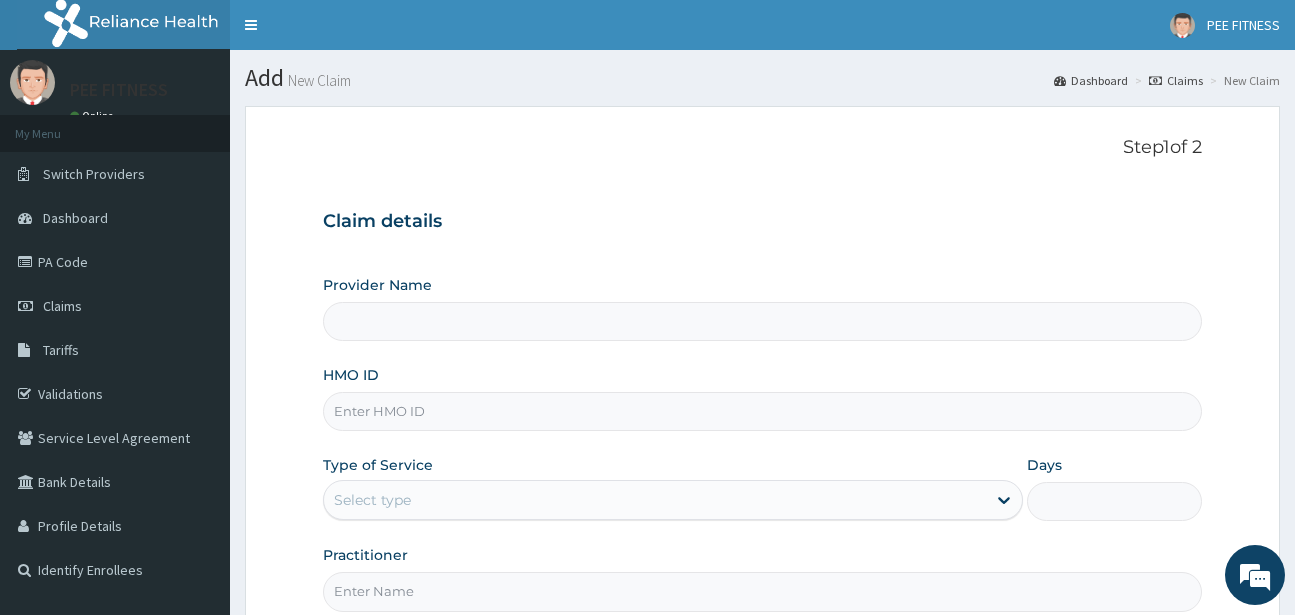 type on "PEE FITNESS" 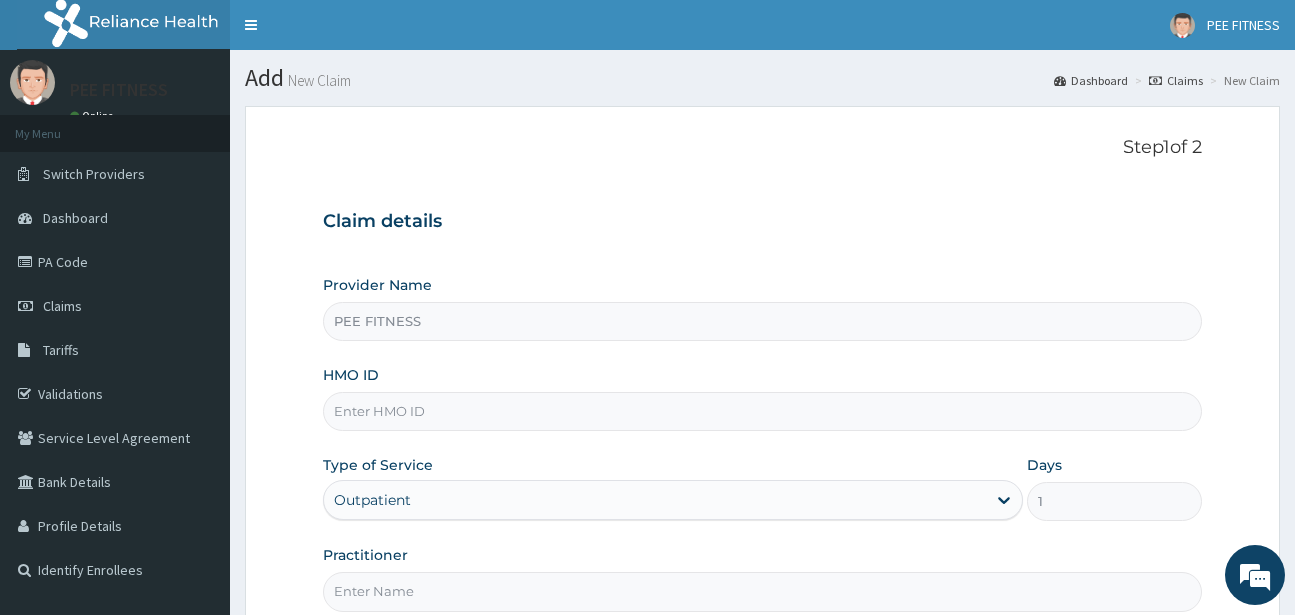 click on "HMO ID" at bounding box center (762, 411) 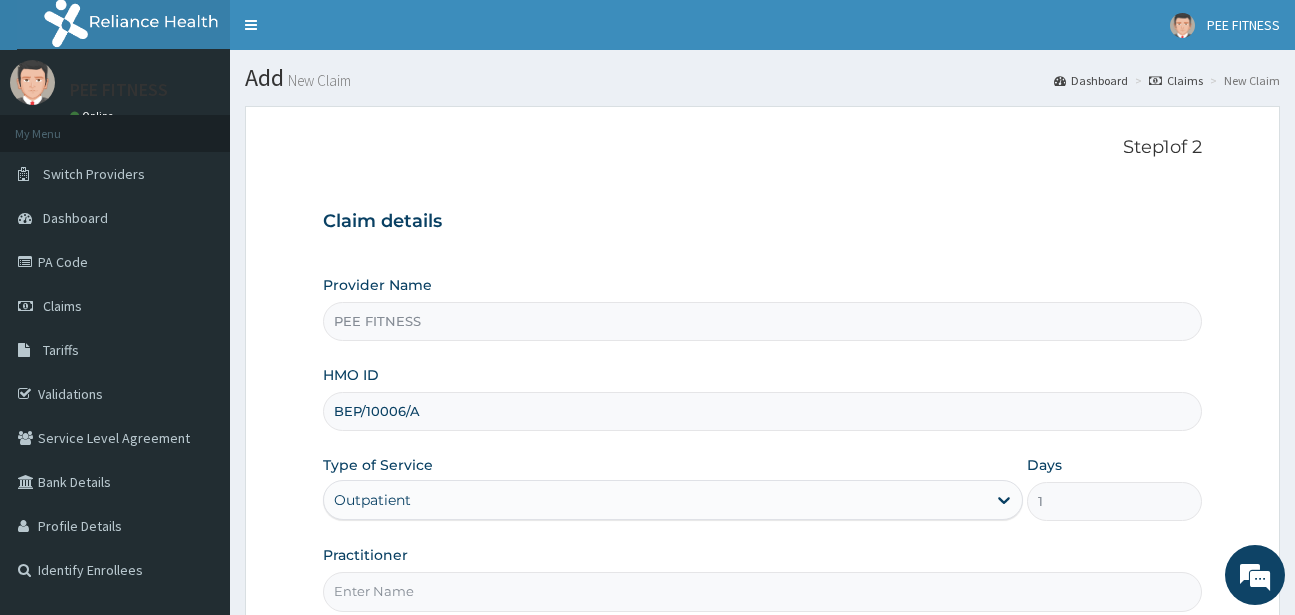 type on "BEP/10006/A" 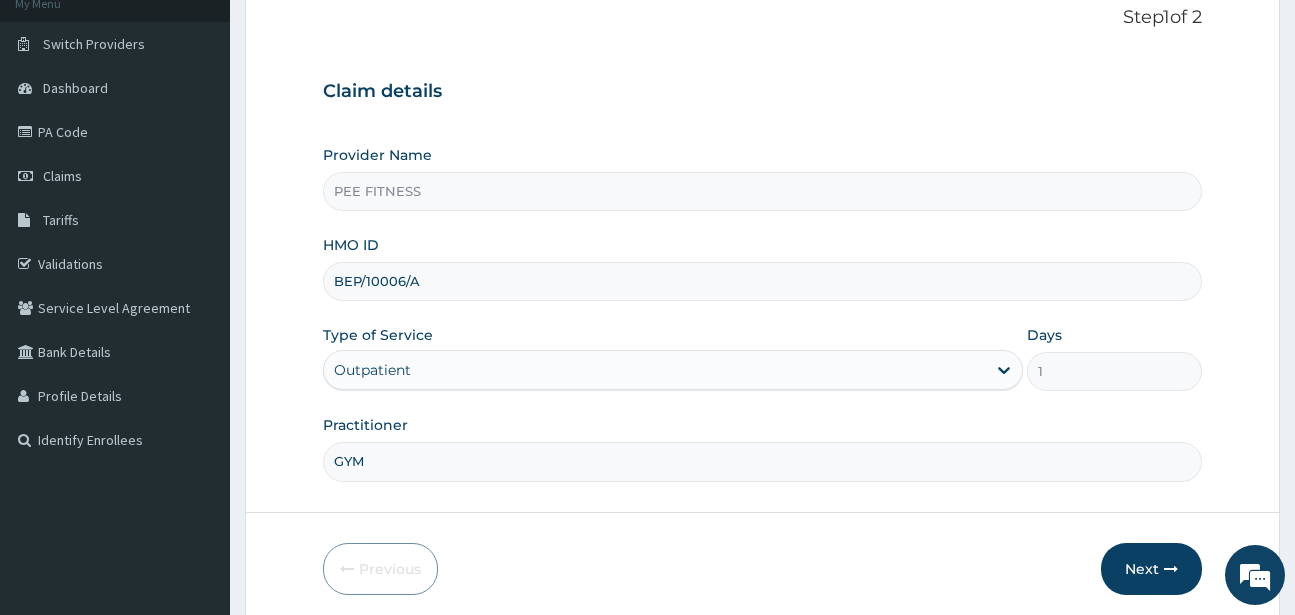scroll, scrollTop: 207, scrollLeft: 0, axis: vertical 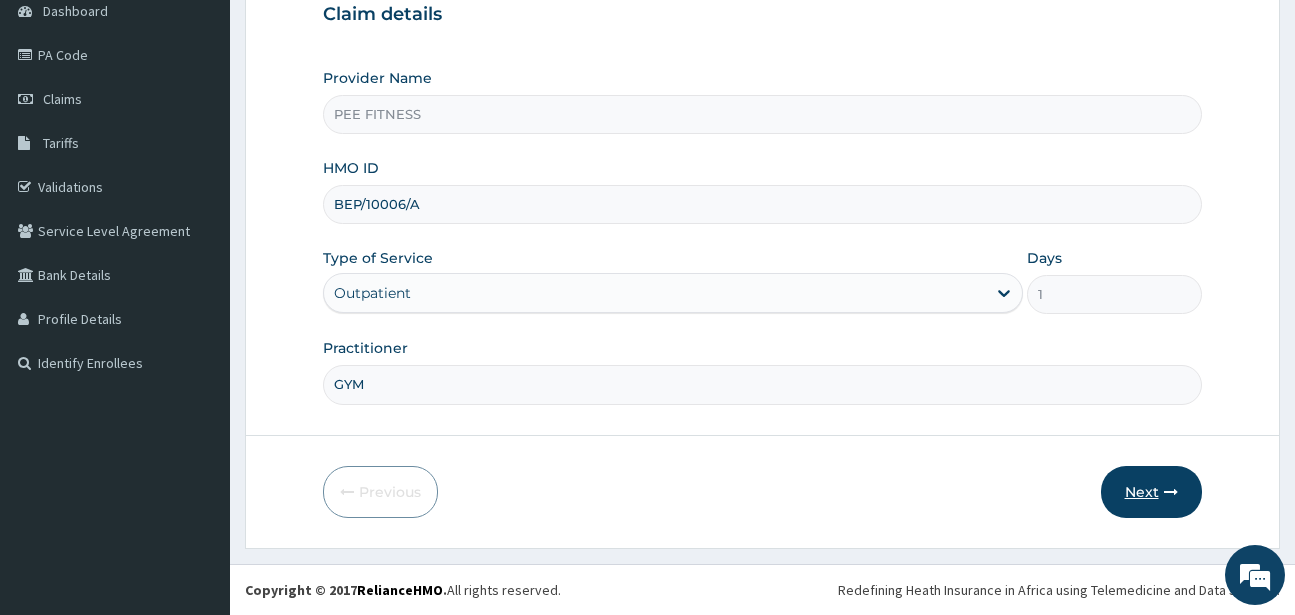 type on "GYM" 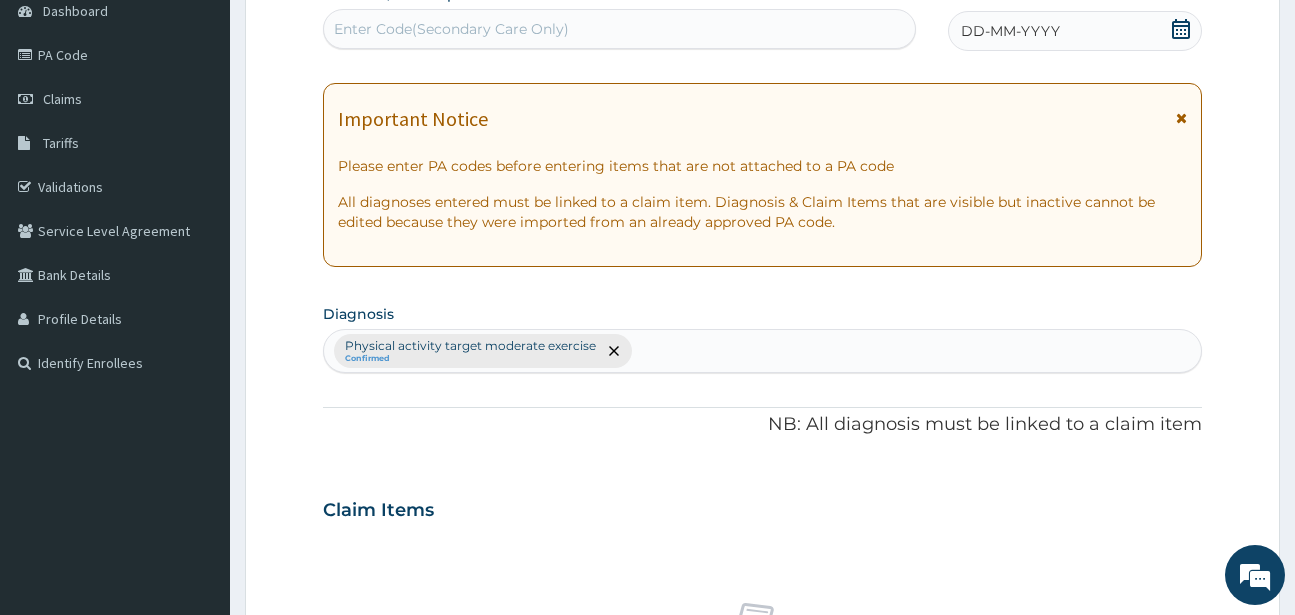click 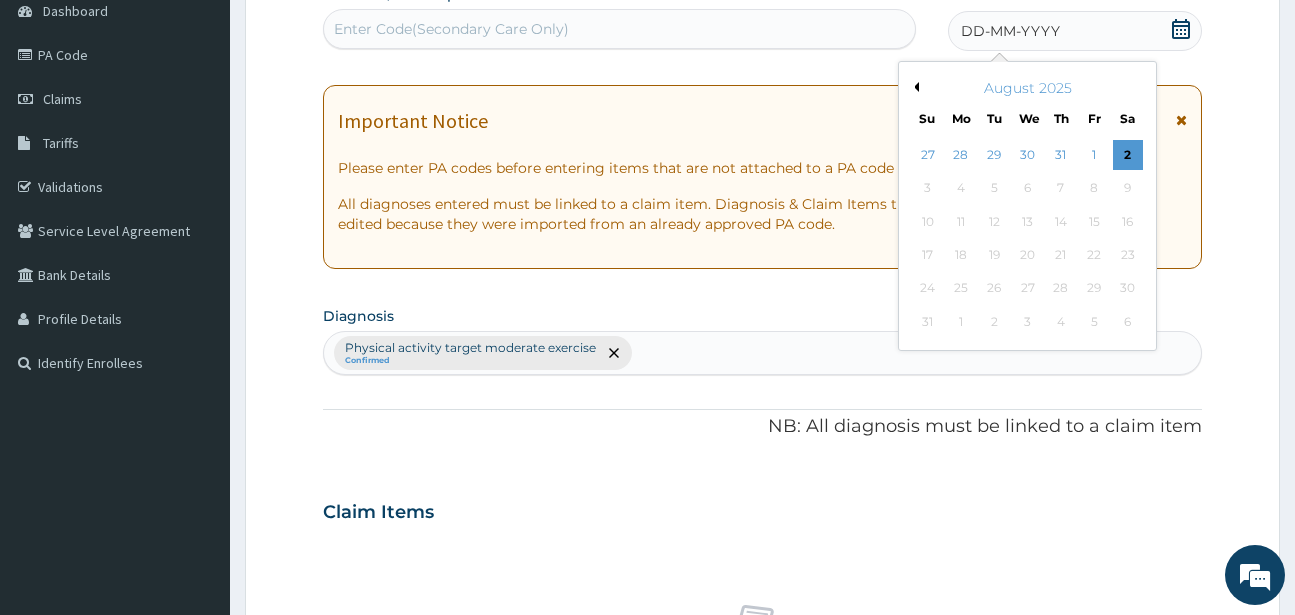 drag, startPoint x: 1128, startPoint y: 151, endPoint x: 1008, endPoint y: 143, distance: 120.26637 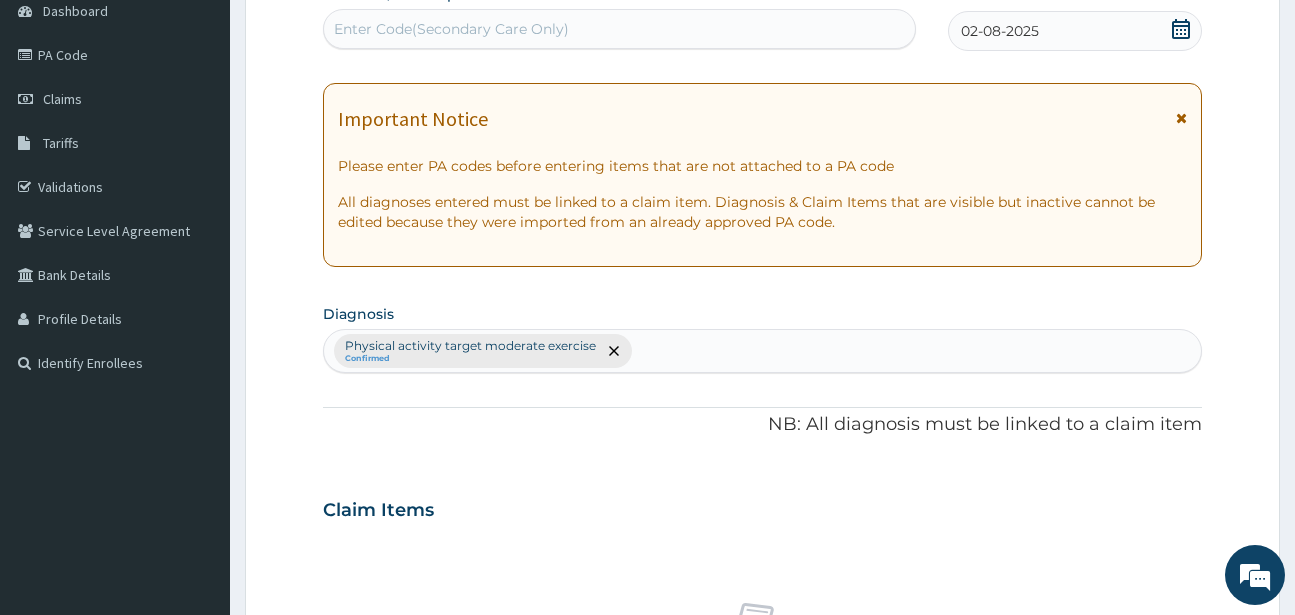 click on "Enter Code(Secondary Care Only)" at bounding box center (451, 29) 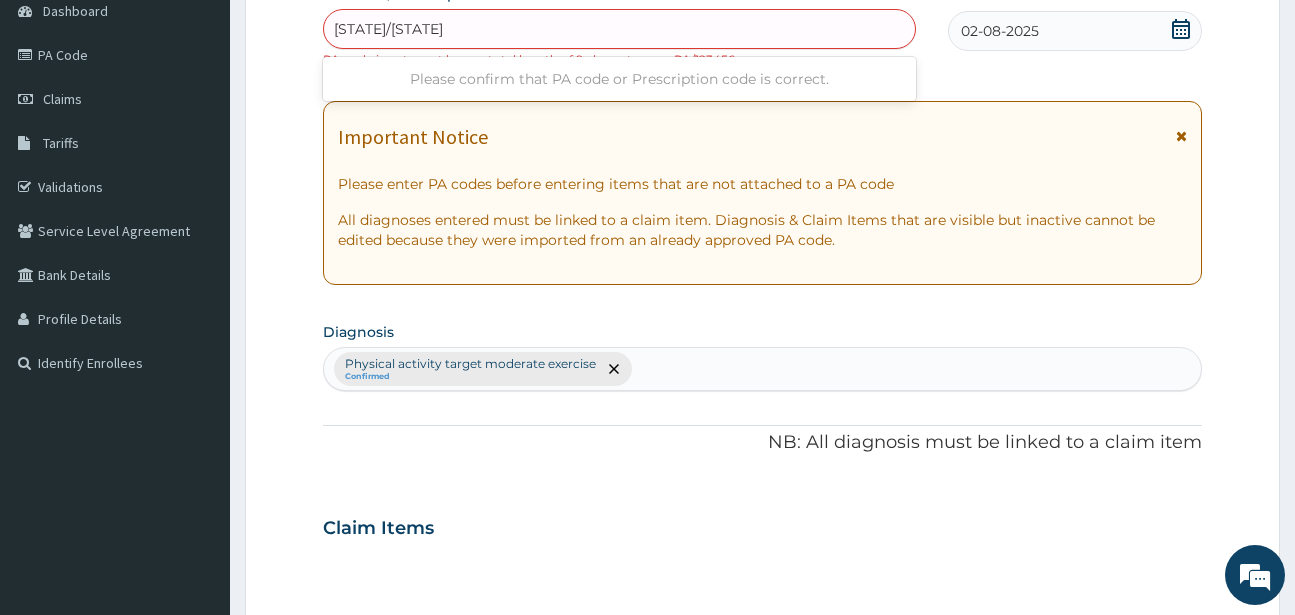 click on "PA/PA/CDE23A" at bounding box center [388, 29] 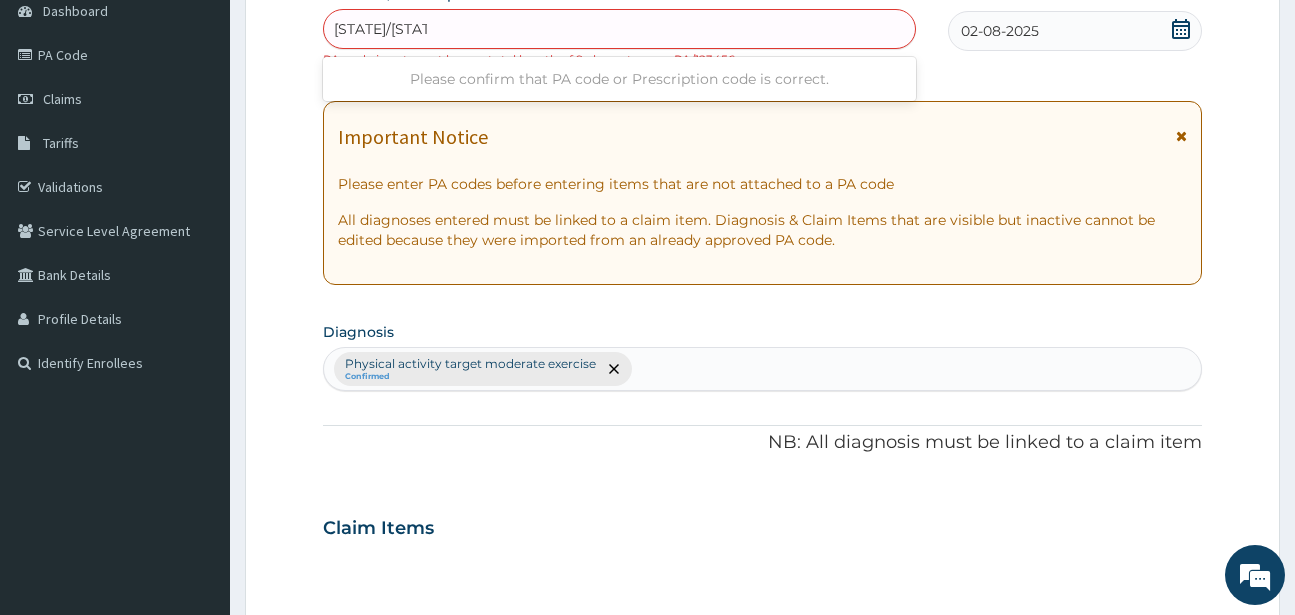 type on "PA/CDE23A" 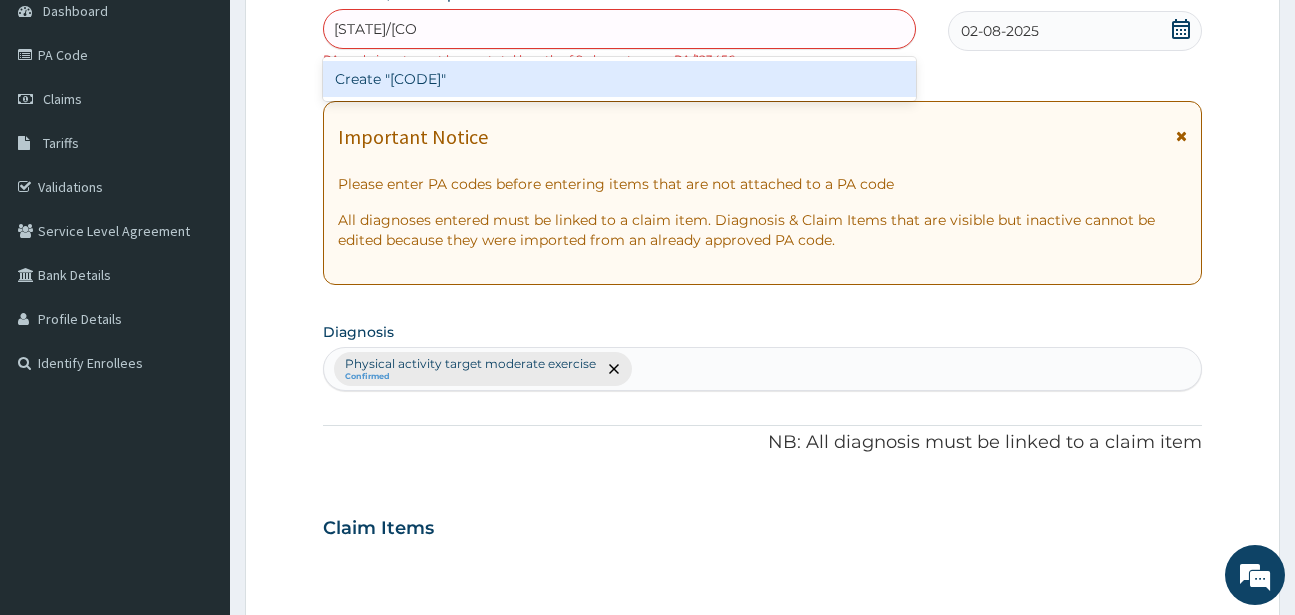type 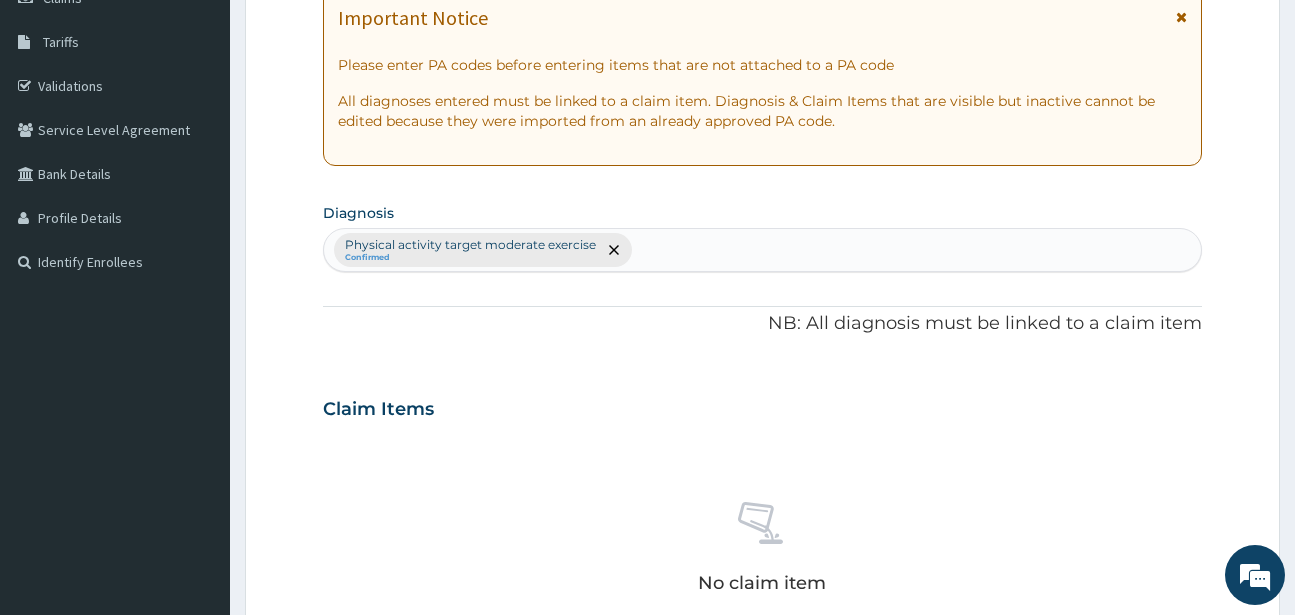 scroll, scrollTop: 827, scrollLeft: 0, axis: vertical 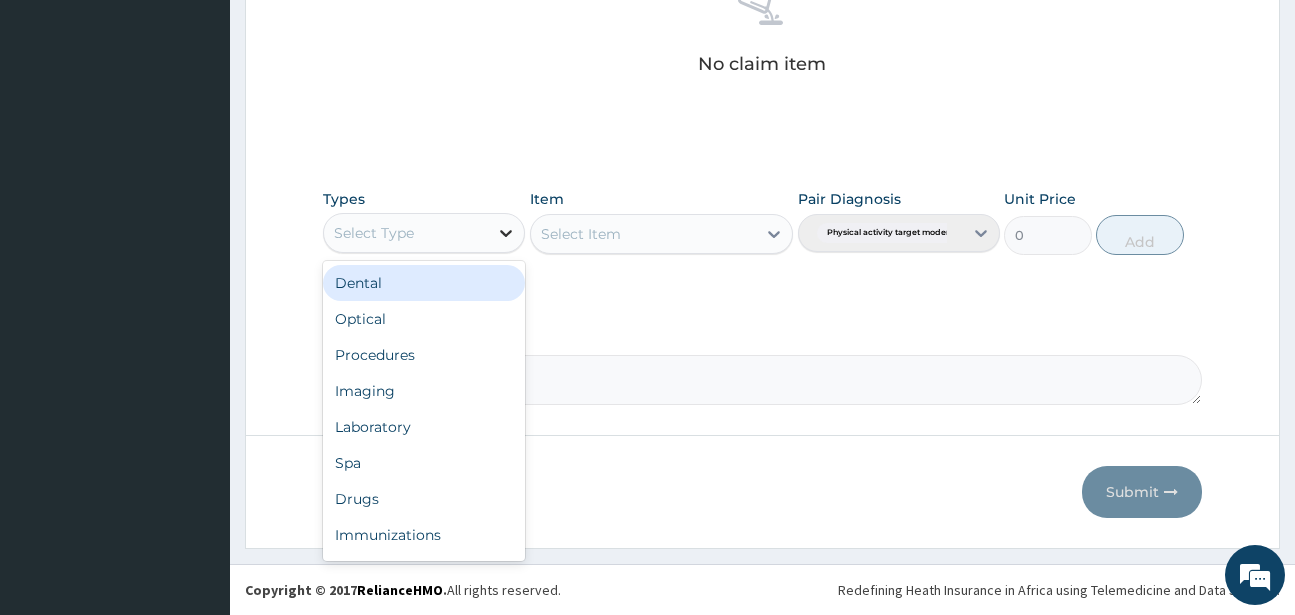 click 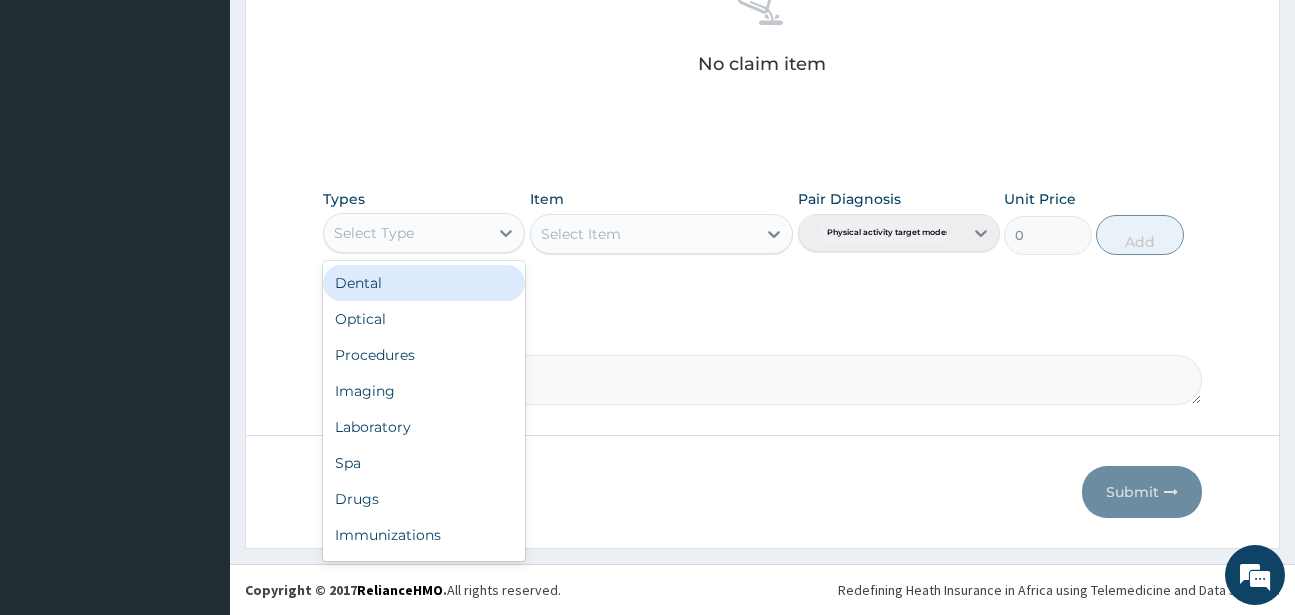 scroll, scrollTop: 68, scrollLeft: 0, axis: vertical 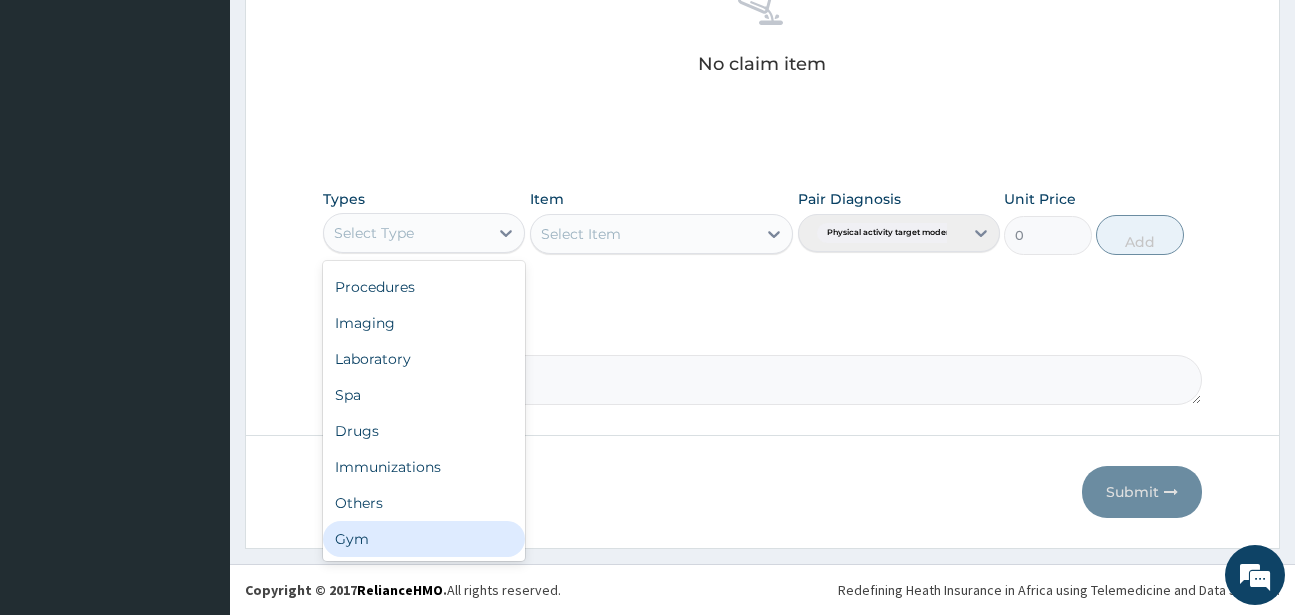 click on "Gym" at bounding box center (424, 539) 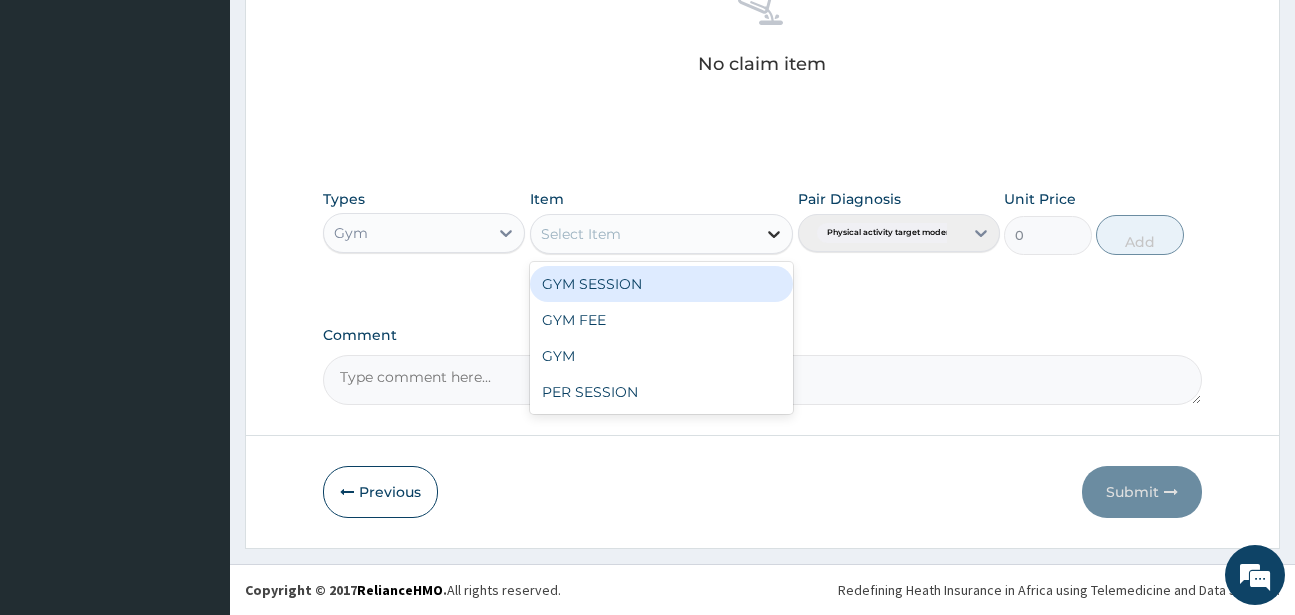 click 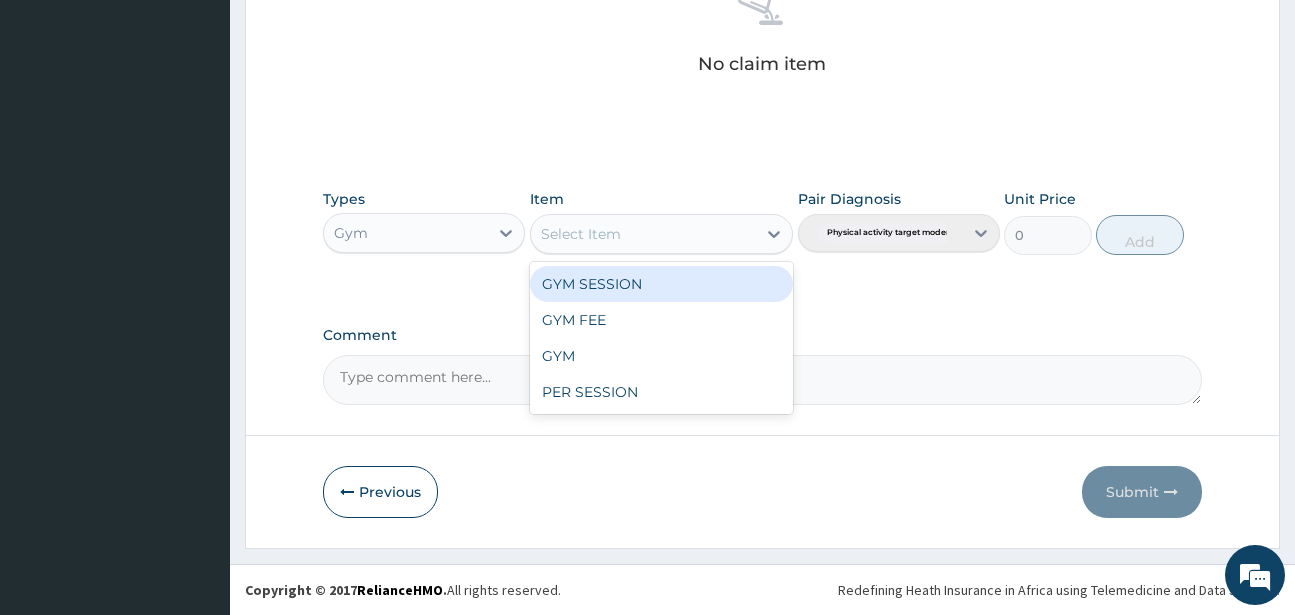 click on "GYM SESSION" at bounding box center (661, 284) 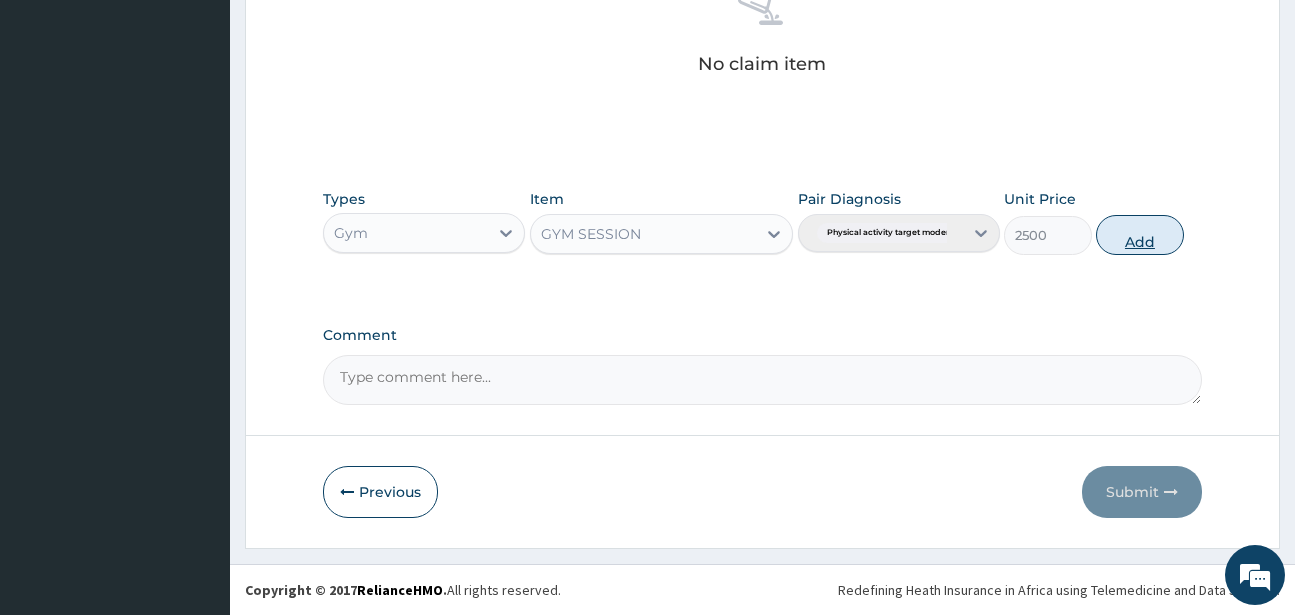 click on "Add" at bounding box center [1140, 235] 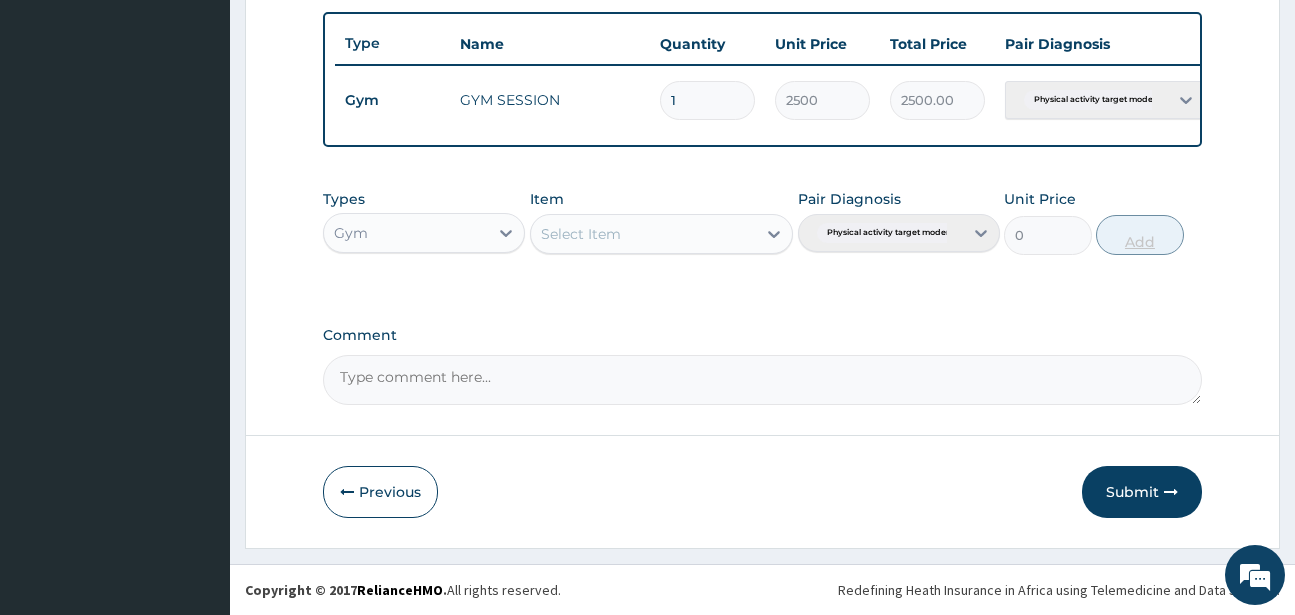 scroll, scrollTop: 747, scrollLeft: 0, axis: vertical 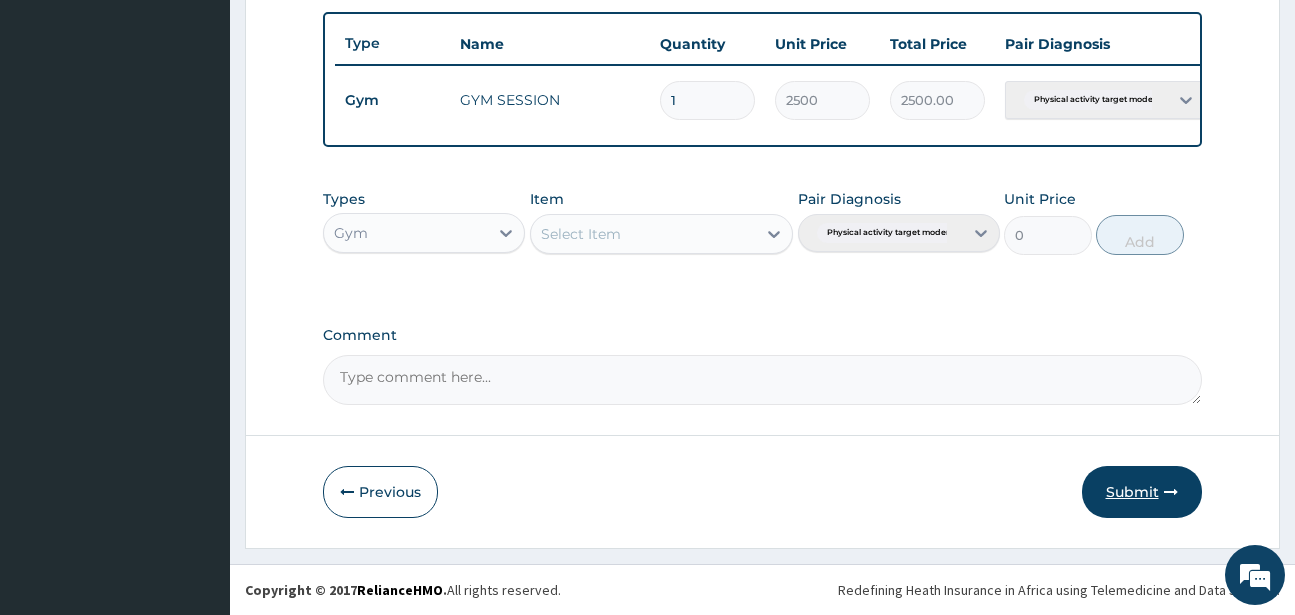 click on "Submit" at bounding box center [1142, 492] 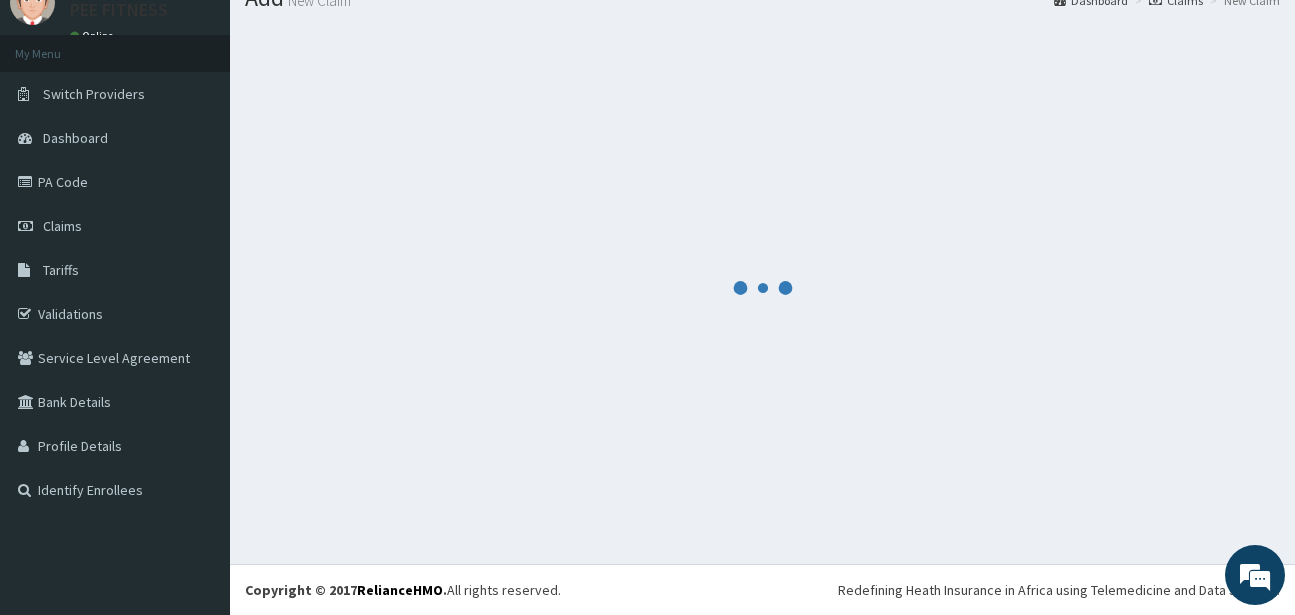 scroll, scrollTop: 747, scrollLeft: 0, axis: vertical 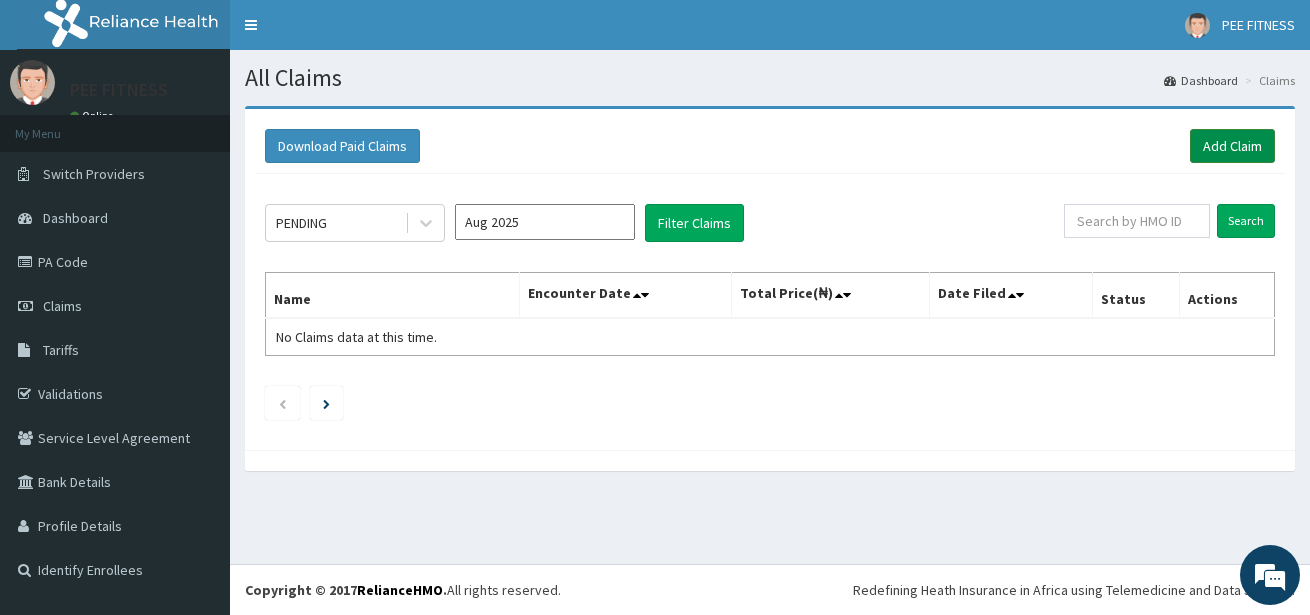 click on "Add Claim" at bounding box center [1232, 146] 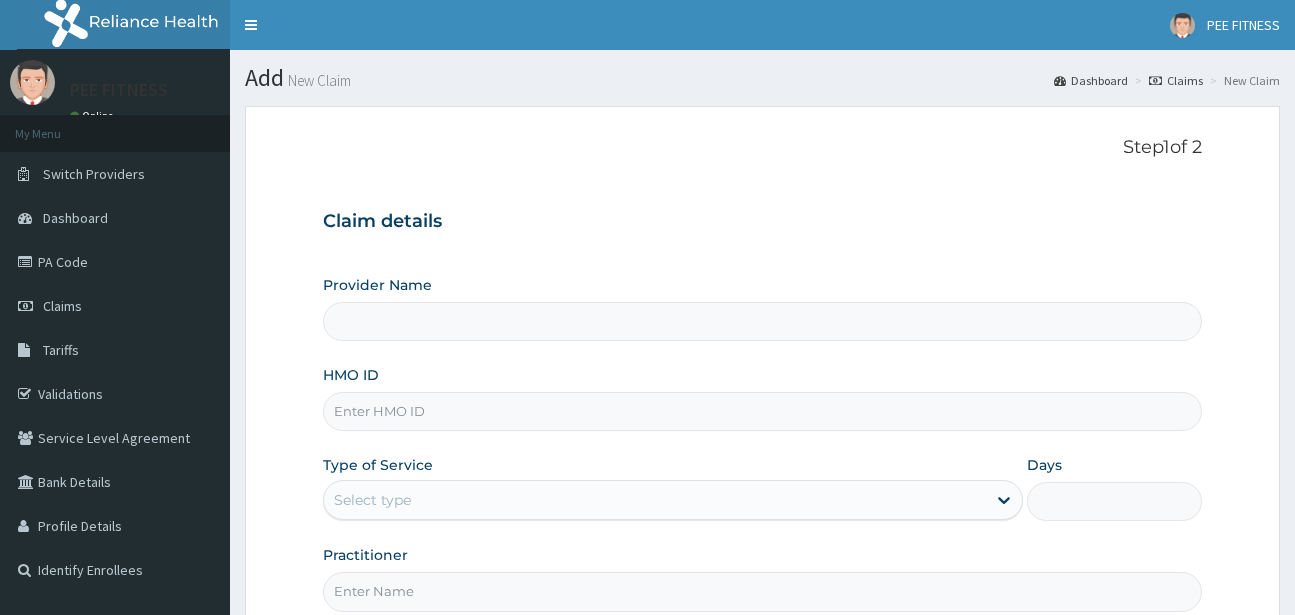 scroll, scrollTop: 0, scrollLeft: 0, axis: both 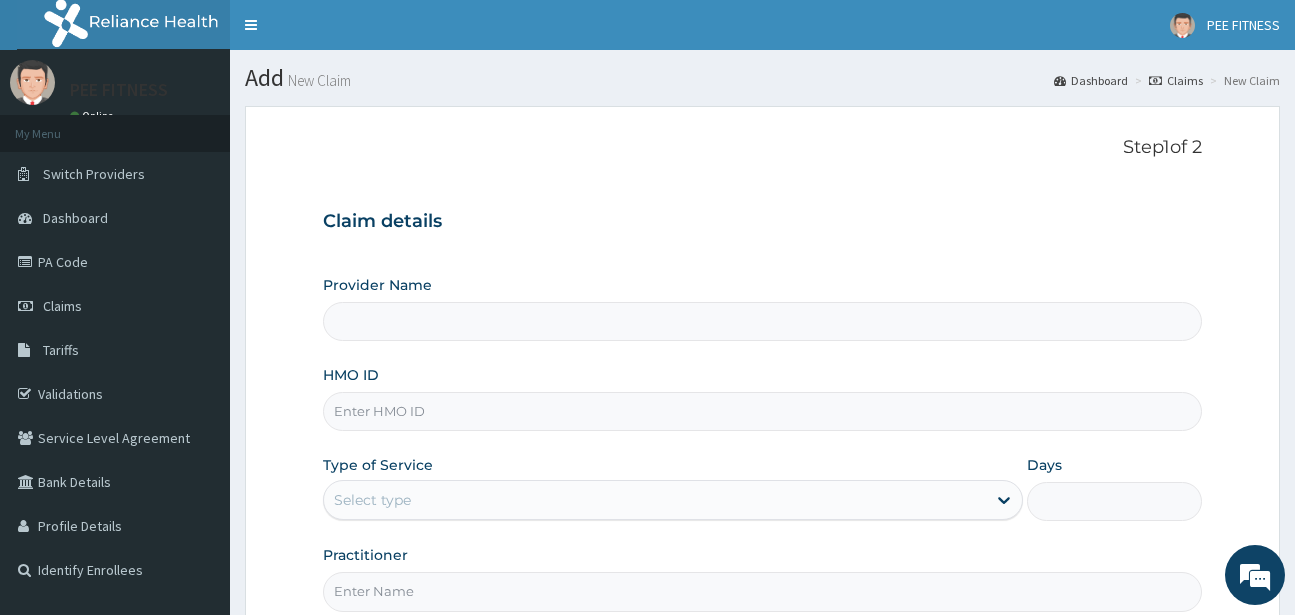type on "PEE FITNESS" 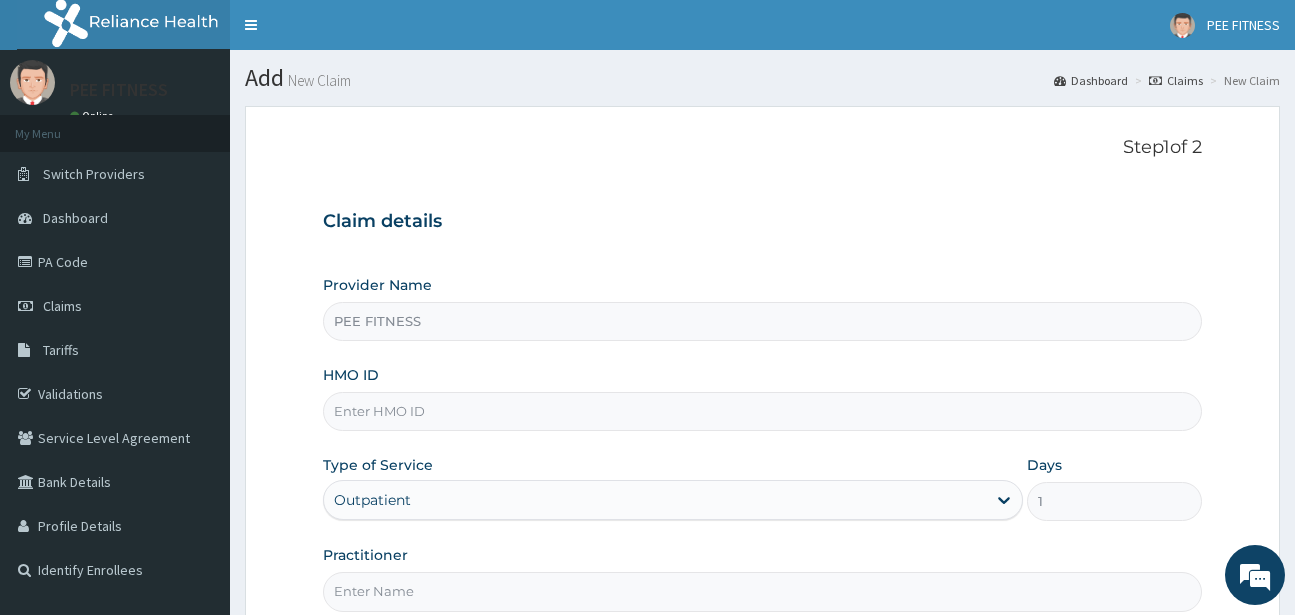 click on "HMO ID" at bounding box center [762, 411] 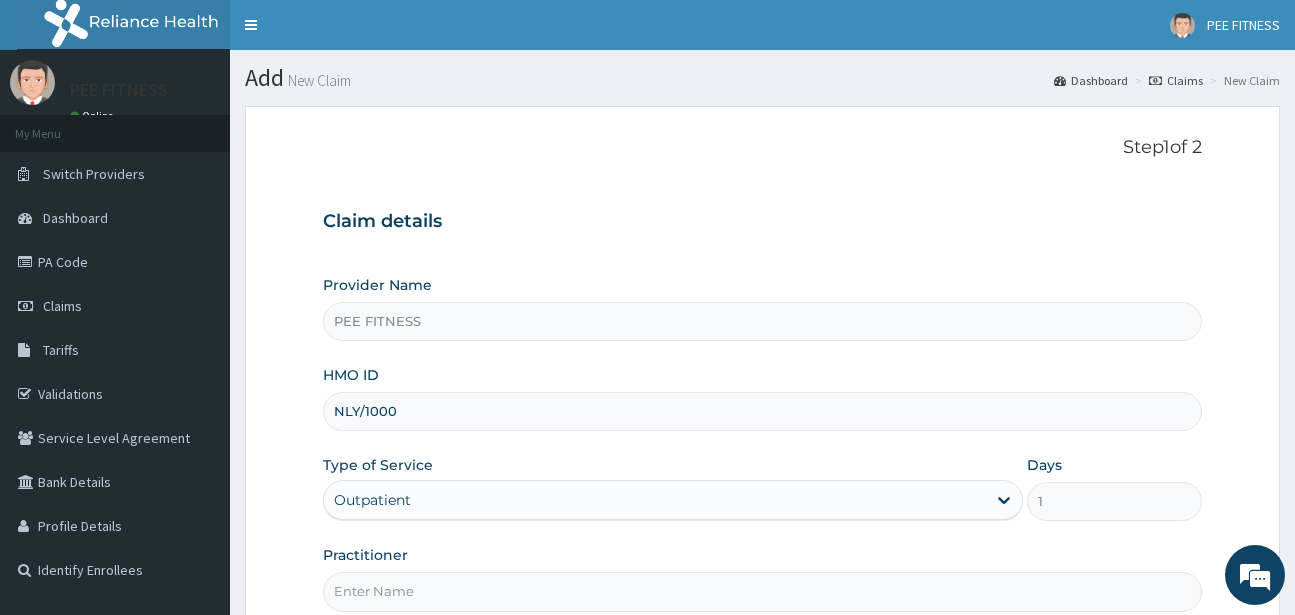 scroll, scrollTop: 0, scrollLeft: 0, axis: both 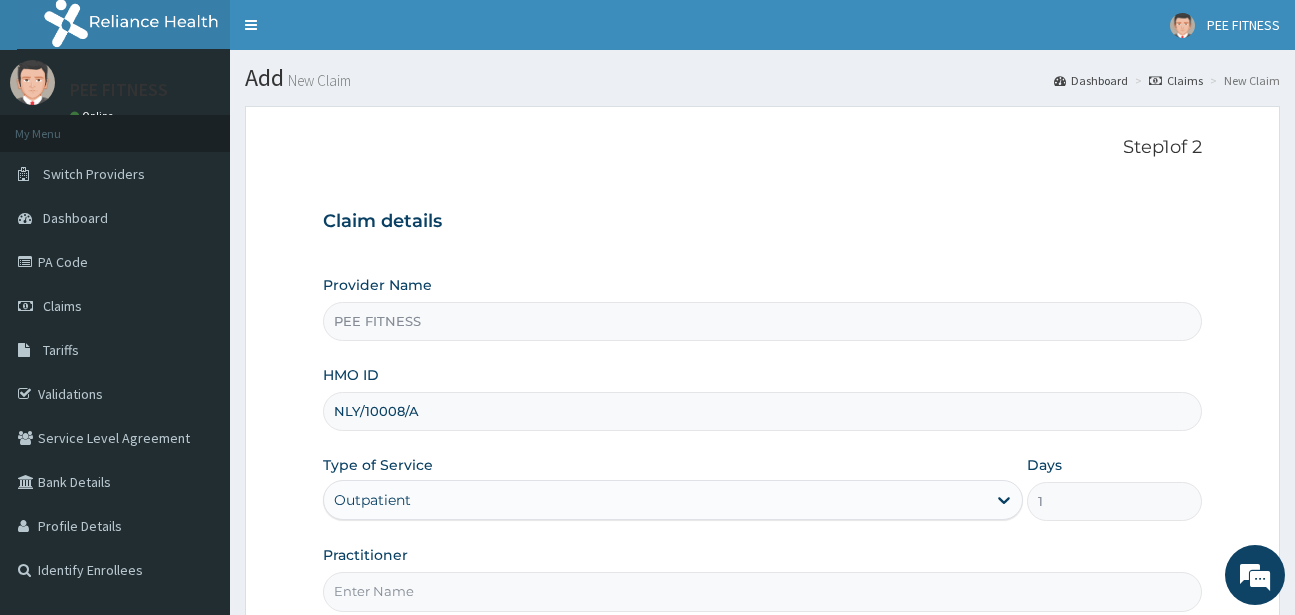 type on "NLY/10008/A" 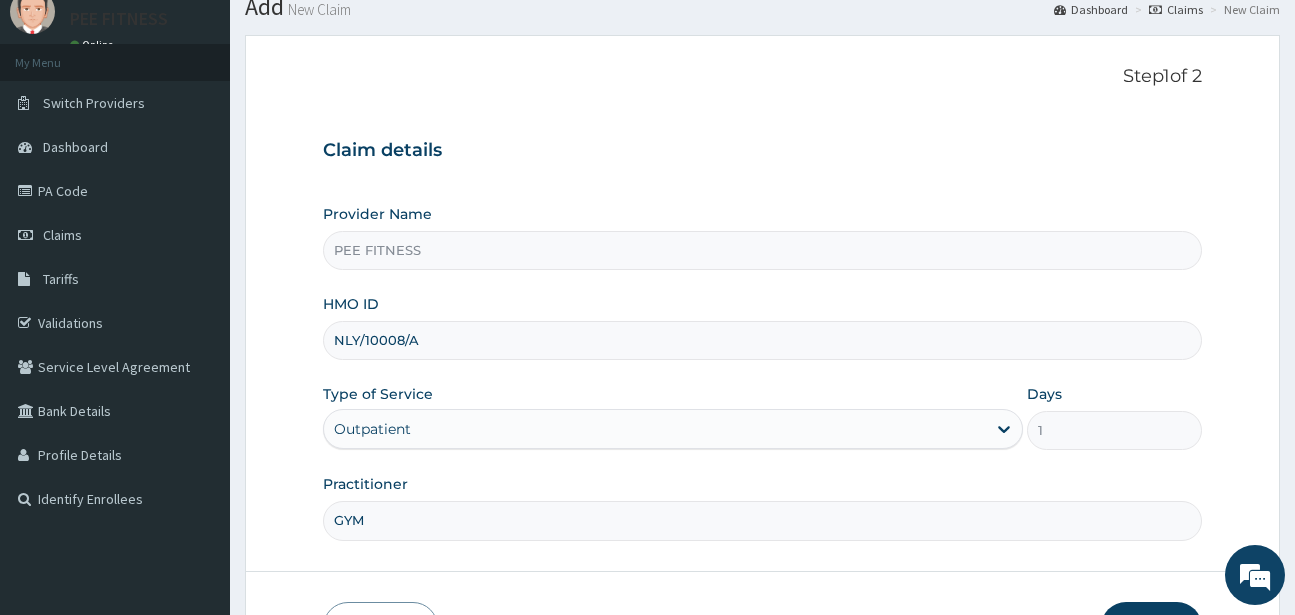 scroll, scrollTop: 207, scrollLeft: 0, axis: vertical 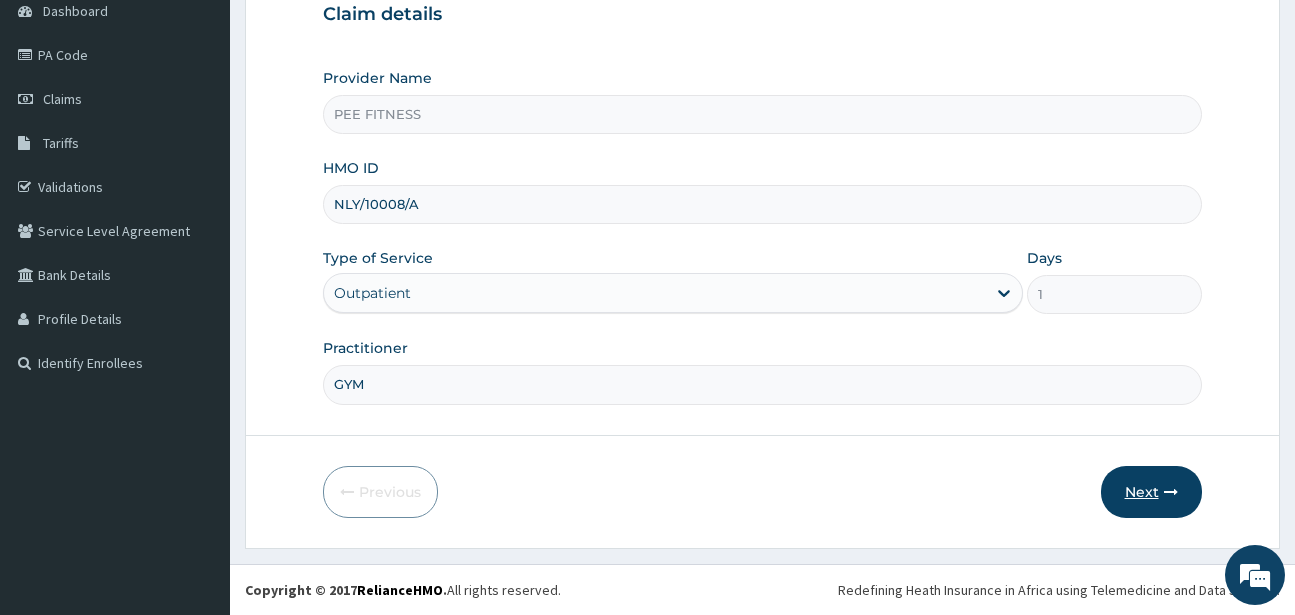 type on "GYM" 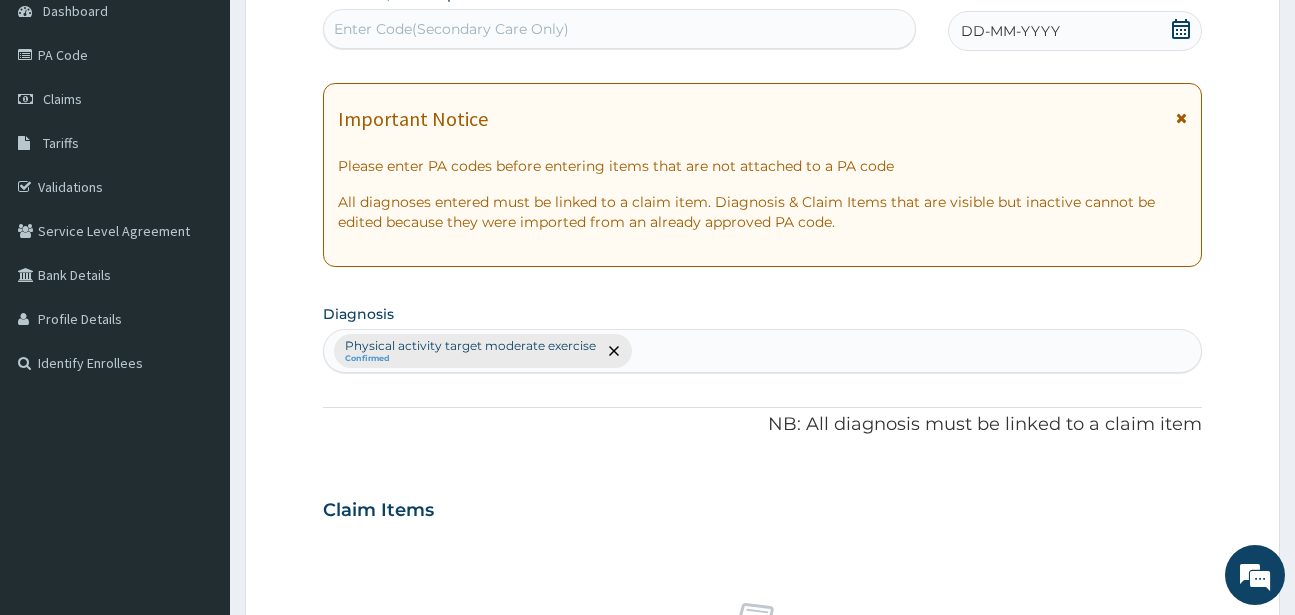 click 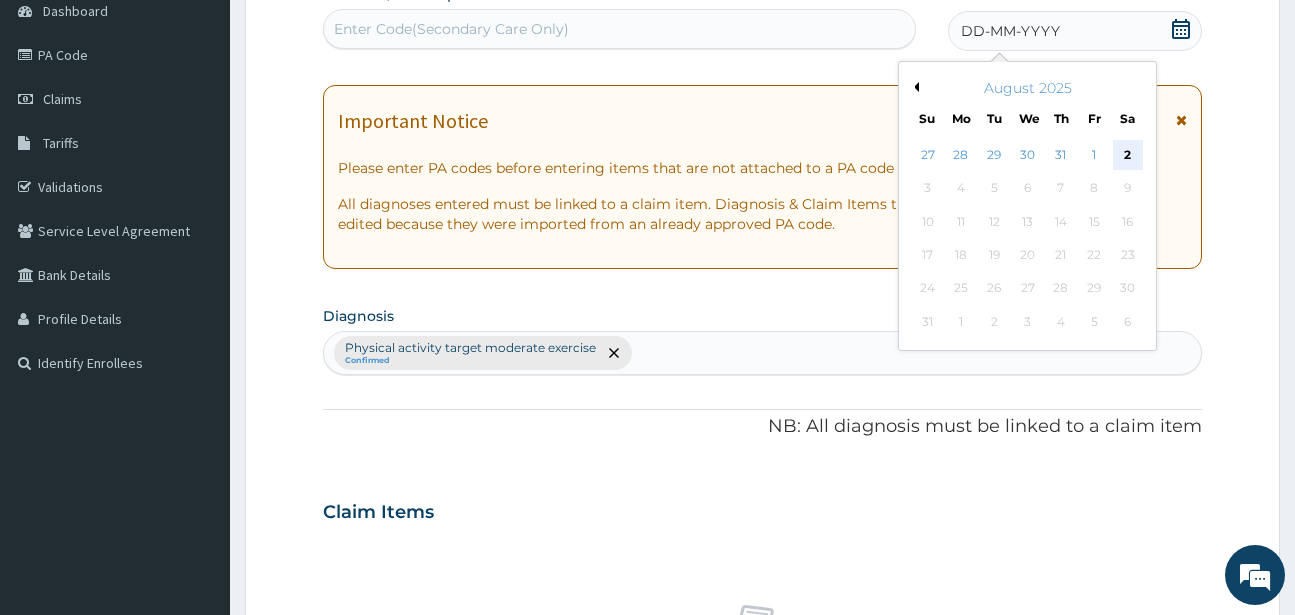 click on "2" at bounding box center [1127, 155] 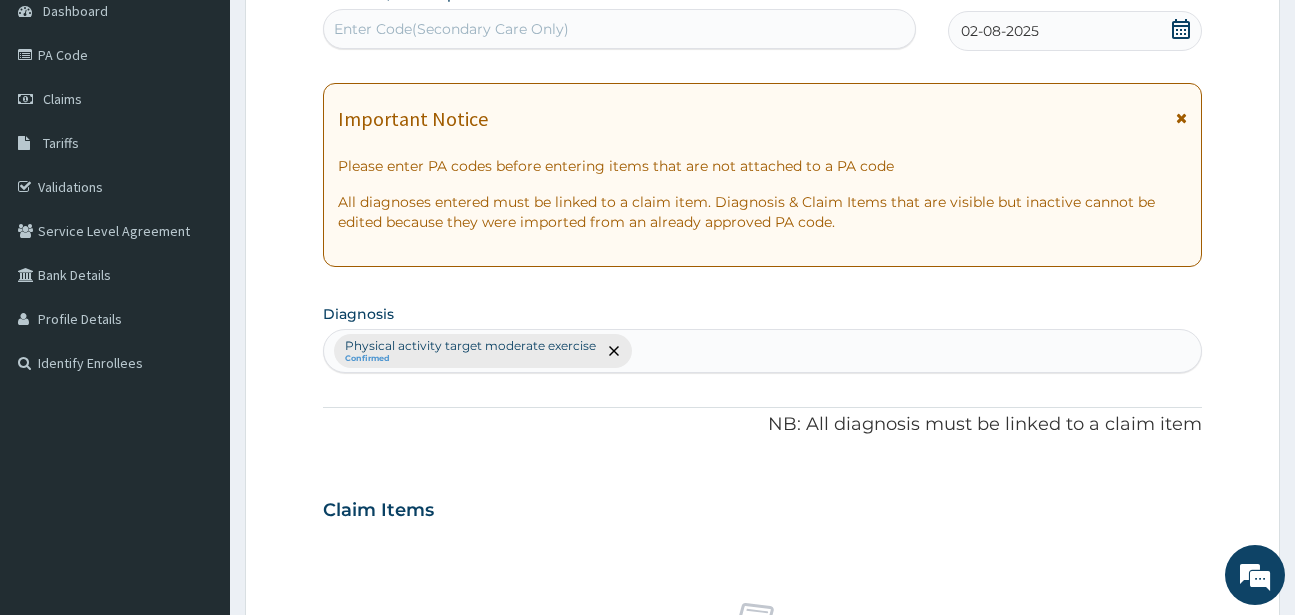 click on "Enter Code(Secondary Care Only)" at bounding box center [451, 29] 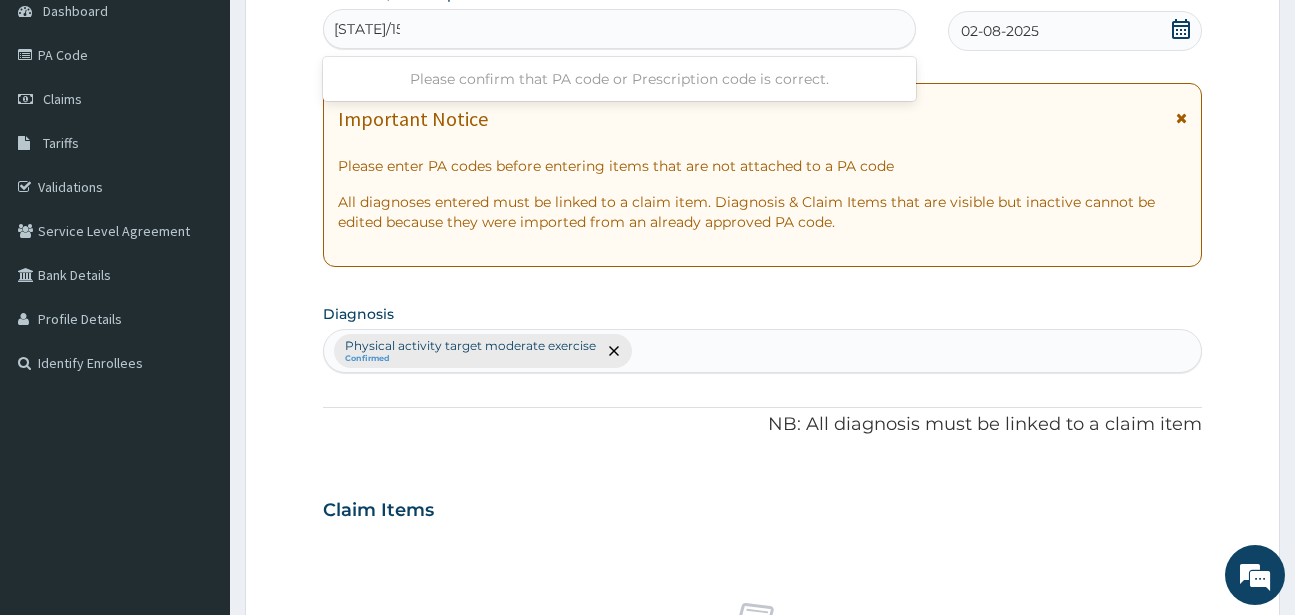 type on "PA/15E870" 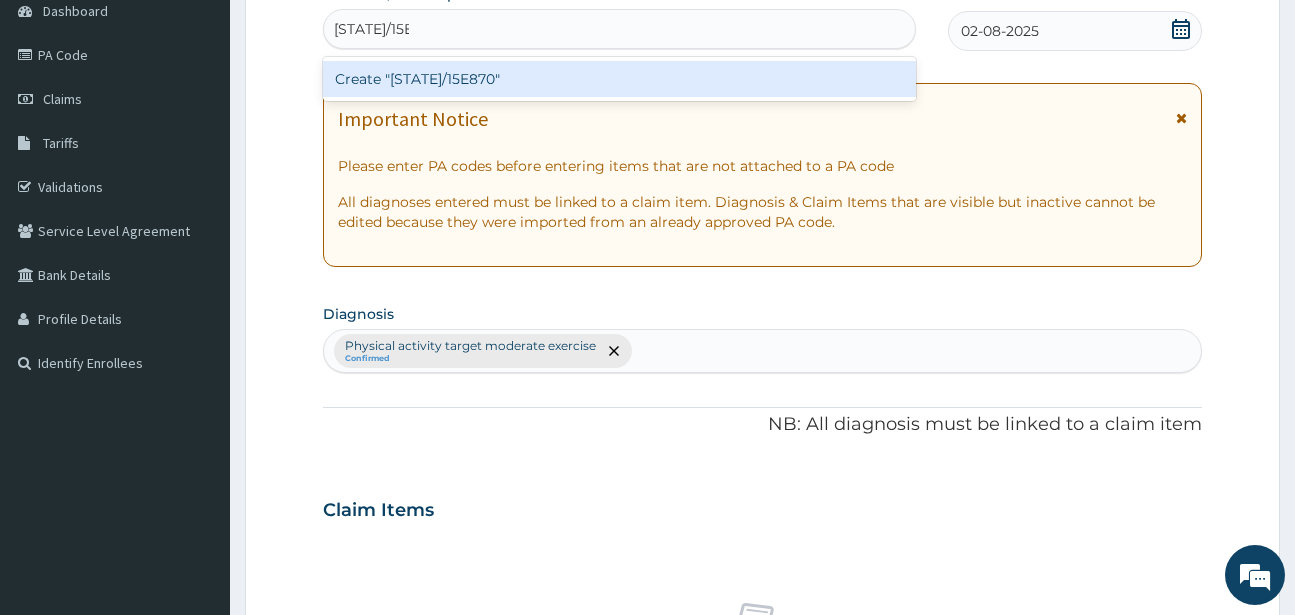 type 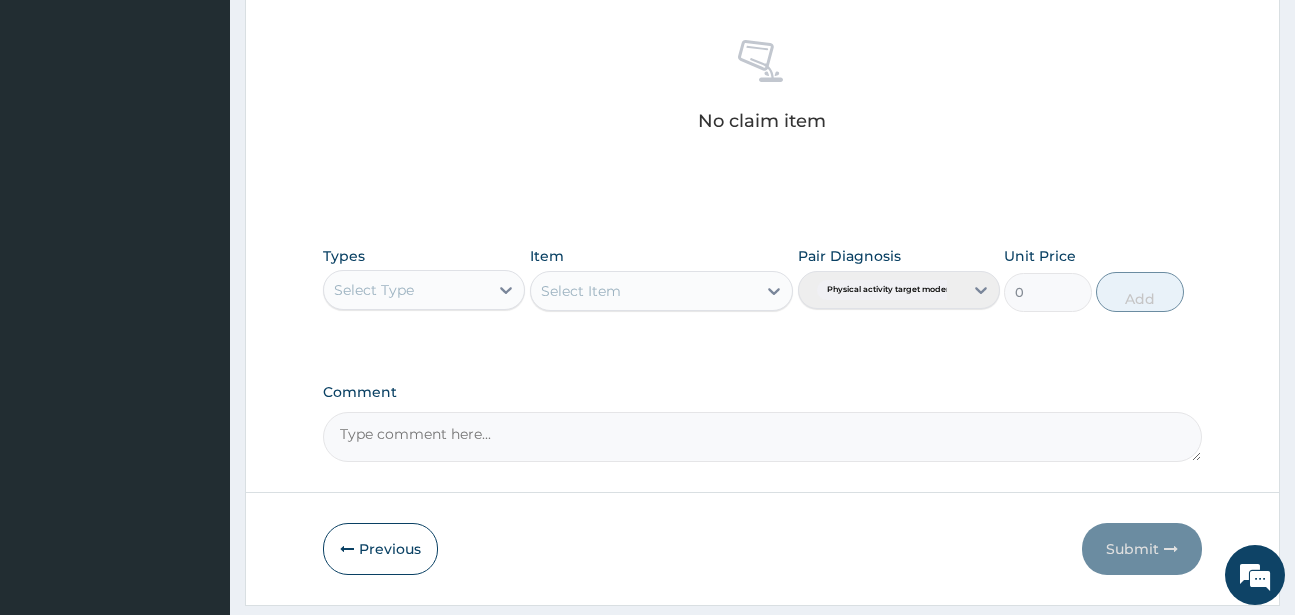 scroll, scrollTop: 827, scrollLeft: 0, axis: vertical 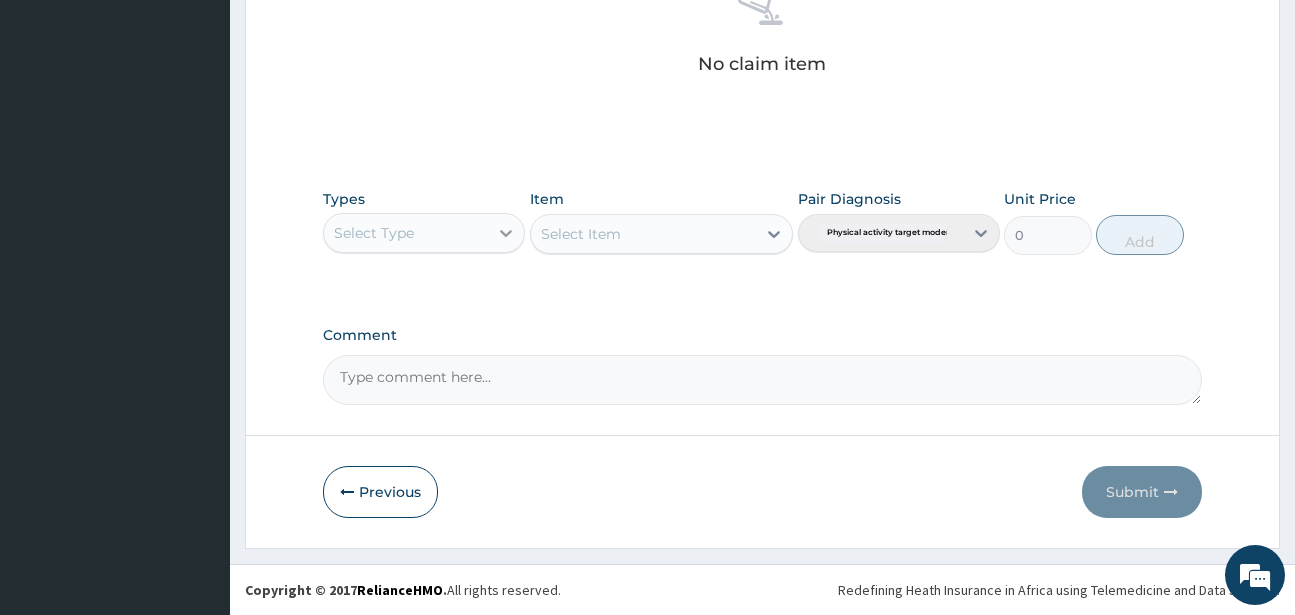 click 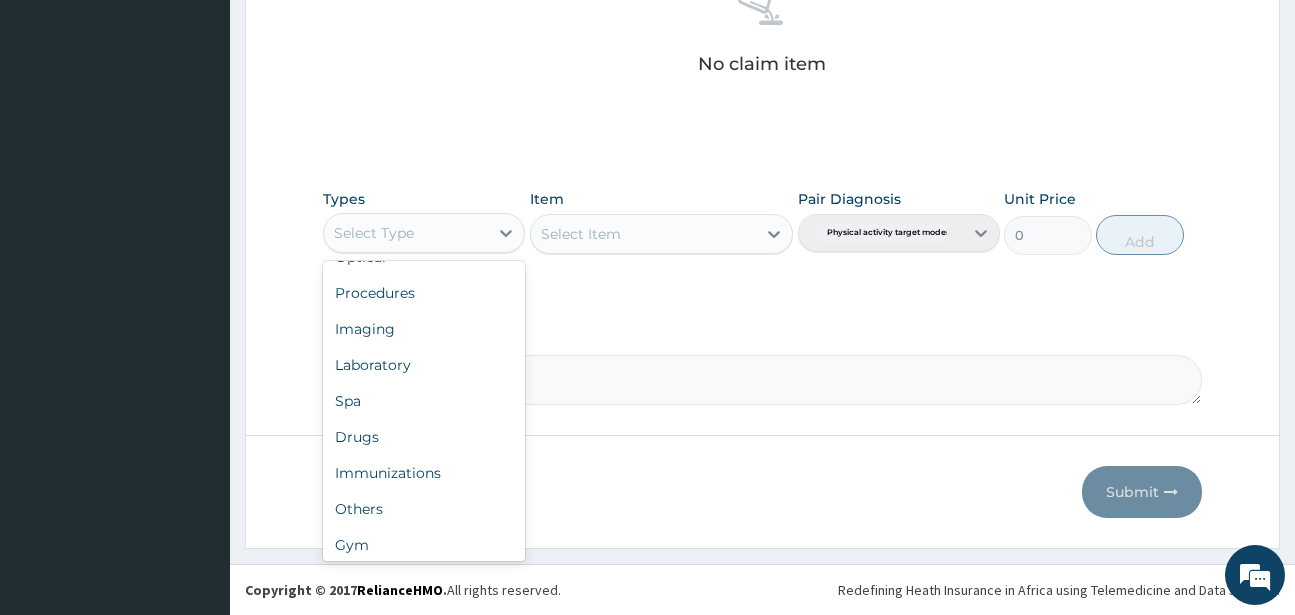 scroll, scrollTop: 68, scrollLeft: 0, axis: vertical 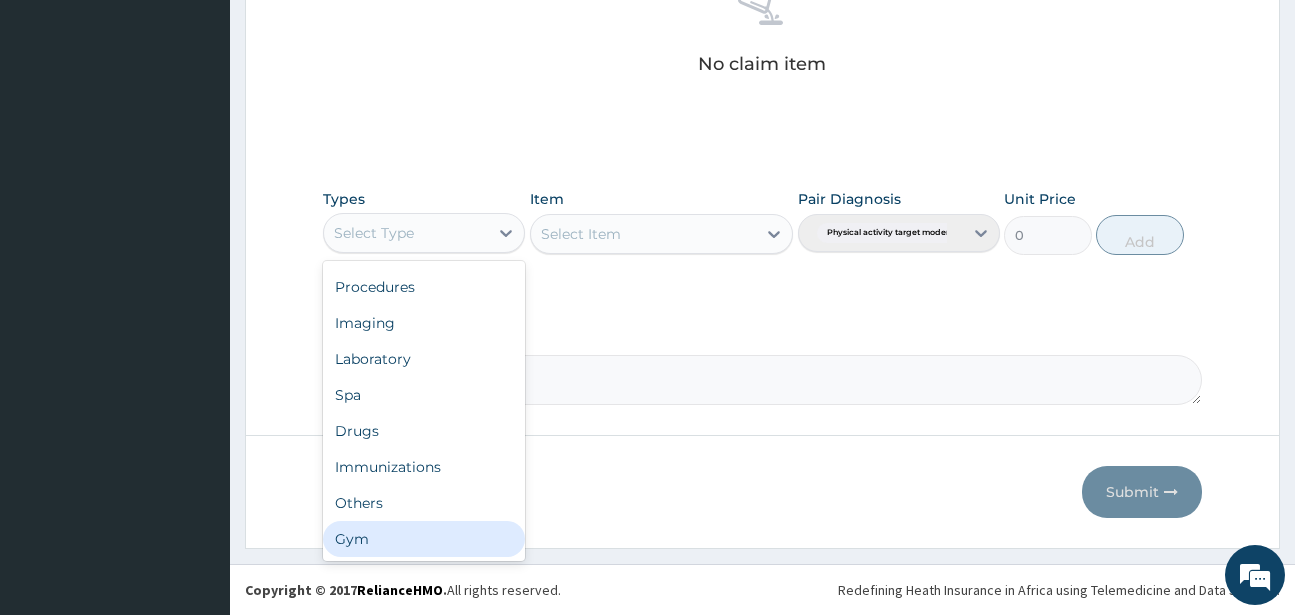 click on "Gym" at bounding box center (424, 539) 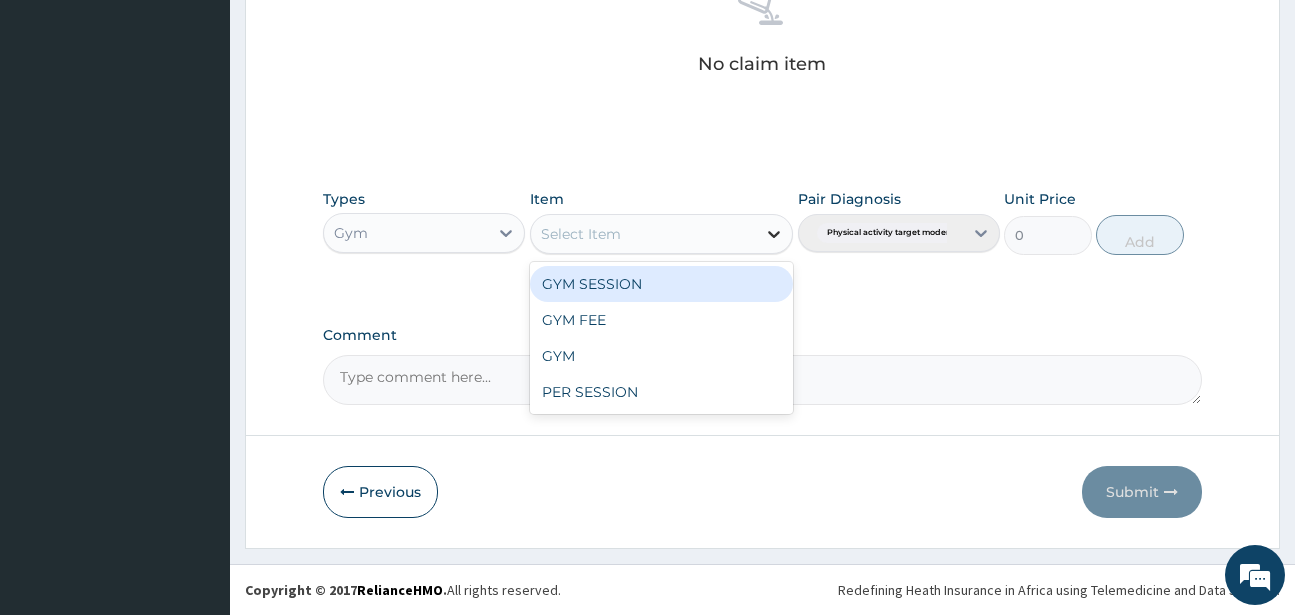 click 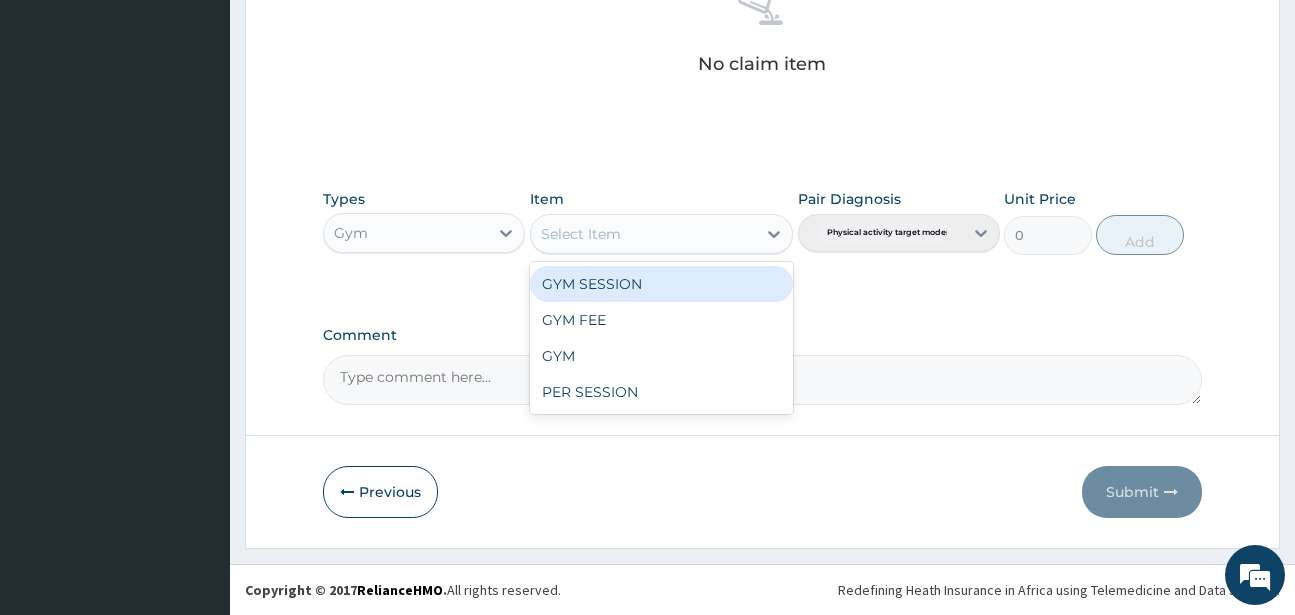 click on "GYM SESSION" at bounding box center [661, 284] 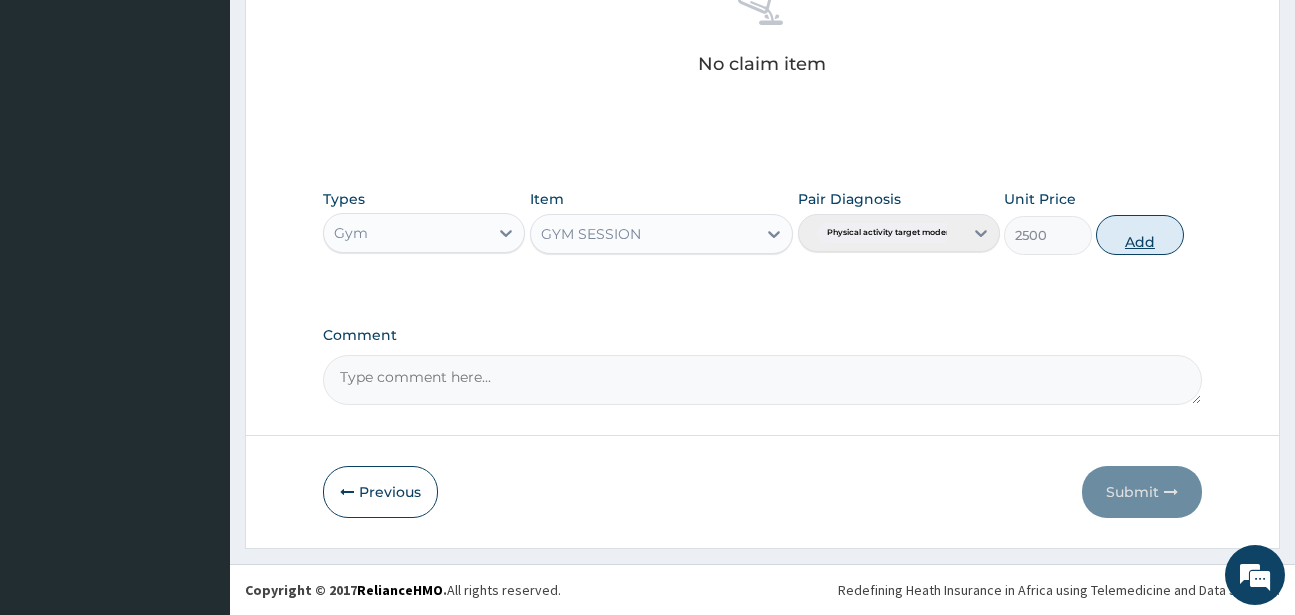 click on "Add" at bounding box center [1140, 235] 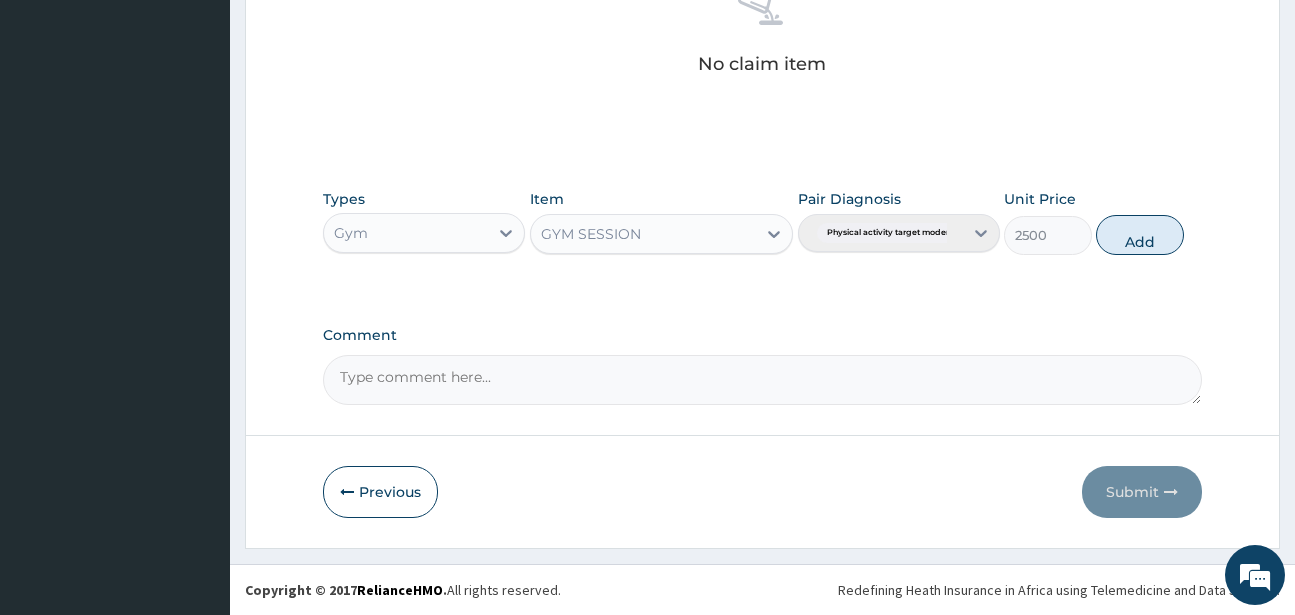 type on "0" 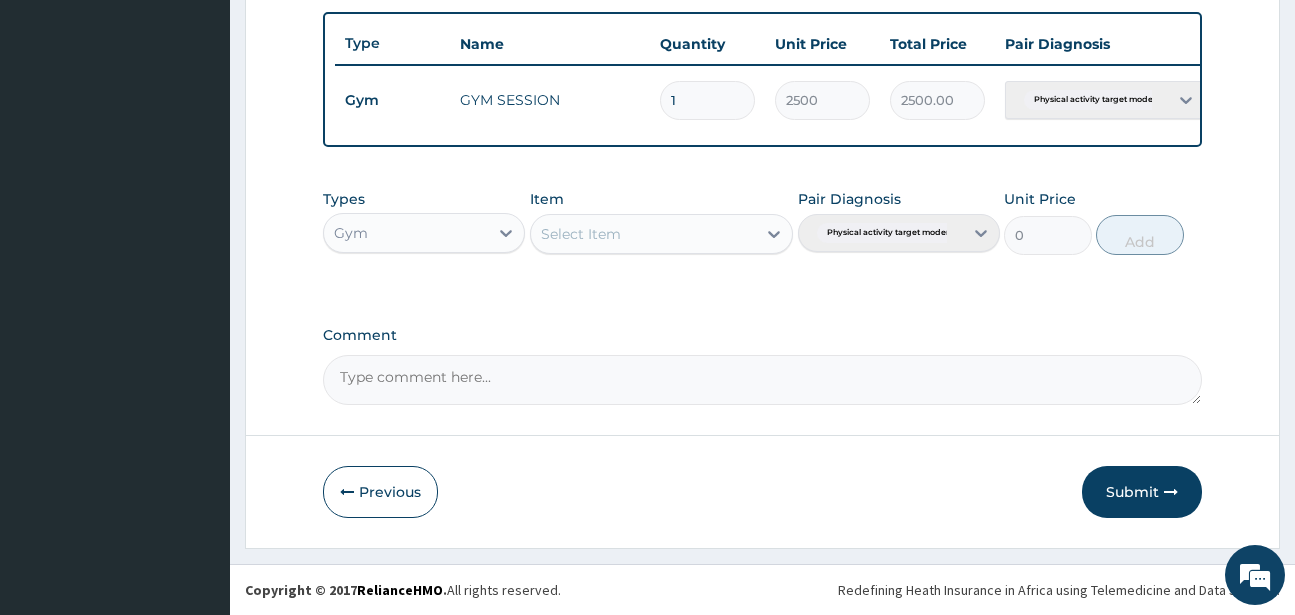 click on "Submit" at bounding box center [1142, 492] 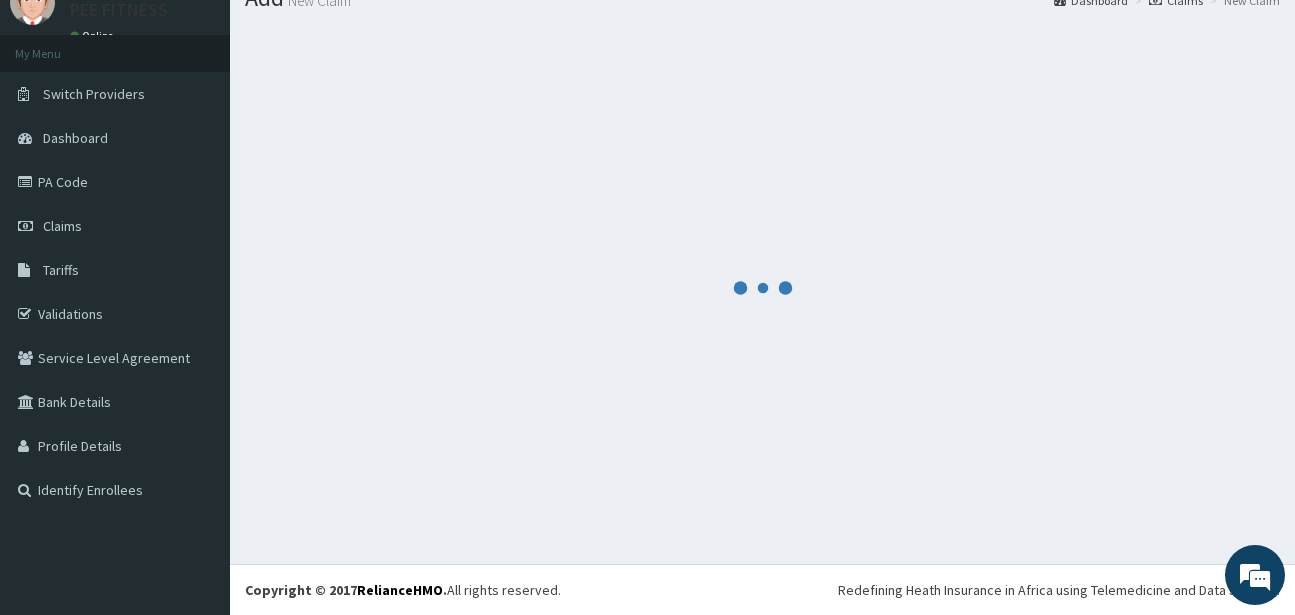 scroll, scrollTop: 747, scrollLeft: 0, axis: vertical 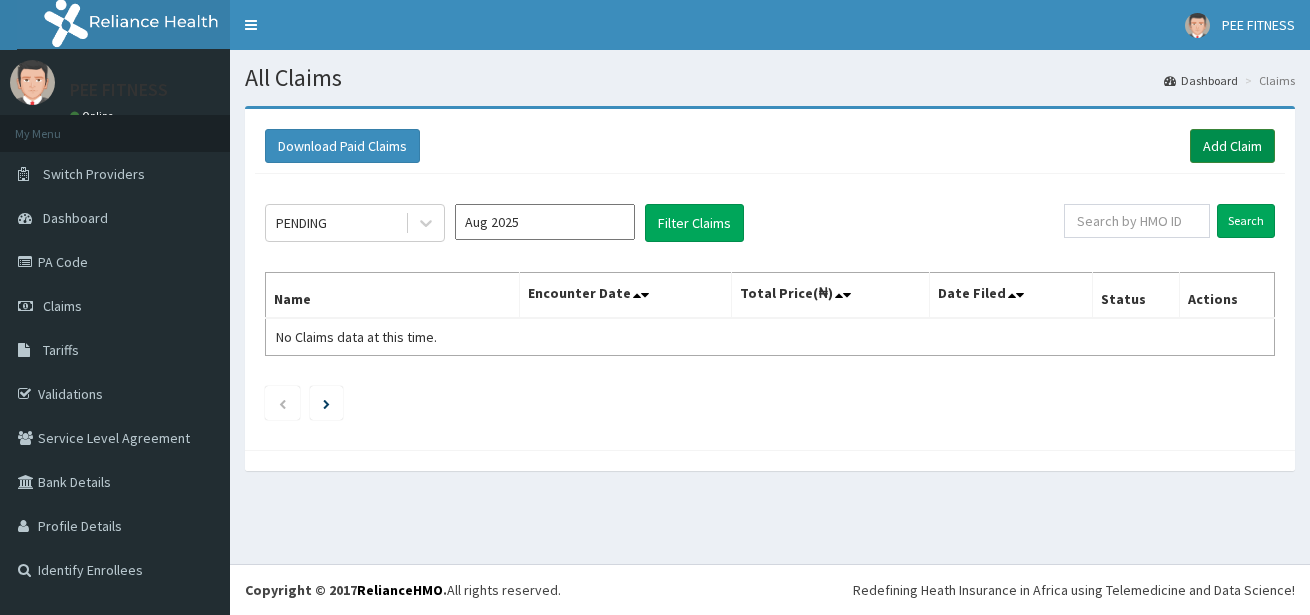 click on "Add Claim" at bounding box center [1232, 146] 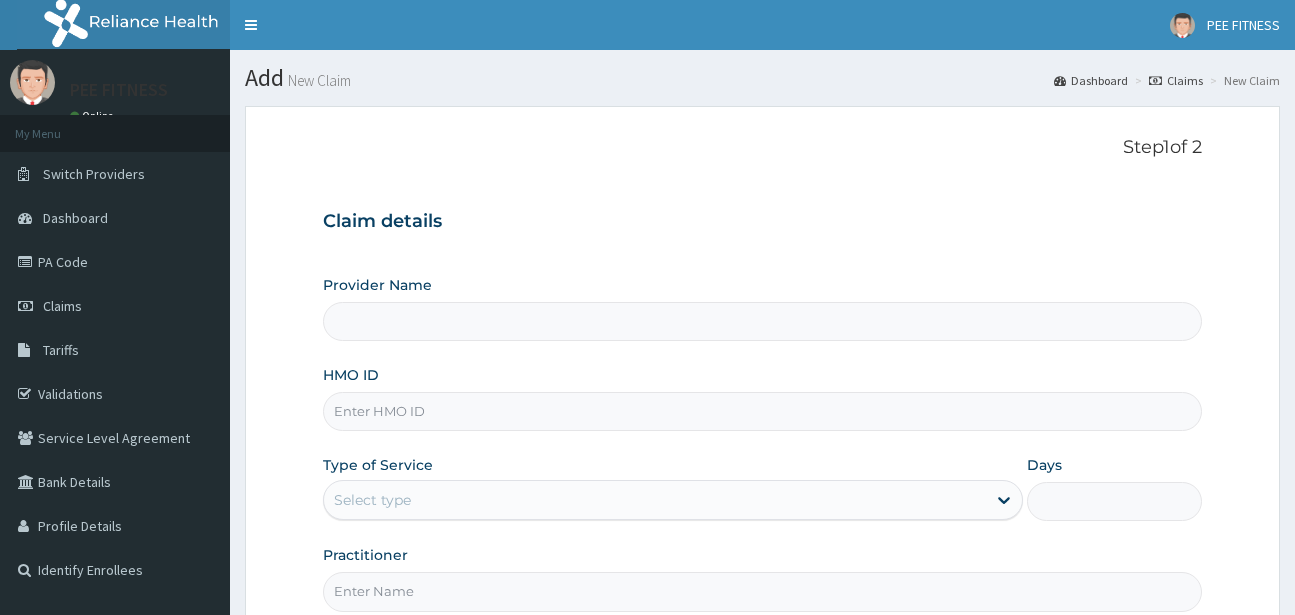 scroll, scrollTop: 0, scrollLeft: 0, axis: both 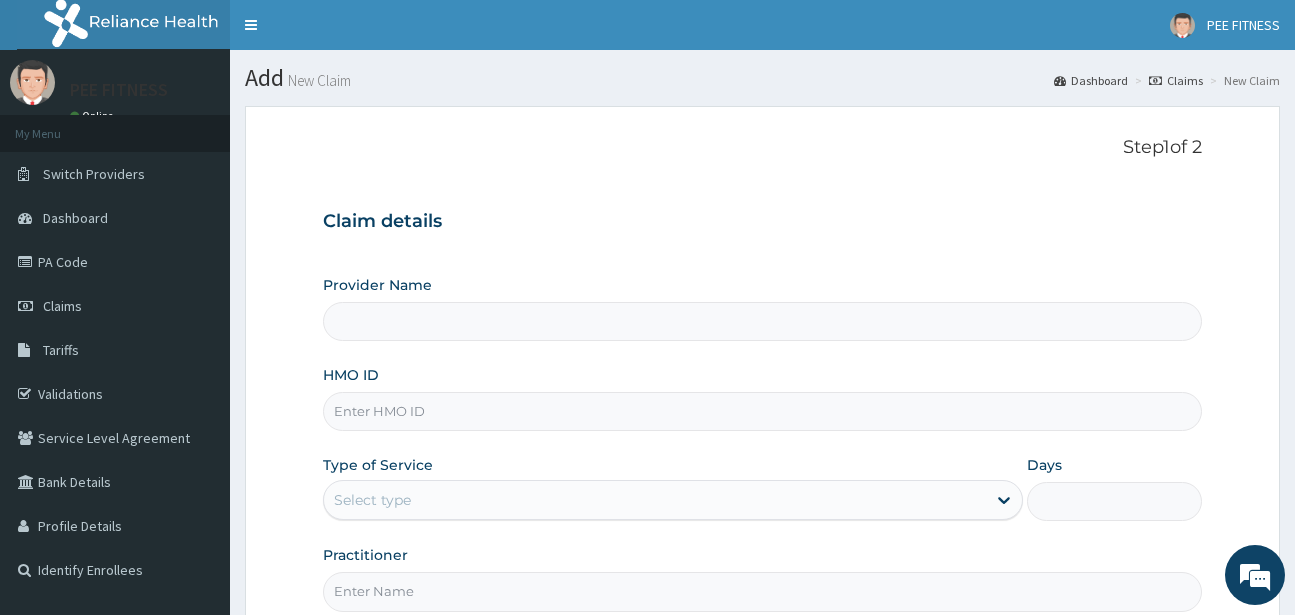 type on "PEE FITNESS" 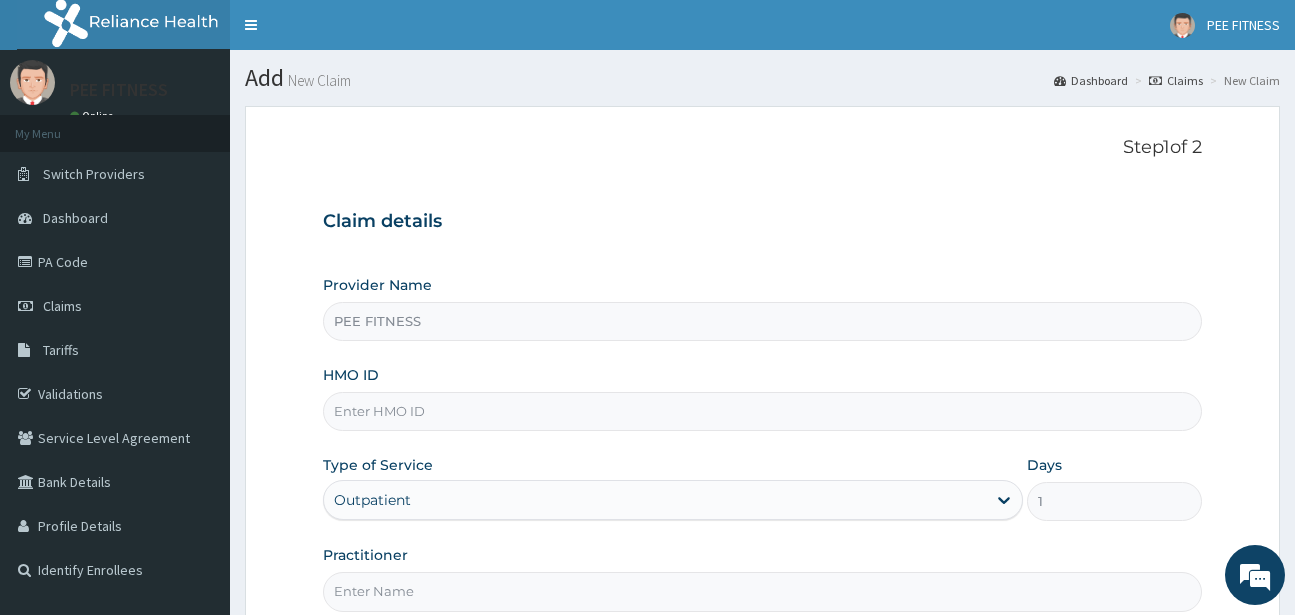 click on "HMO ID" at bounding box center (762, 411) 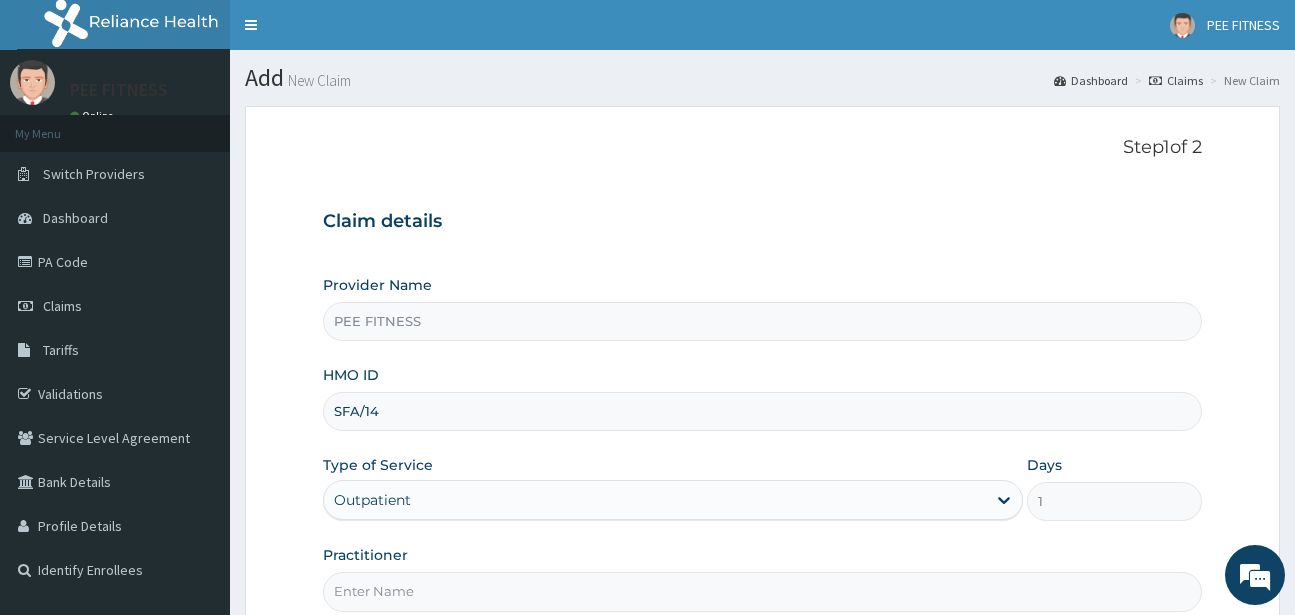 scroll, scrollTop: 0, scrollLeft: 0, axis: both 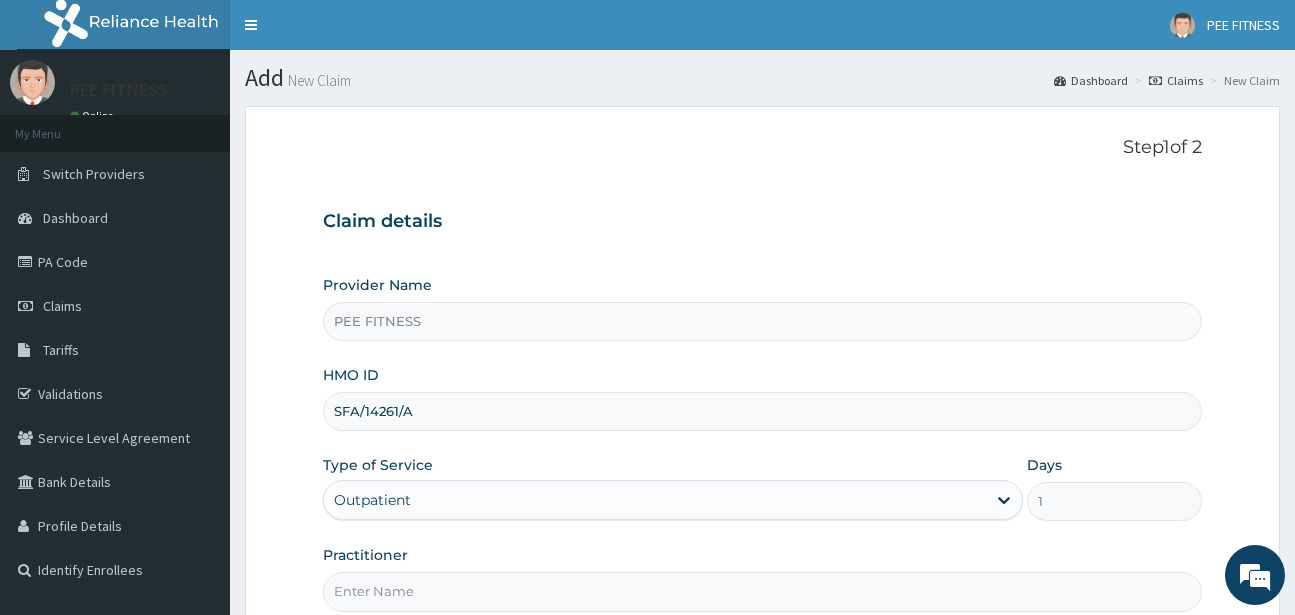 type on "SFA/14261/A" 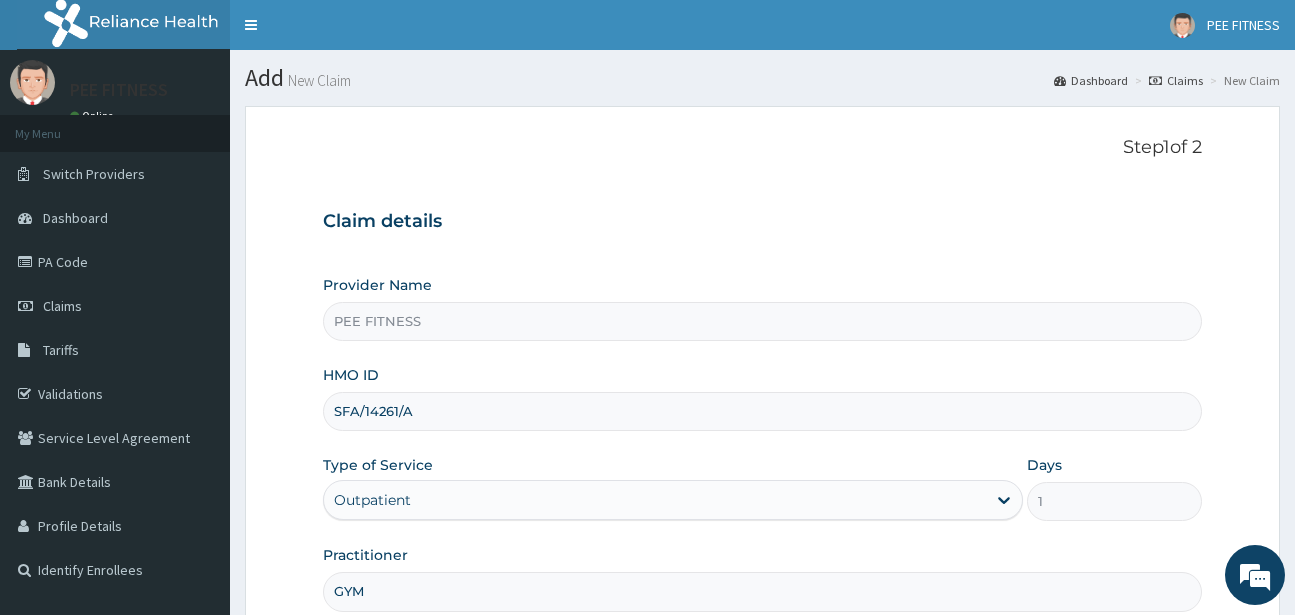 scroll, scrollTop: 207, scrollLeft: 0, axis: vertical 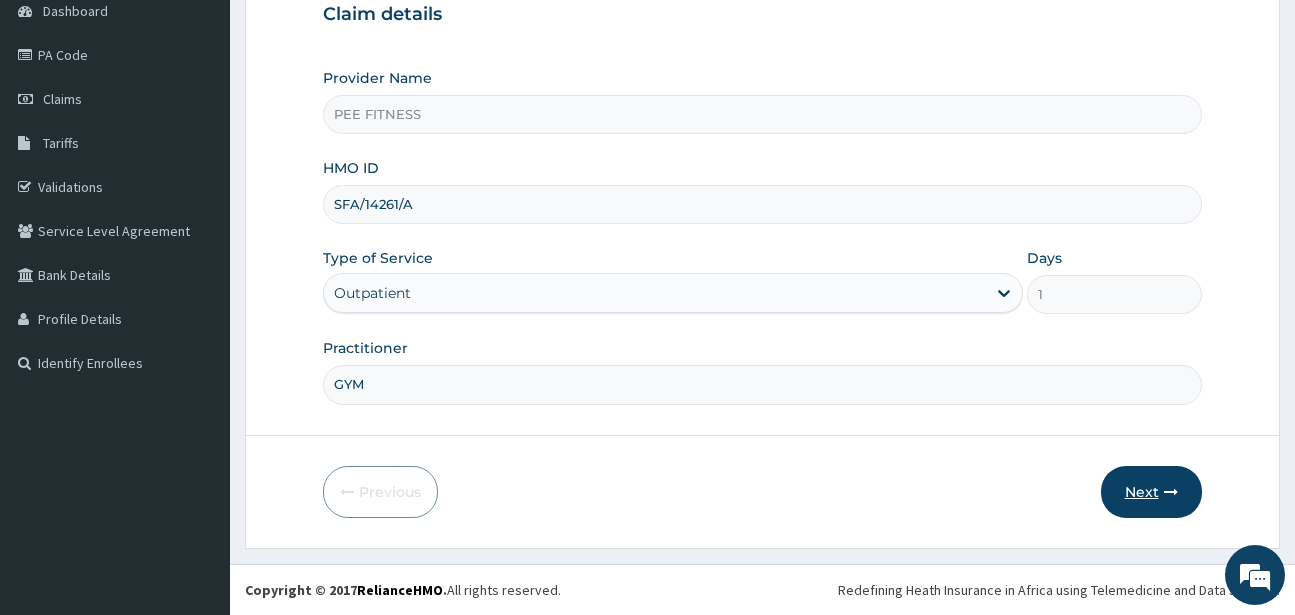 type on "GYM" 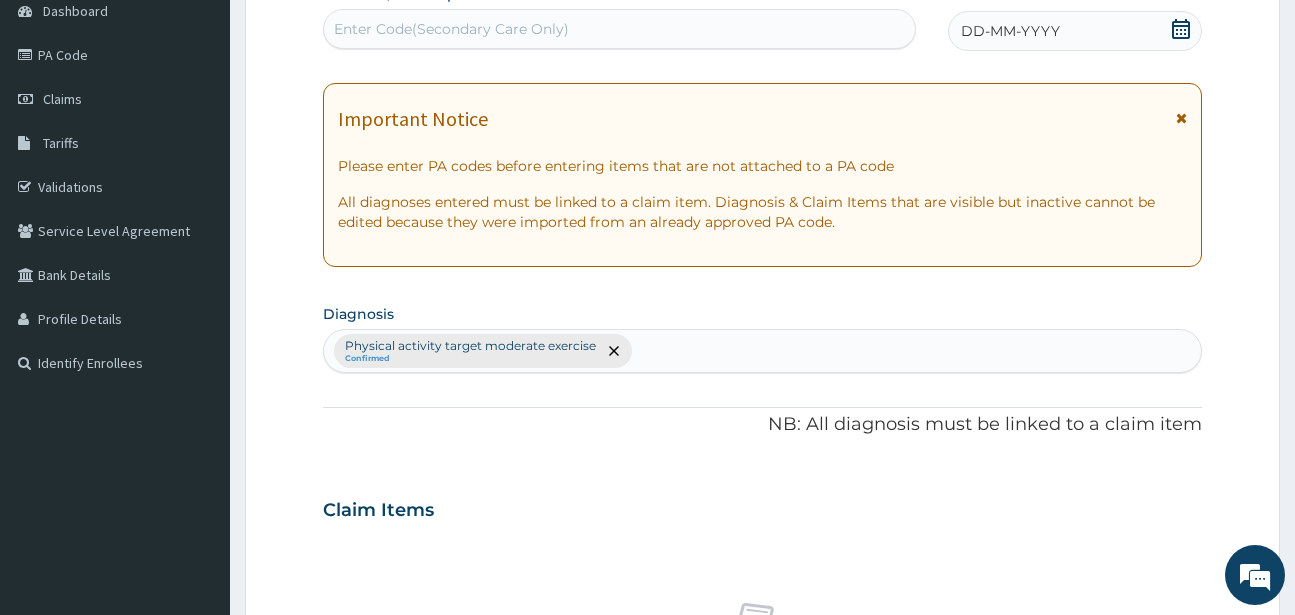 click 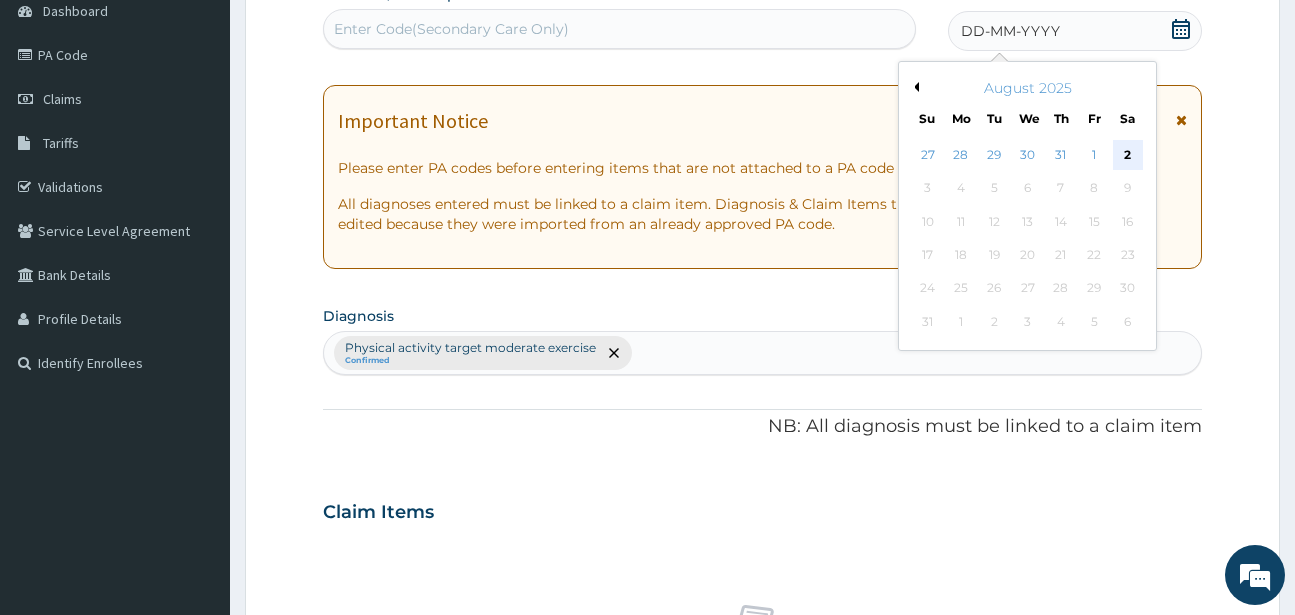 click on "2" at bounding box center (1127, 155) 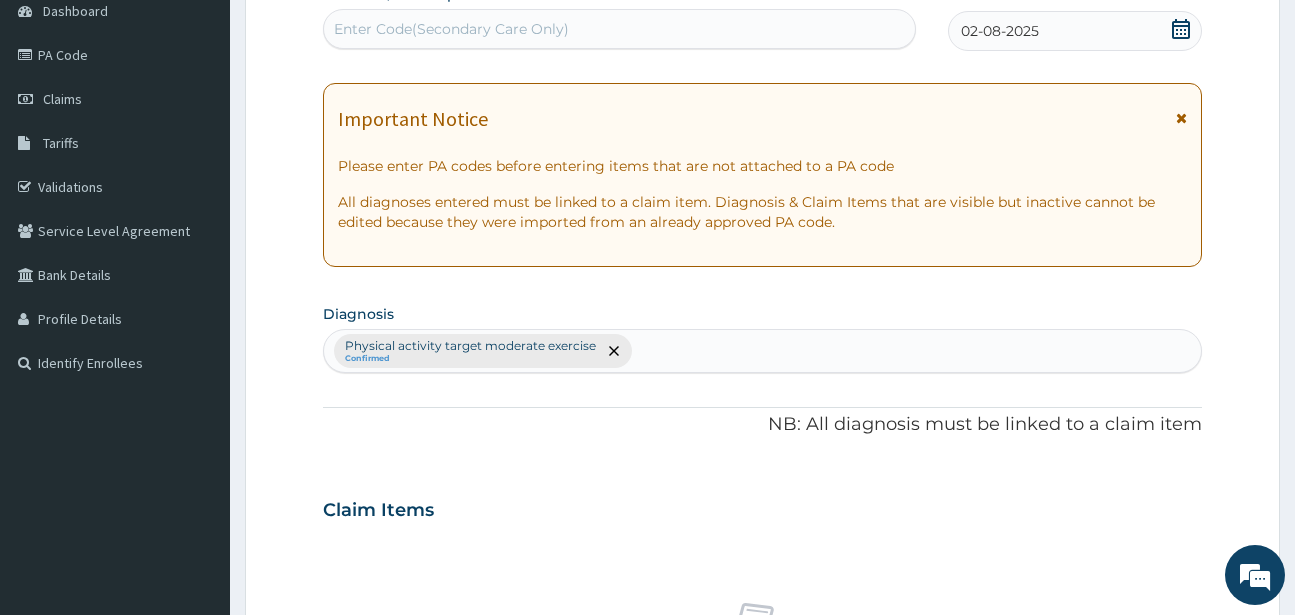click on "Enter Code(Secondary Care Only)" at bounding box center (451, 29) 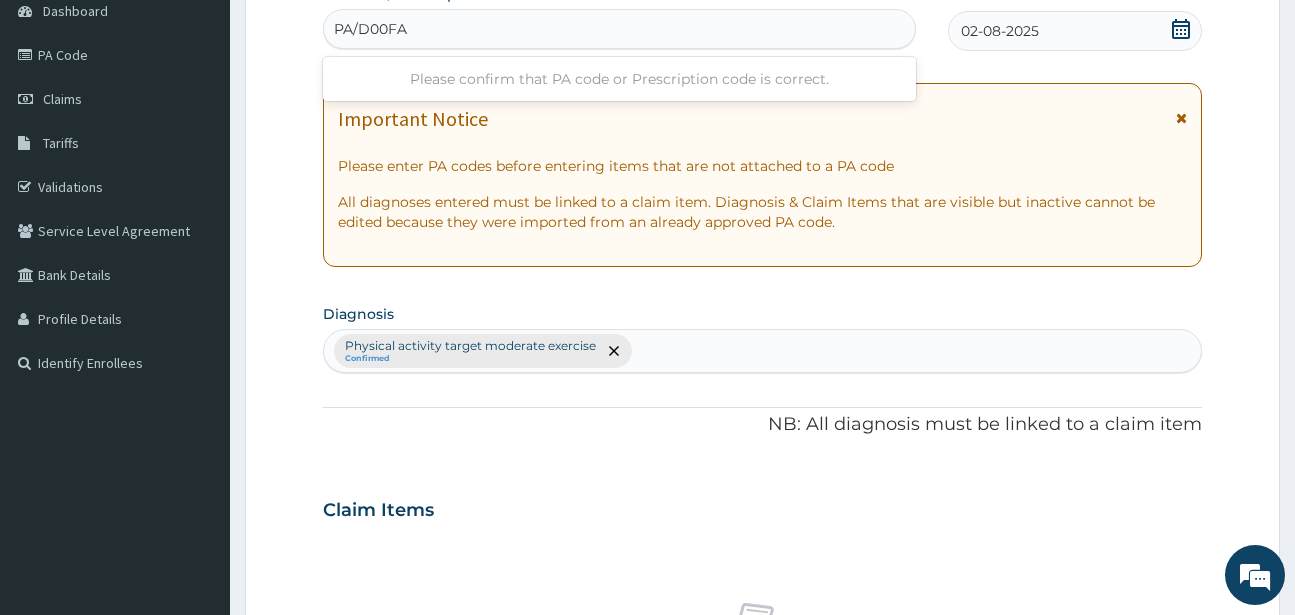 type on "PA/D00FA6" 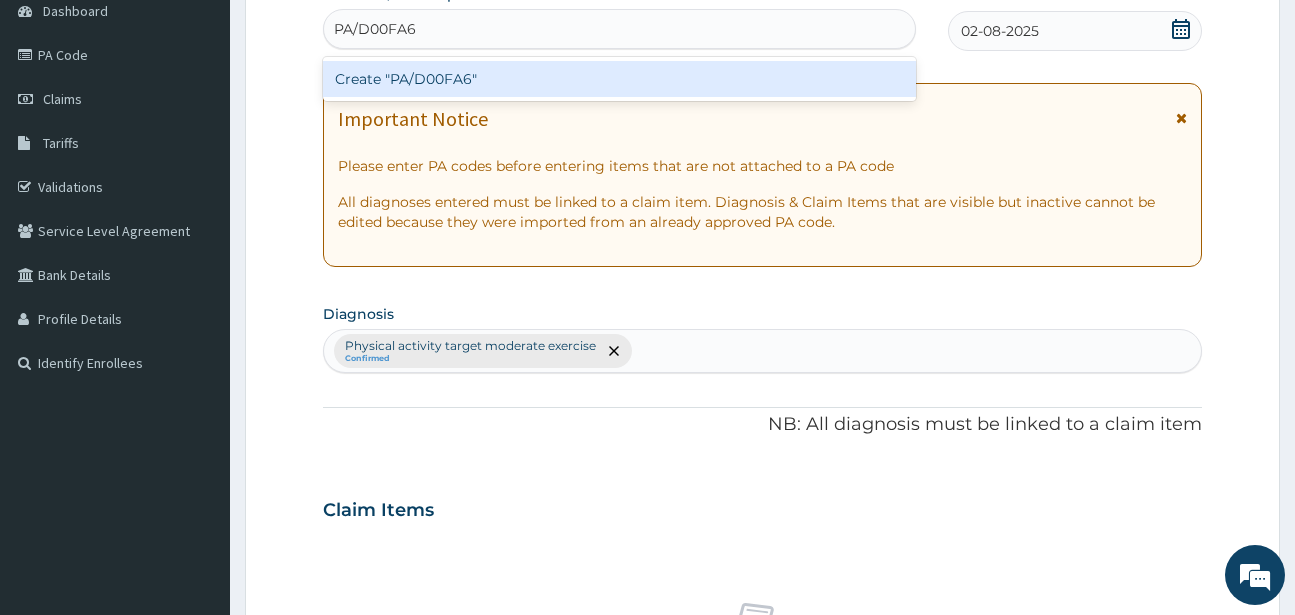 type 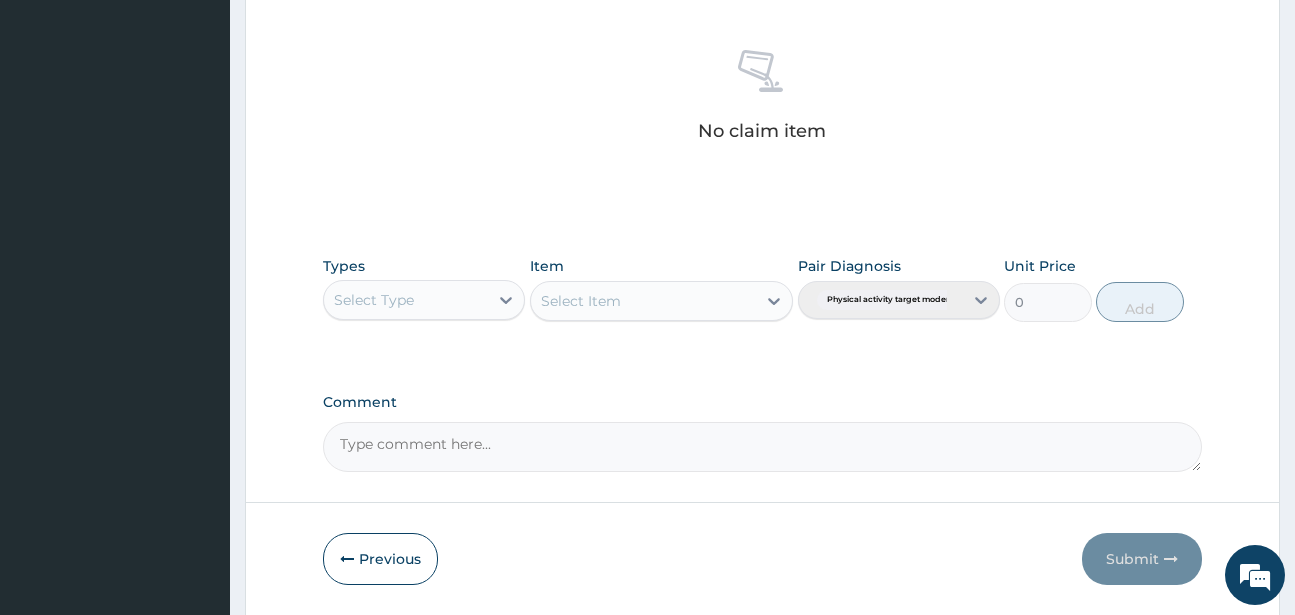 scroll, scrollTop: 827, scrollLeft: 0, axis: vertical 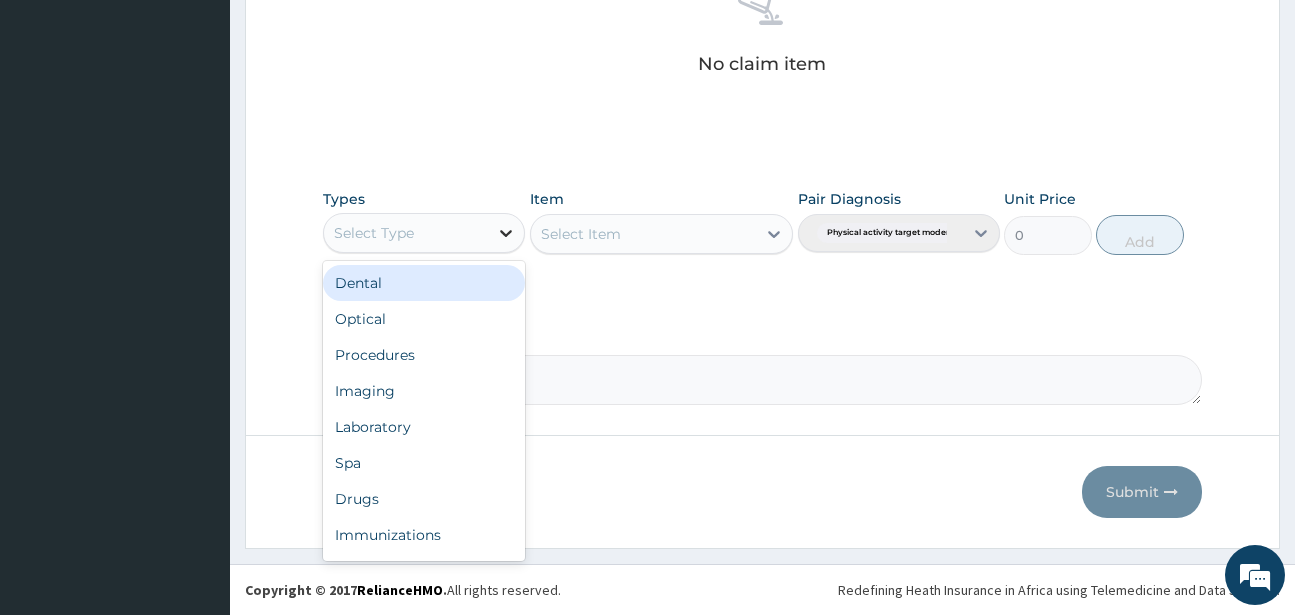 click 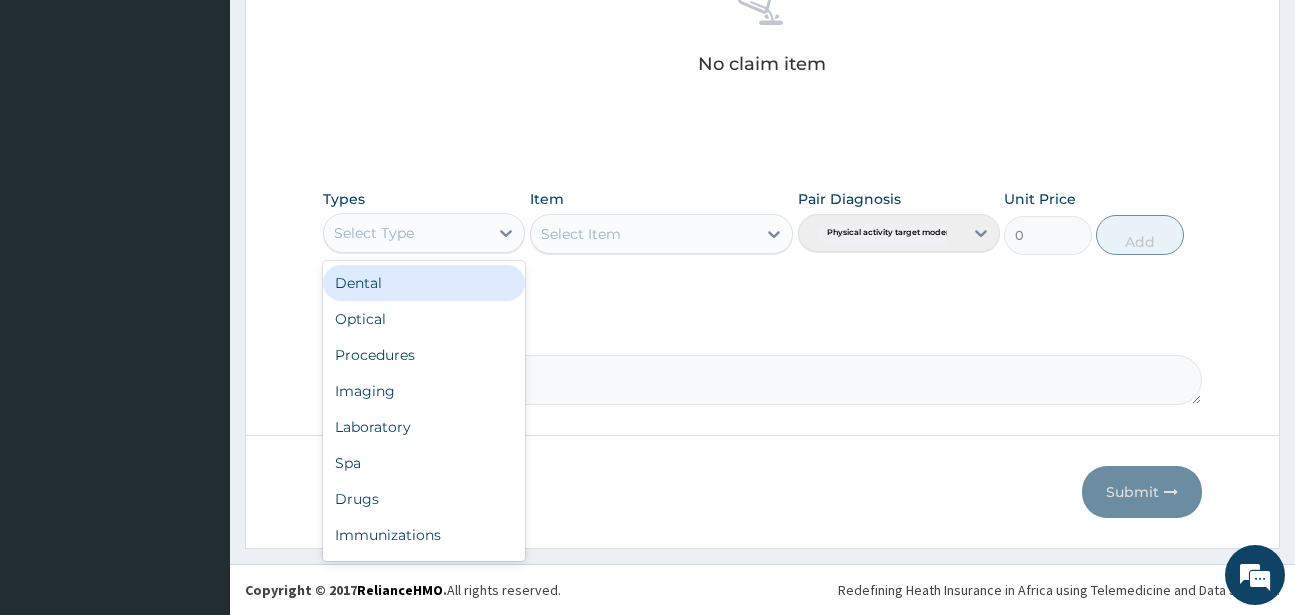 scroll, scrollTop: 68, scrollLeft: 0, axis: vertical 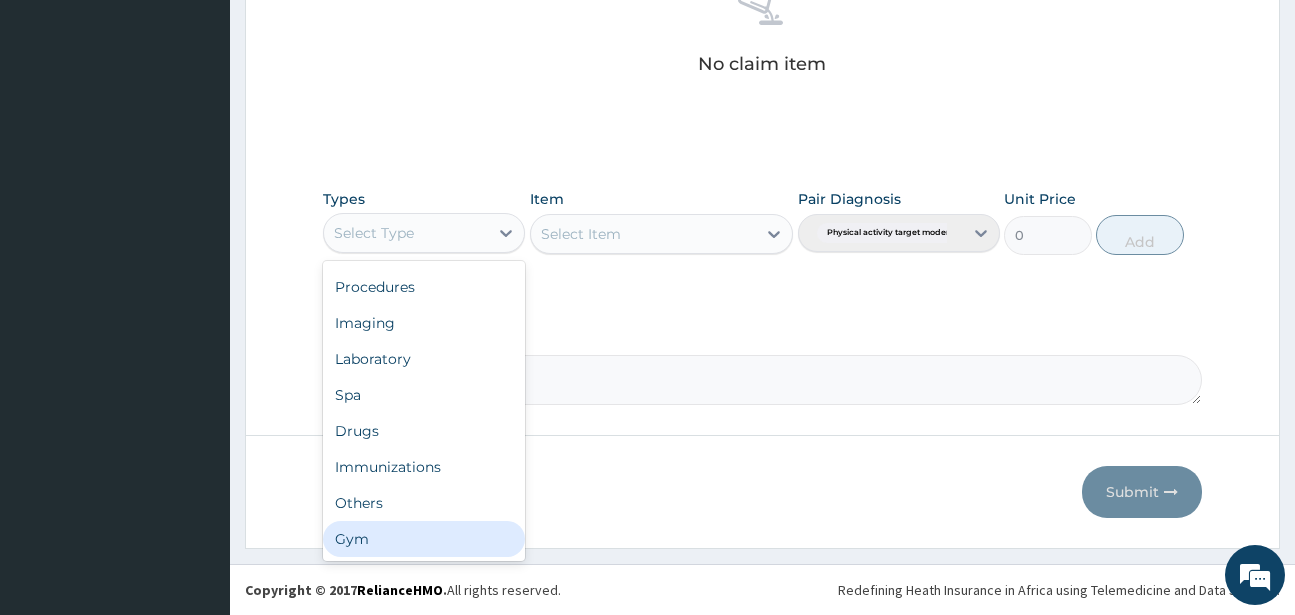 click on "Gym" at bounding box center [424, 539] 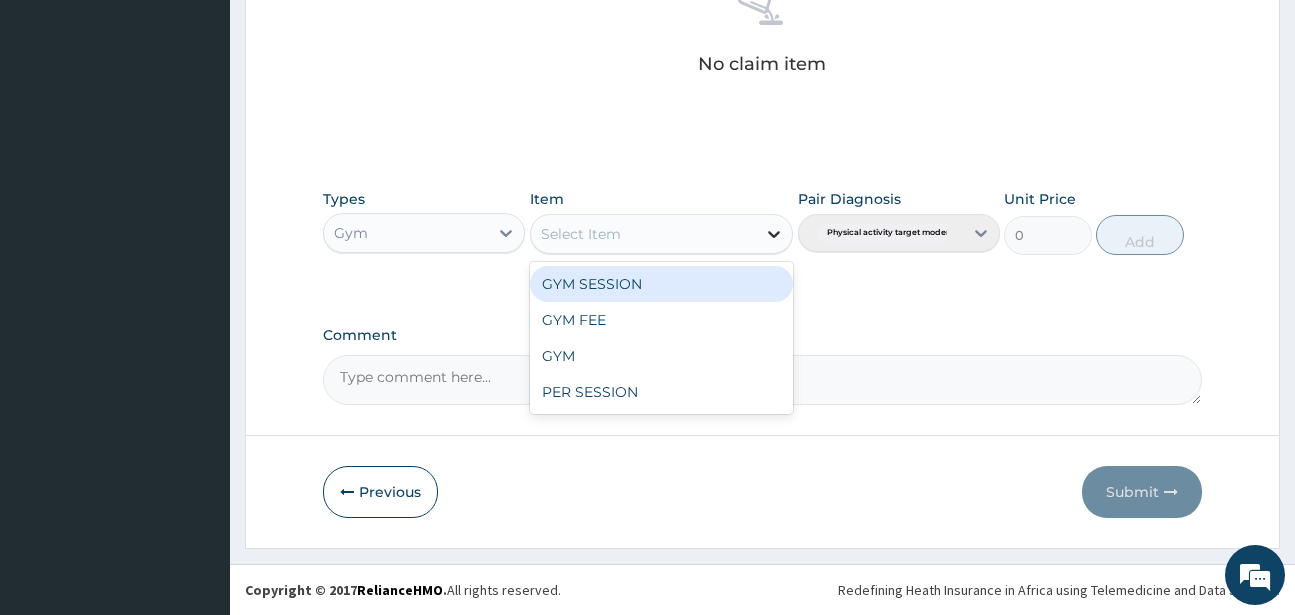click 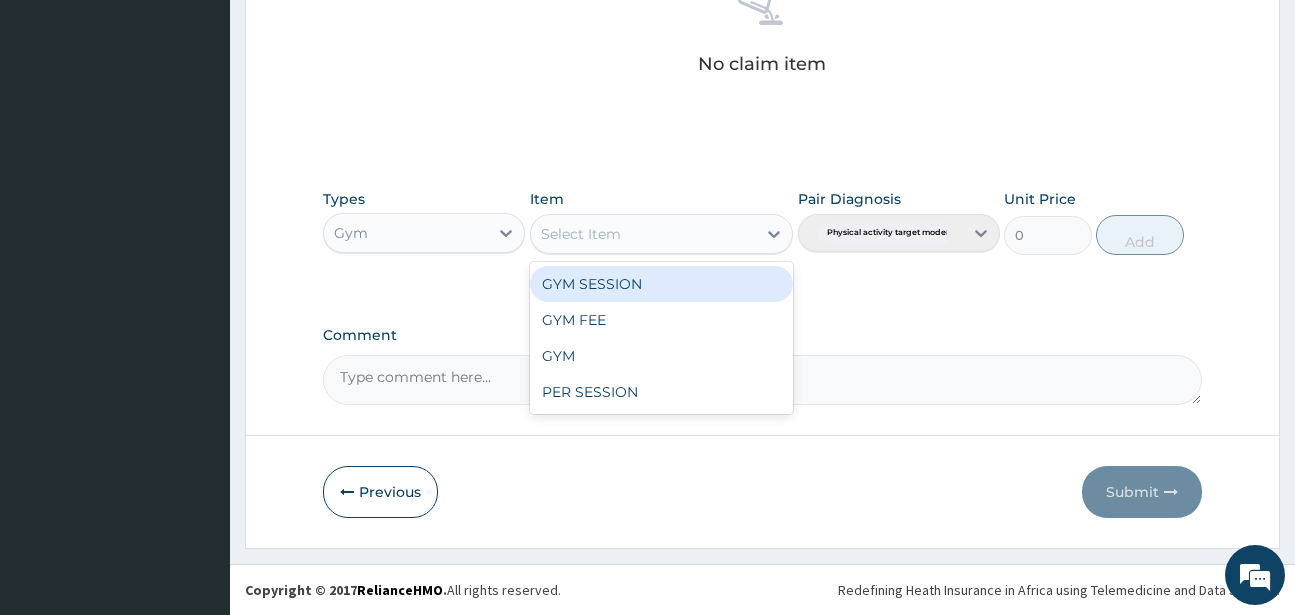 click on "GYM SESSION" at bounding box center (661, 284) 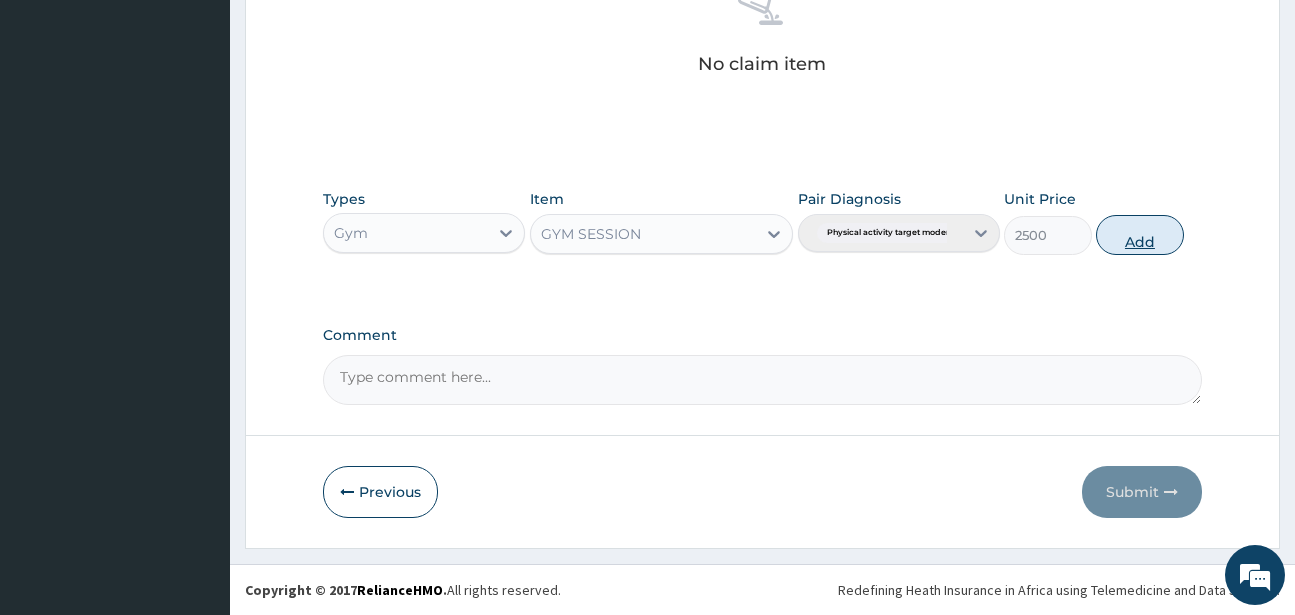 click on "Add" at bounding box center (1140, 235) 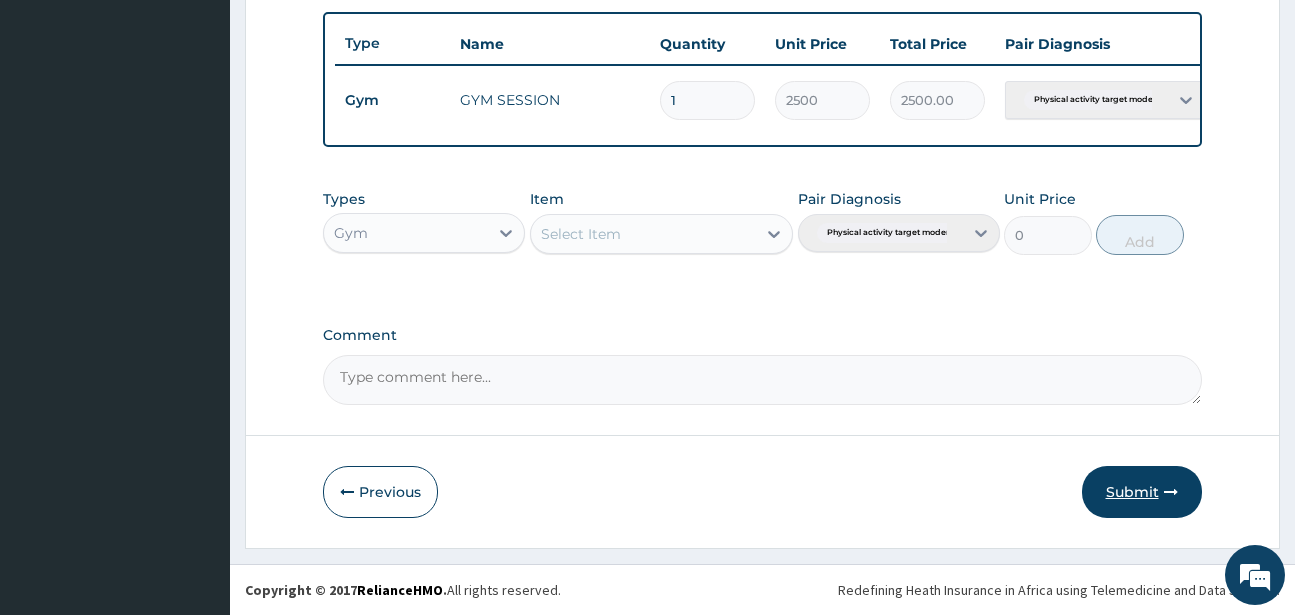 click on "Submit" at bounding box center [1142, 492] 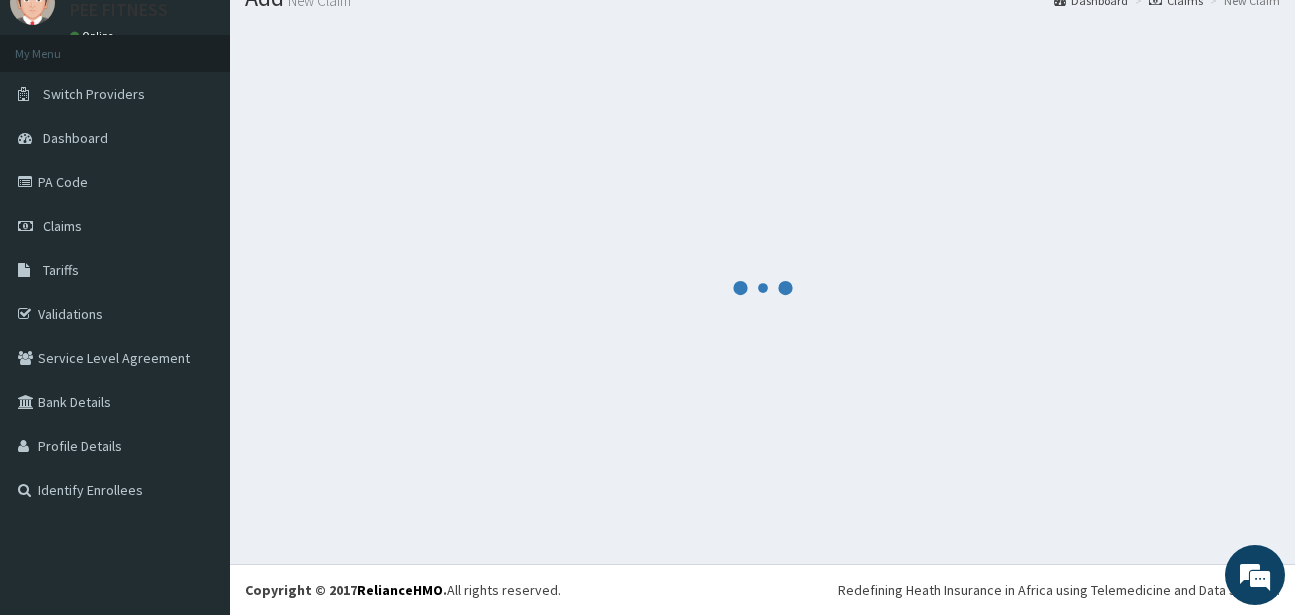 scroll, scrollTop: 747, scrollLeft: 0, axis: vertical 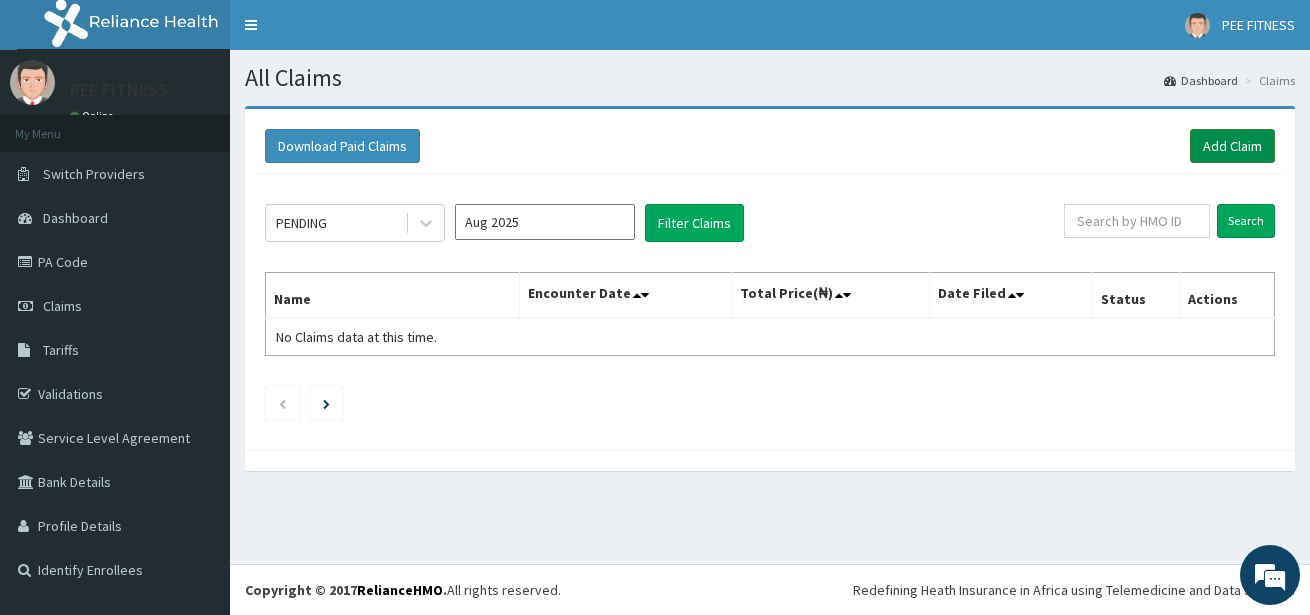 click on "Add Claim" at bounding box center [1232, 146] 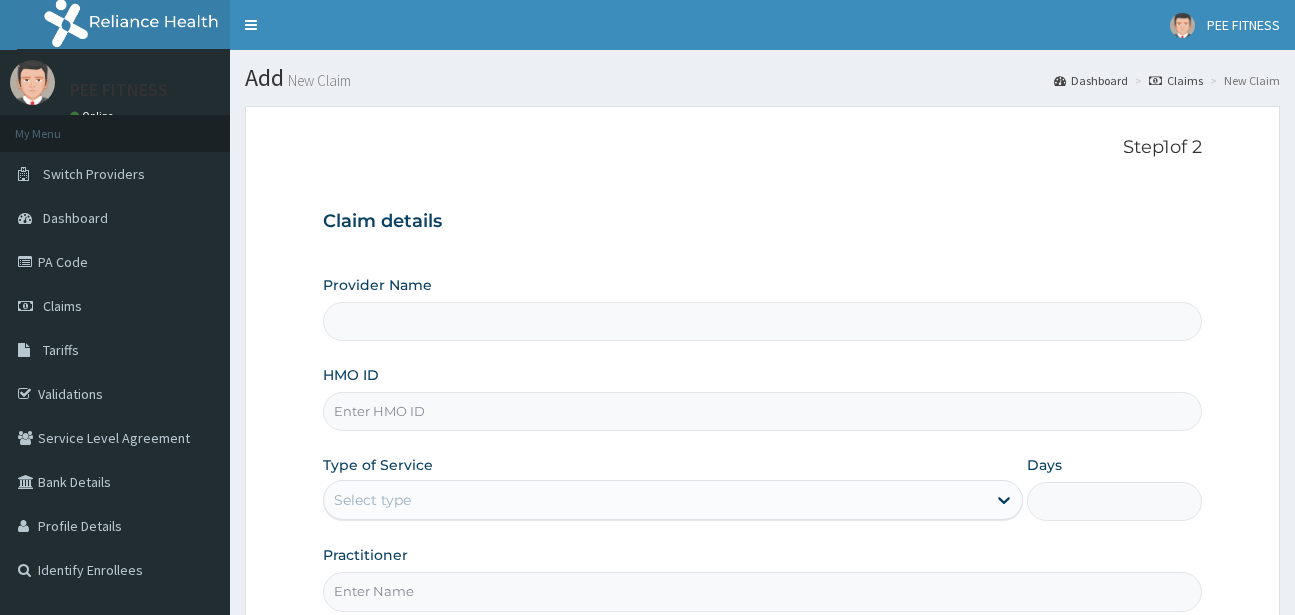 scroll, scrollTop: 0, scrollLeft: 0, axis: both 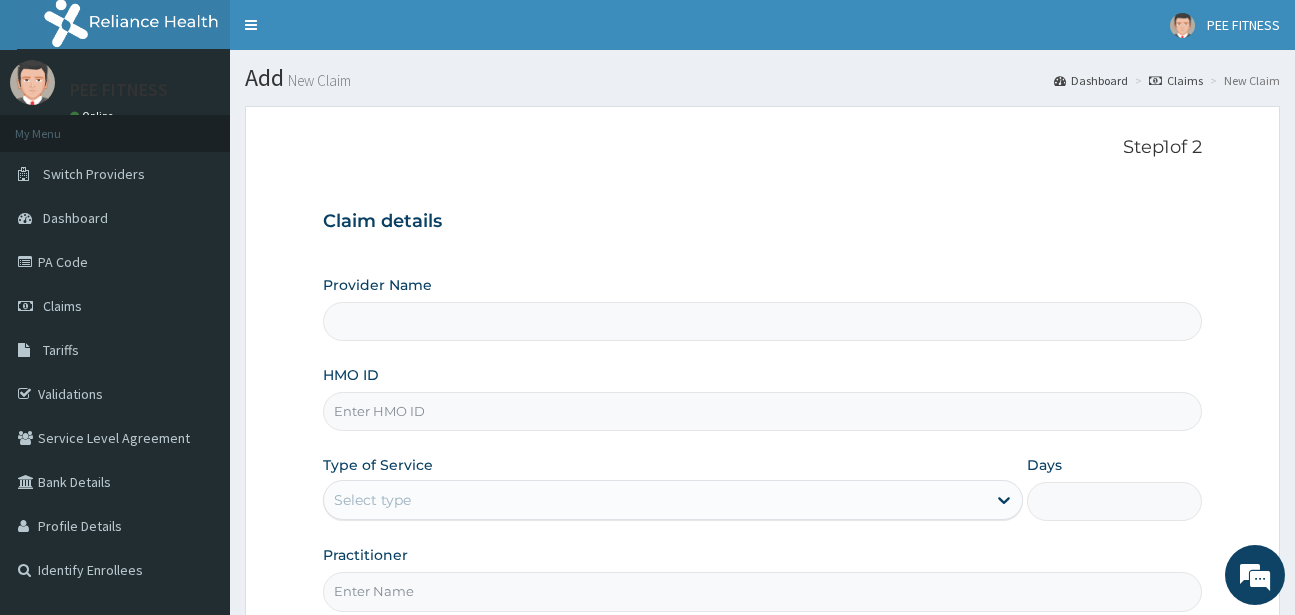 type on "PEE FITNESS" 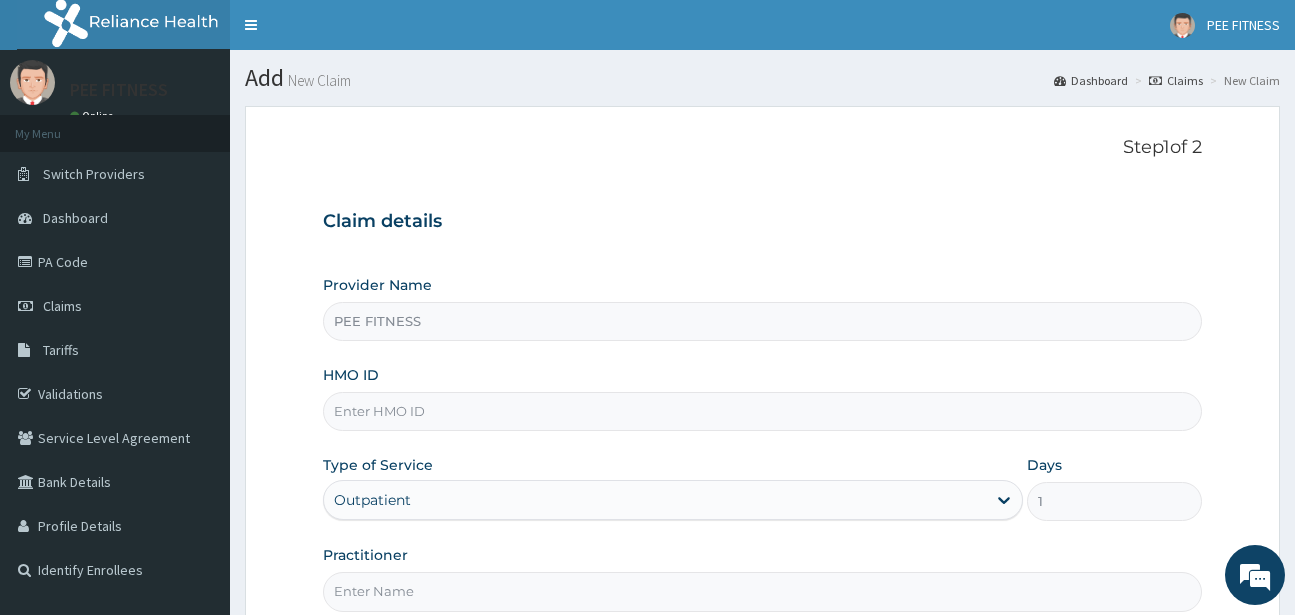 scroll, scrollTop: 0, scrollLeft: 0, axis: both 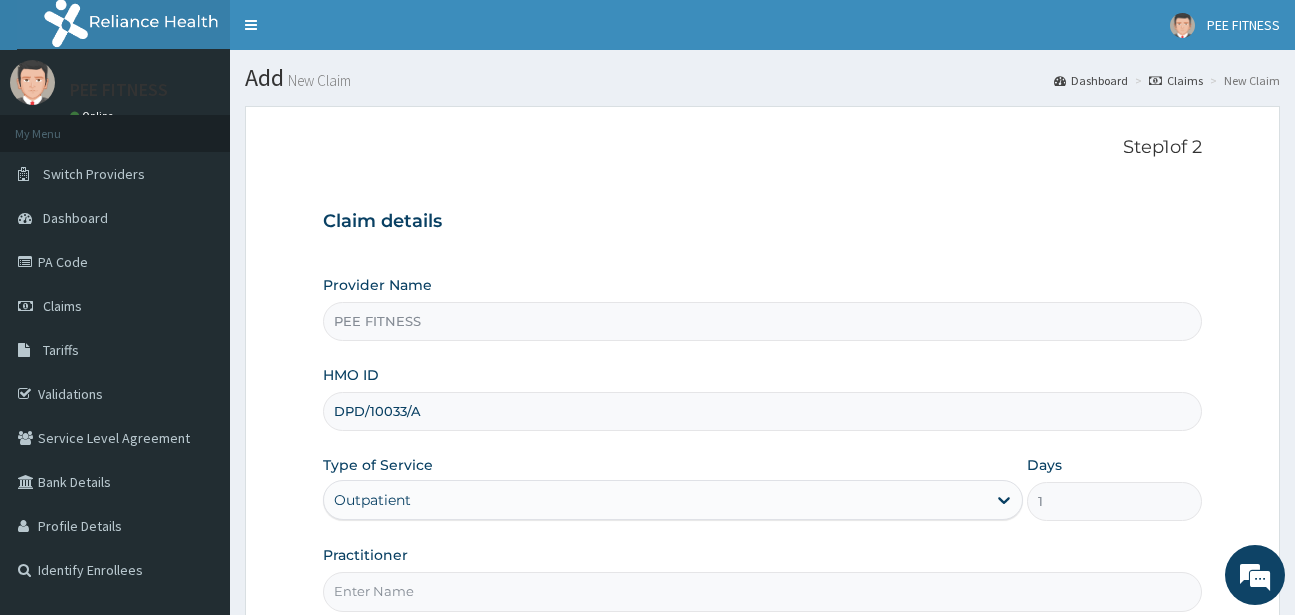 type on "DPD/10033/A" 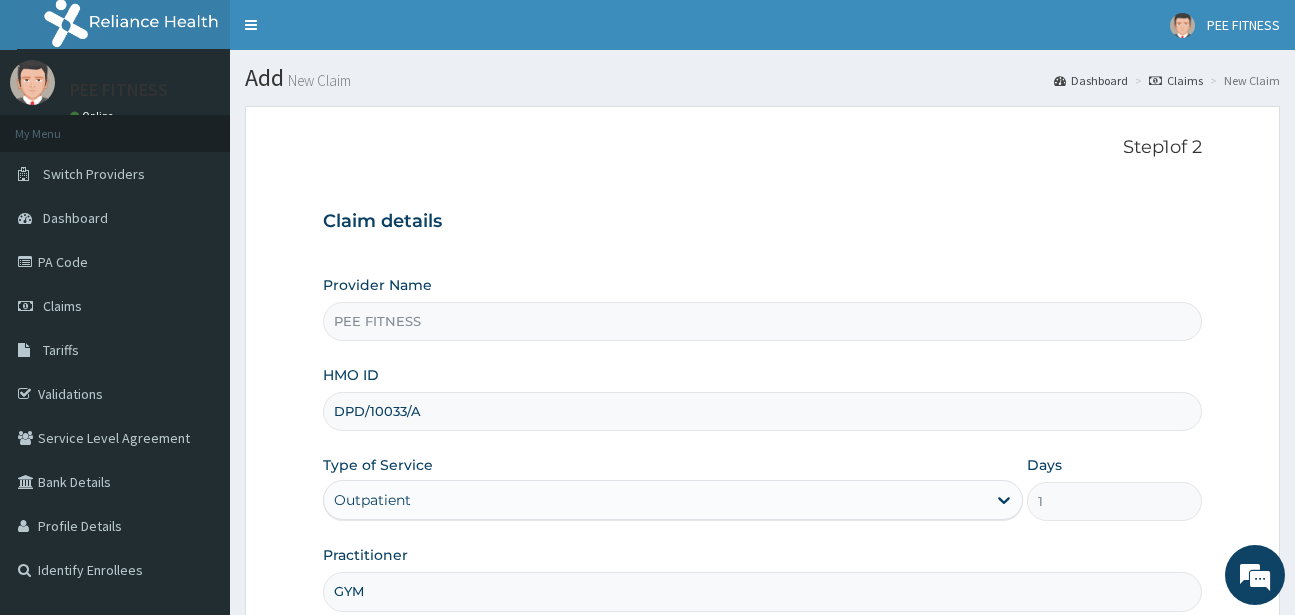 scroll, scrollTop: 207, scrollLeft: 0, axis: vertical 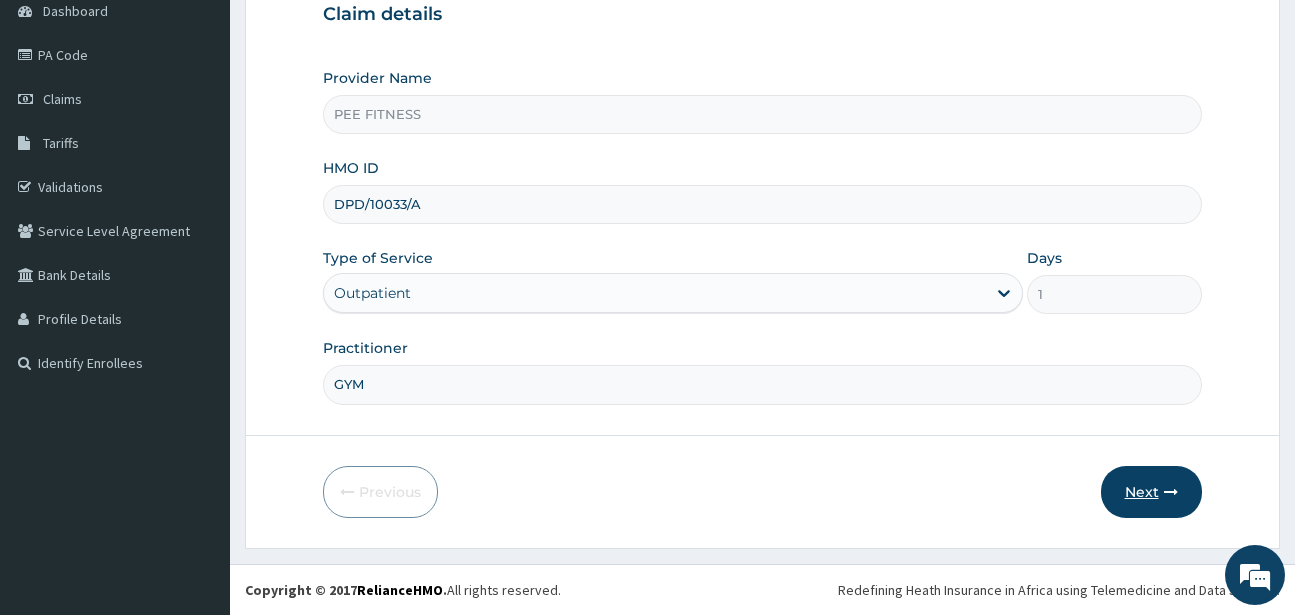 type on "GYM" 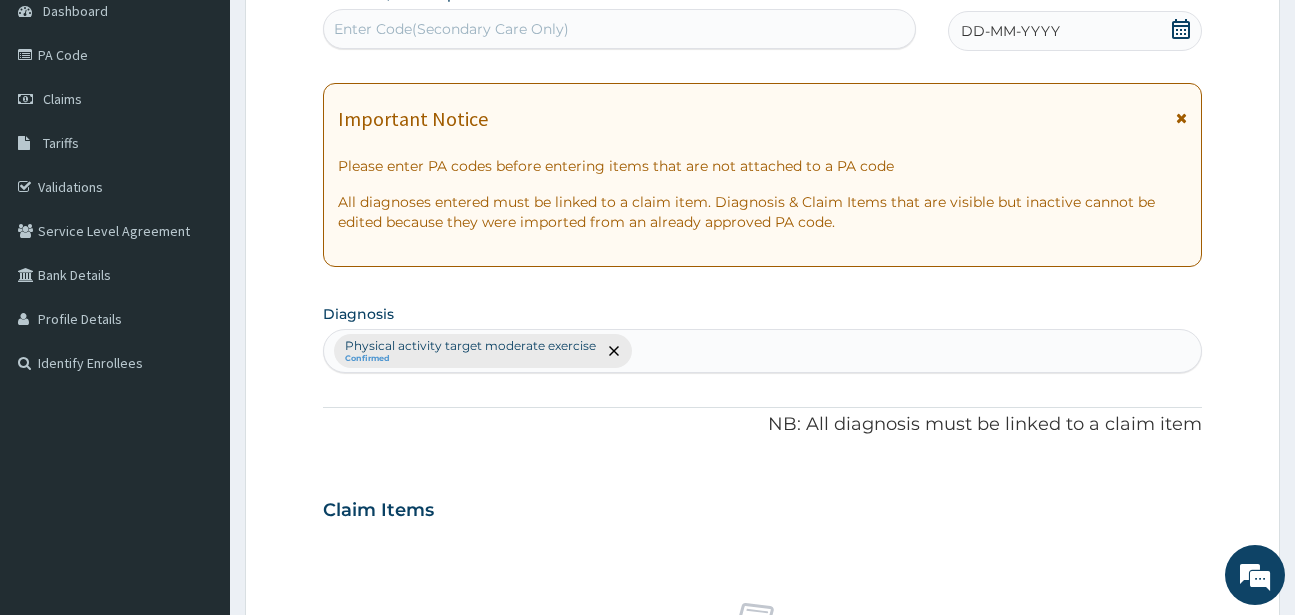 click 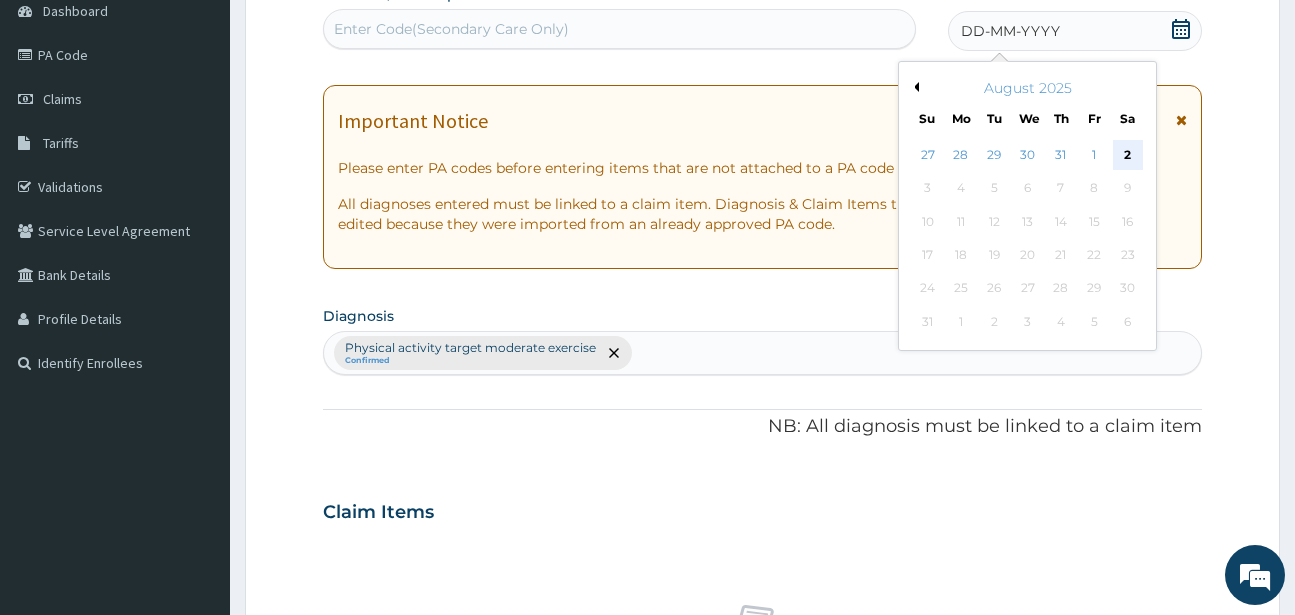 click on "2" at bounding box center [1127, 155] 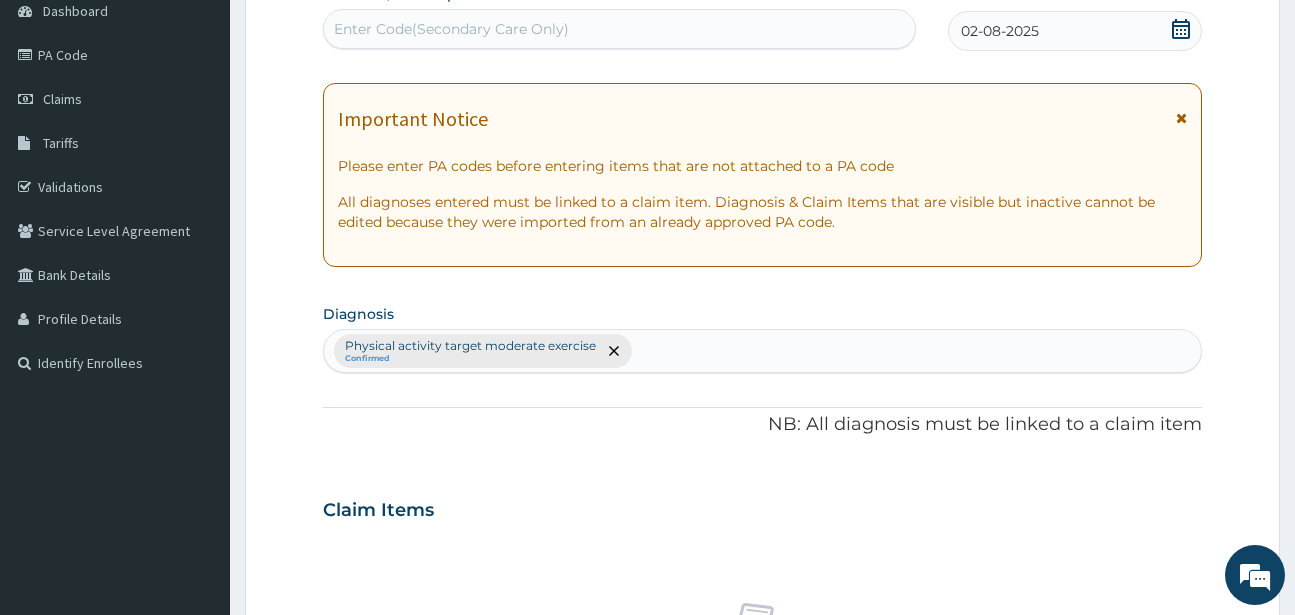 click on "Enter Code(Secondary Care Only)" at bounding box center (451, 29) 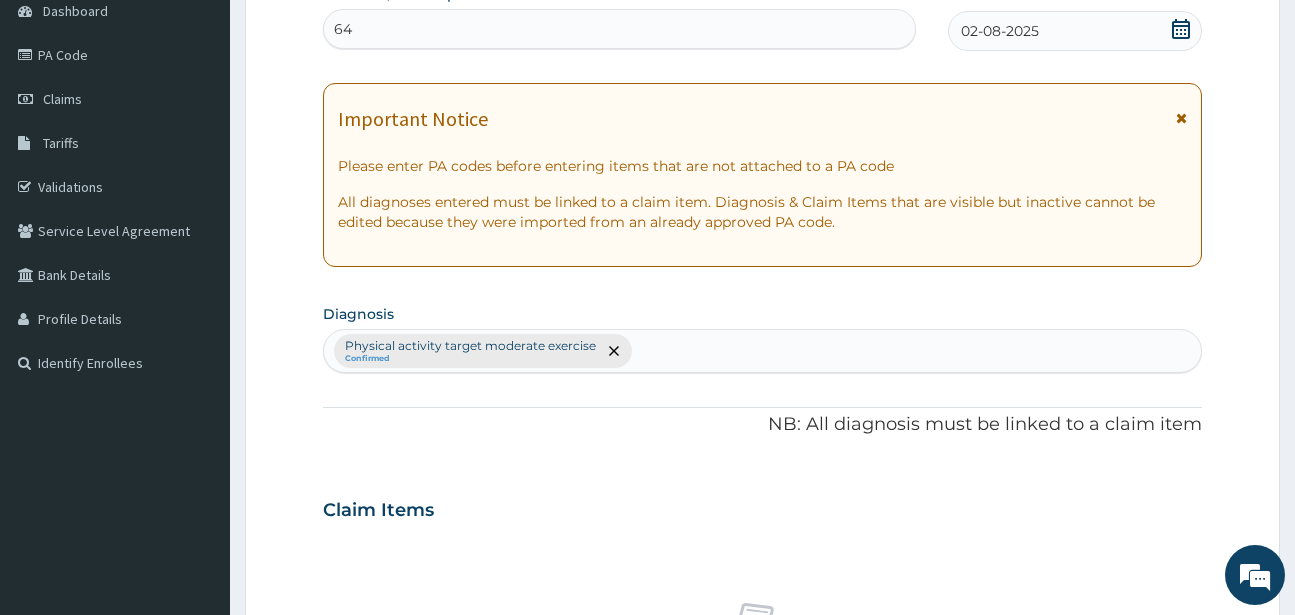 type on "6" 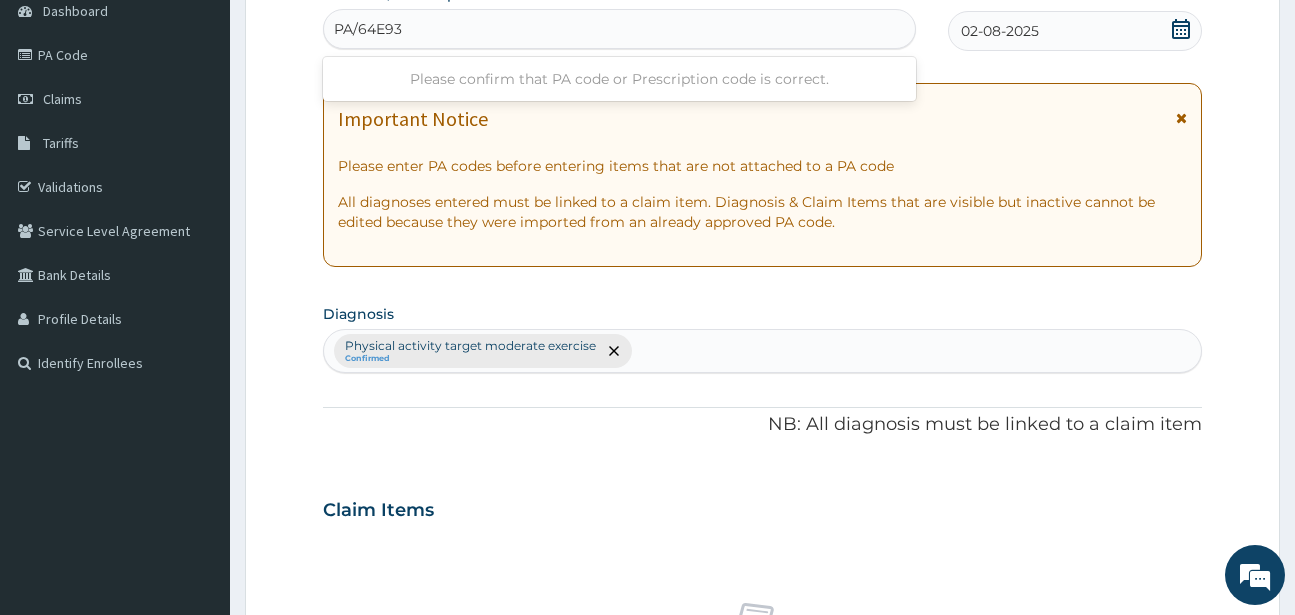 type on "PA/64E936" 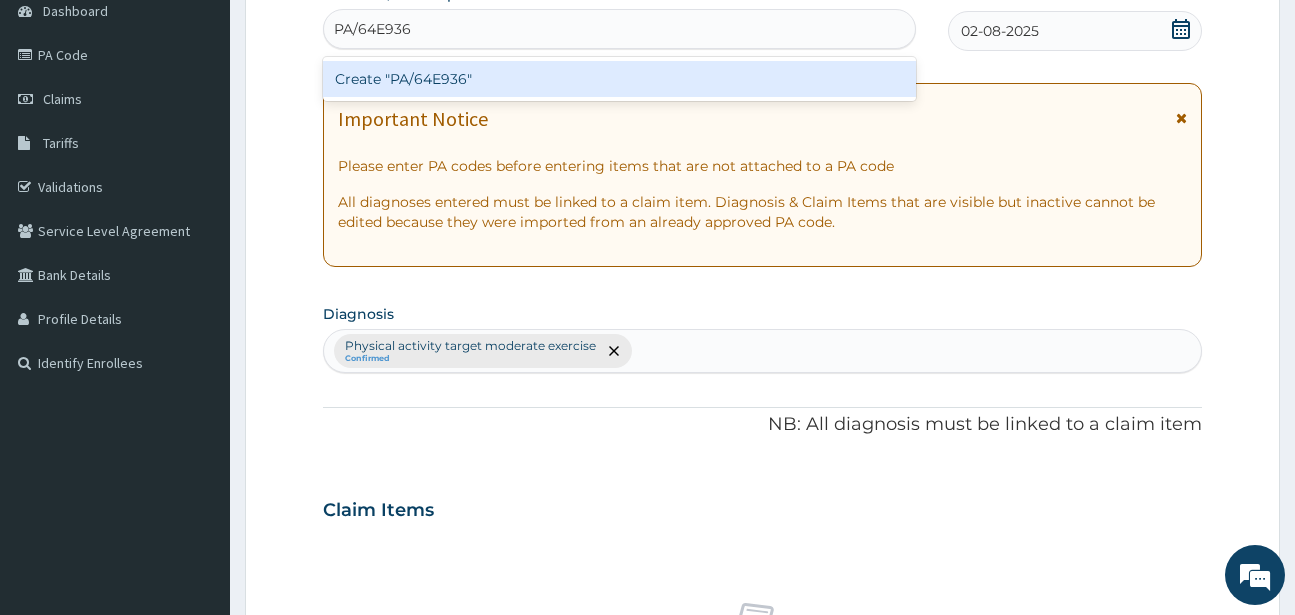 type 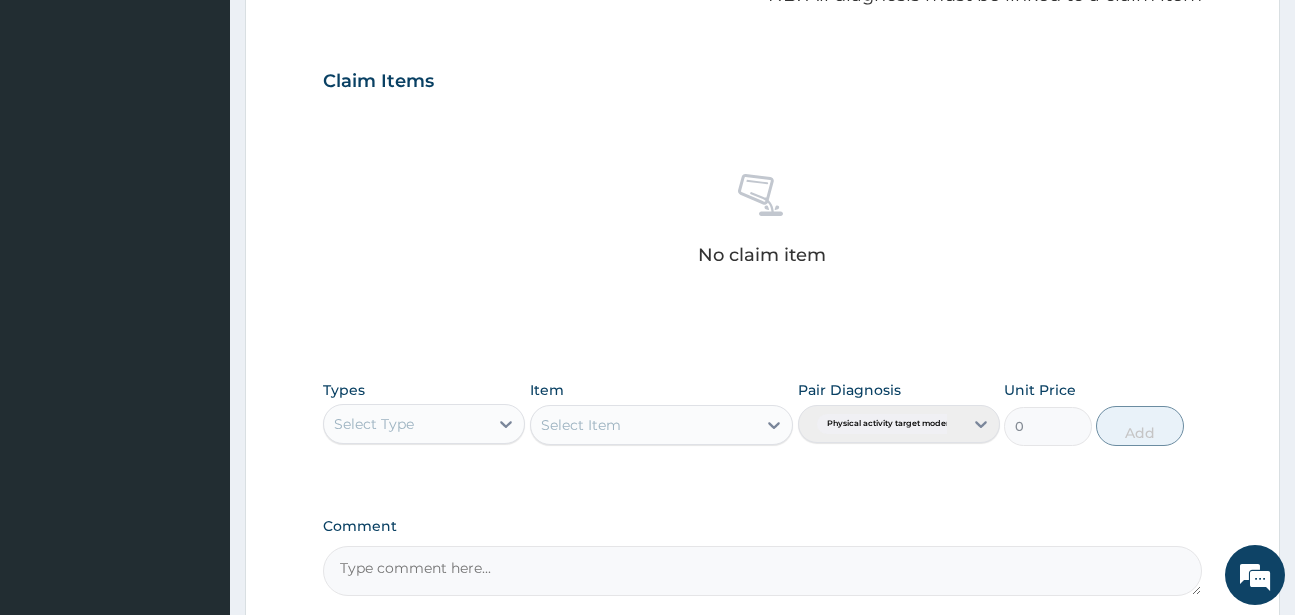 scroll, scrollTop: 827, scrollLeft: 0, axis: vertical 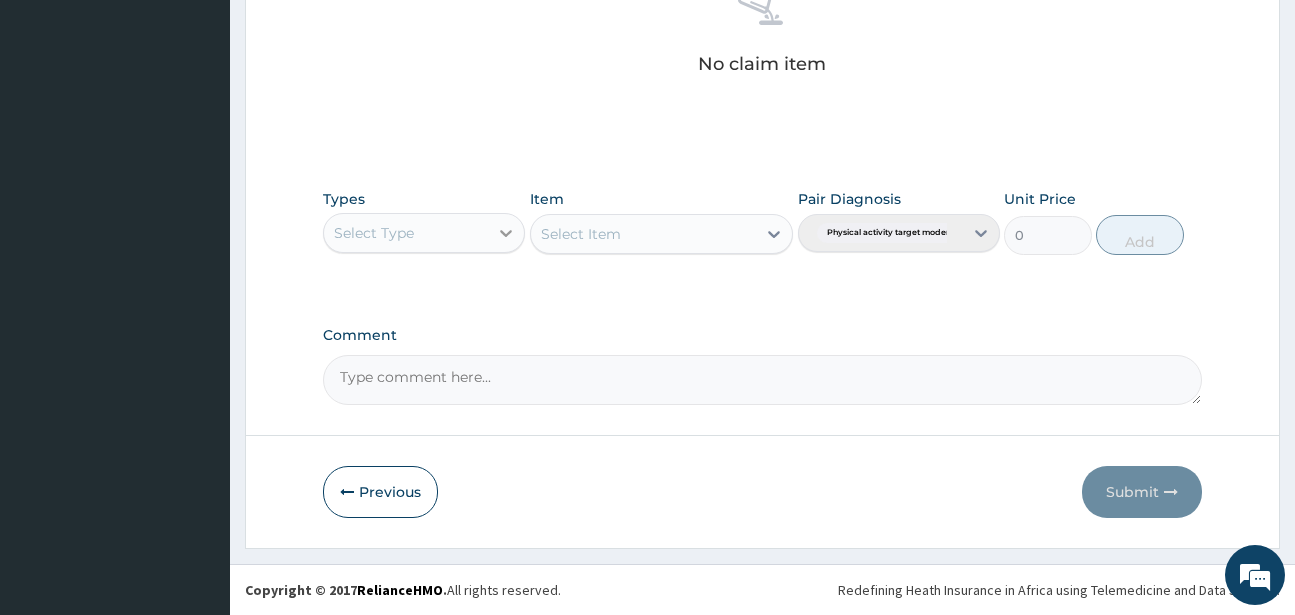 click 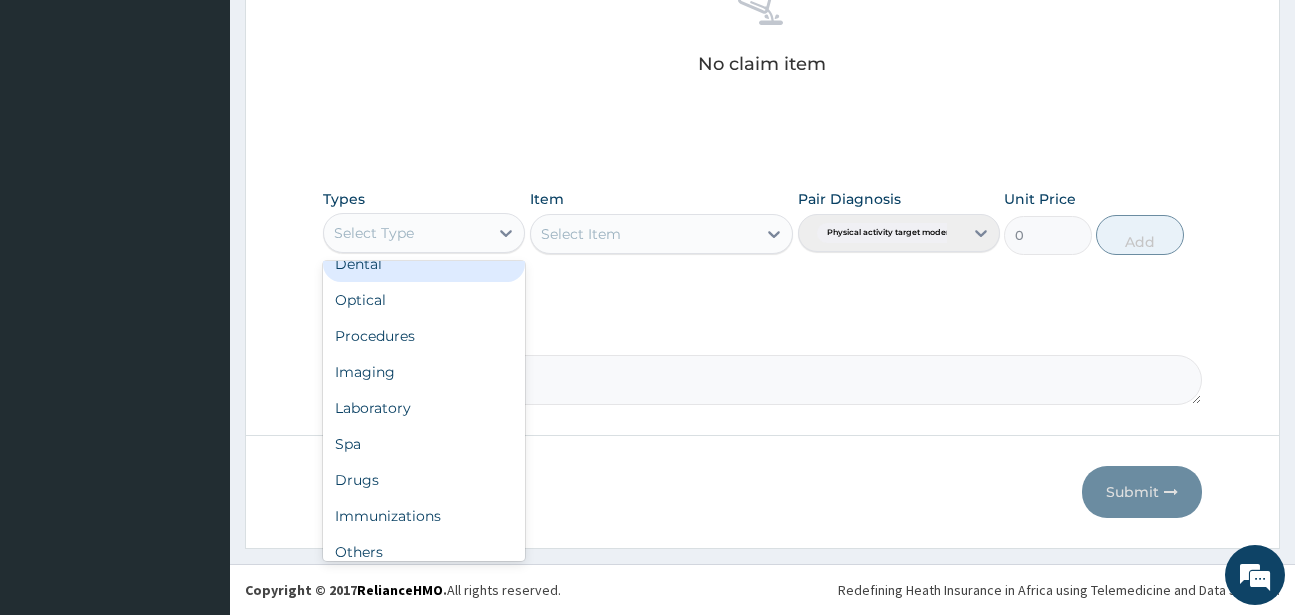 scroll, scrollTop: 68, scrollLeft: 0, axis: vertical 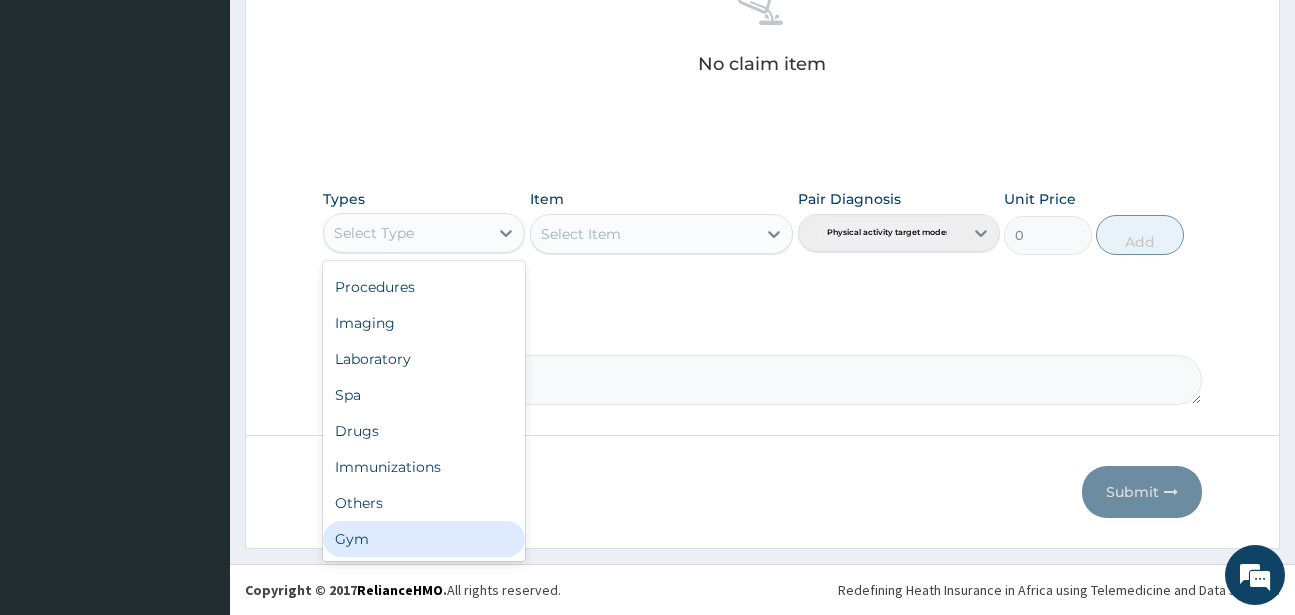 click on "Gym" at bounding box center [424, 539] 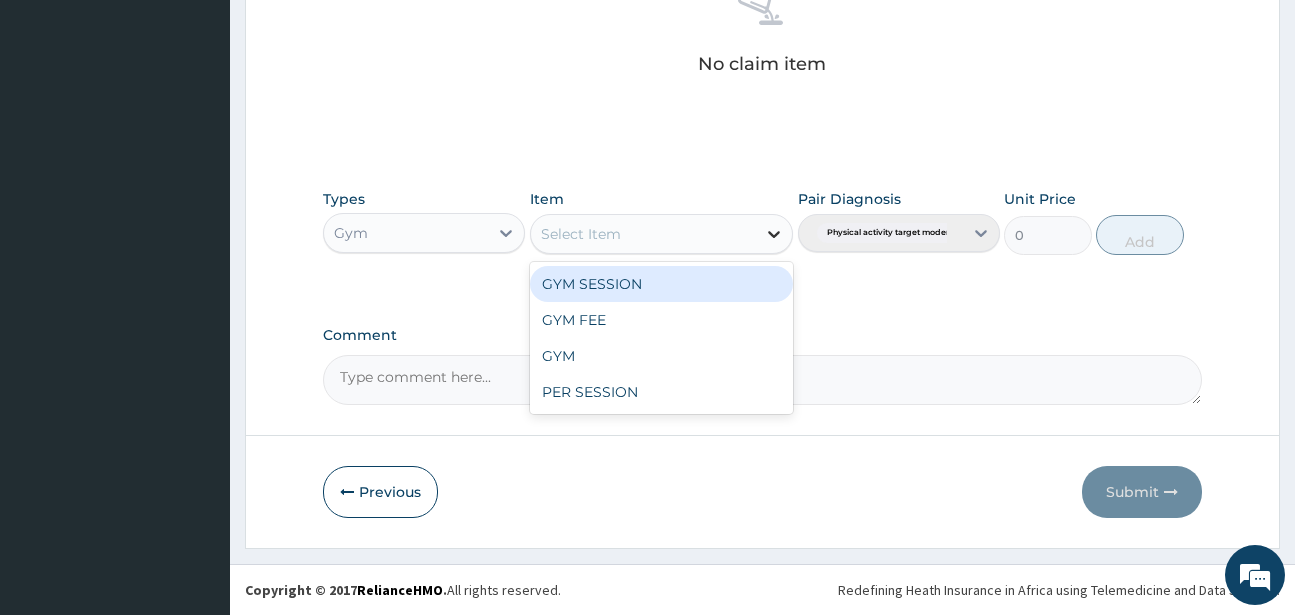 click 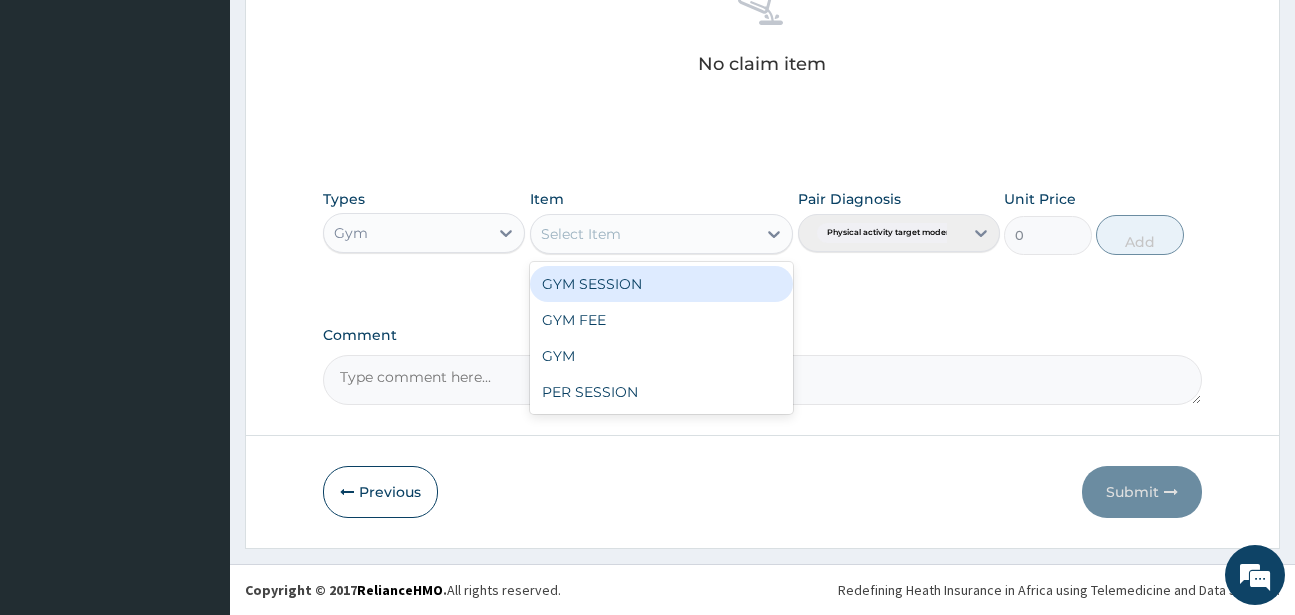 click on "GYM SESSION" at bounding box center [661, 284] 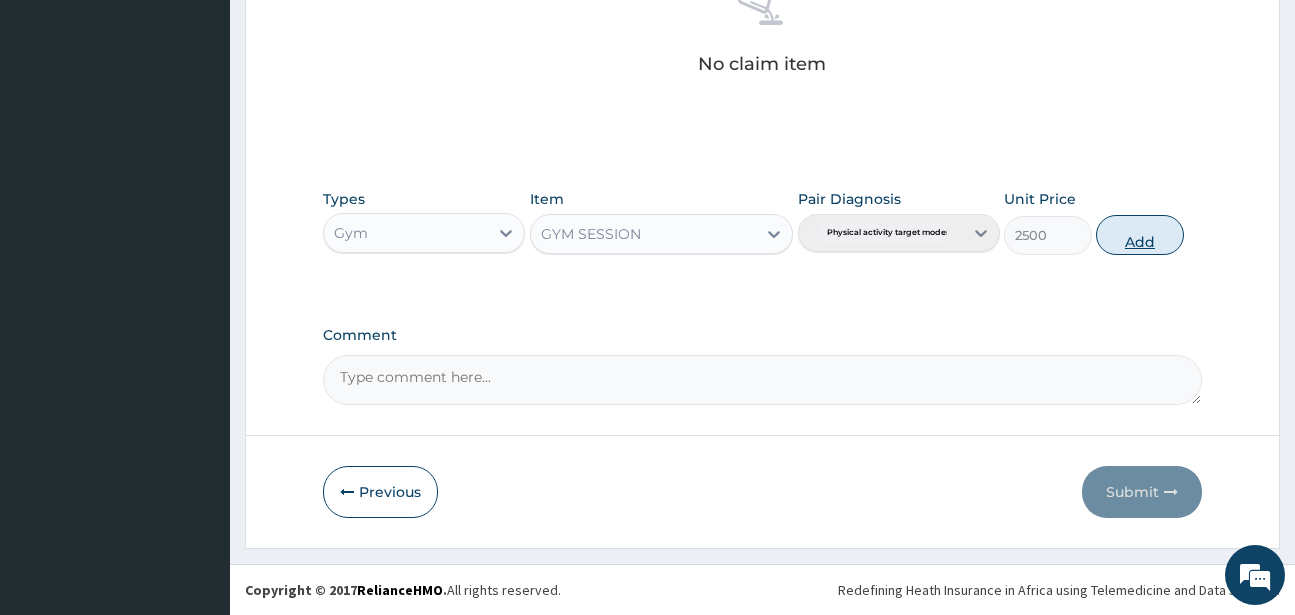 click on "Add" at bounding box center [1140, 235] 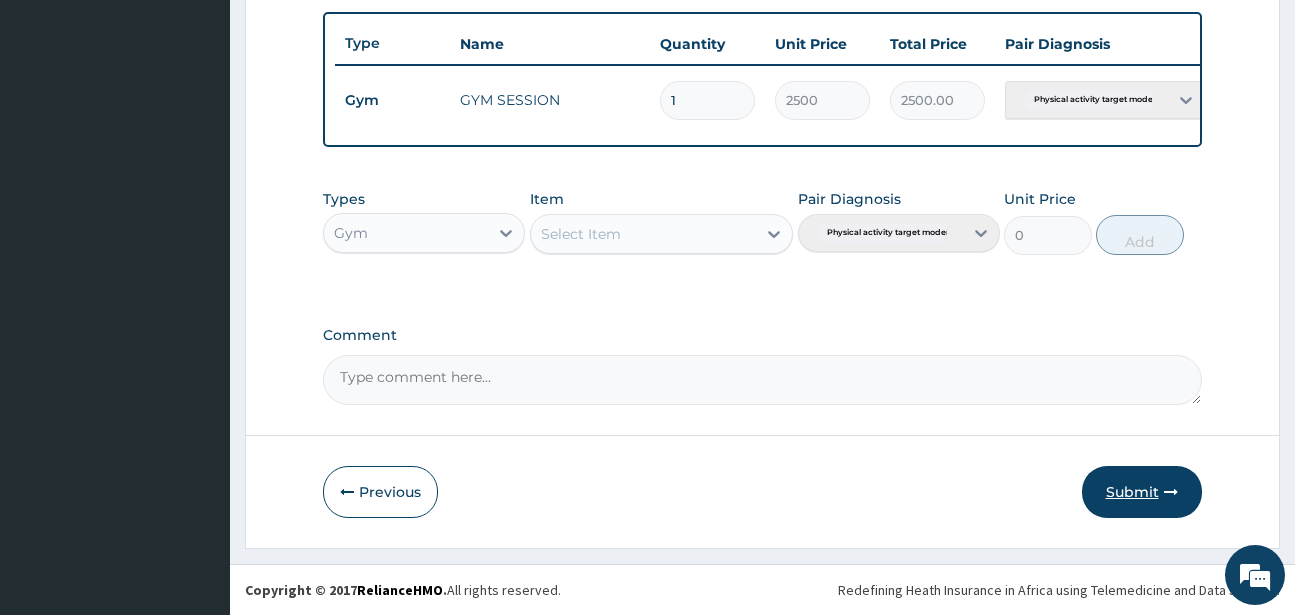 click on "Submit" at bounding box center [1142, 492] 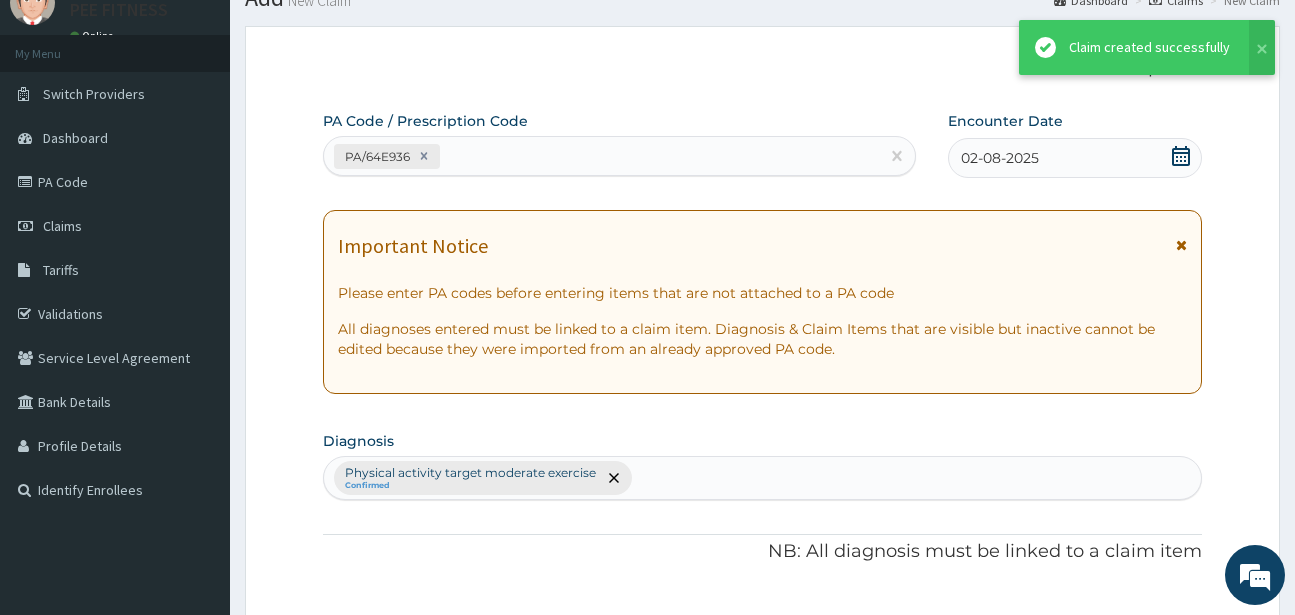 scroll, scrollTop: 747, scrollLeft: 0, axis: vertical 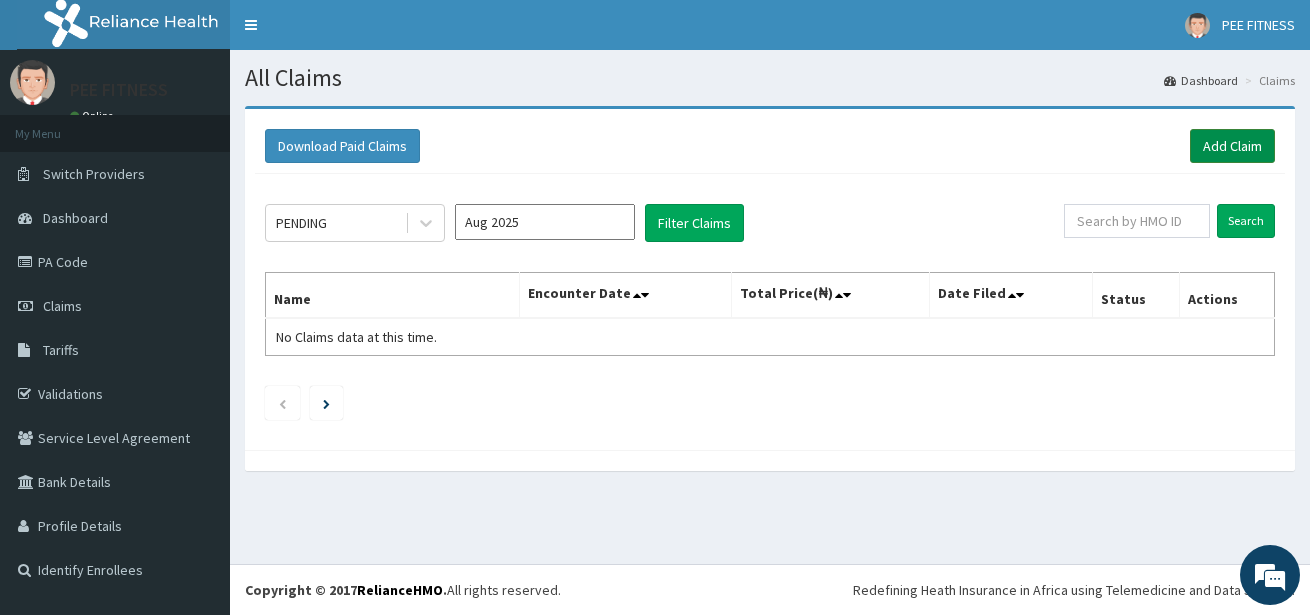 click on "Add Claim" at bounding box center [1232, 146] 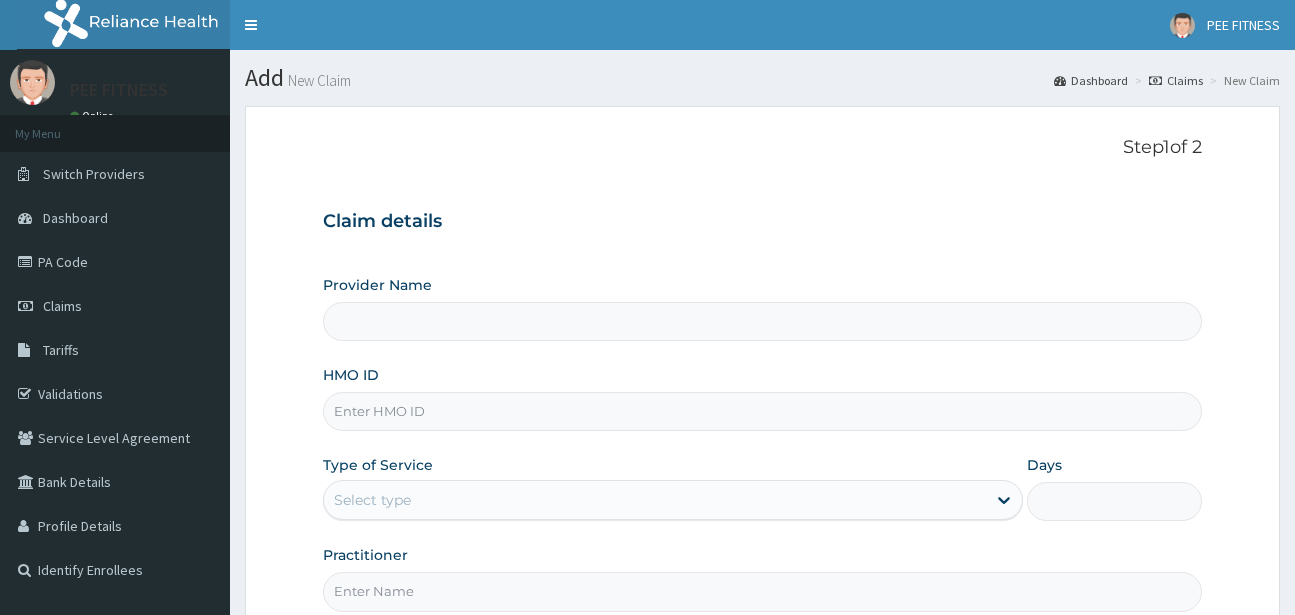scroll, scrollTop: 0, scrollLeft: 0, axis: both 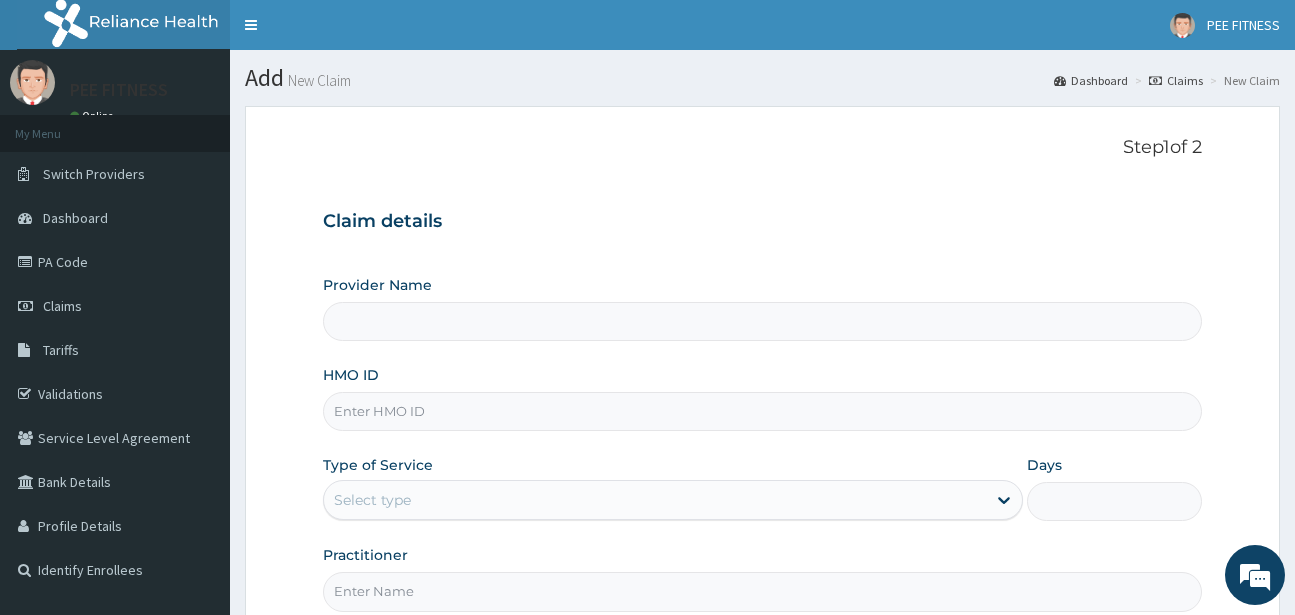 type on "PEE FITNESS" 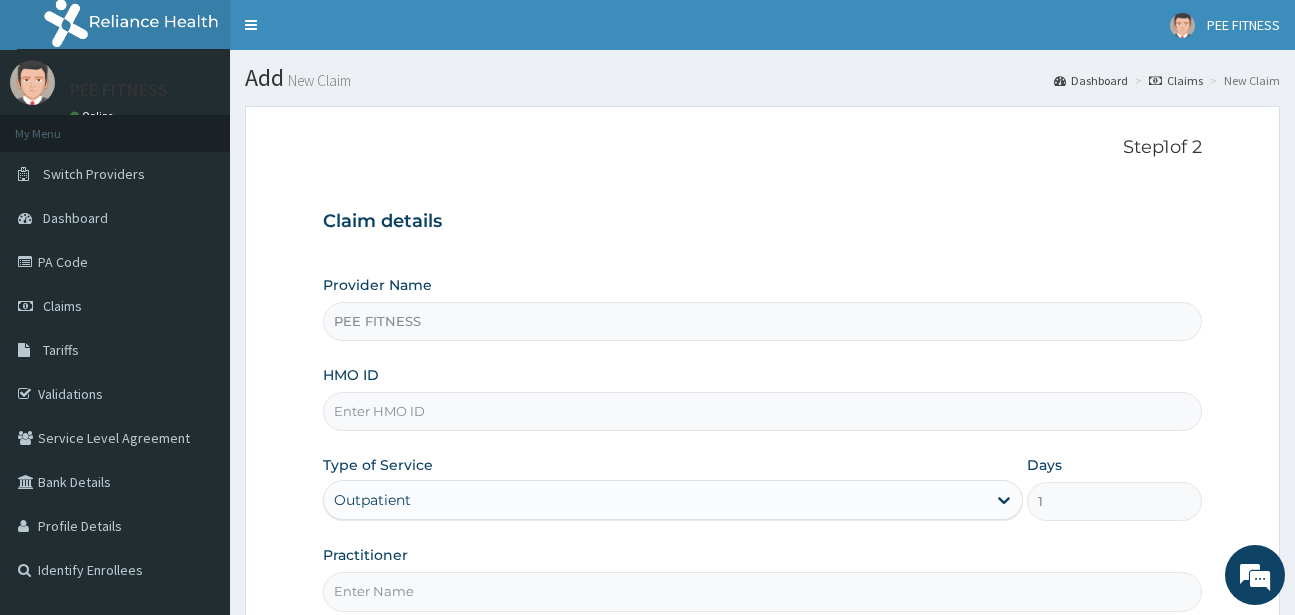click on "HMO ID" at bounding box center (762, 411) 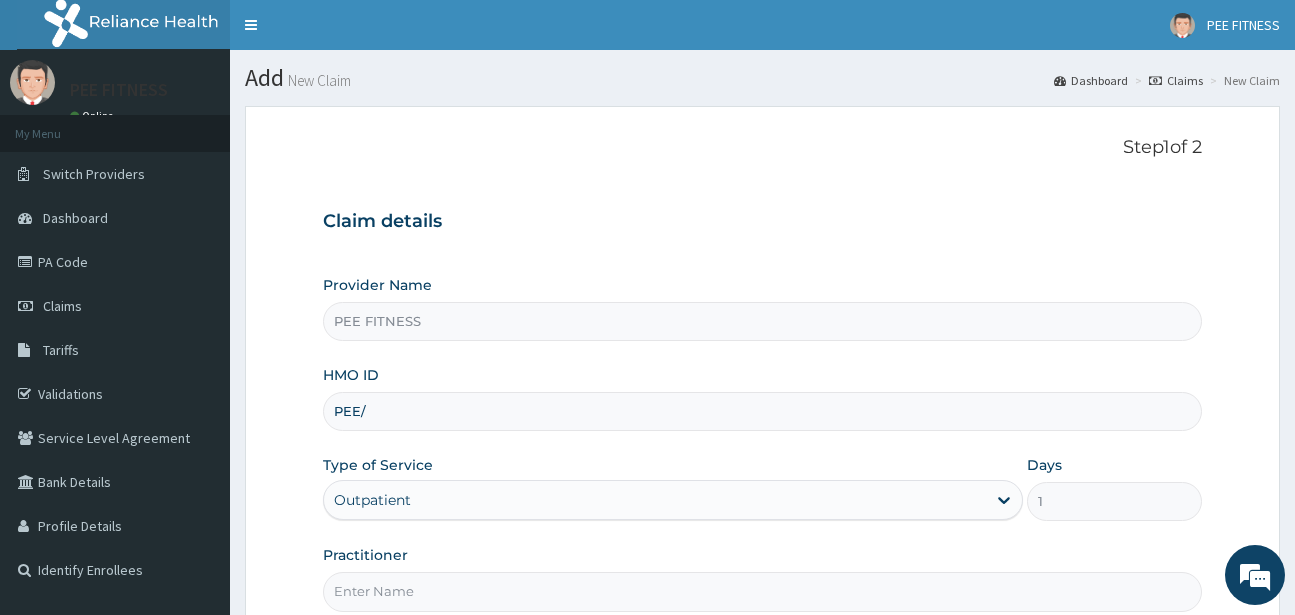 scroll, scrollTop: 0, scrollLeft: 0, axis: both 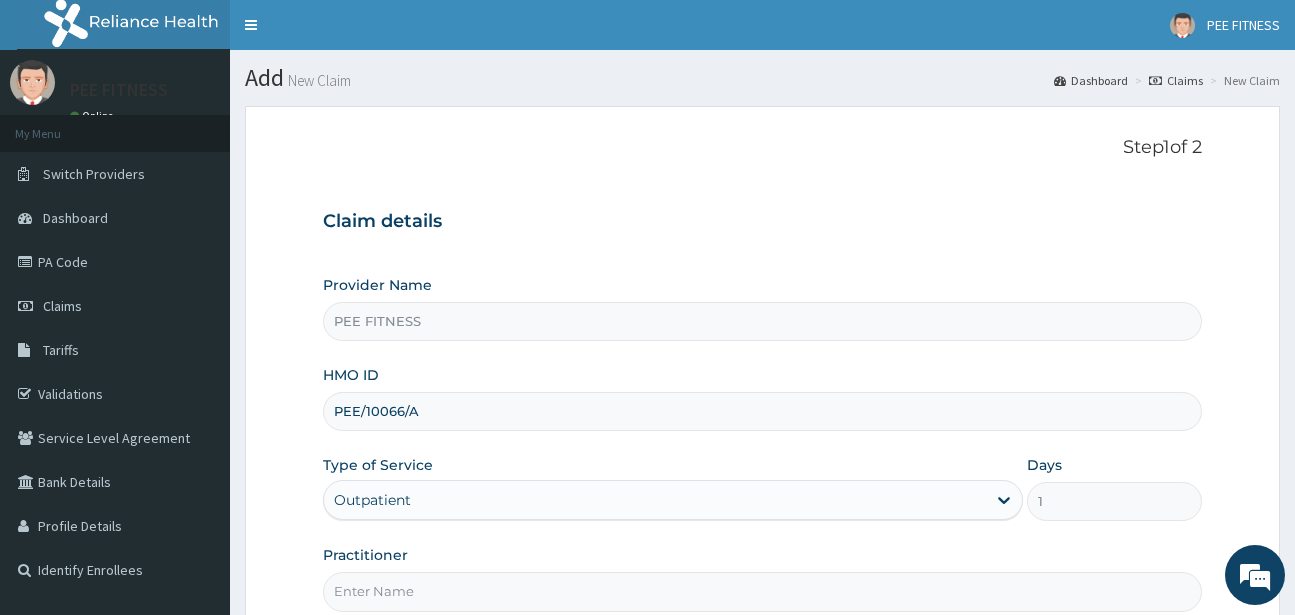 type on "PEE/10066/A" 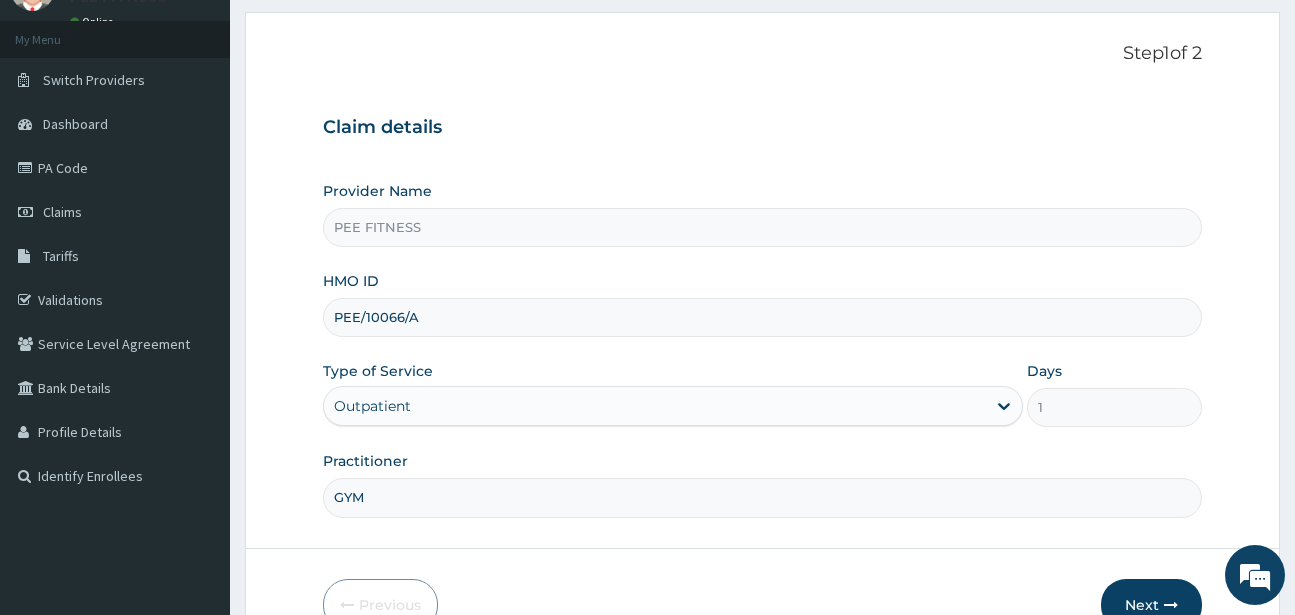 scroll, scrollTop: 207, scrollLeft: 0, axis: vertical 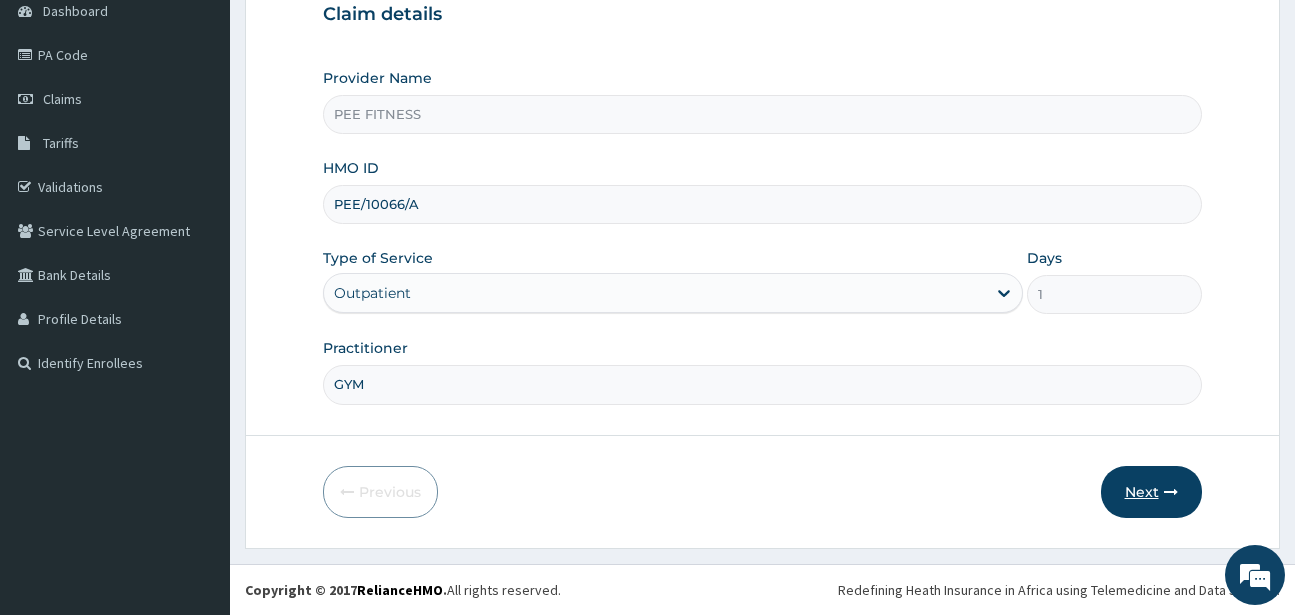 type on "GYM" 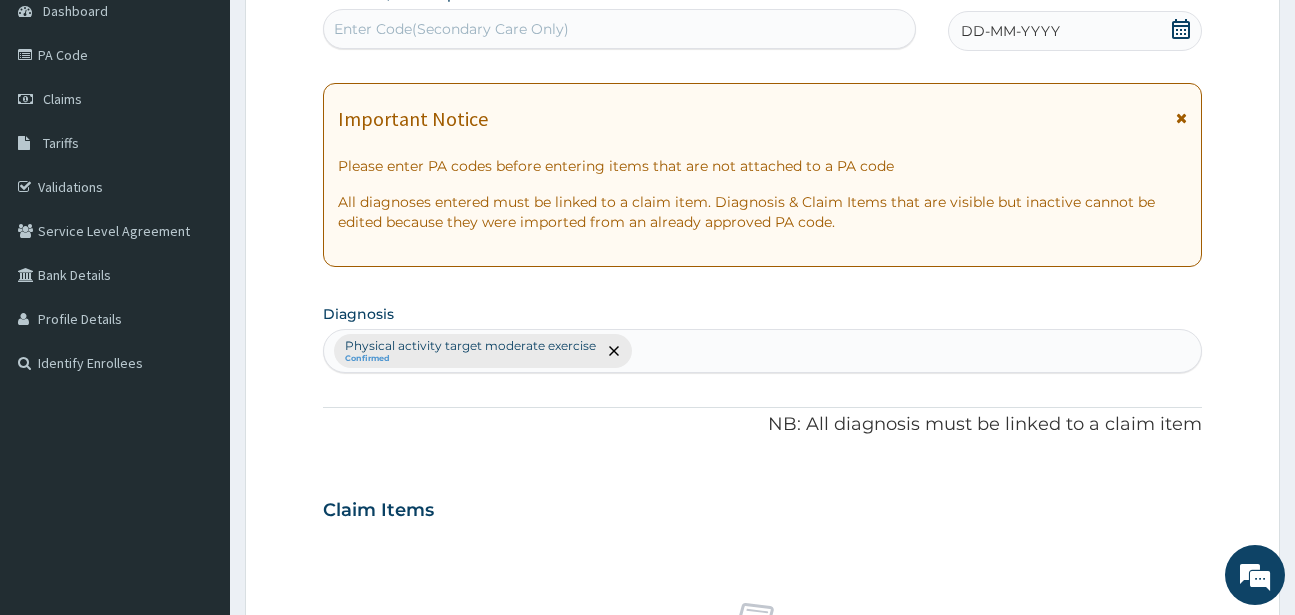 click 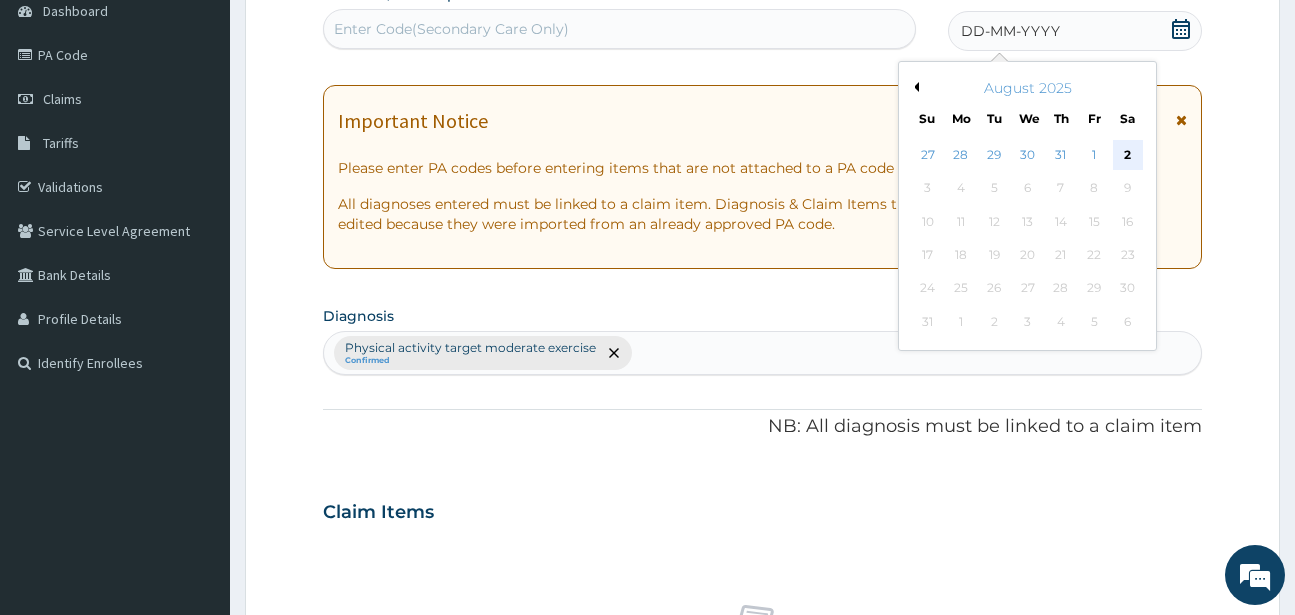 click on "2" at bounding box center (1127, 155) 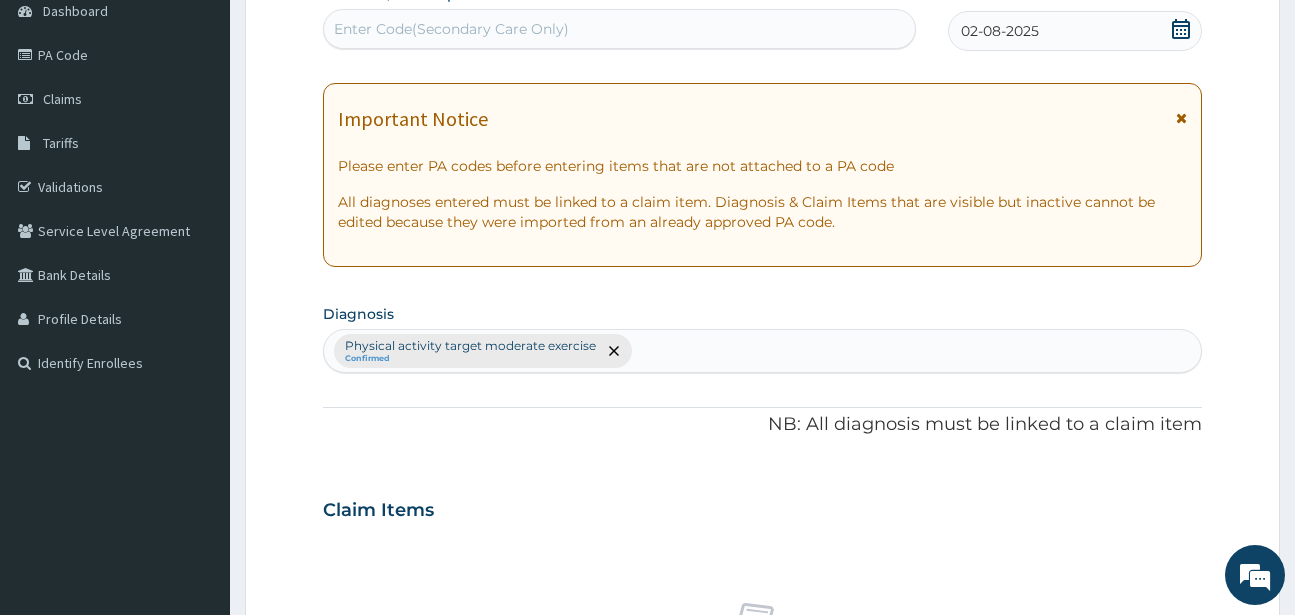 click on "Enter Code(Secondary Care Only)" at bounding box center [619, 29] 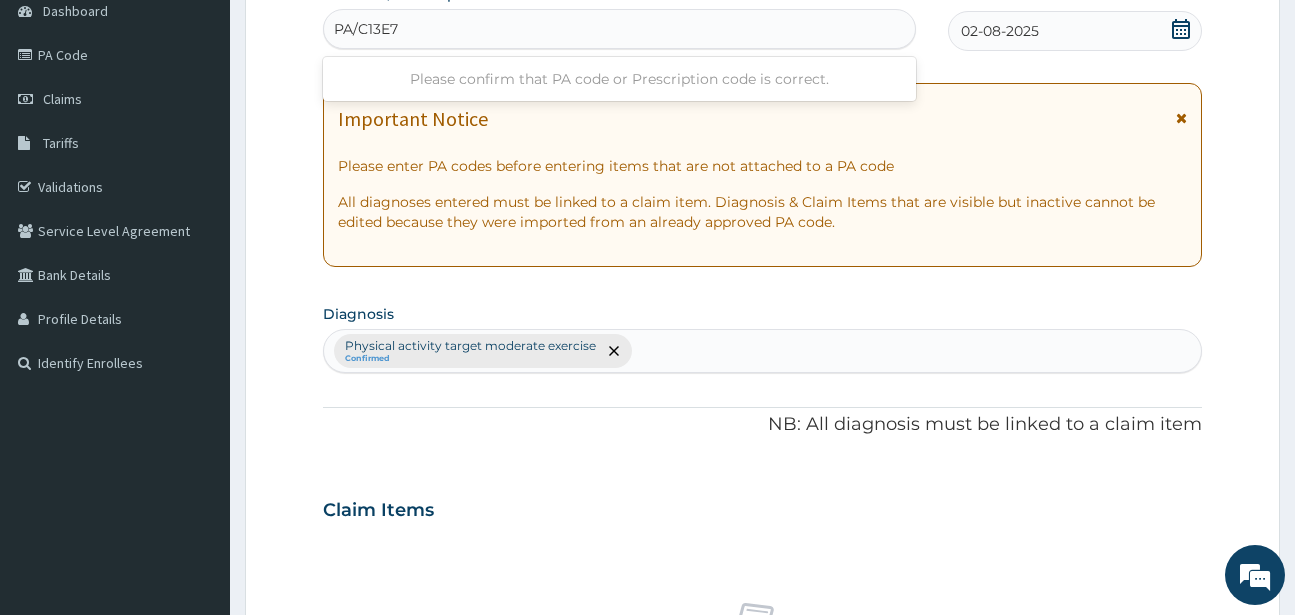 type on "PA/C13E7D" 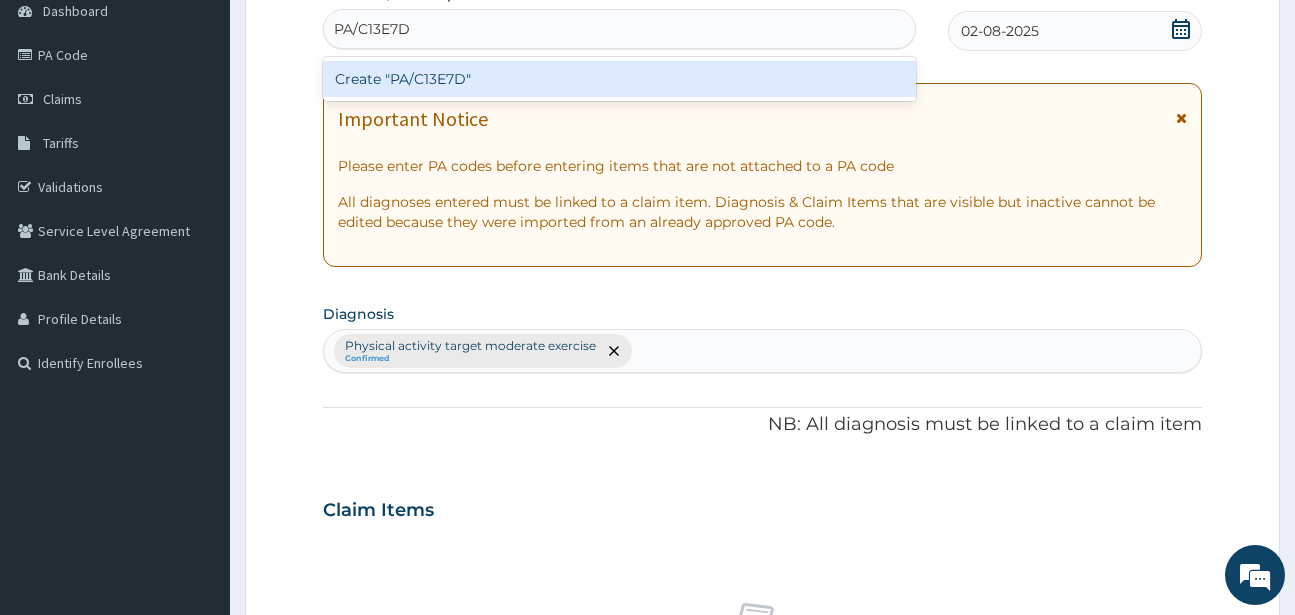 type 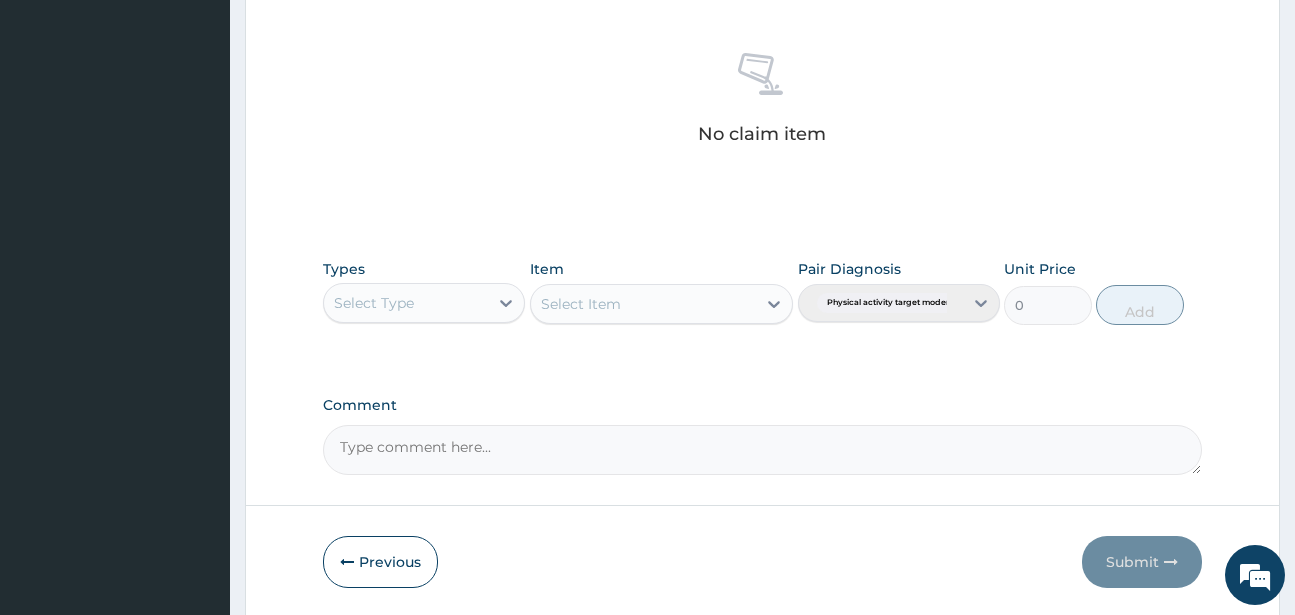 scroll, scrollTop: 827, scrollLeft: 0, axis: vertical 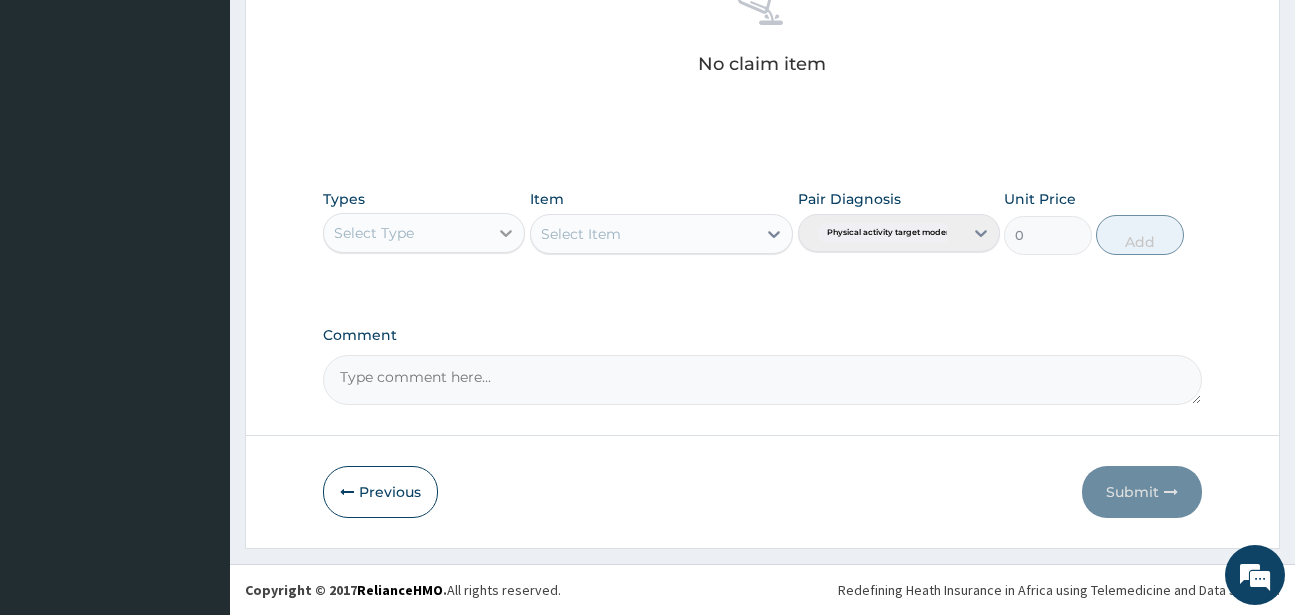 drag, startPoint x: 501, startPoint y: 236, endPoint x: 518, endPoint y: 249, distance: 21.400934 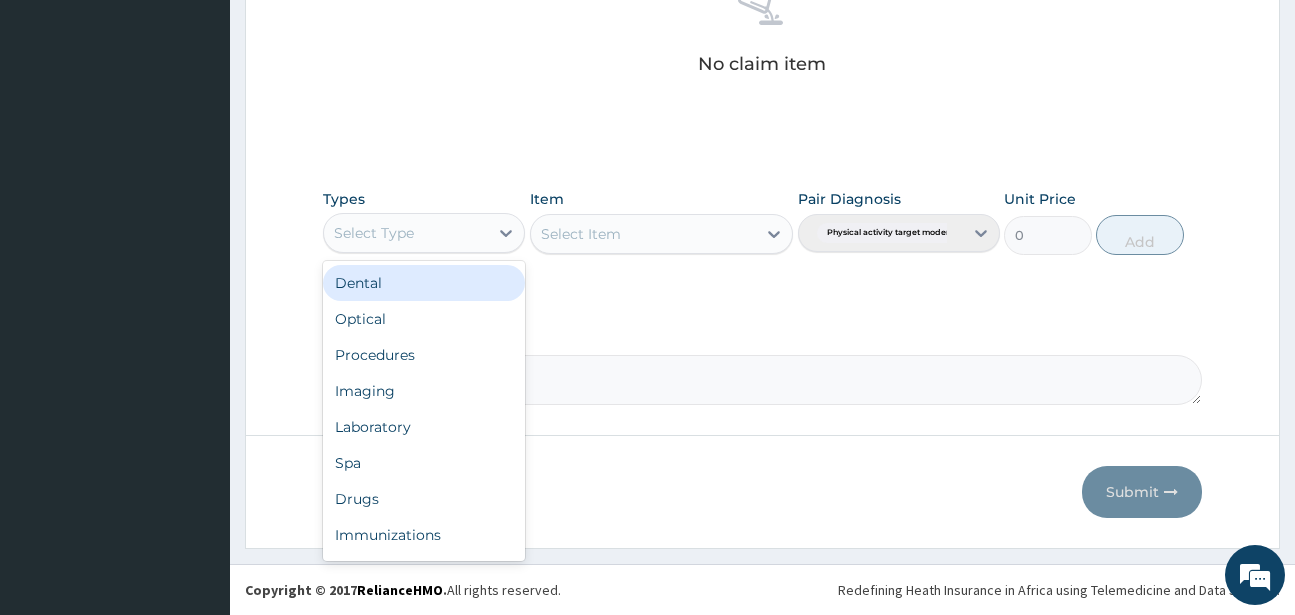 scroll, scrollTop: 68, scrollLeft: 0, axis: vertical 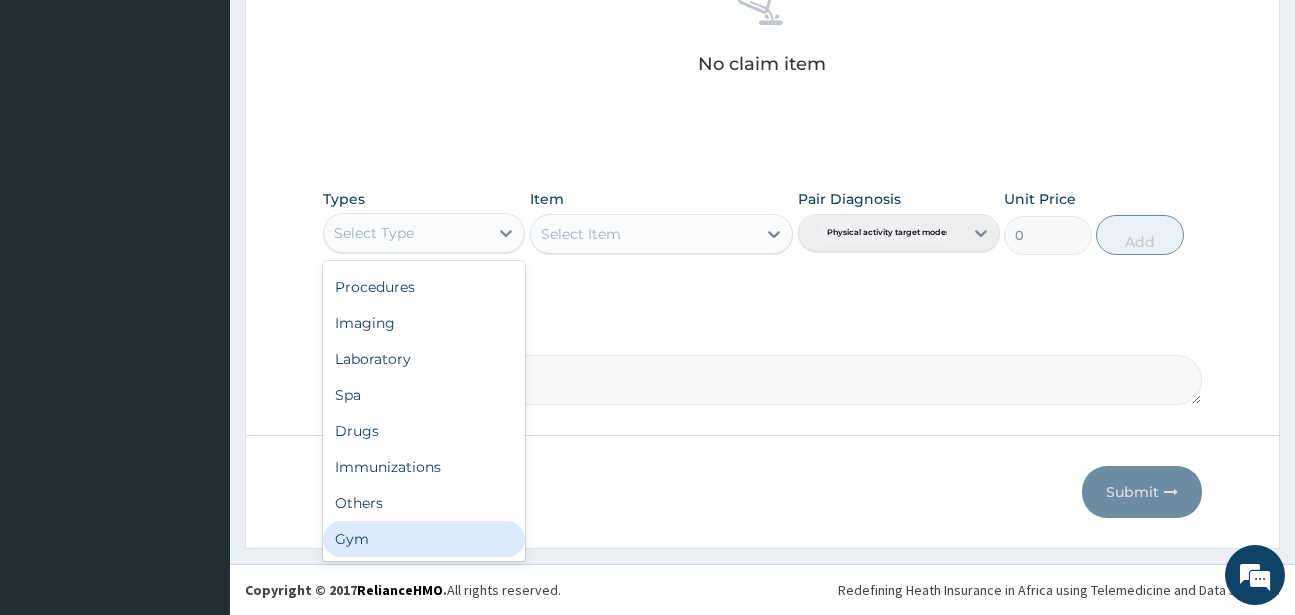 click on "Gym" at bounding box center (424, 539) 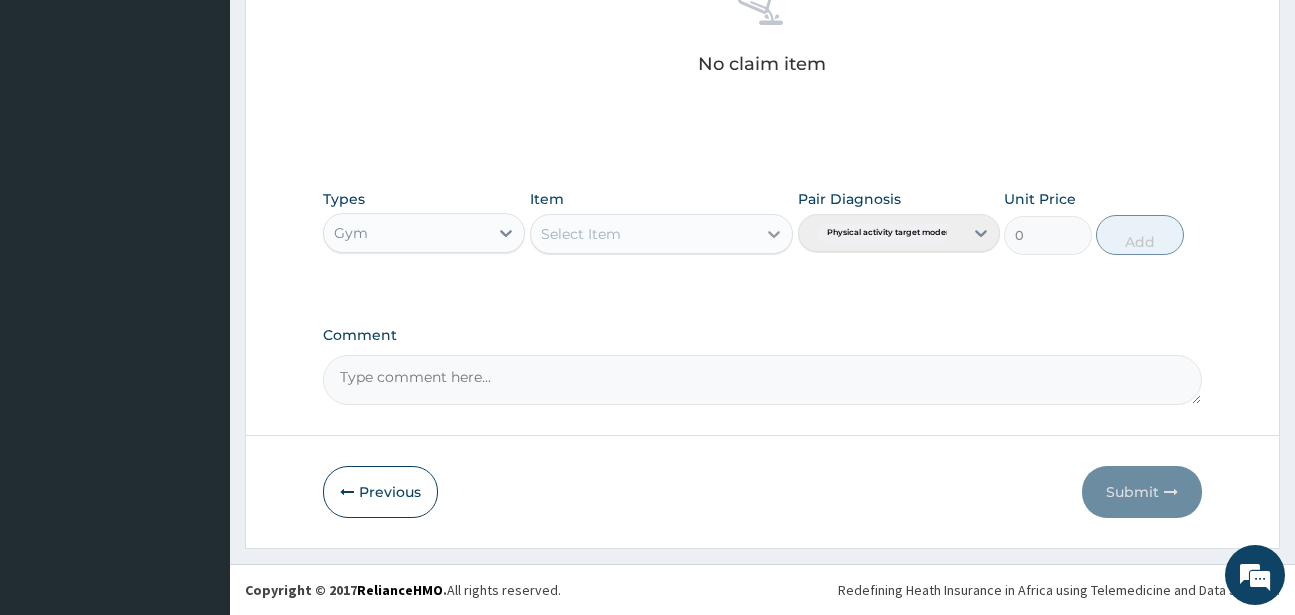 click 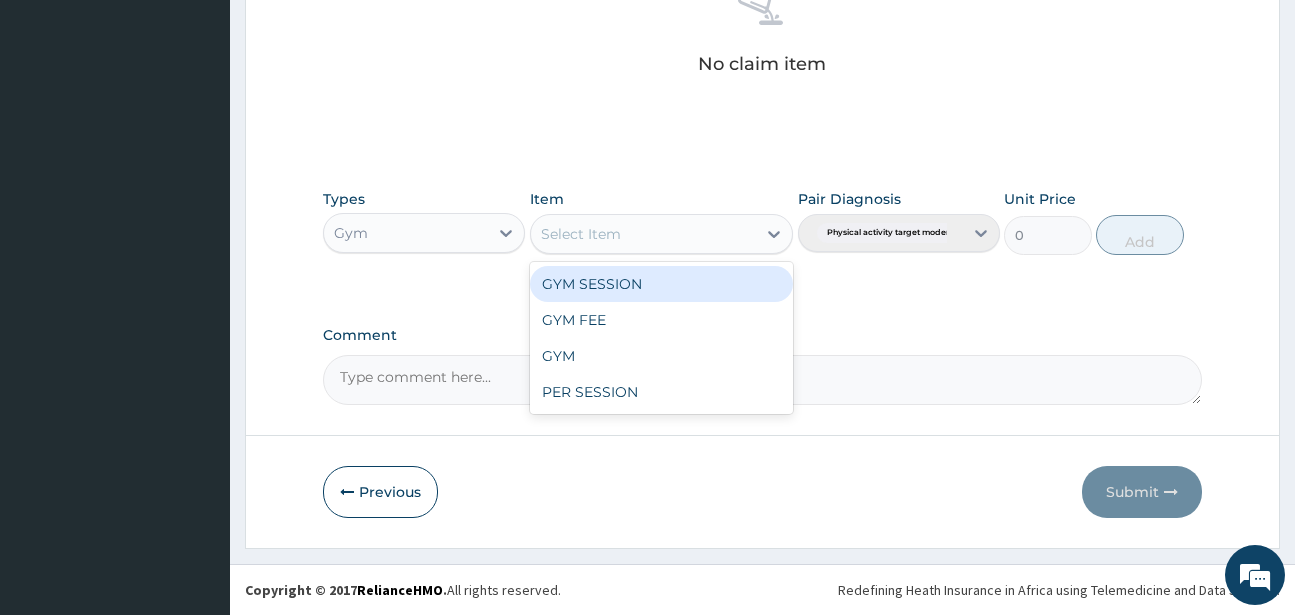 click on "GYM SESSION" at bounding box center [661, 284] 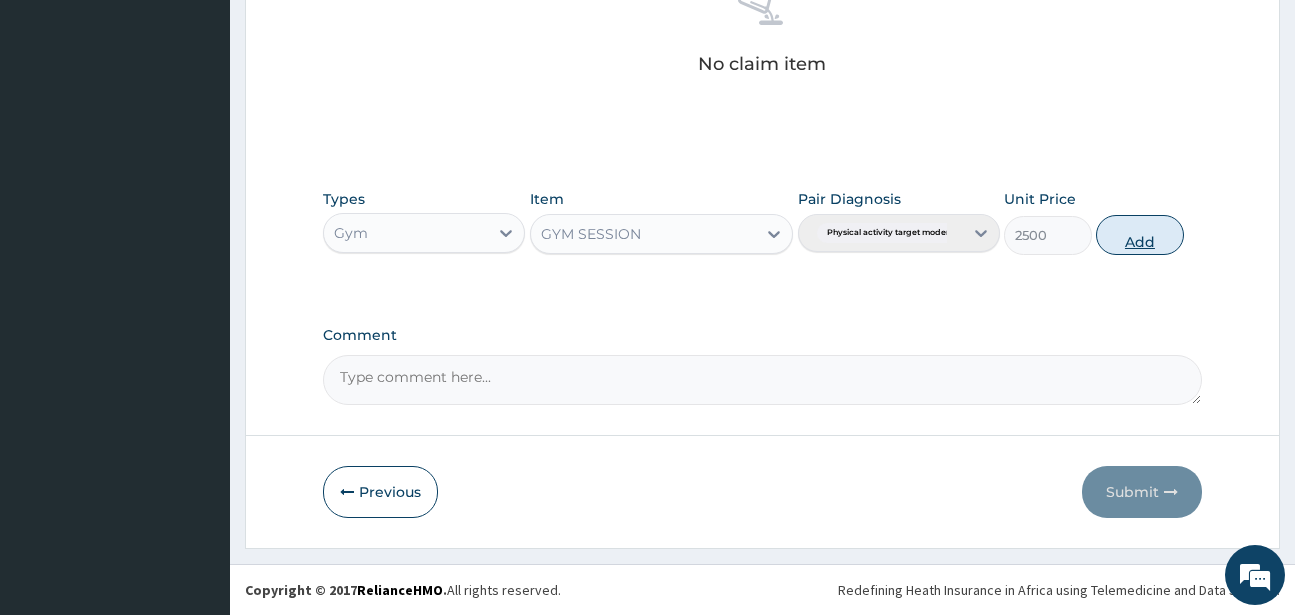 click on "Add" at bounding box center (1140, 235) 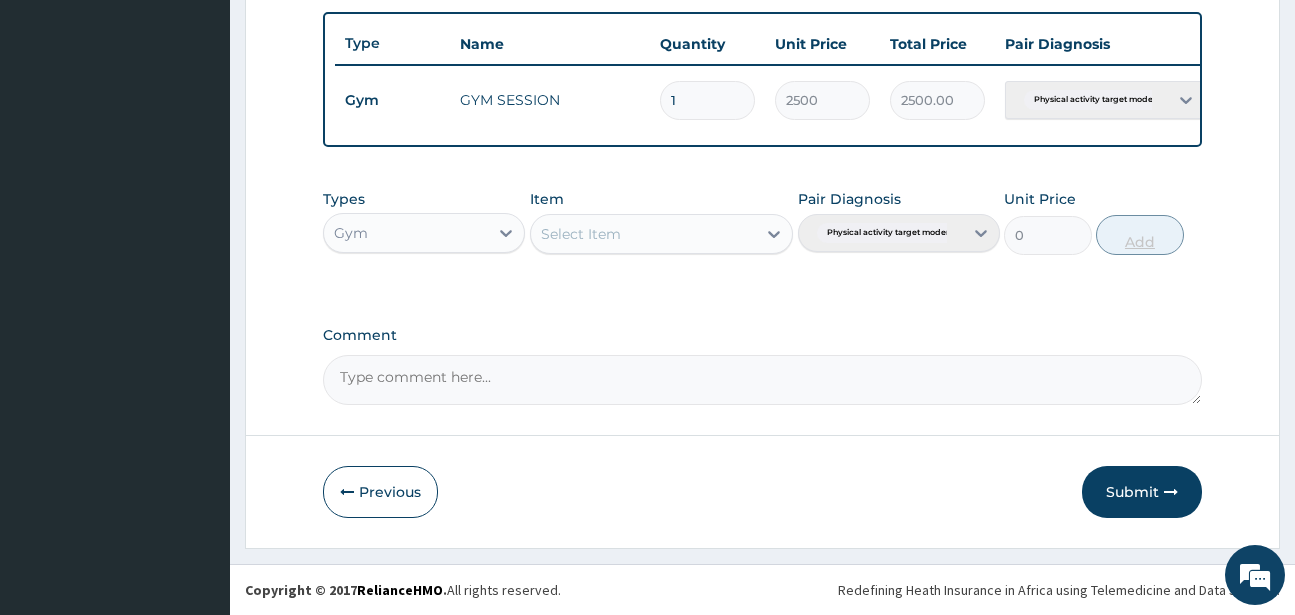 scroll, scrollTop: 747, scrollLeft: 0, axis: vertical 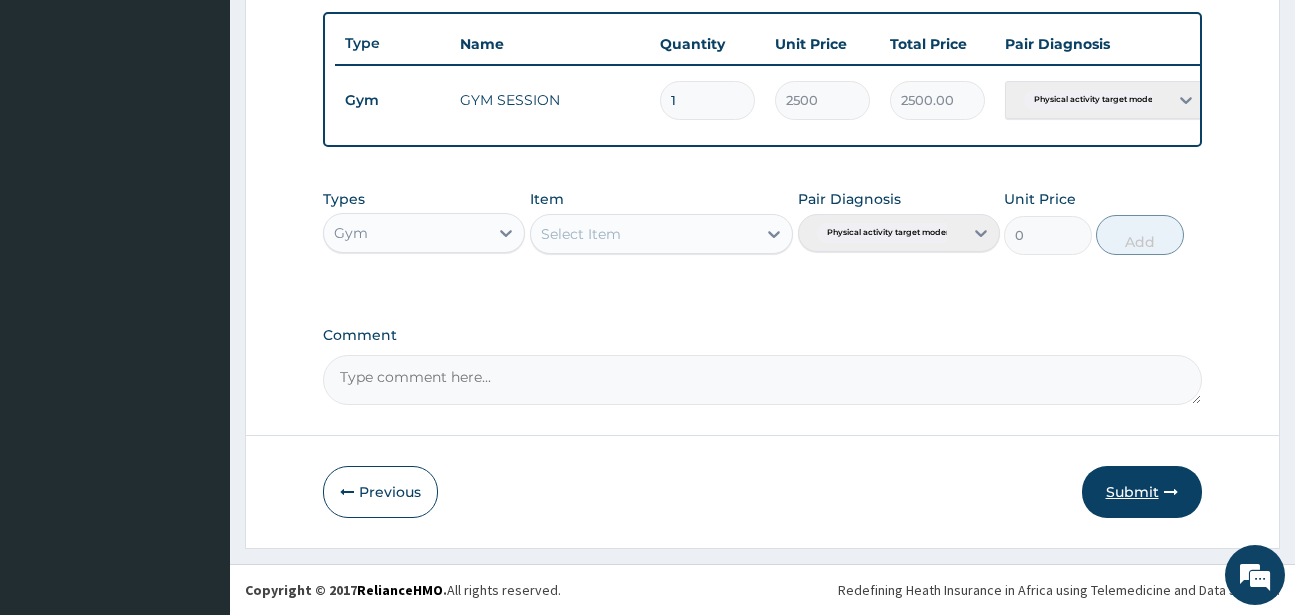click on "Submit" at bounding box center (1142, 492) 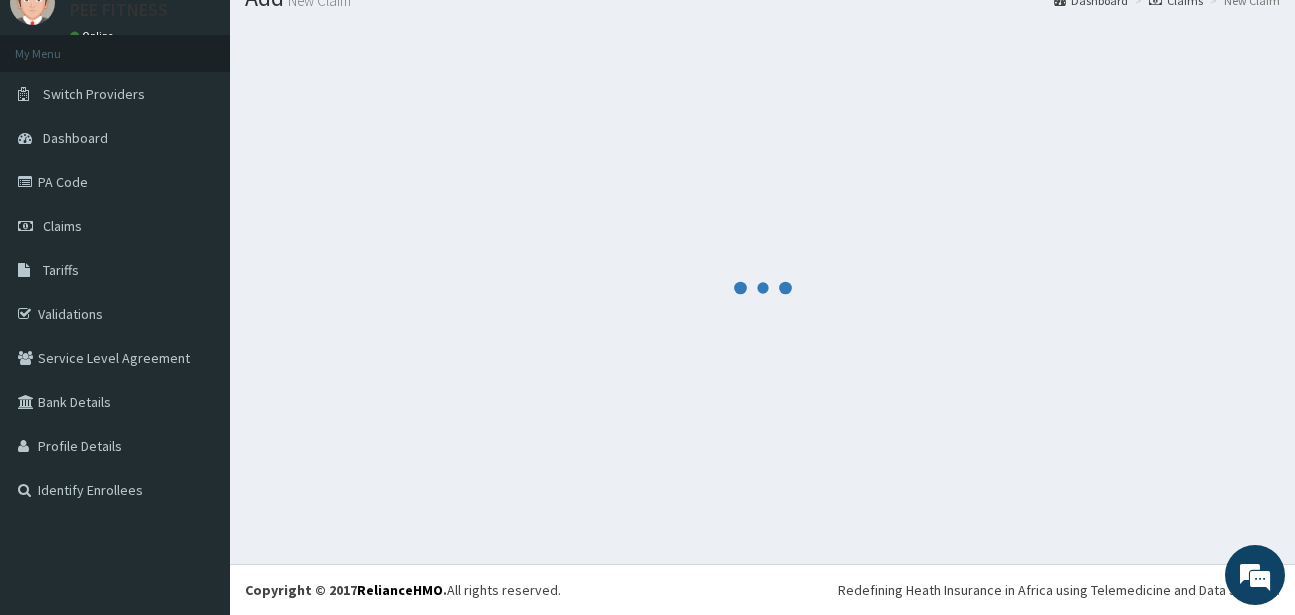 scroll, scrollTop: 747, scrollLeft: 0, axis: vertical 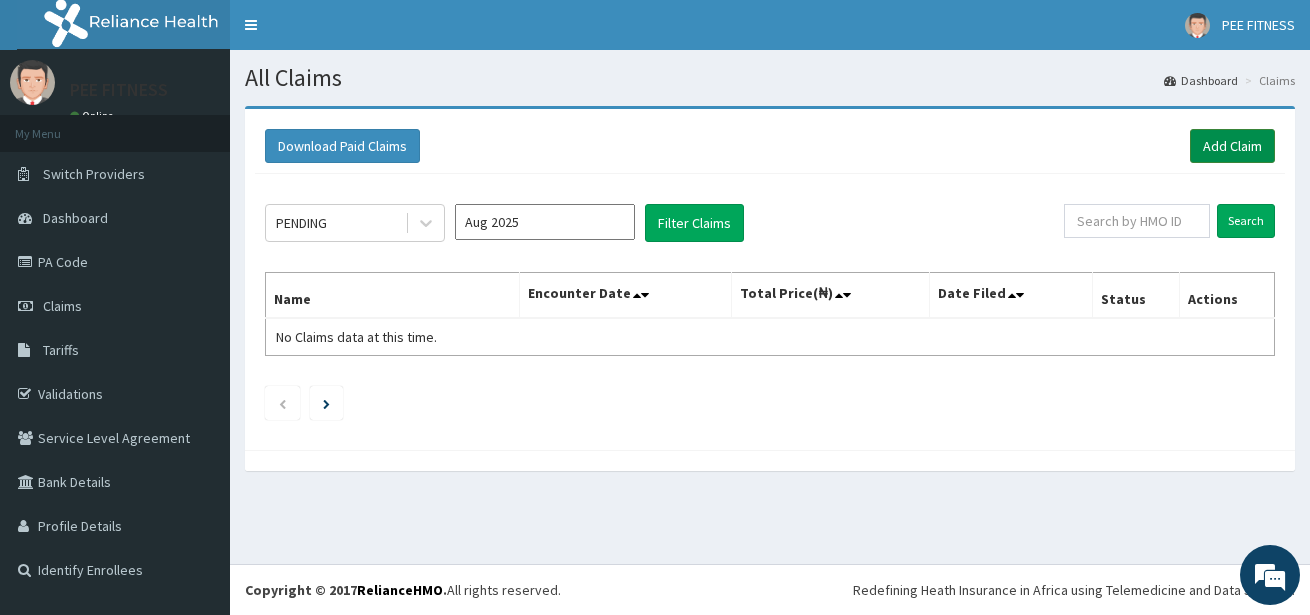 click on "Add Claim" at bounding box center (1232, 146) 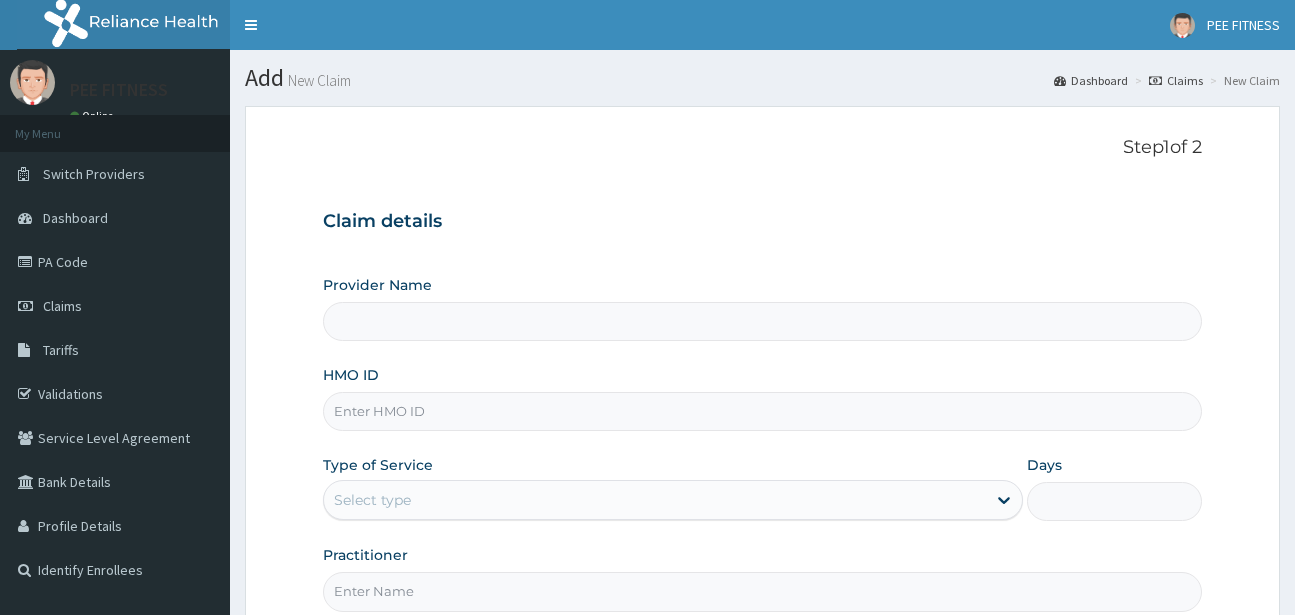 scroll, scrollTop: 0, scrollLeft: 0, axis: both 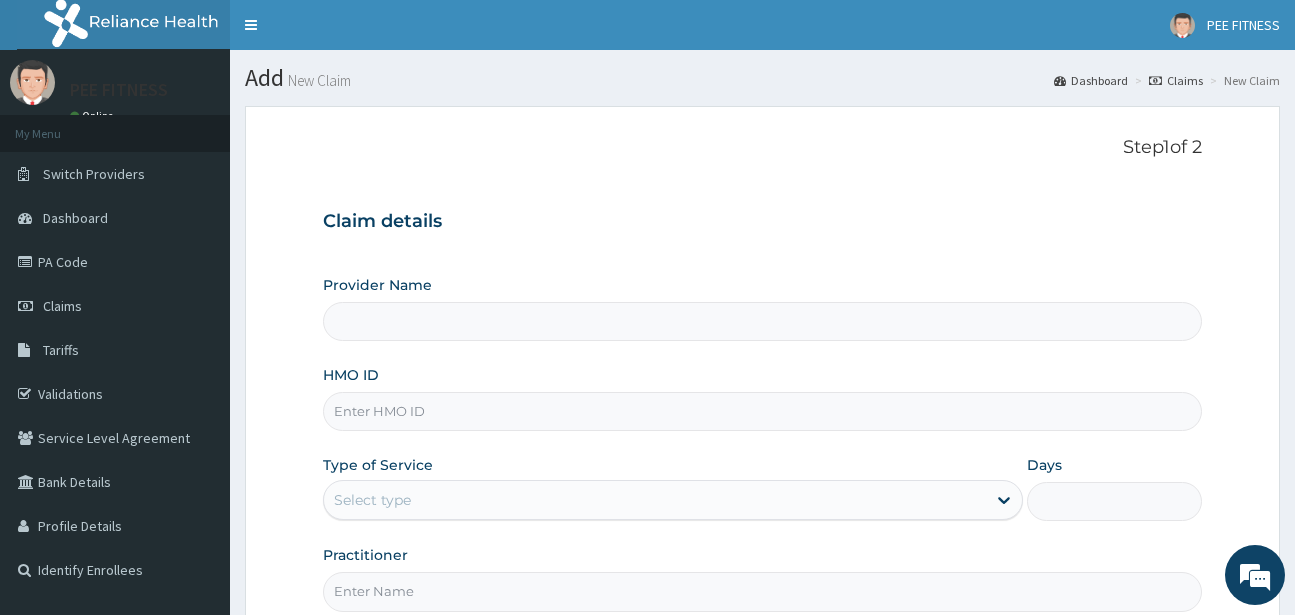 type on "PEE FITNESS" 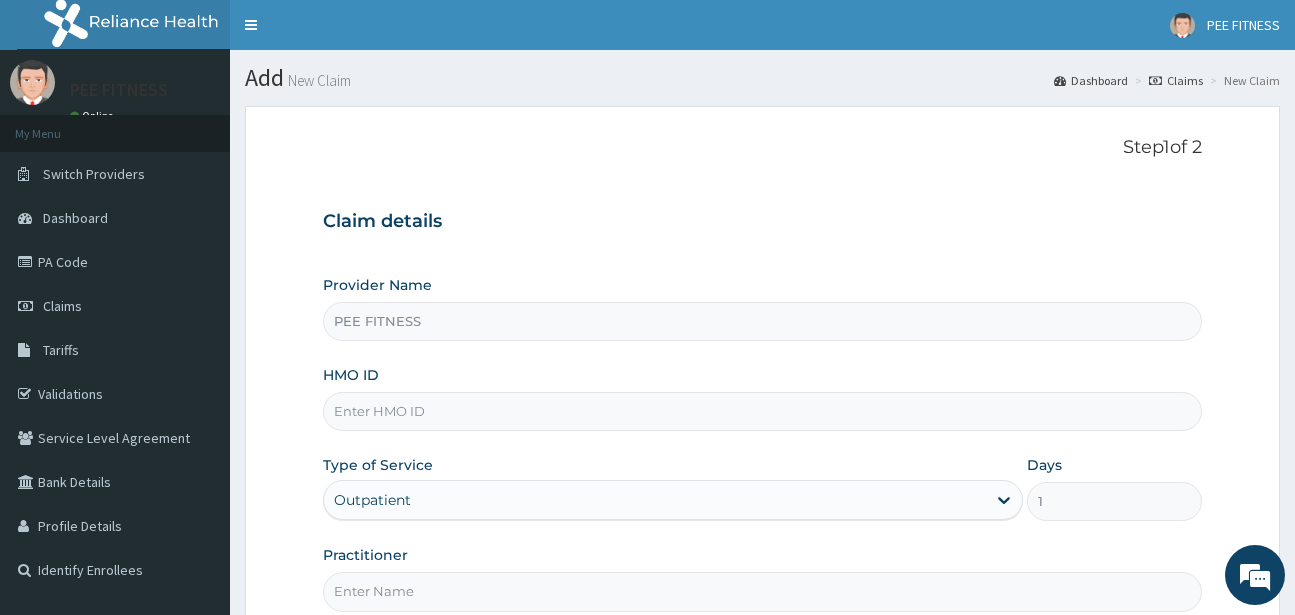 scroll, scrollTop: 0, scrollLeft: 0, axis: both 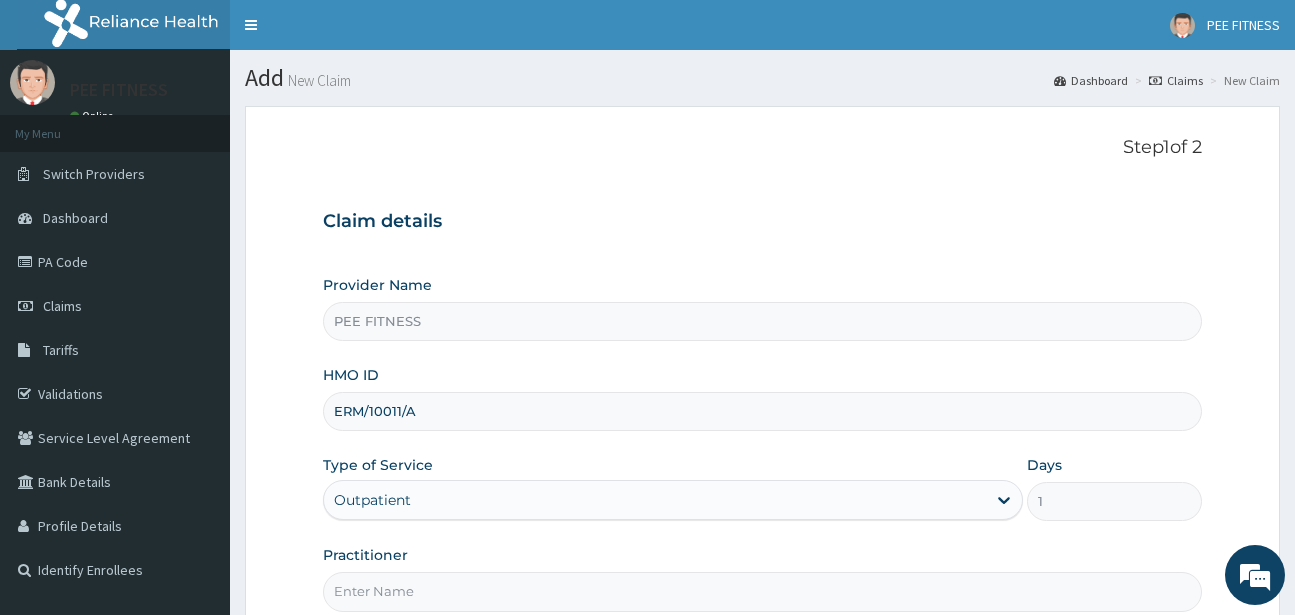 type on "ERM/10011/A" 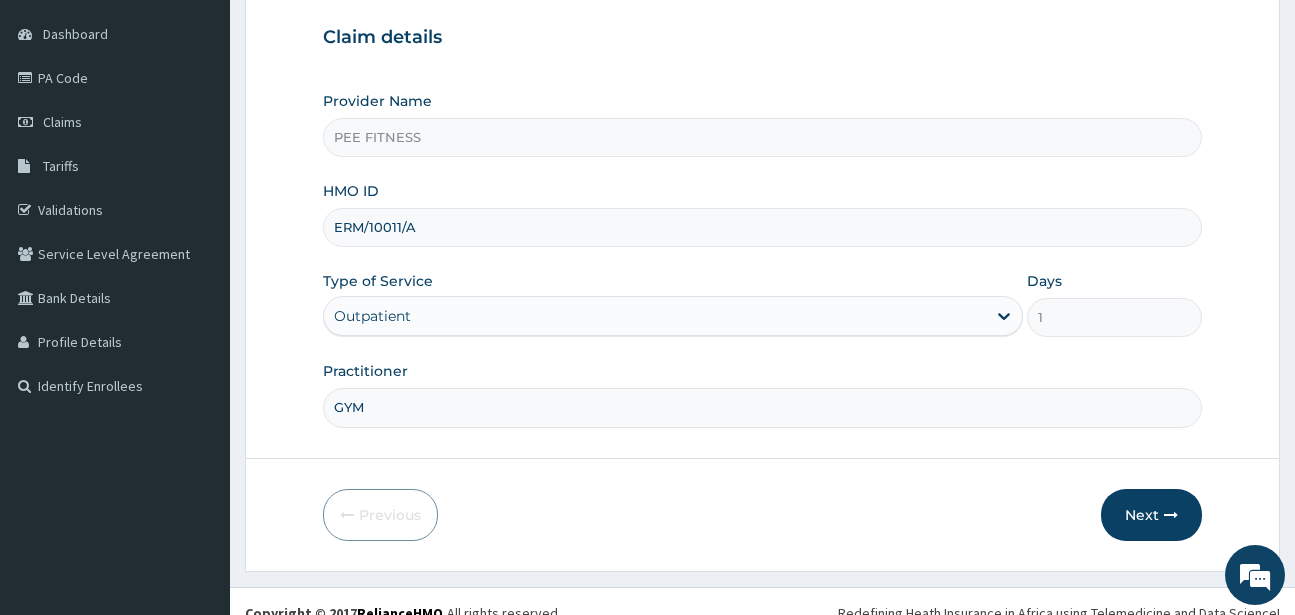 scroll, scrollTop: 207, scrollLeft: 0, axis: vertical 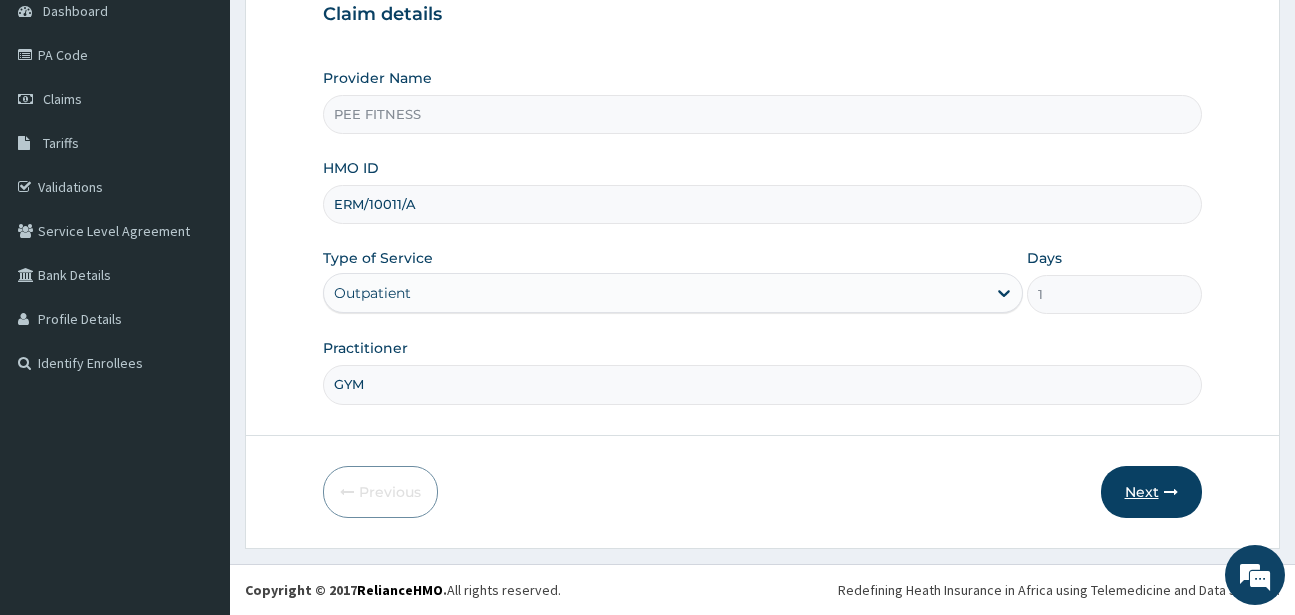type on "GYM" 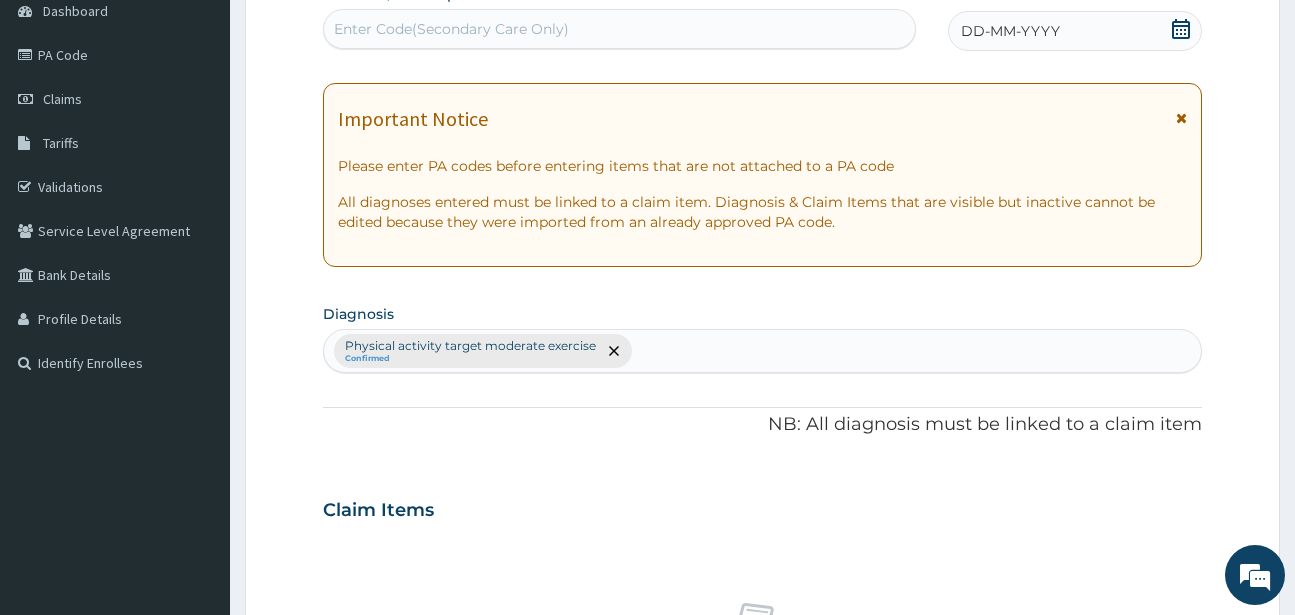 click 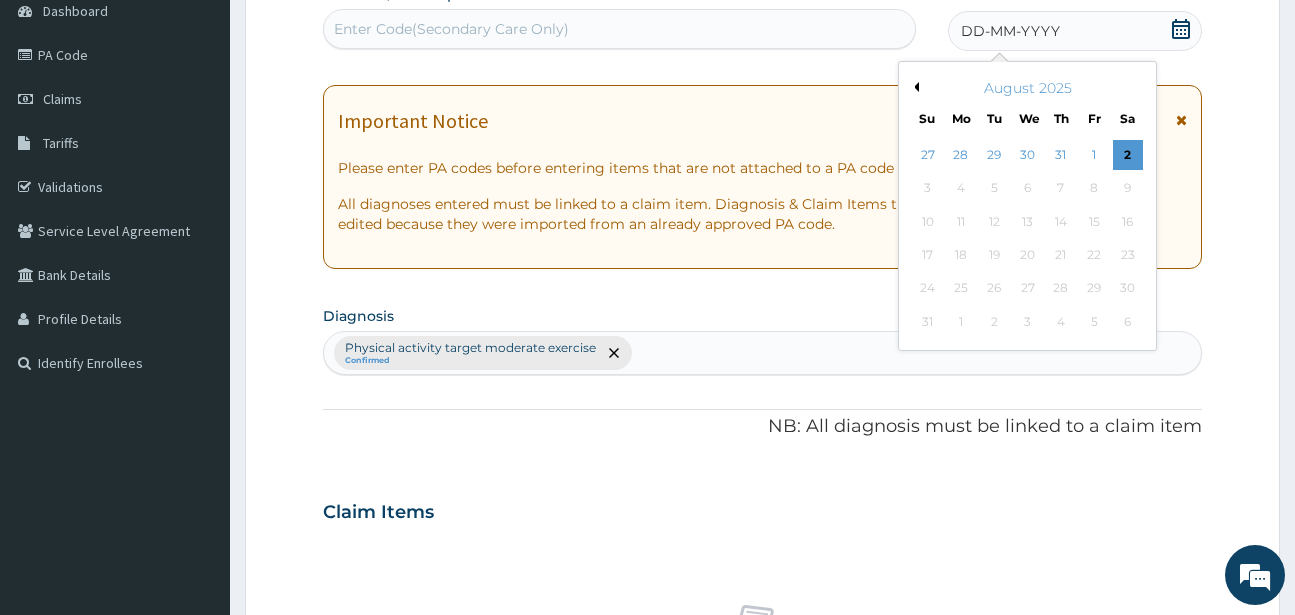 click on "2" at bounding box center (1127, 155) 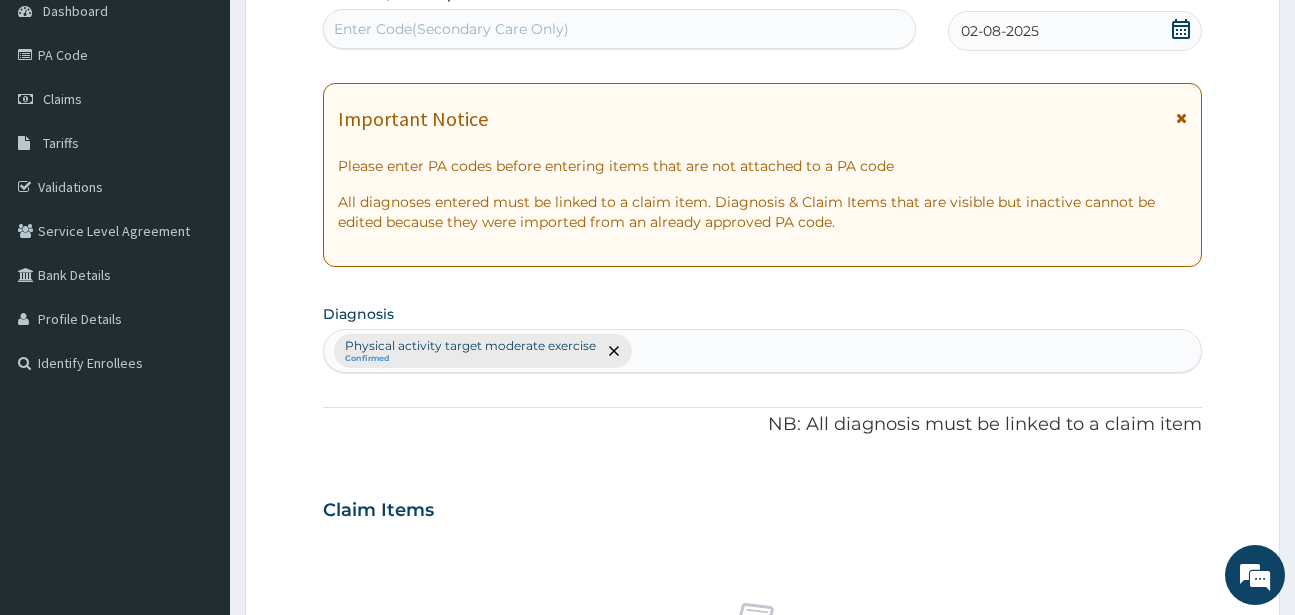 click on "Enter Code(Secondary Care Only)" at bounding box center [451, 29] 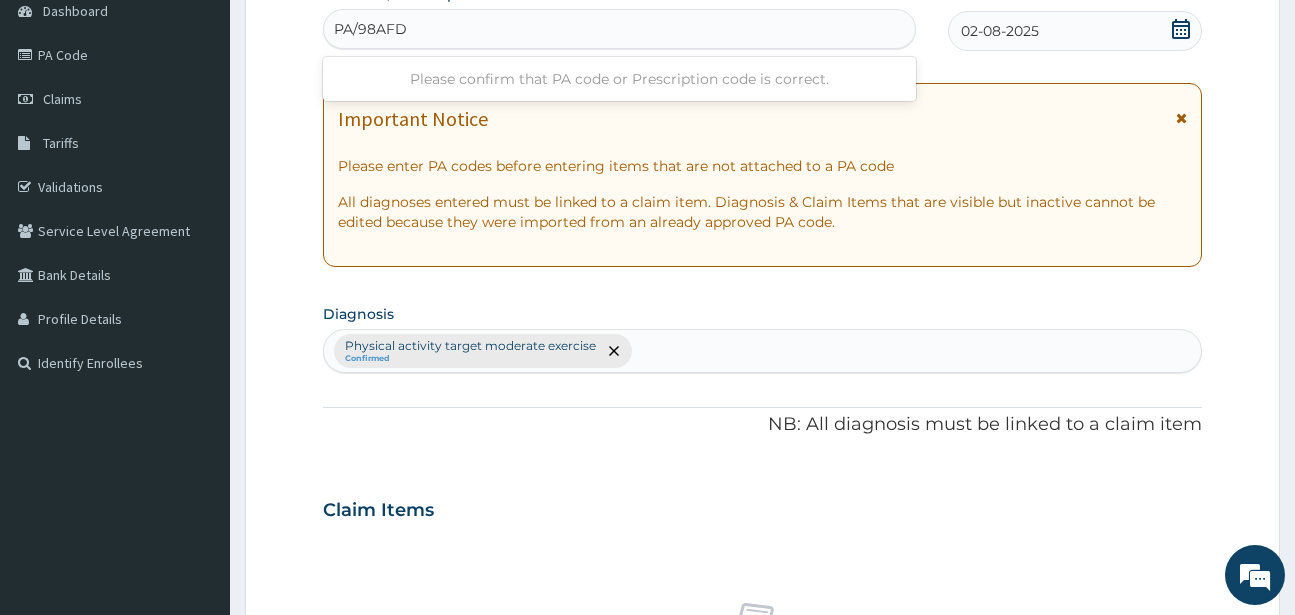 type on "PA/98AFD3" 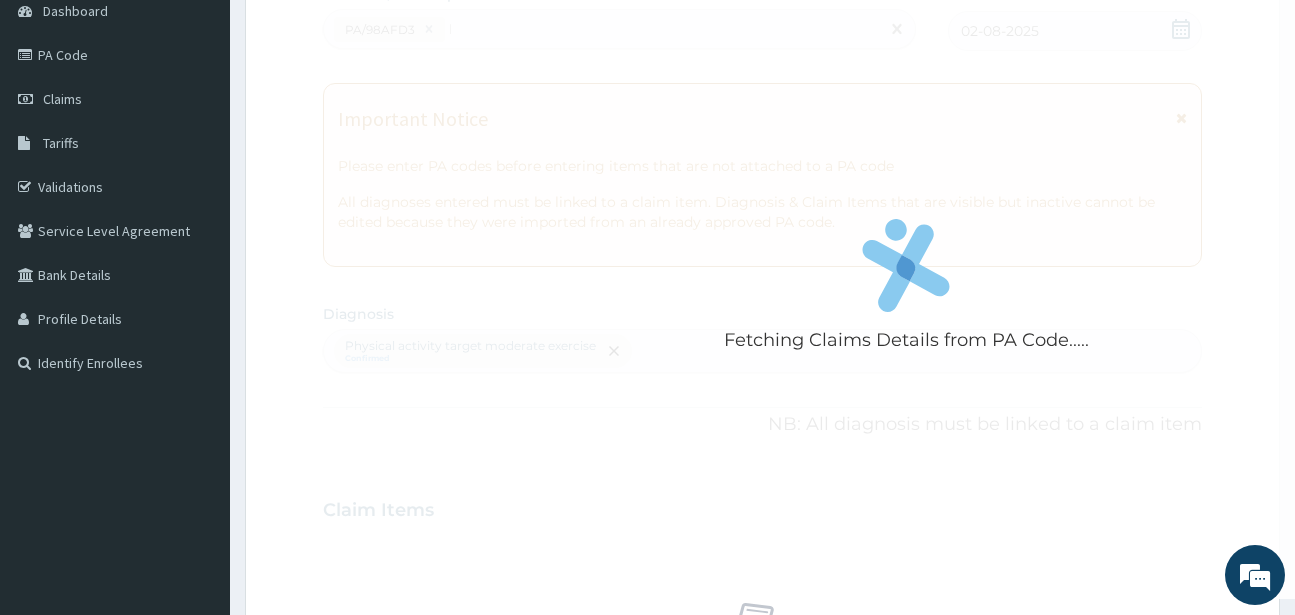 type 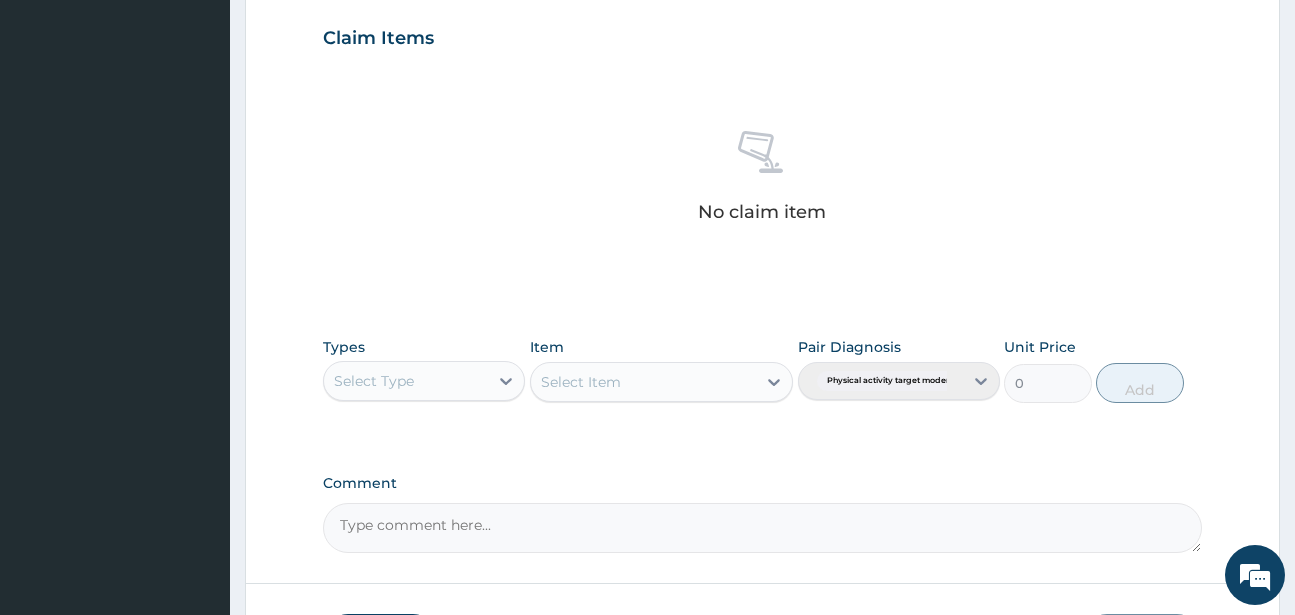 scroll, scrollTop: 827, scrollLeft: 0, axis: vertical 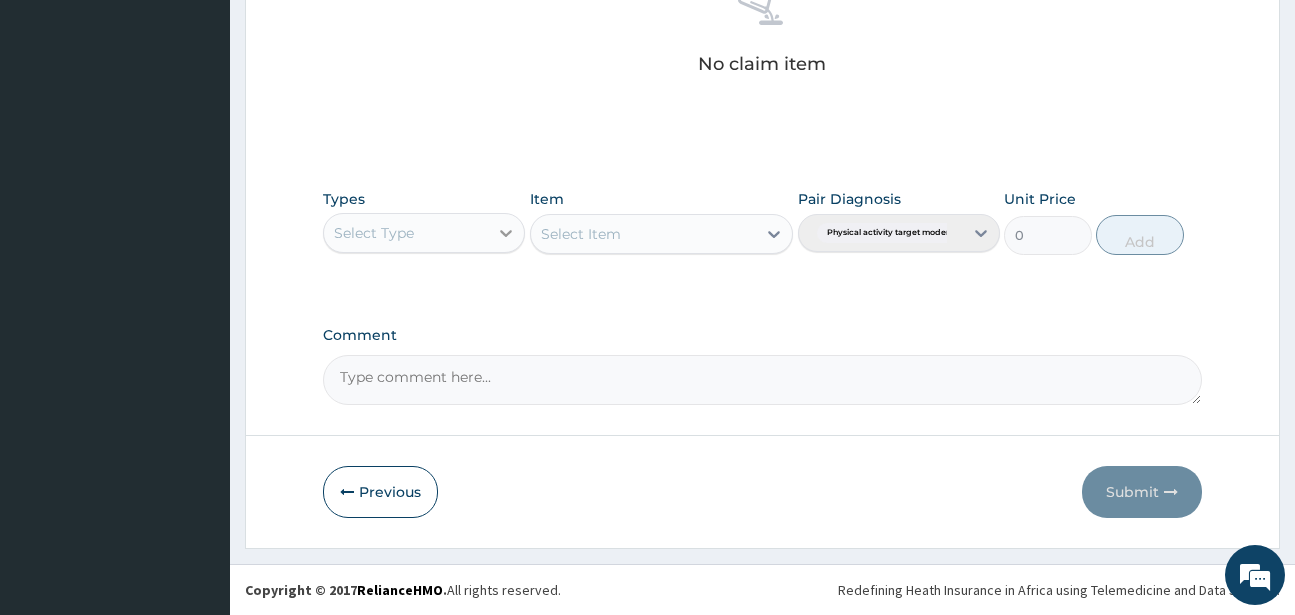 click 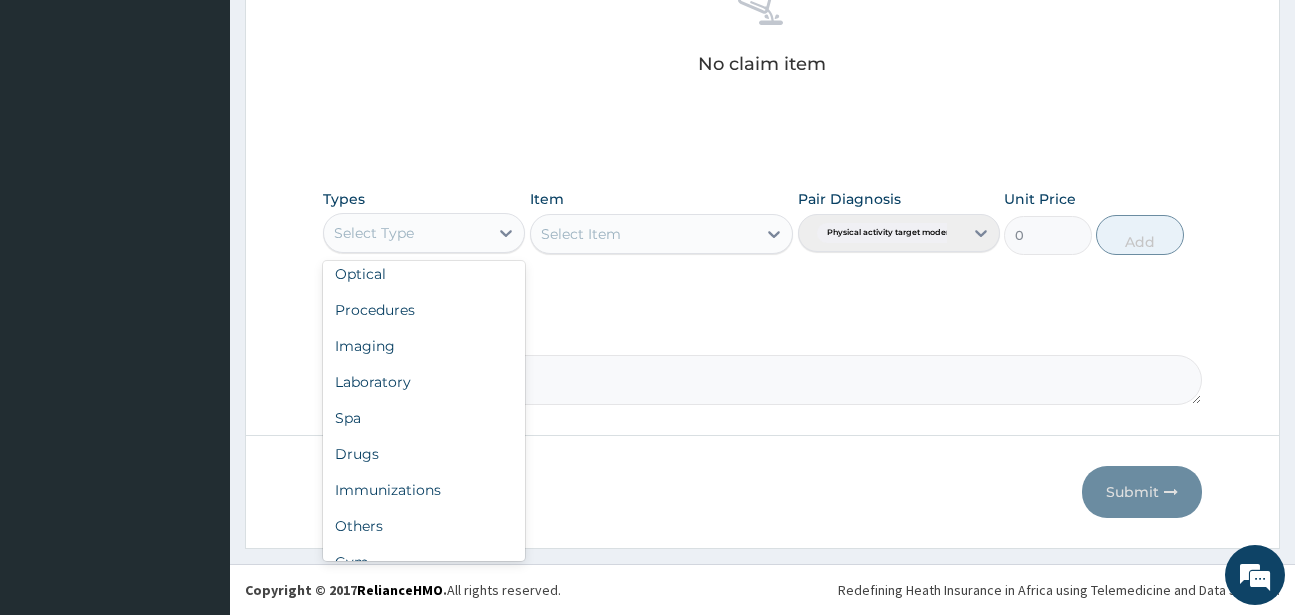 scroll, scrollTop: 68, scrollLeft: 0, axis: vertical 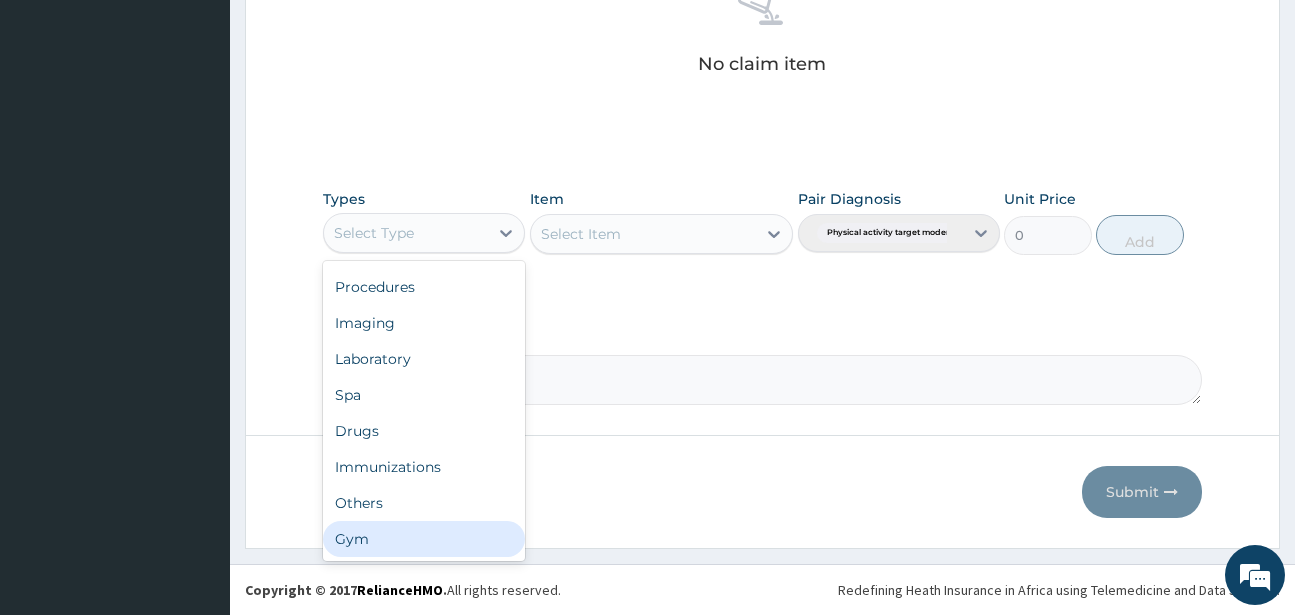 drag, startPoint x: 346, startPoint y: 538, endPoint x: 341, endPoint y: 529, distance: 10.29563 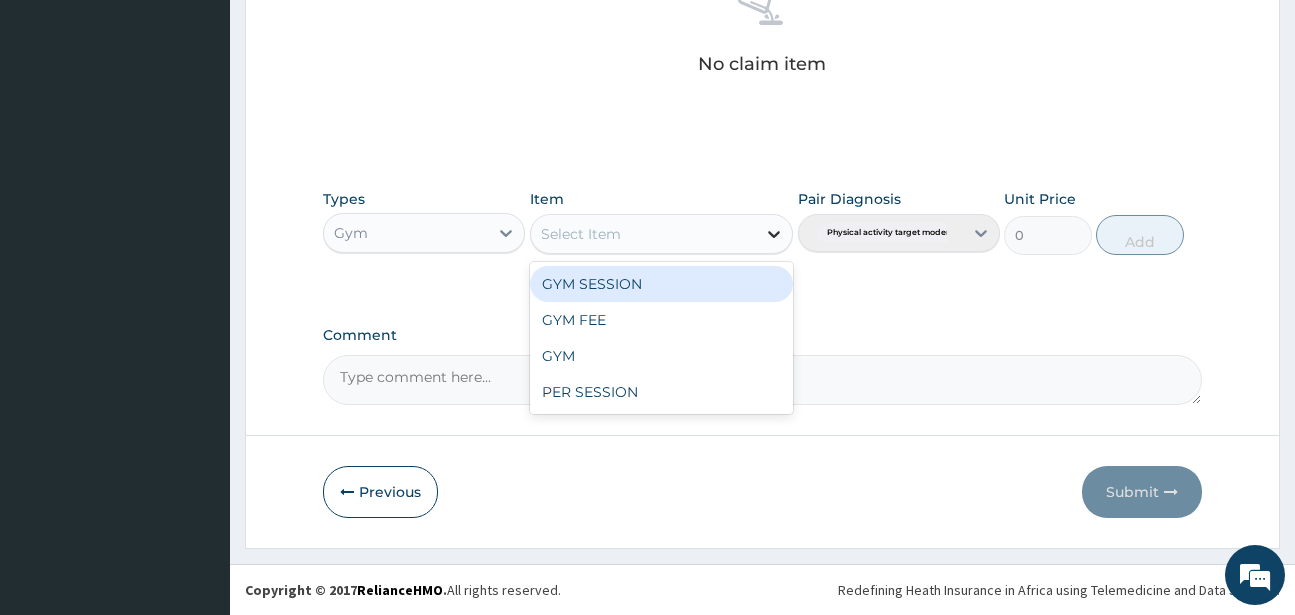 click 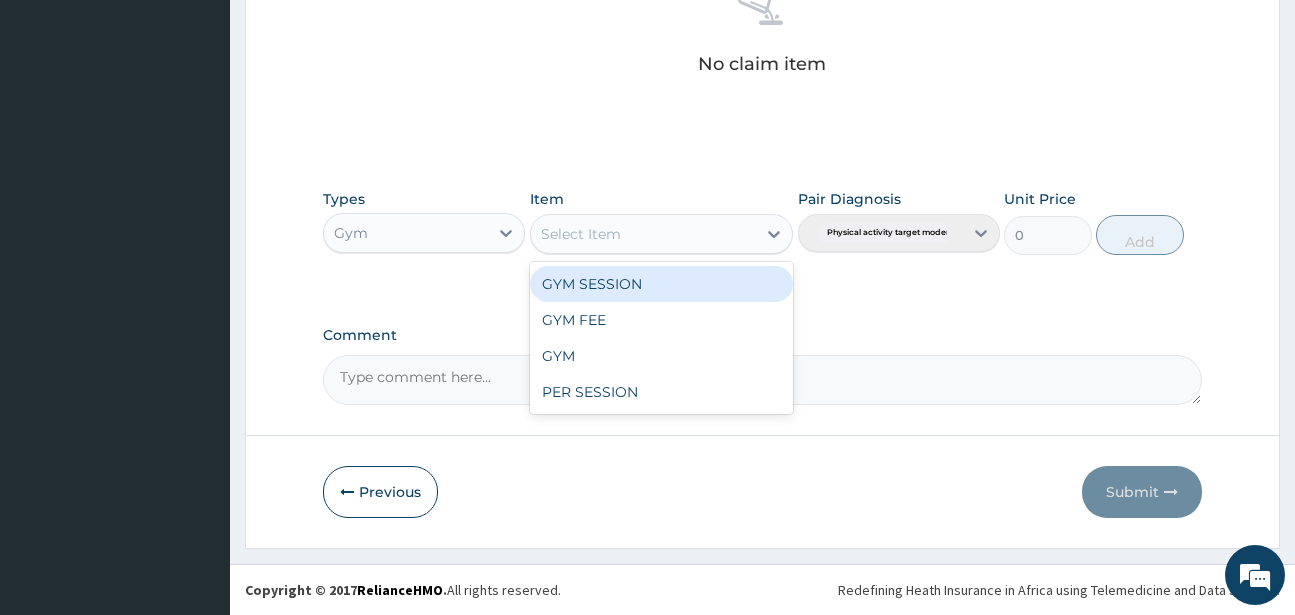 click on "GYM SESSION" at bounding box center (661, 284) 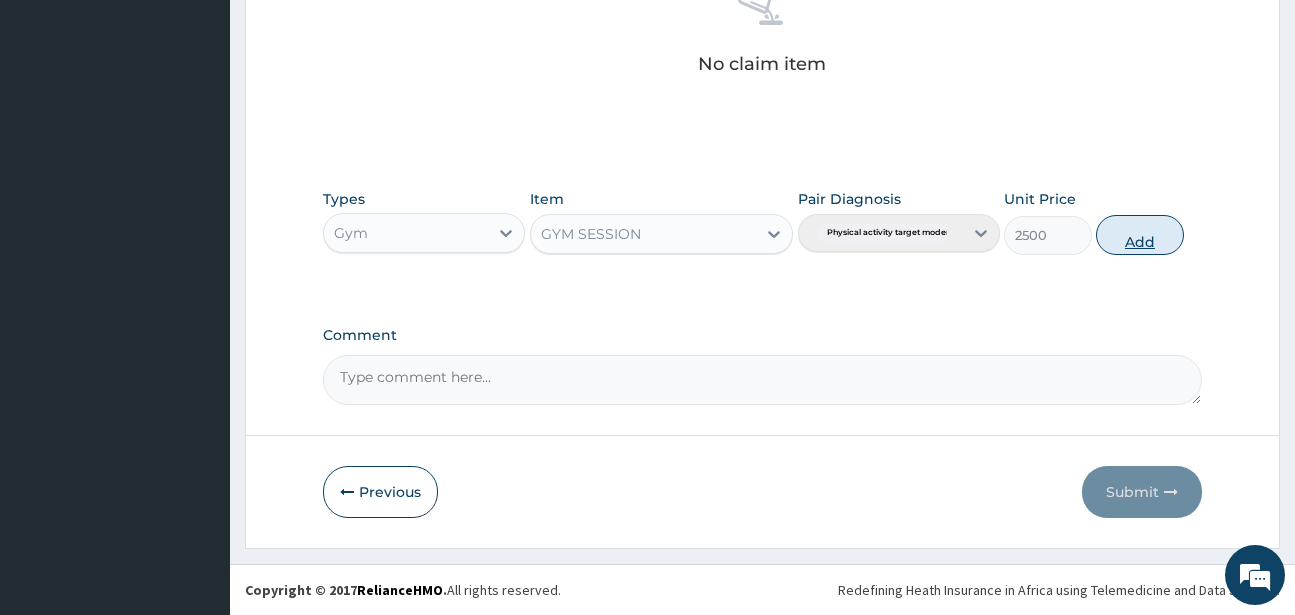 click on "Add" at bounding box center [1140, 235] 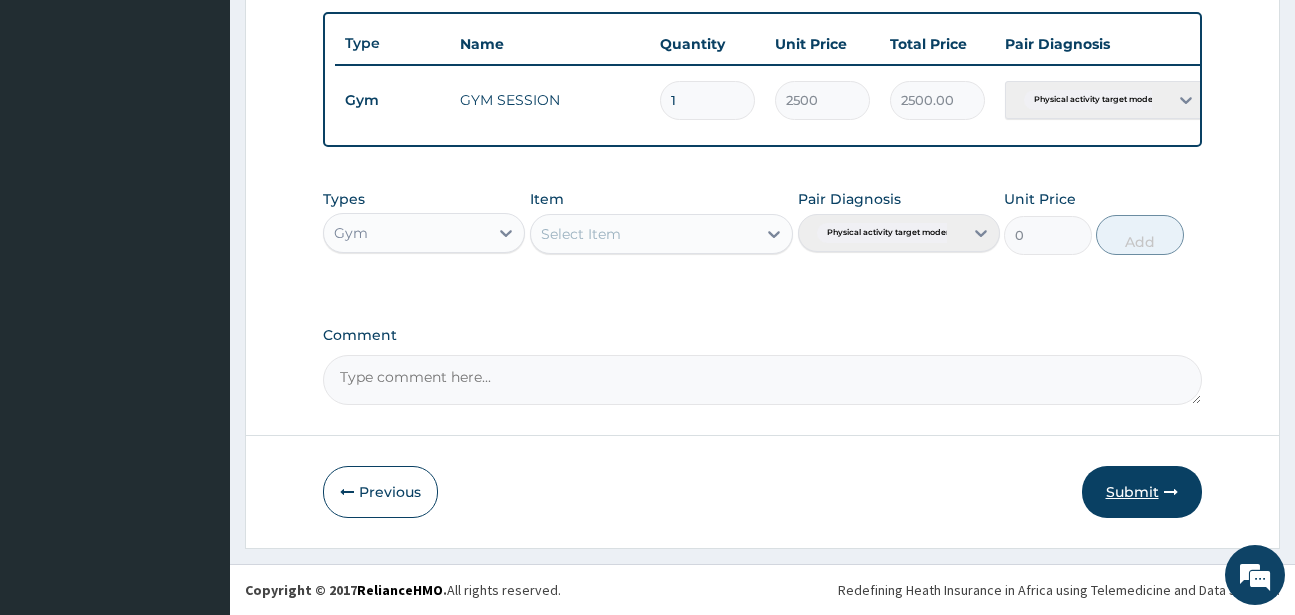 click on "Submit" at bounding box center [1142, 492] 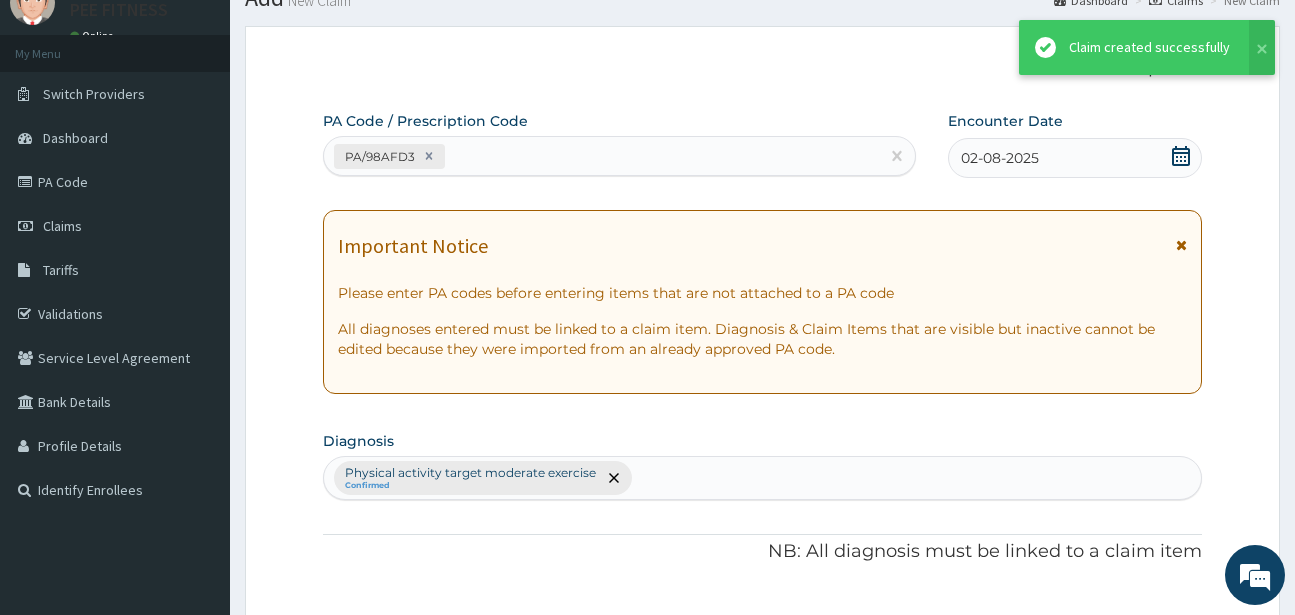 scroll, scrollTop: 747, scrollLeft: 0, axis: vertical 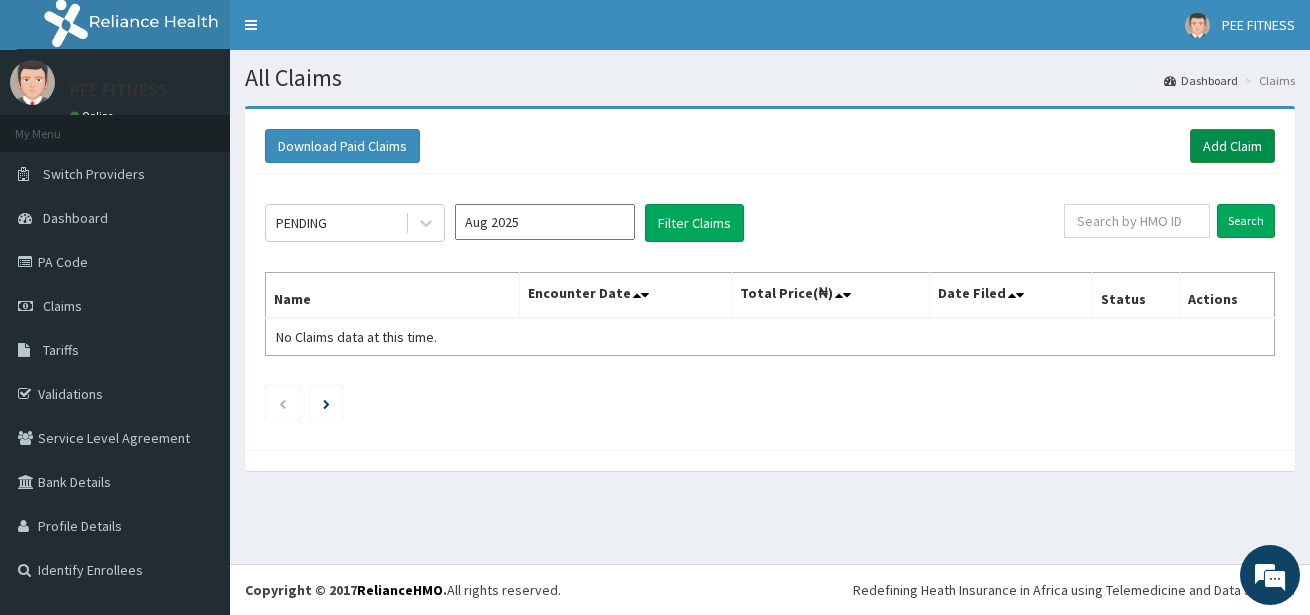 click on "Add Claim" at bounding box center (1232, 146) 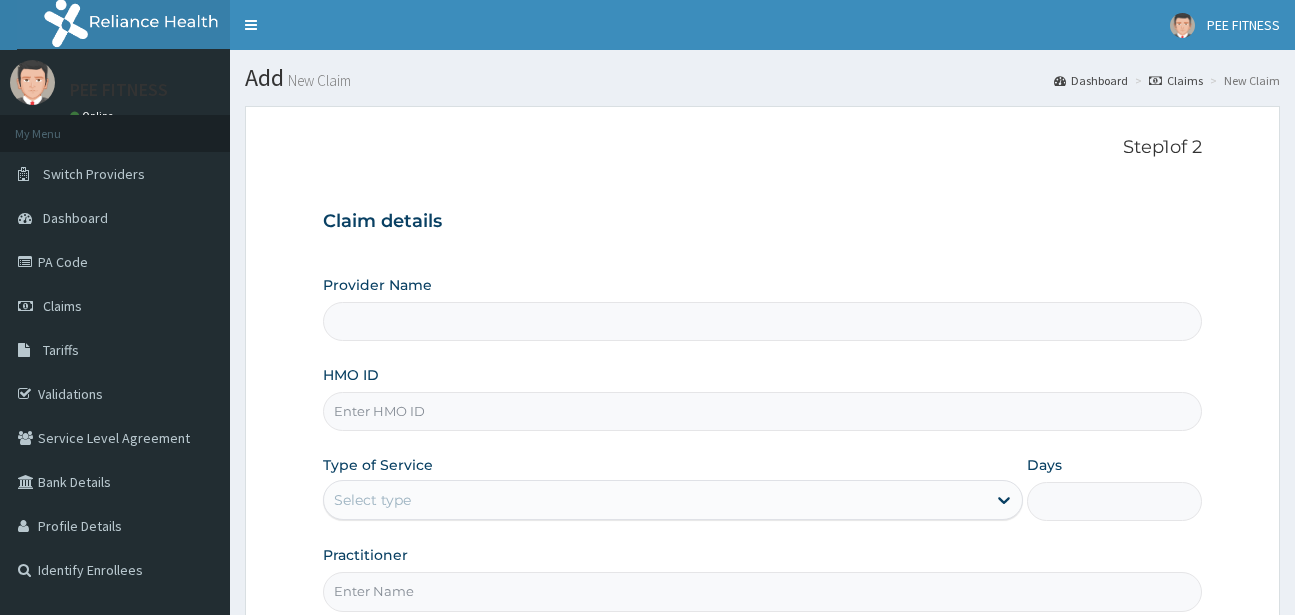 scroll, scrollTop: 0, scrollLeft: 0, axis: both 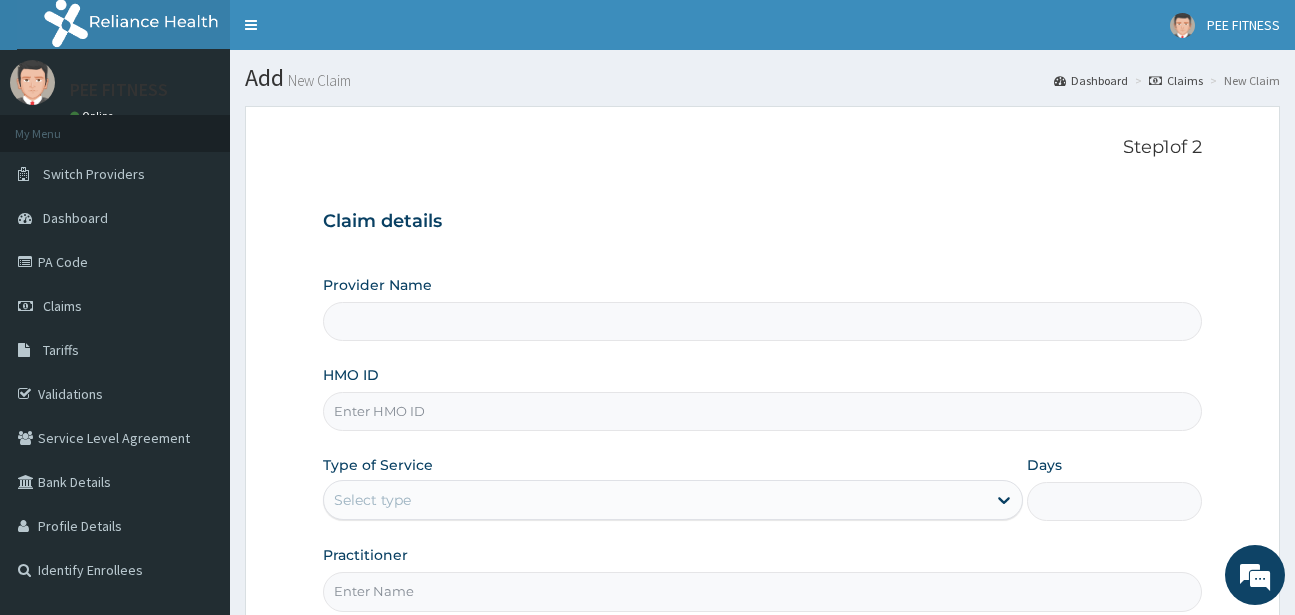 click on "HMO ID" at bounding box center (762, 411) 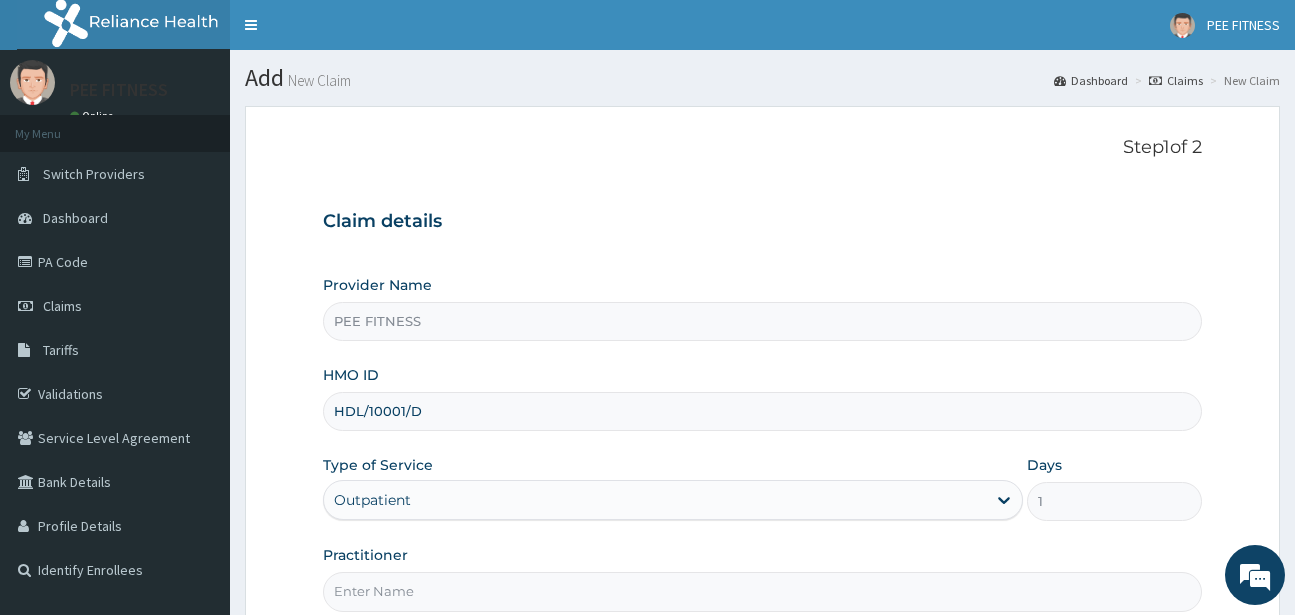 type on "HDL/10001/D" 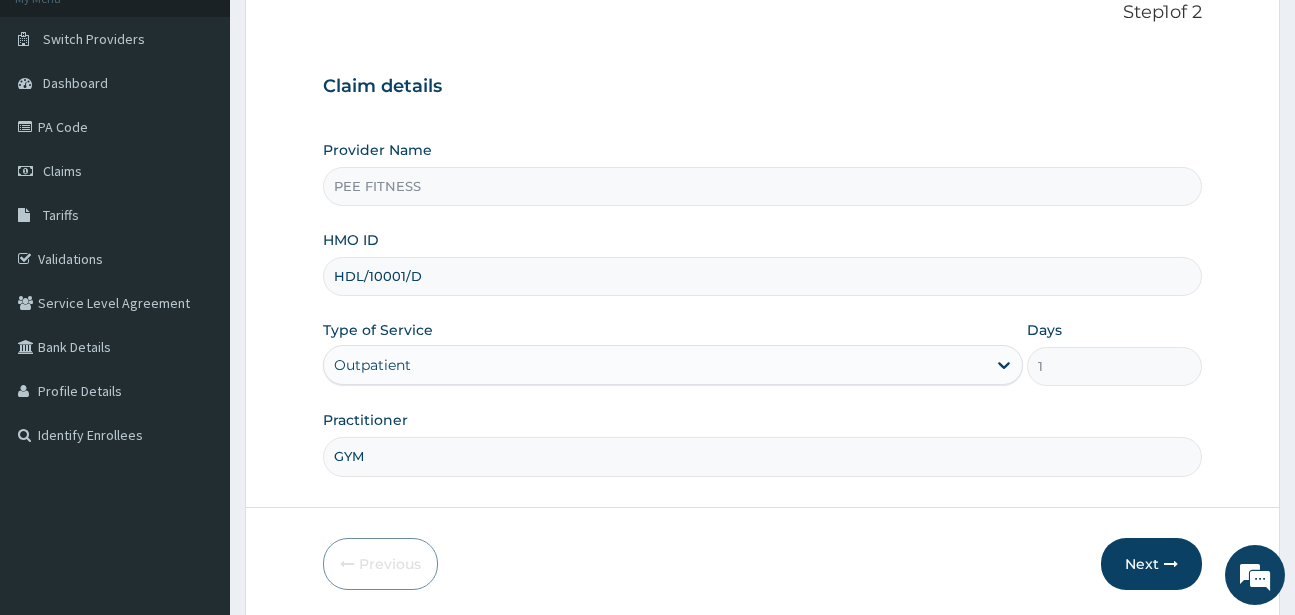 scroll, scrollTop: 207, scrollLeft: 0, axis: vertical 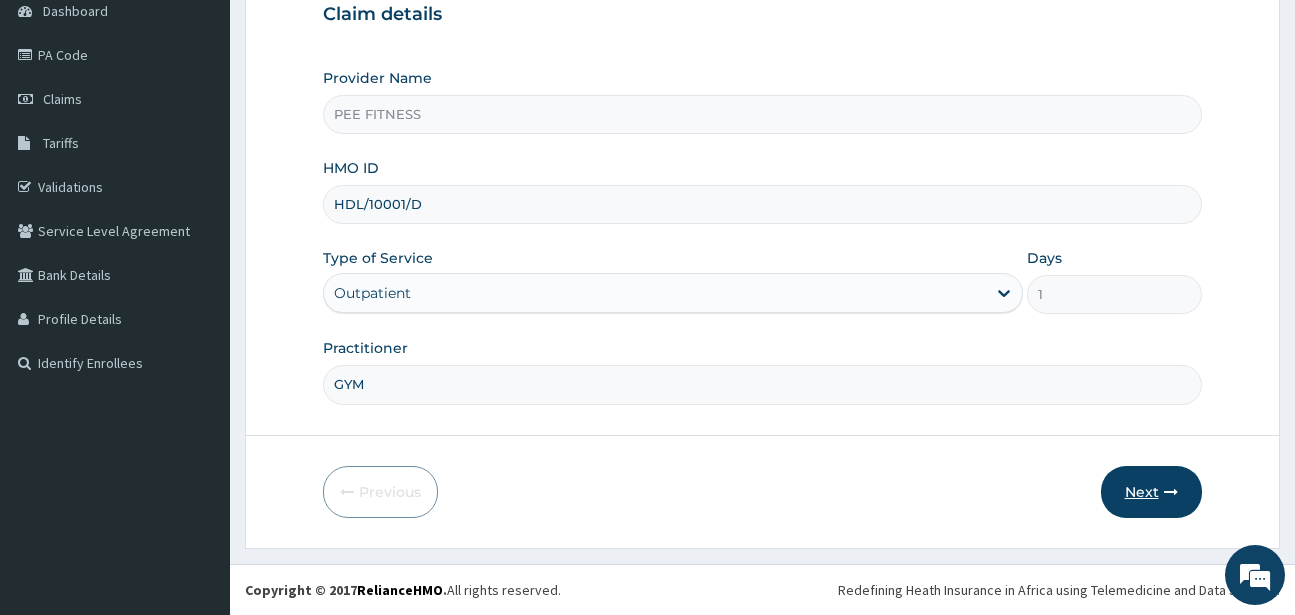 type on "GYM" 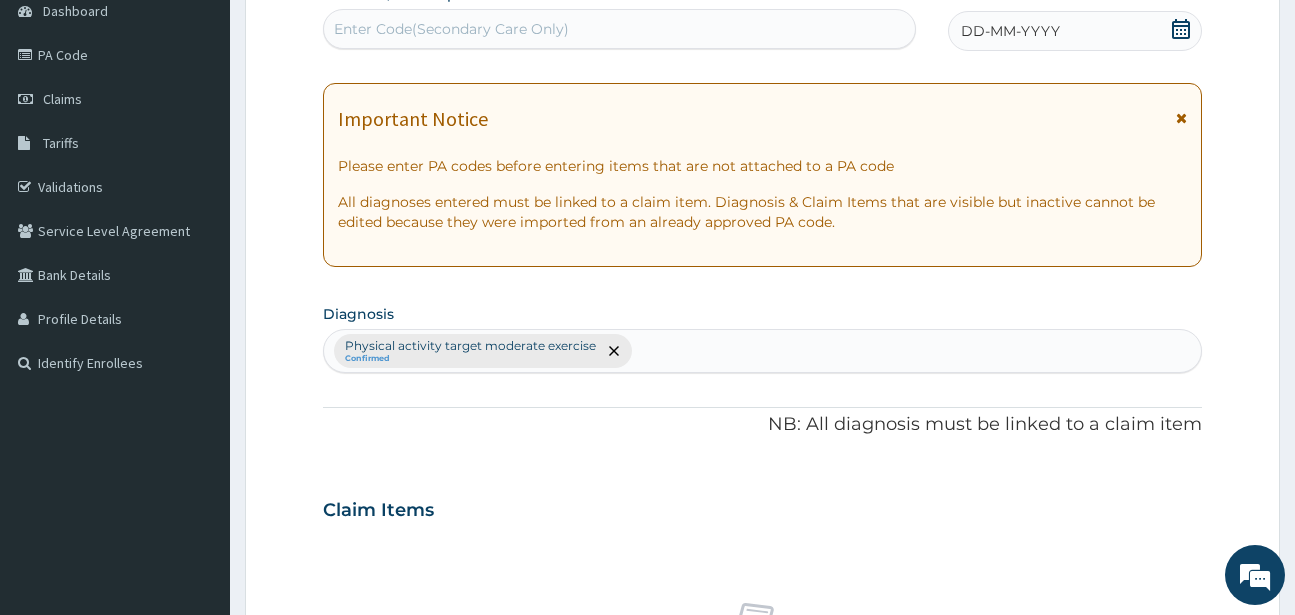 click 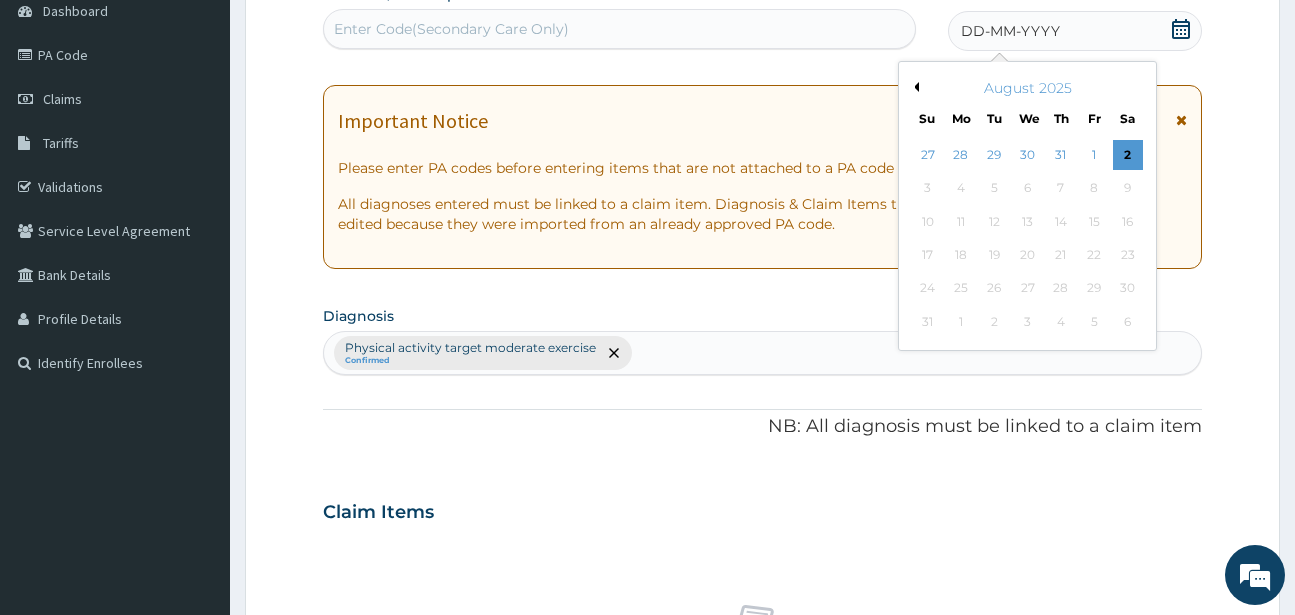 click on "2" at bounding box center [1127, 155] 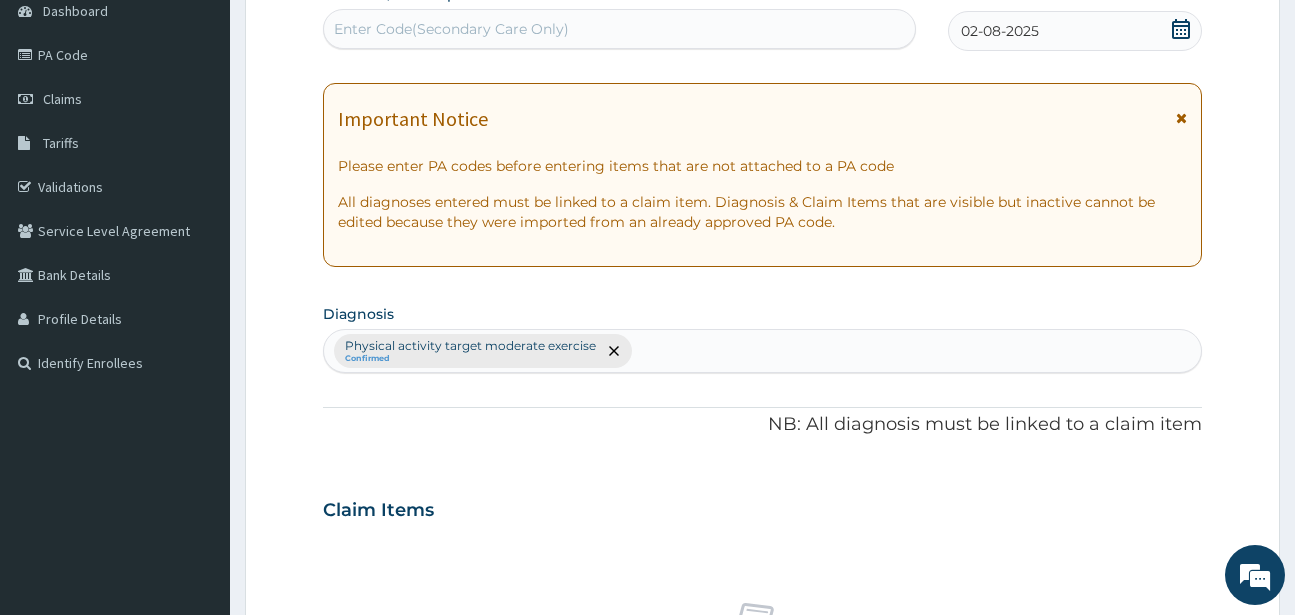 click on "Enter Code(Secondary Care Only)" at bounding box center [451, 29] 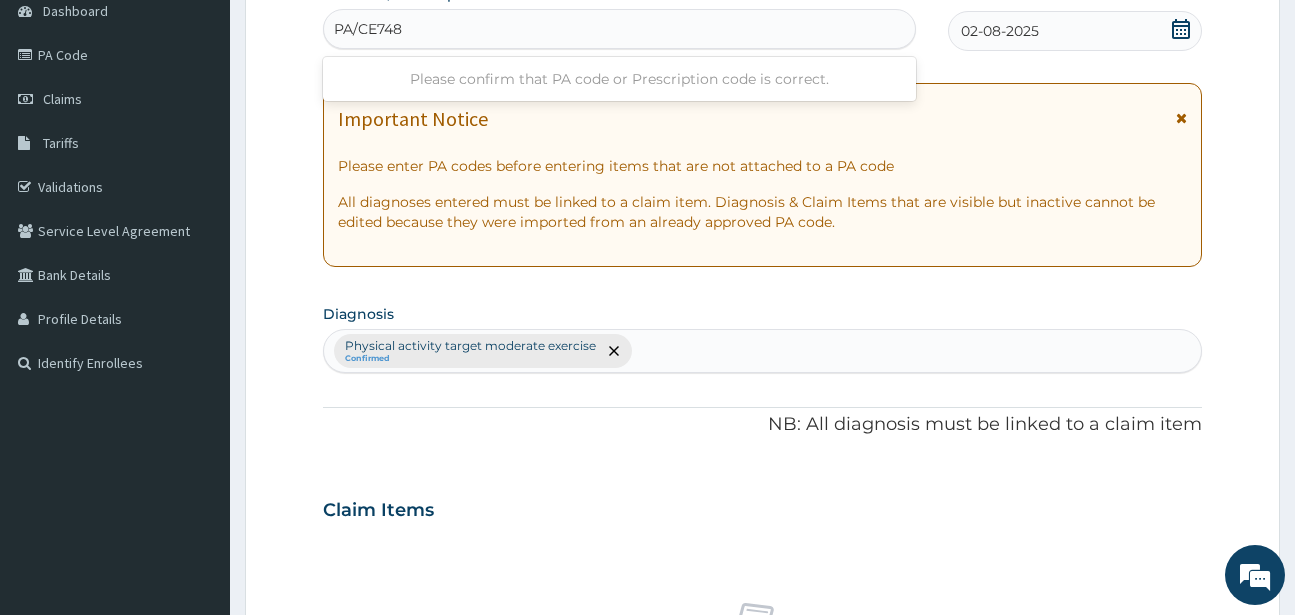 type on "PA/CE748D" 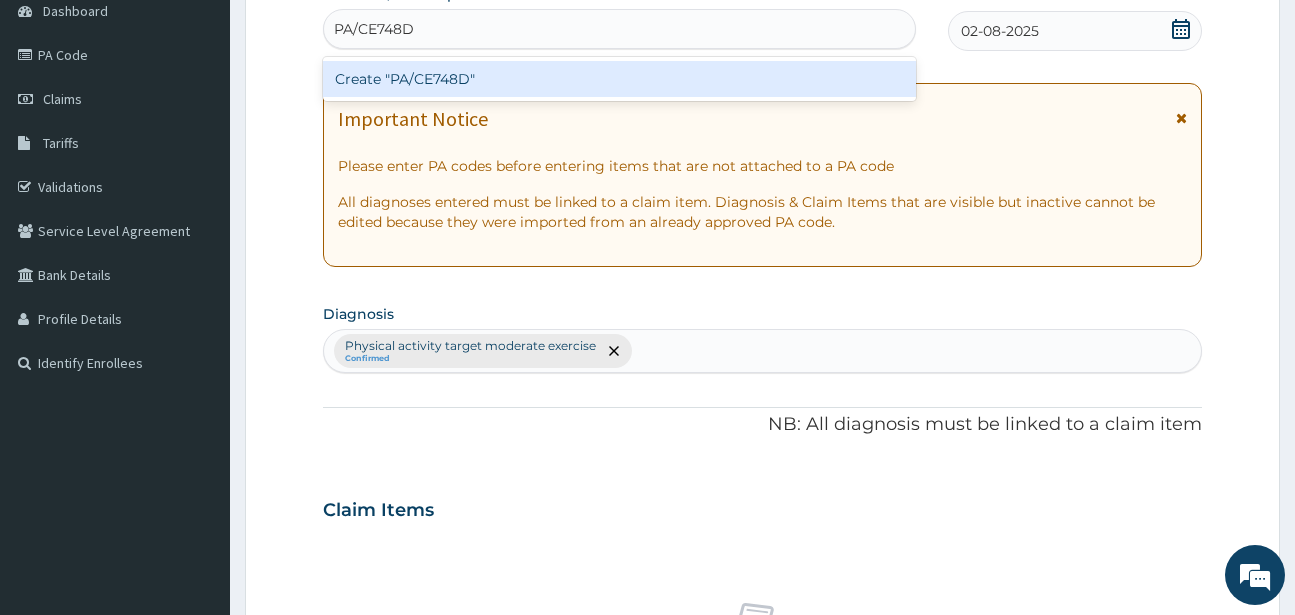 type 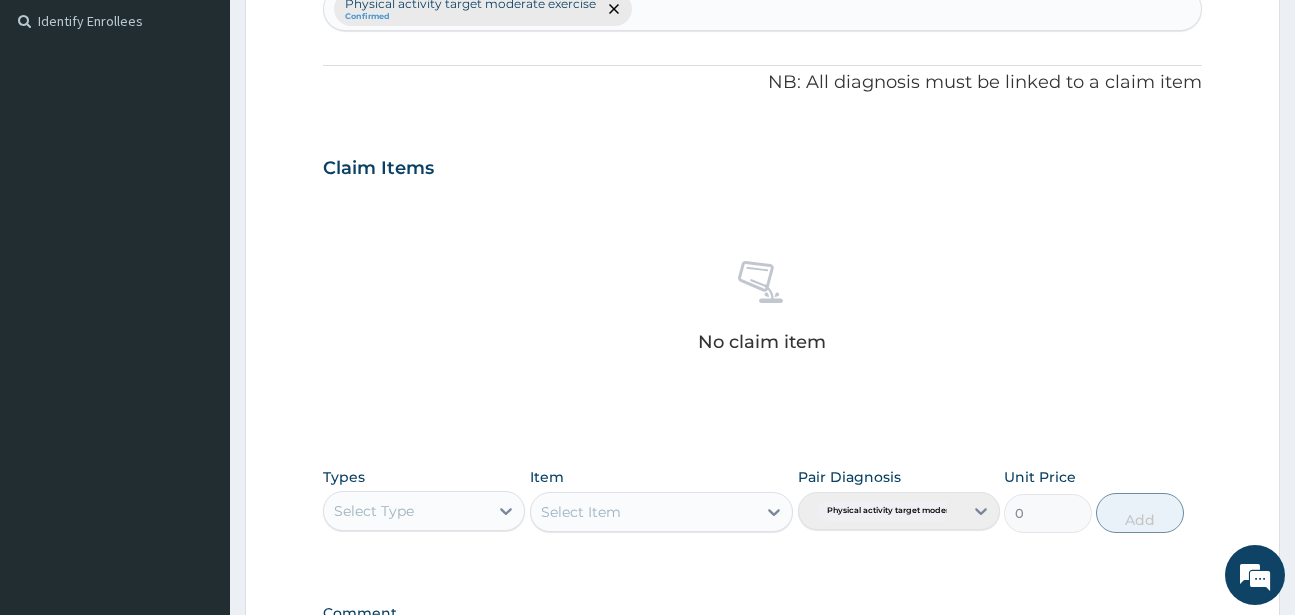scroll, scrollTop: 827, scrollLeft: 0, axis: vertical 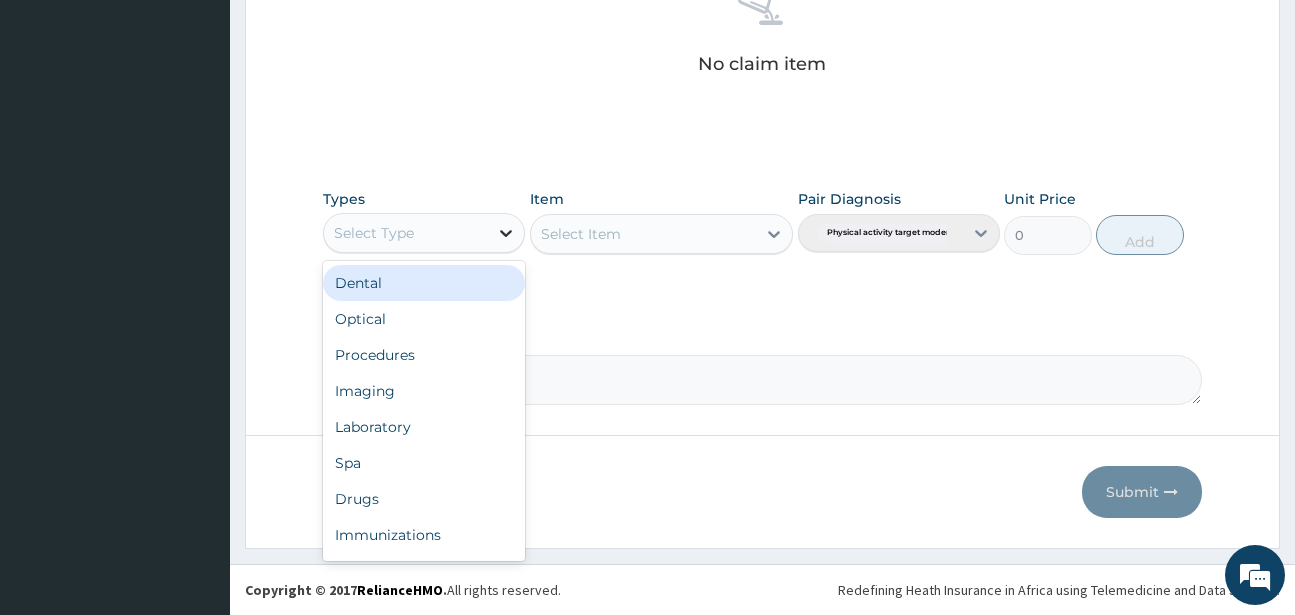 click 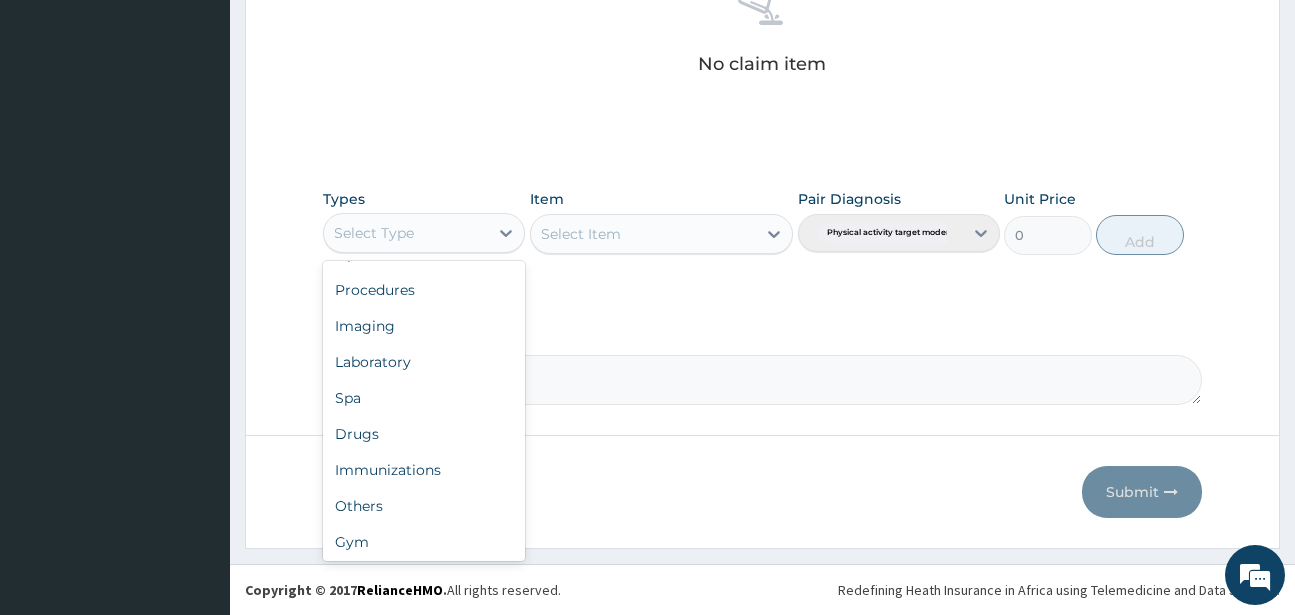 scroll, scrollTop: 68, scrollLeft: 0, axis: vertical 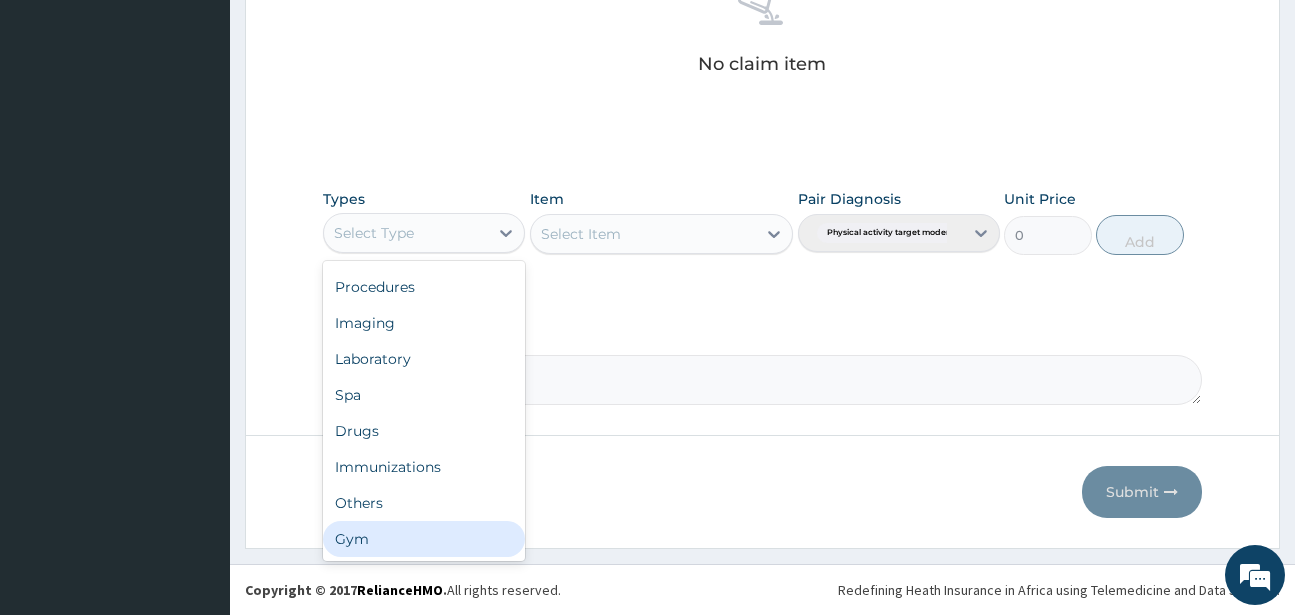 click on "Gym" at bounding box center (424, 539) 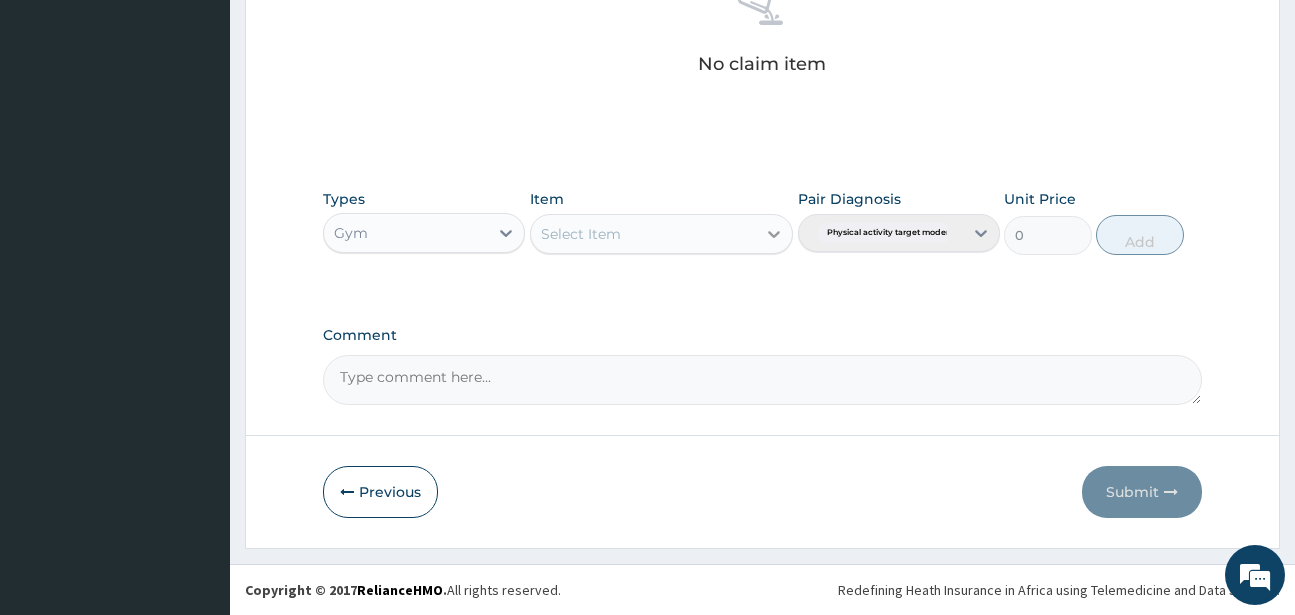click 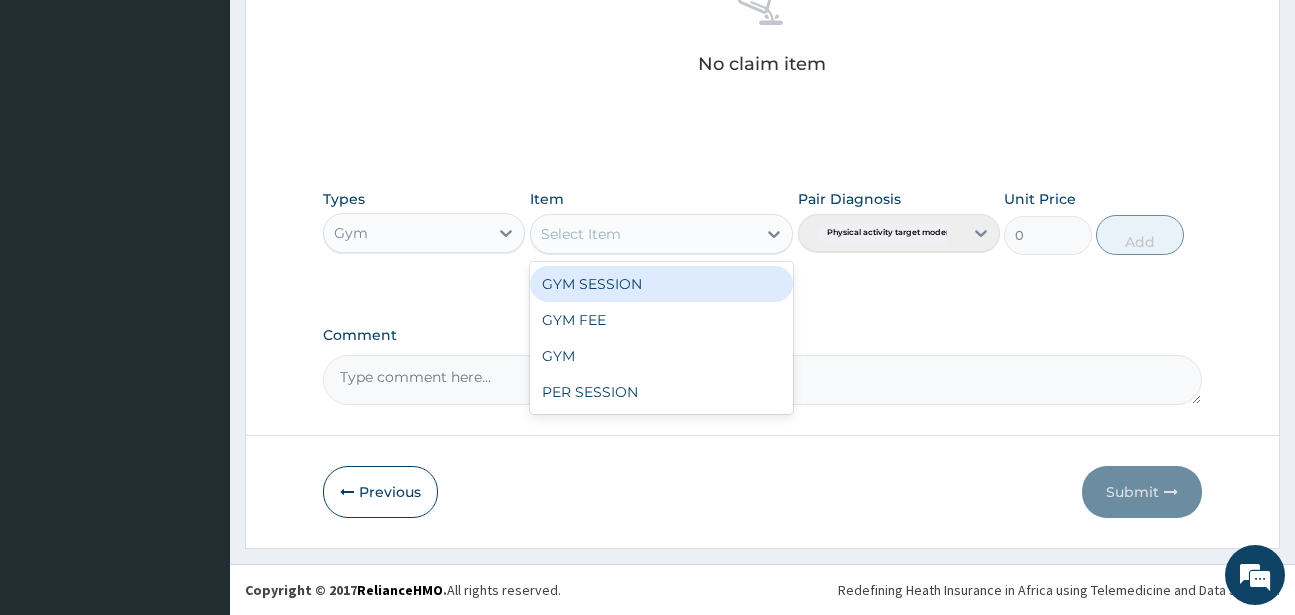 click on "GYM SESSION" at bounding box center [661, 284] 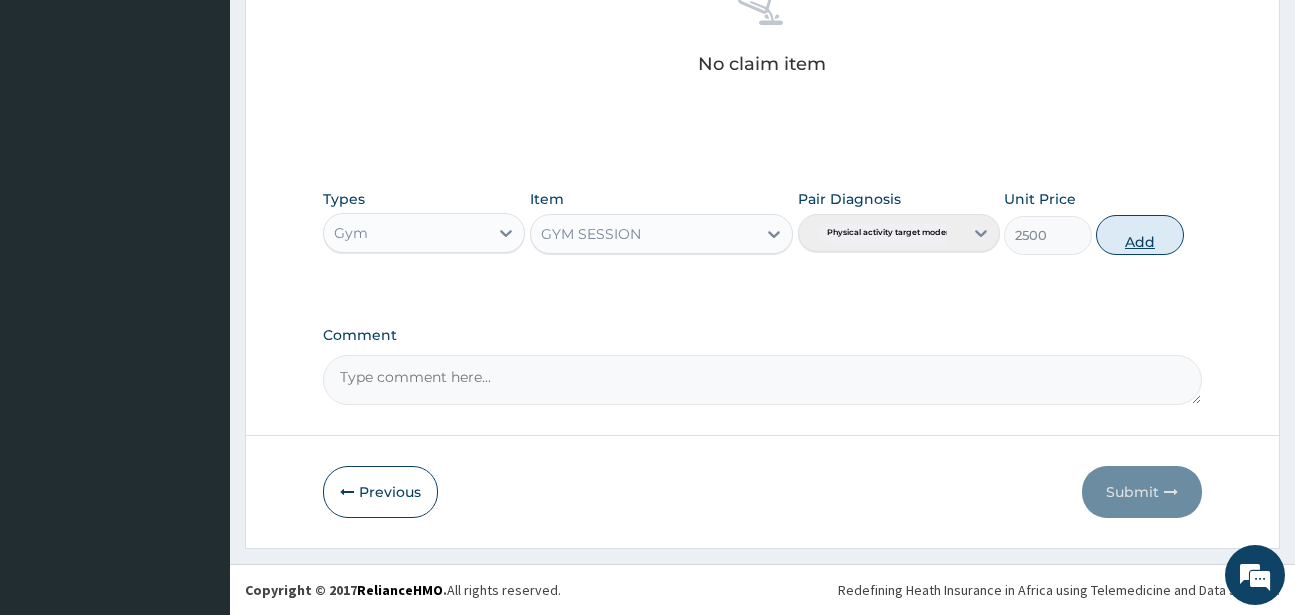 click on "Add" at bounding box center (1140, 235) 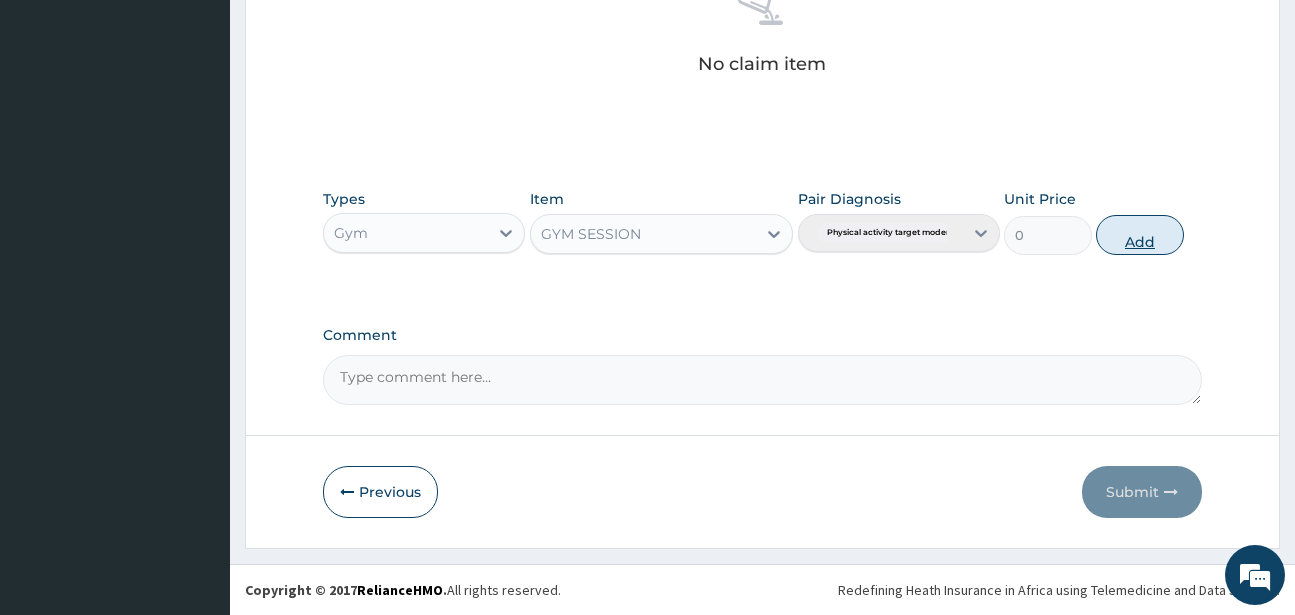 scroll, scrollTop: 747, scrollLeft: 0, axis: vertical 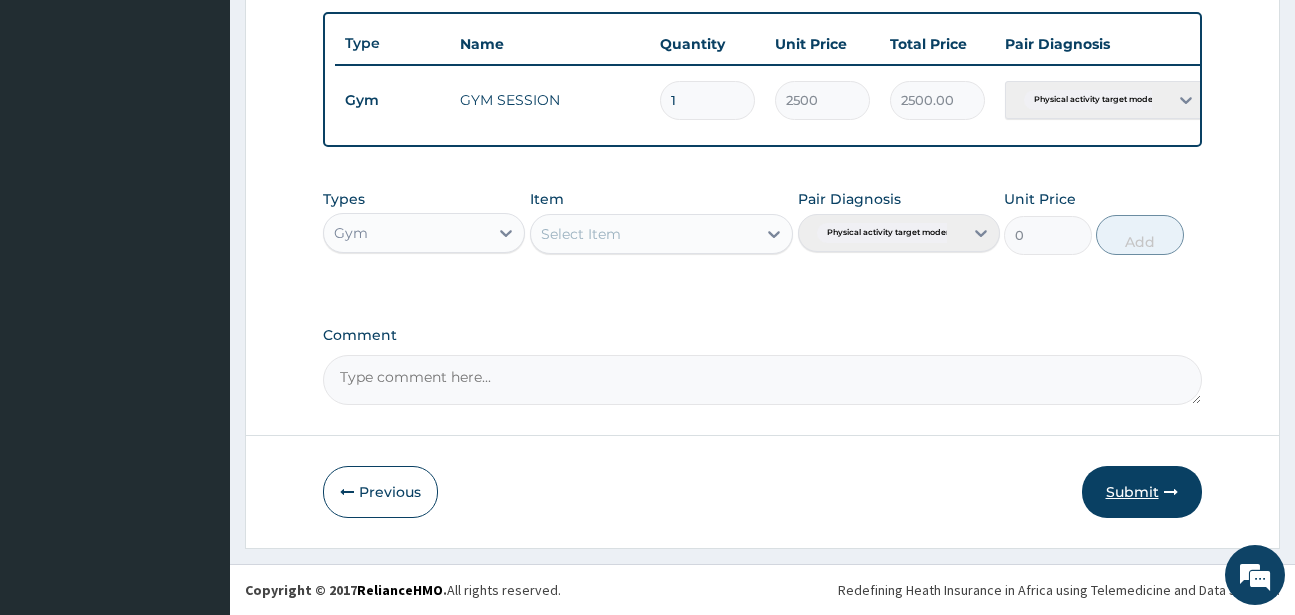 click on "Submit" at bounding box center [1142, 492] 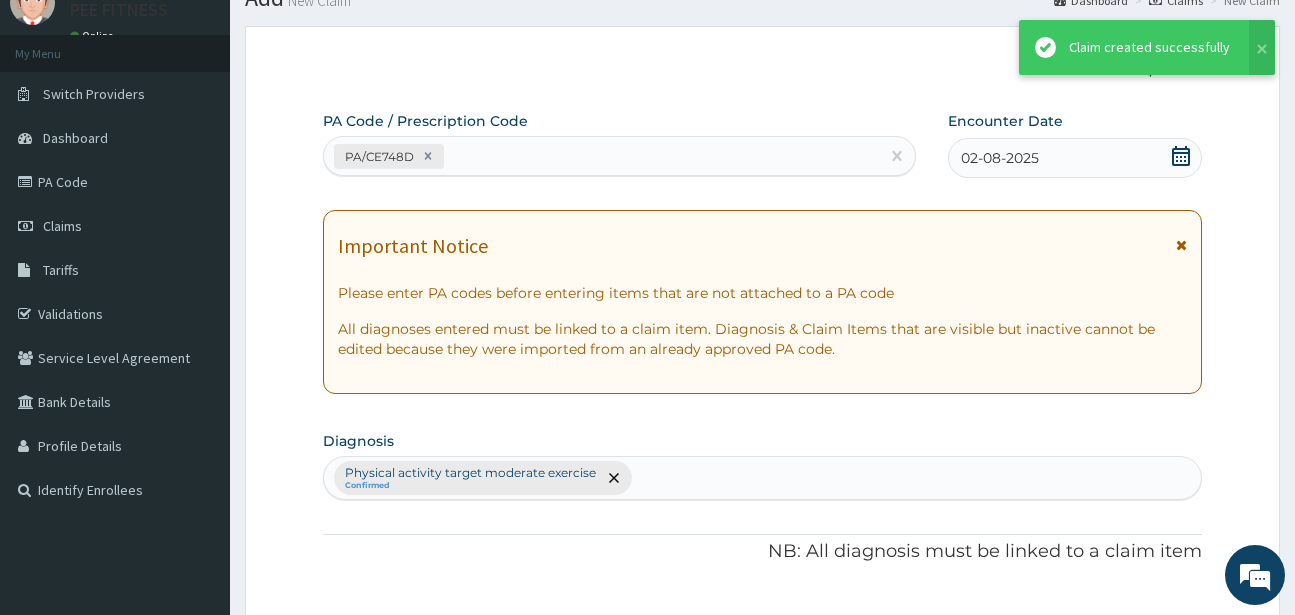 scroll, scrollTop: 747, scrollLeft: 0, axis: vertical 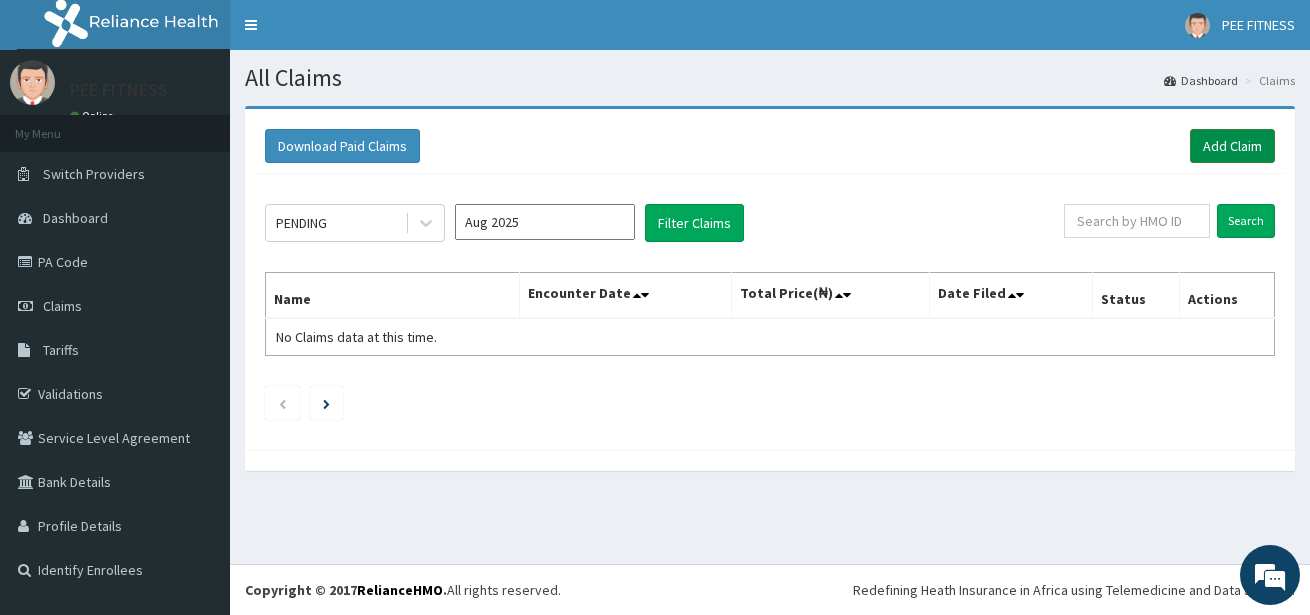 click on "Add Claim" at bounding box center (1232, 146) 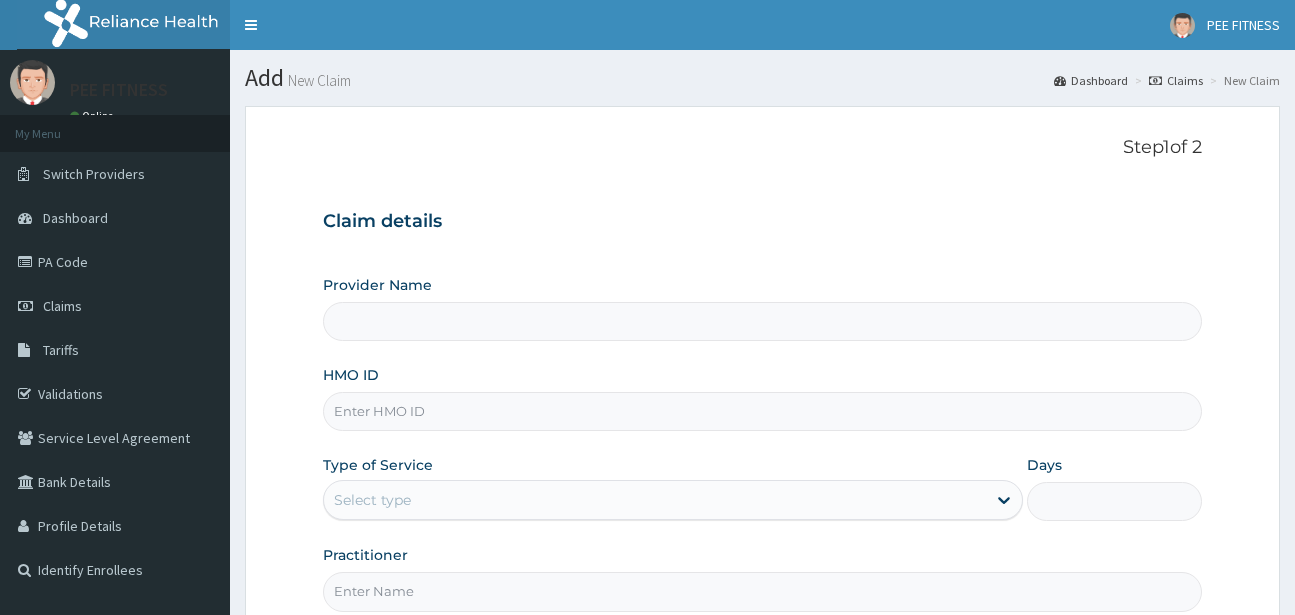 scroll, scrollTop: 0, scrollLeft: 0, axis: both 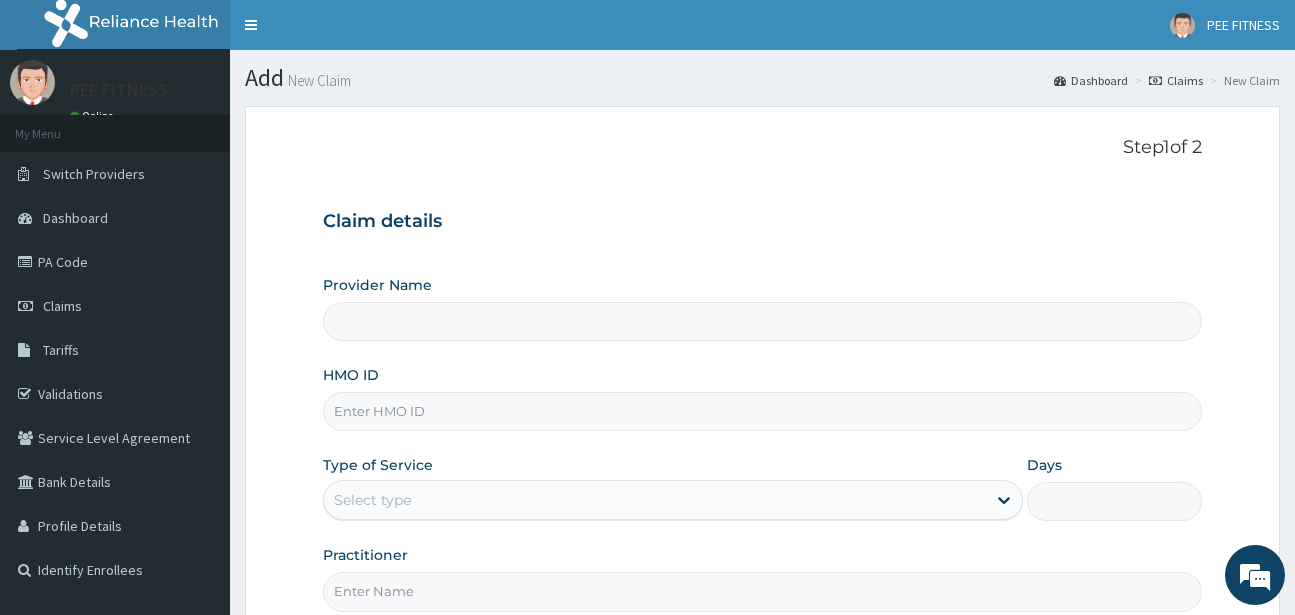type on "PEE FITNESS" 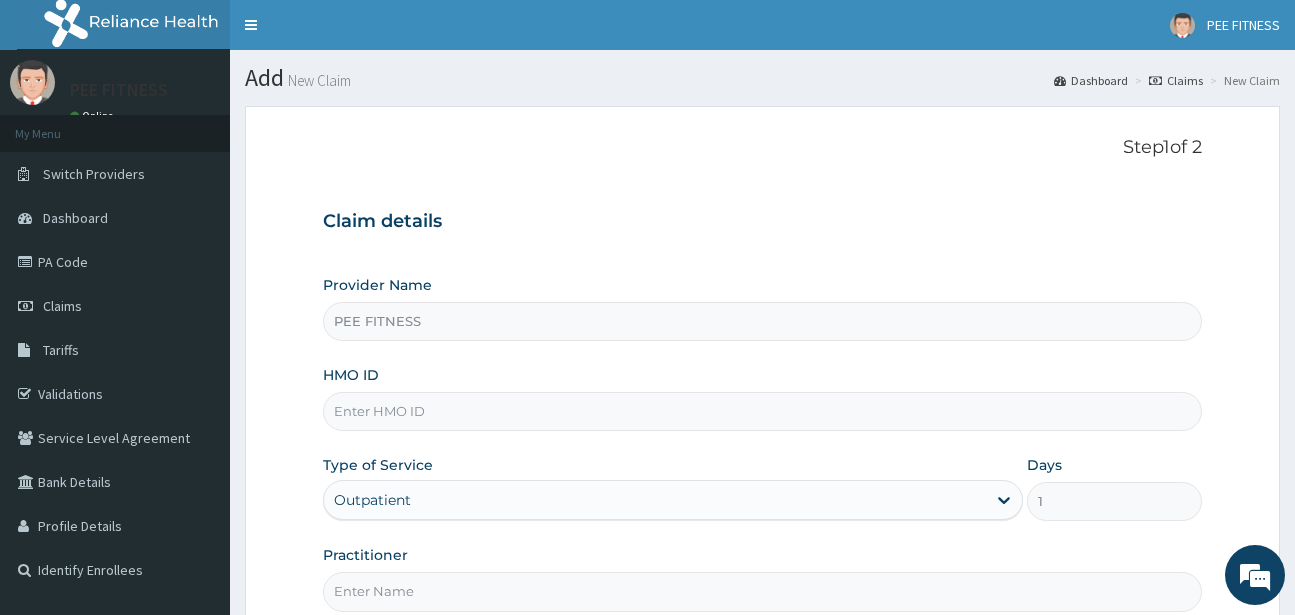 scroll, scrollTop: 0, scrollLeft: 0, axis: both 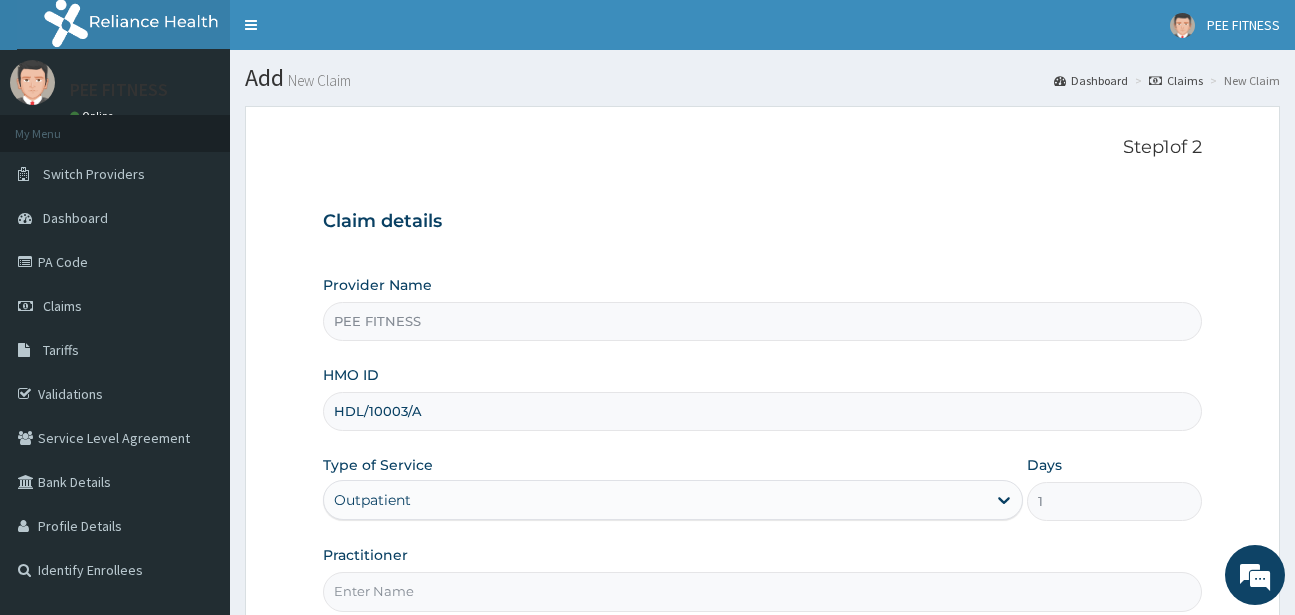 type on "HDL/10003/A" 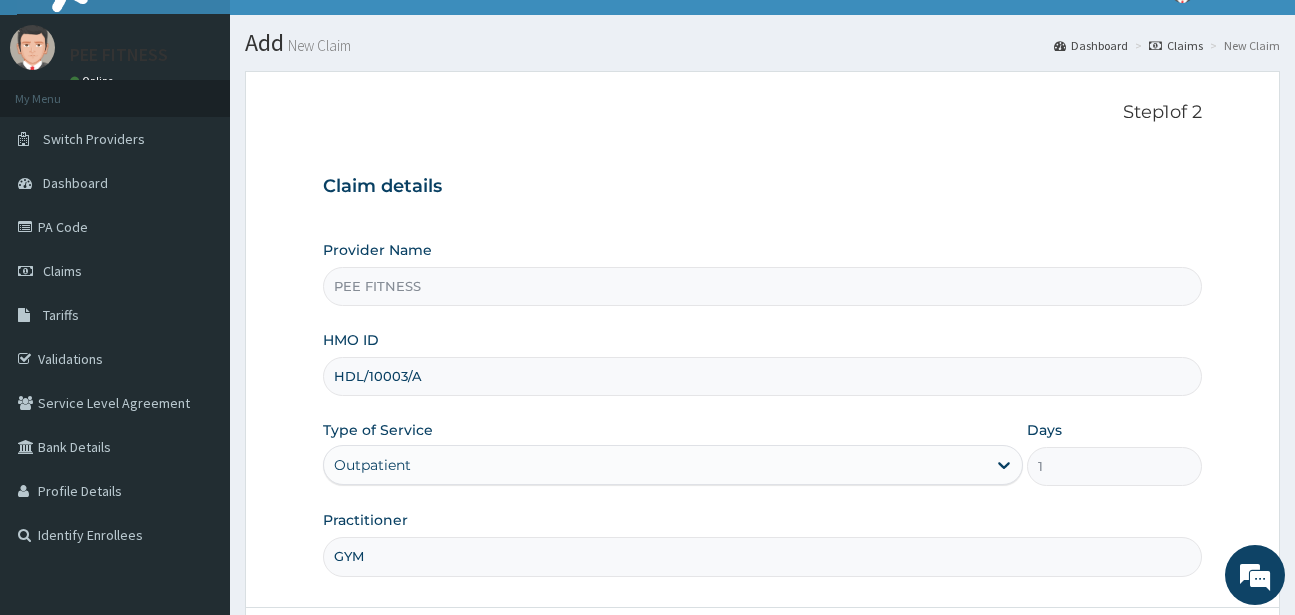 scroll, scrollTop: 207, scrollLeft: 0, axis: vertical 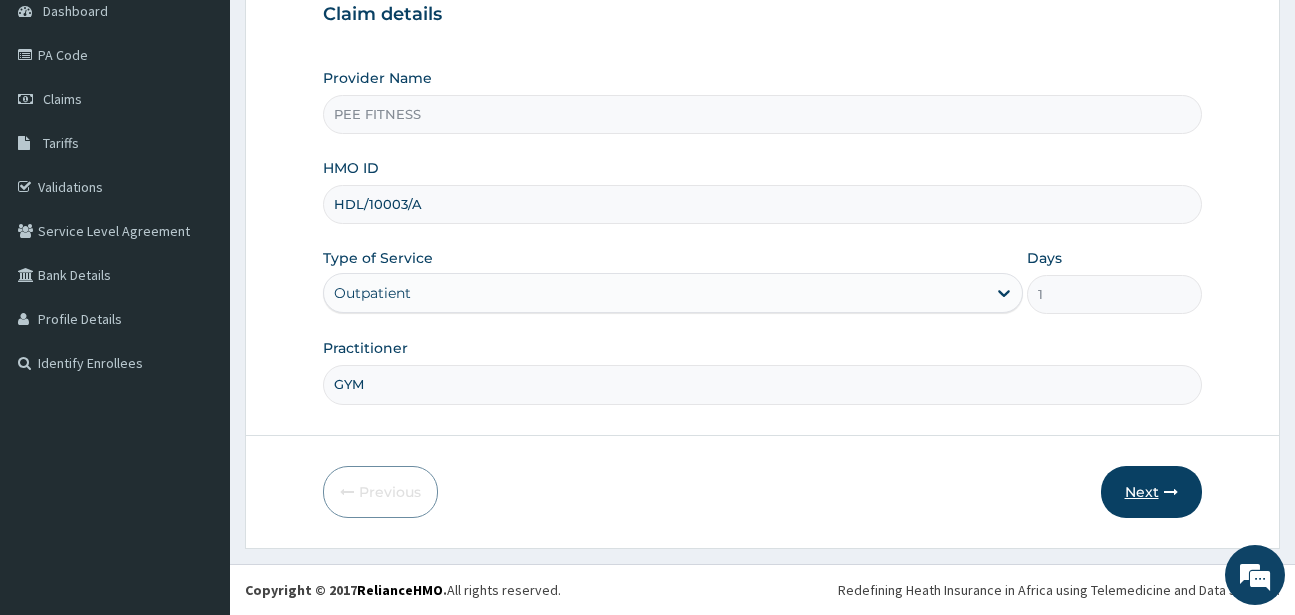 type on "GYM" 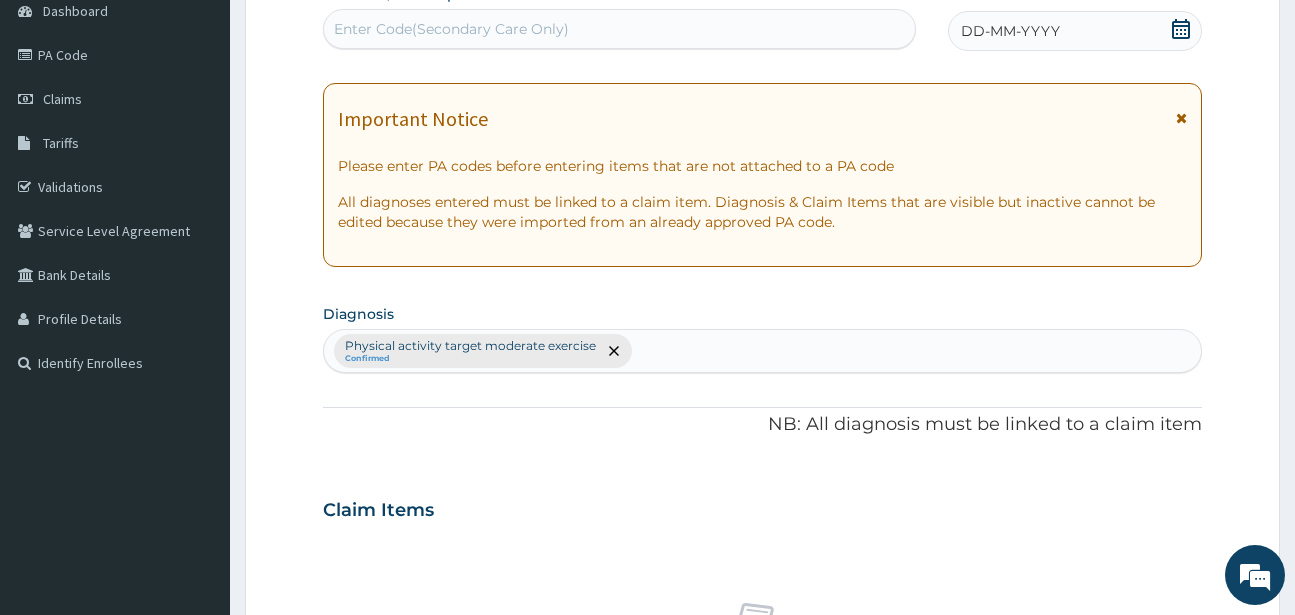 click 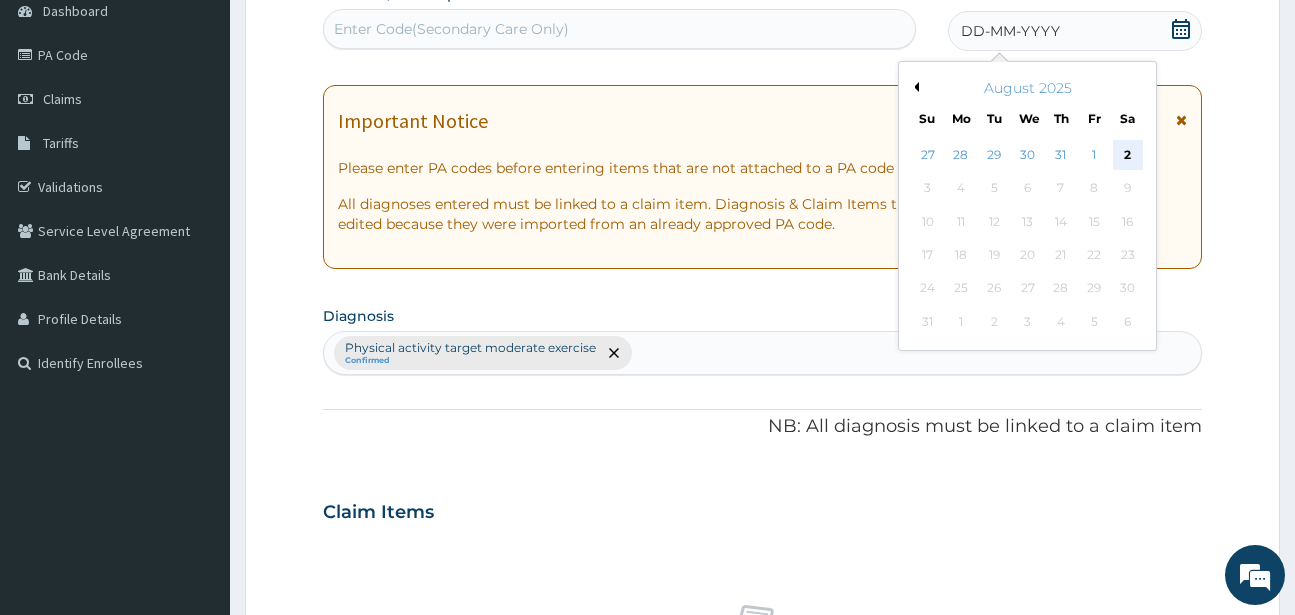click on "2" at bounding box center [1127, 155] 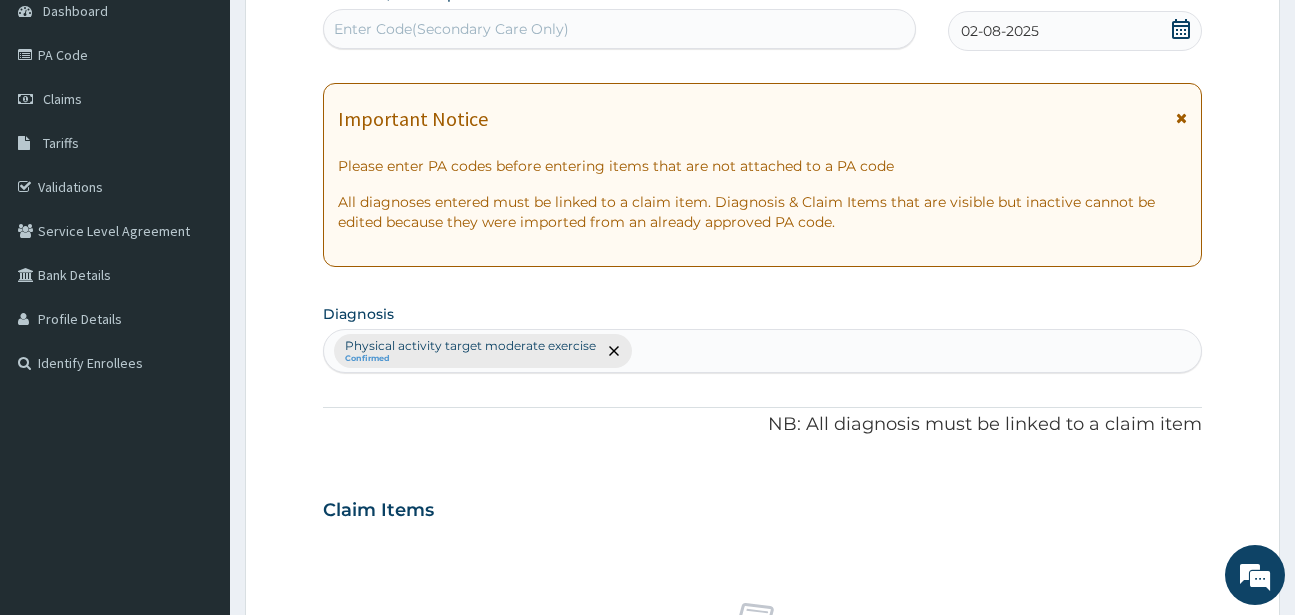 click on "Enter Code(Secondary Care Only)" at bounding box center (451, 29) 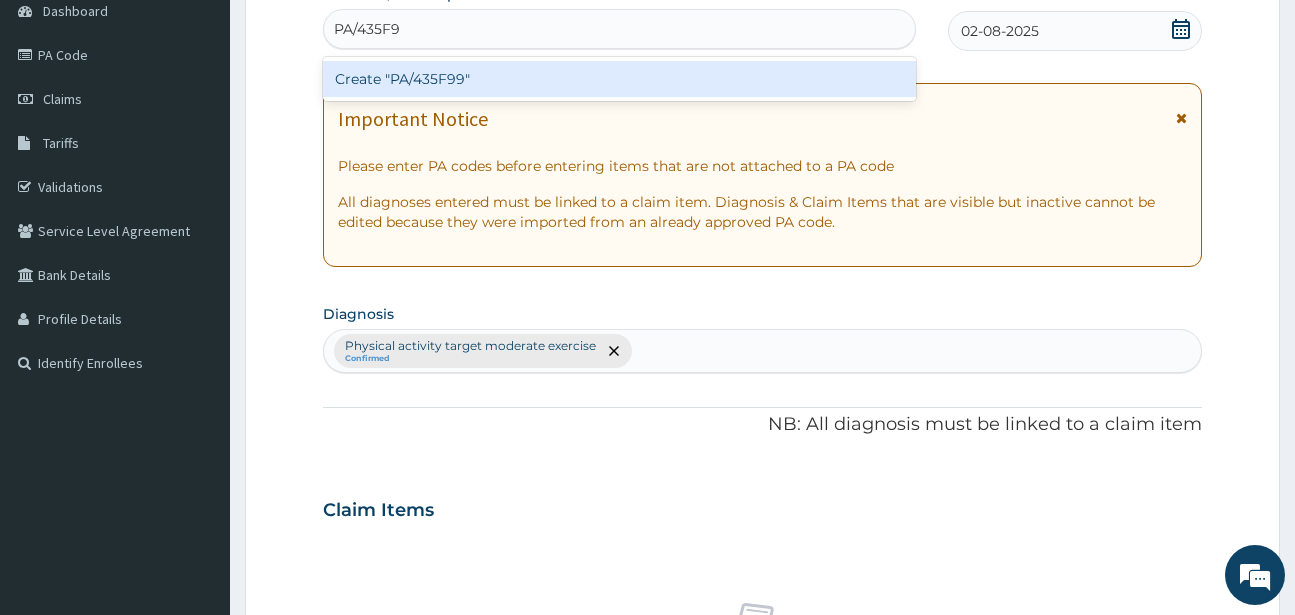 type on "PA/435F99" 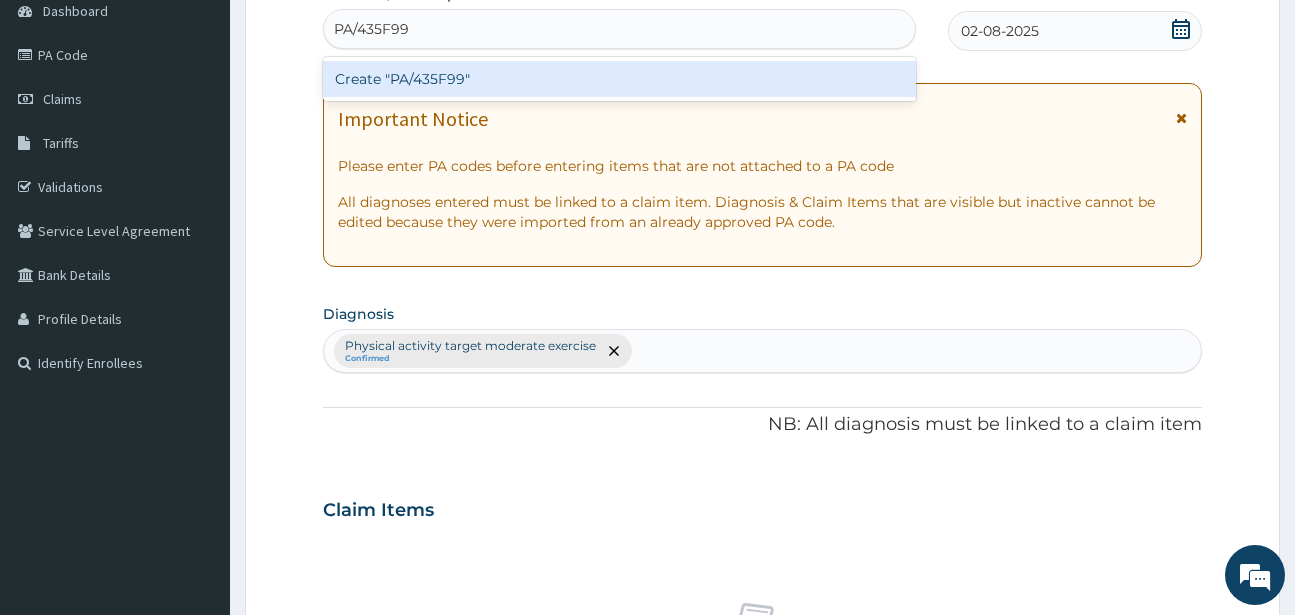 type 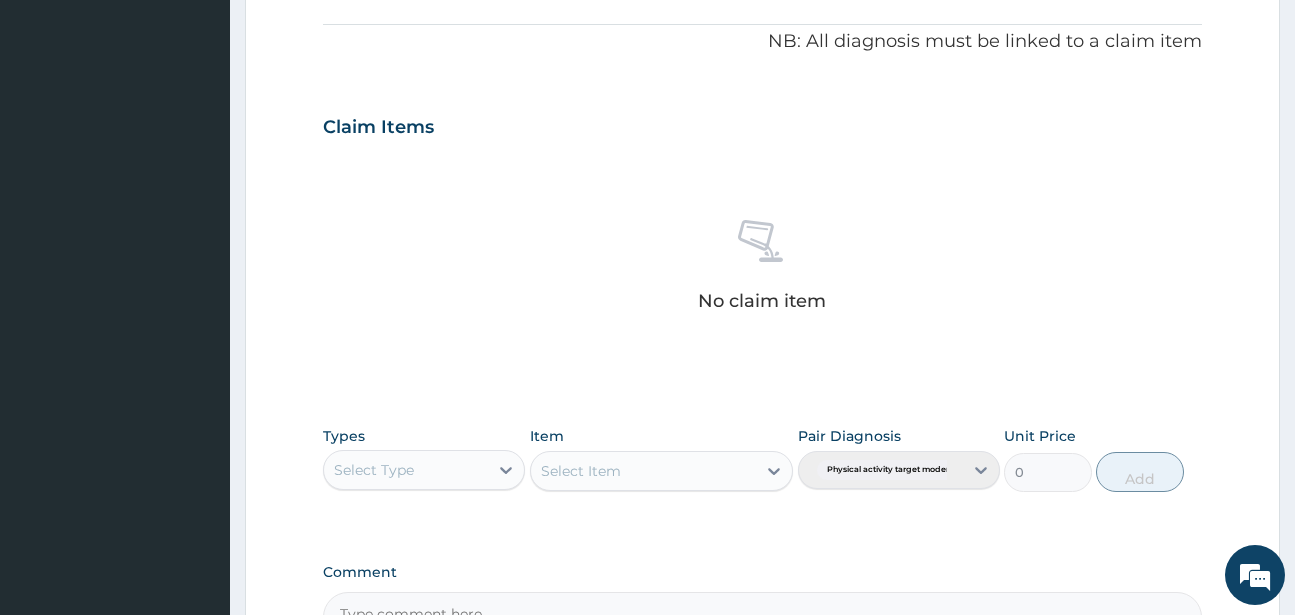 scroll, scrollTop: 827, scrollLeft: 0, axis: vertical 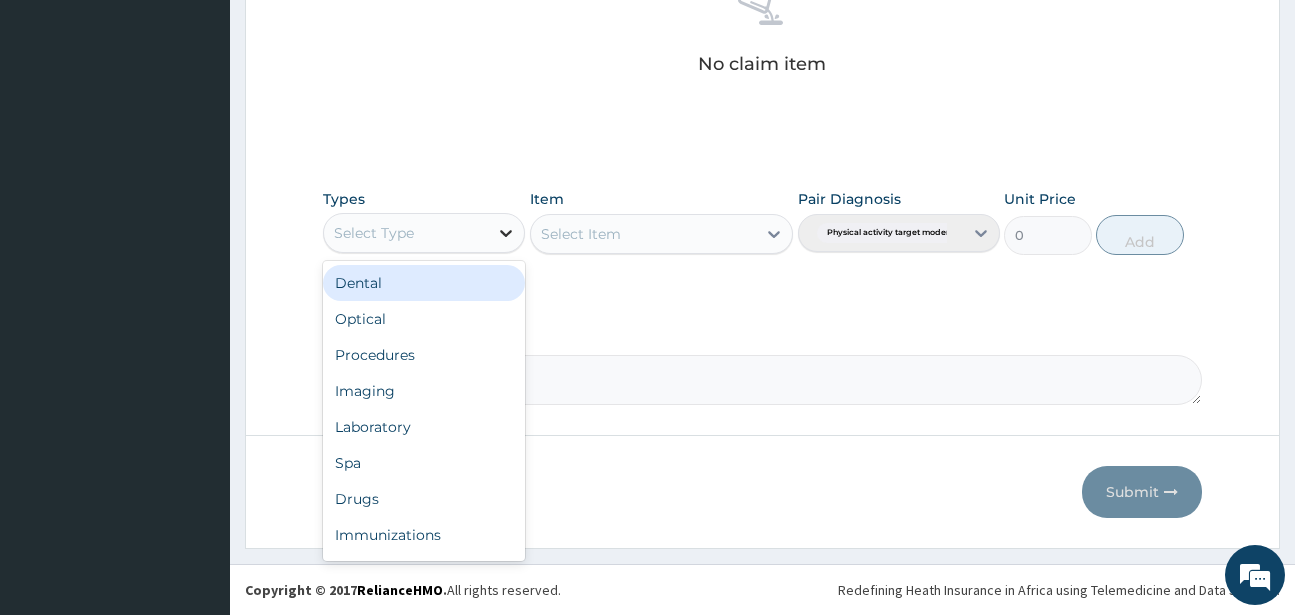click 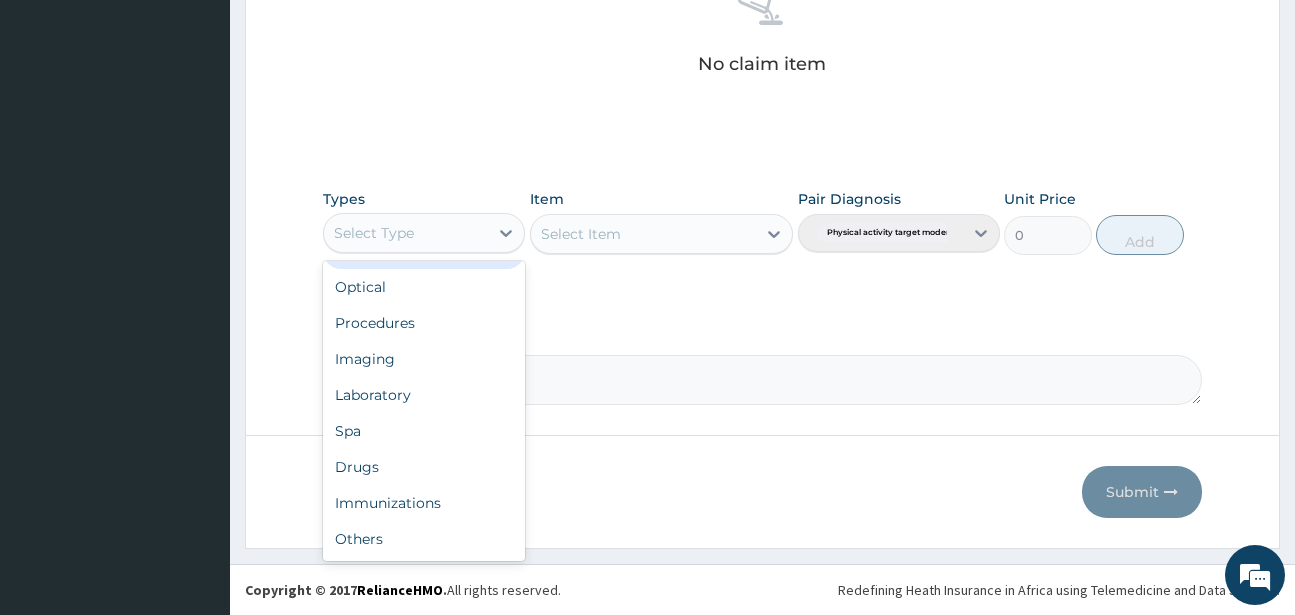scroll, scrollTop: 68, scrollLeft: 0, axis: vertical 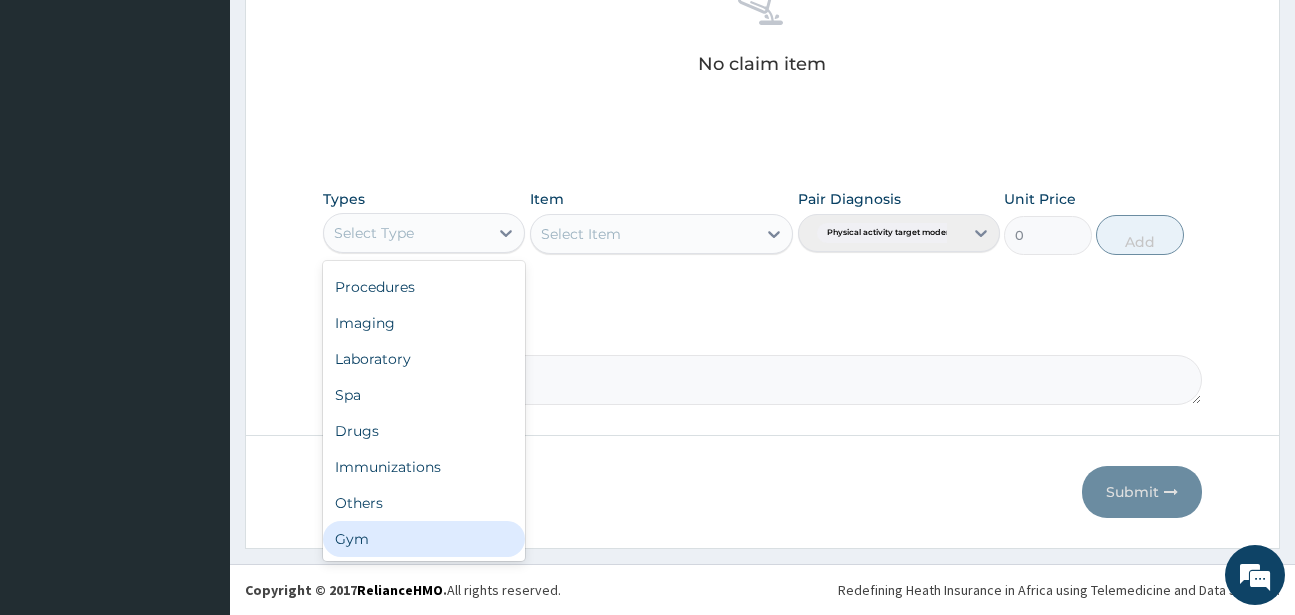 click on "Gym" at bounding box center (424, 539) 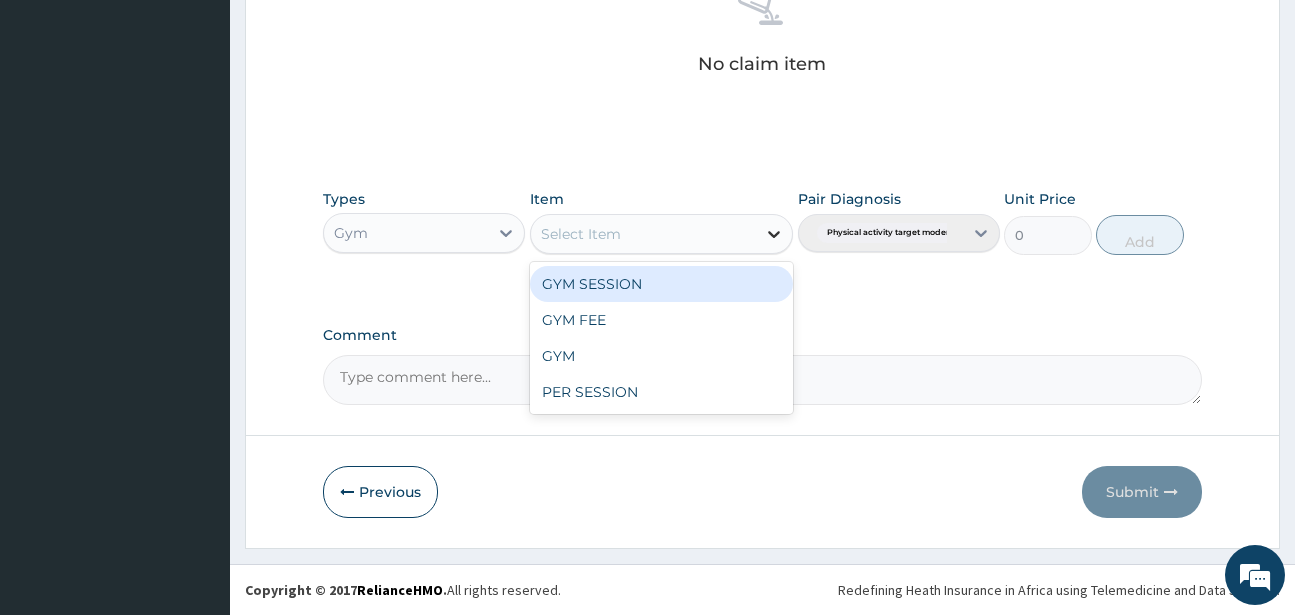 click 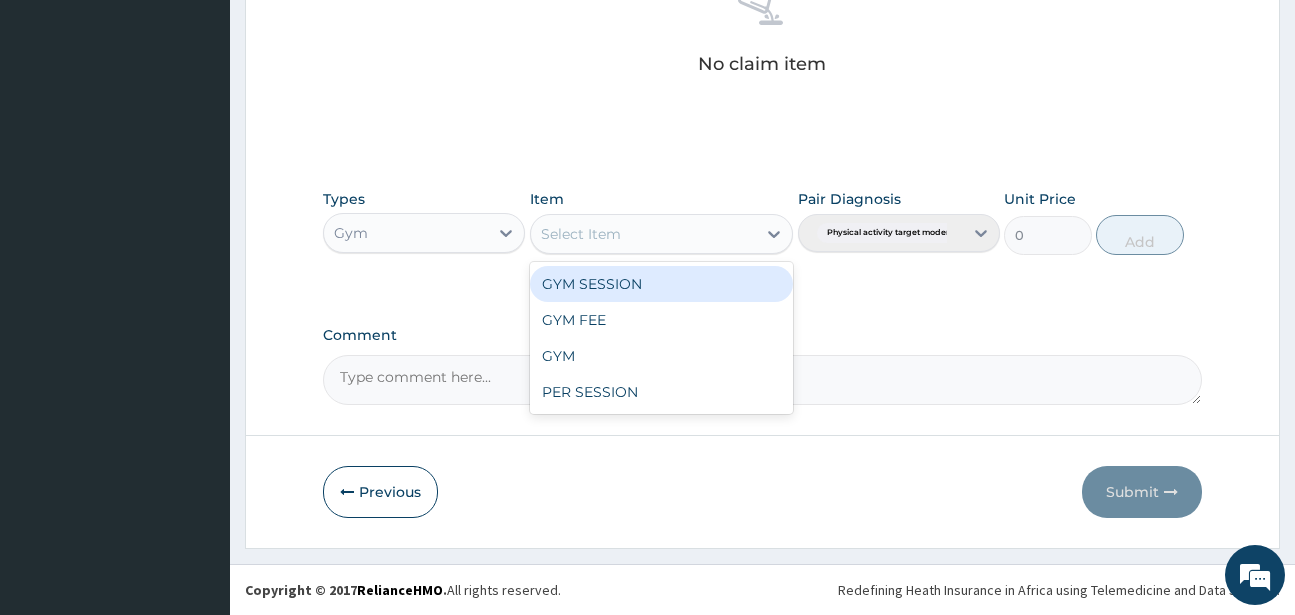 click on "GYM SESSION" at bounding box center [661, 284] 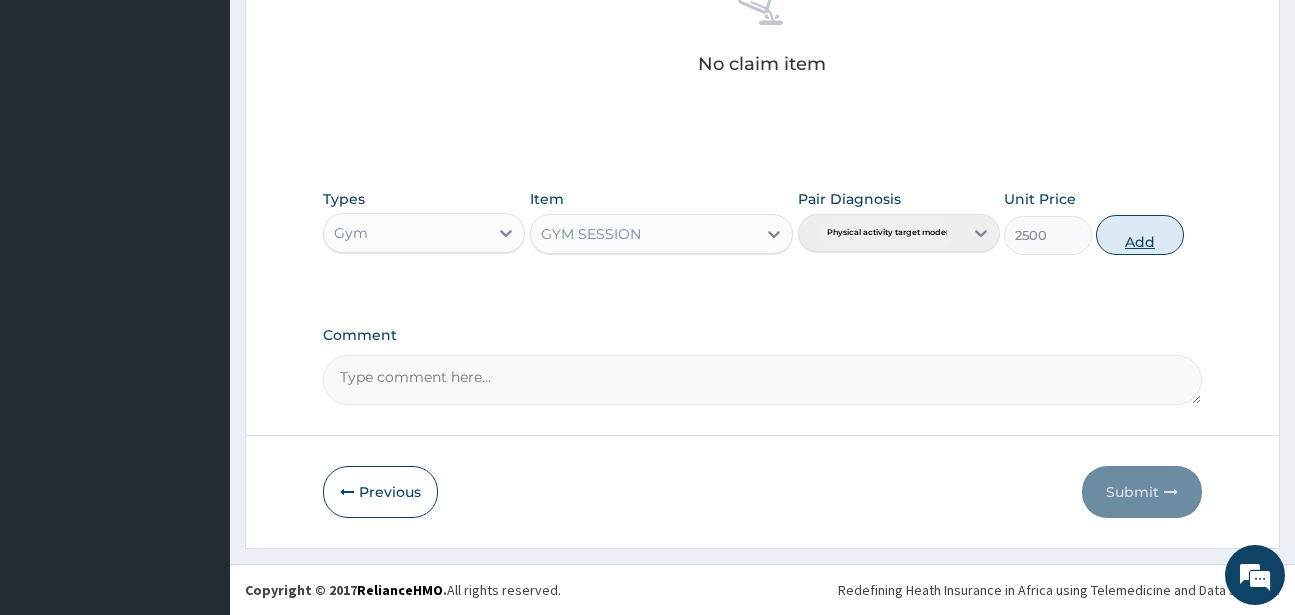 click on "Add" at bounding box center [1140, 235] 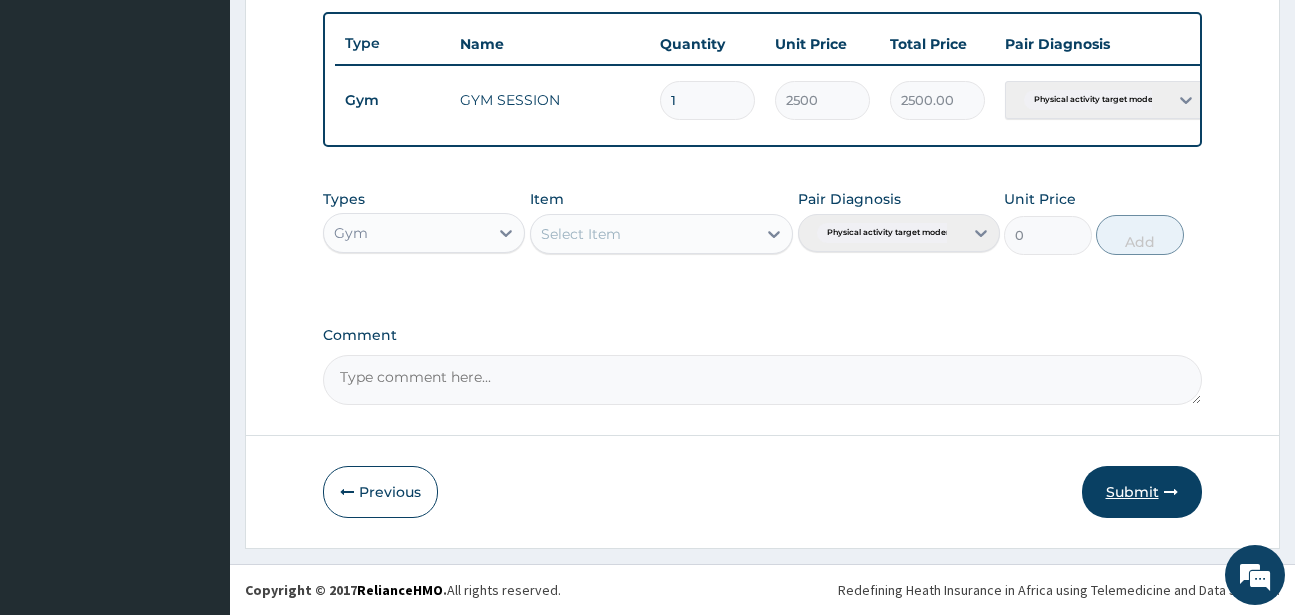 click on "Submit" at bounding box center (1142, 492) 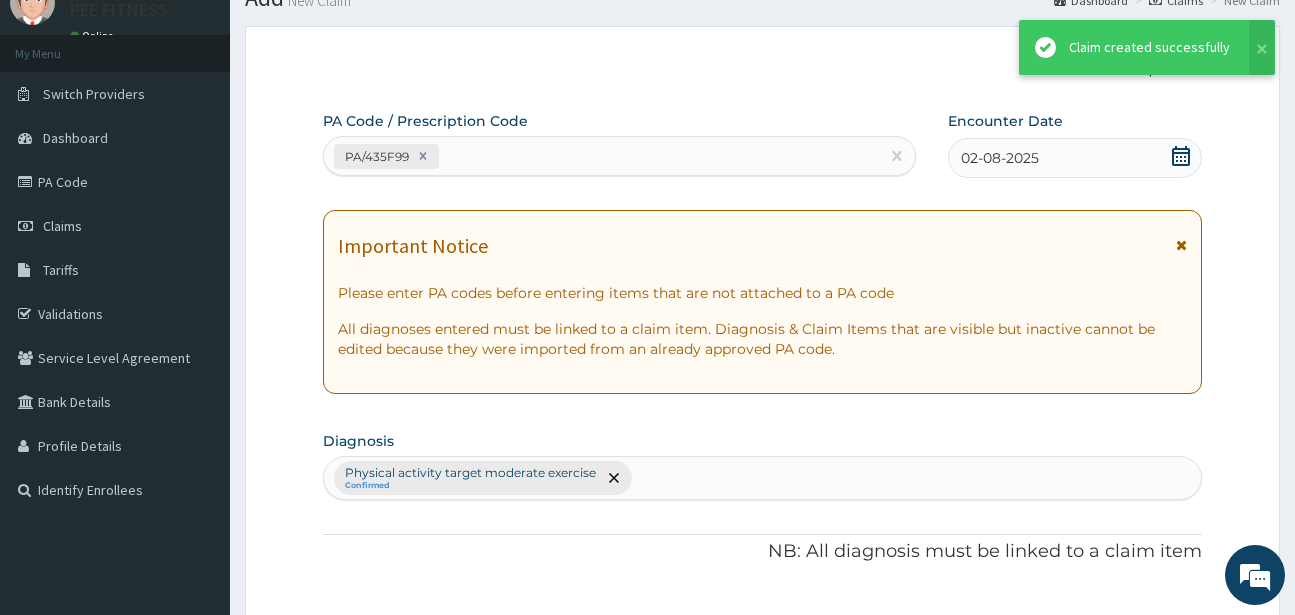 scroll, scrollTop: 747, scrollLeft: 0, axis: vertical 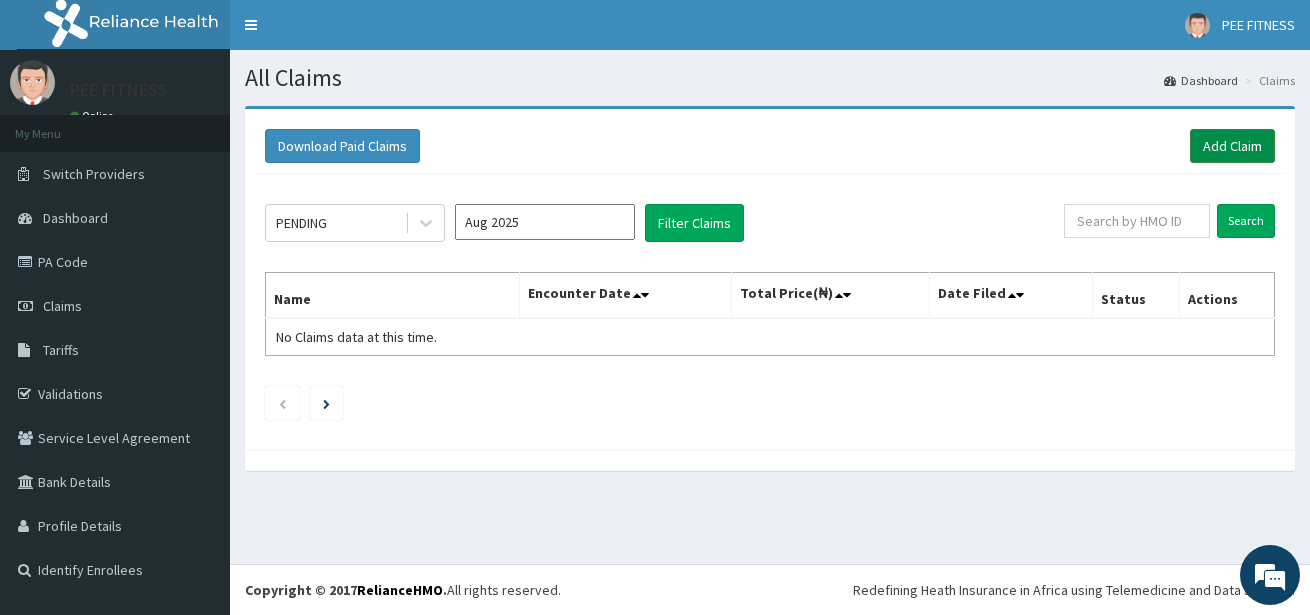 click on "Add Claim" at bounding box center [1232, 146] 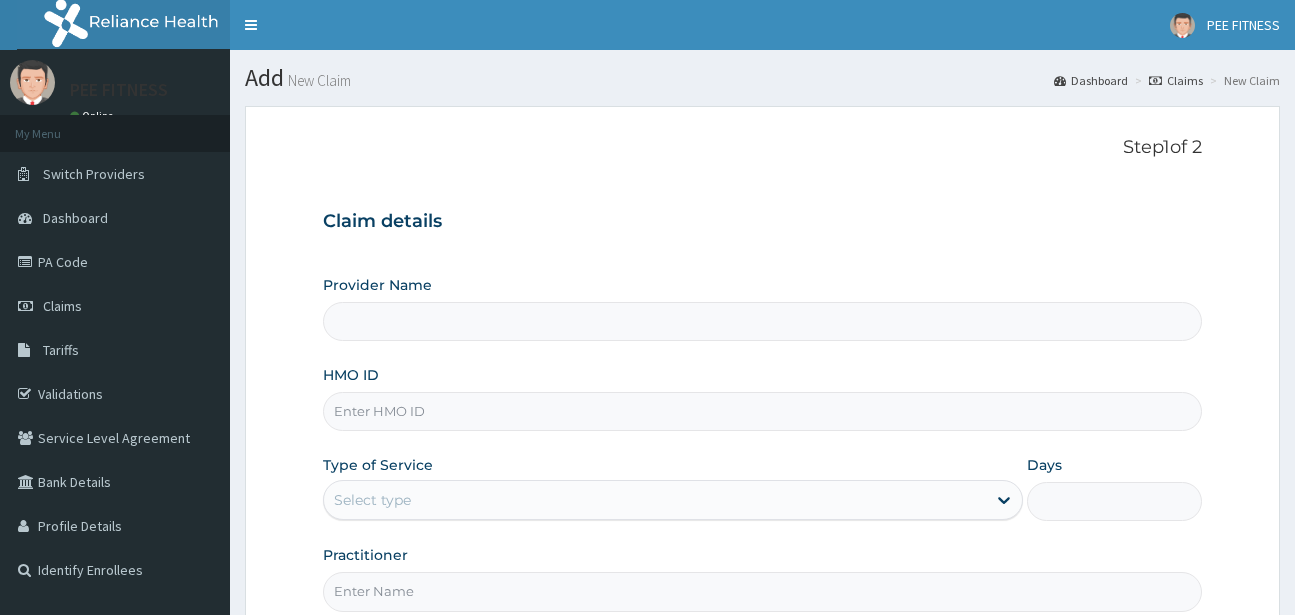 scroll, scrollTop: 0, scrollLeft: 0, axis: both 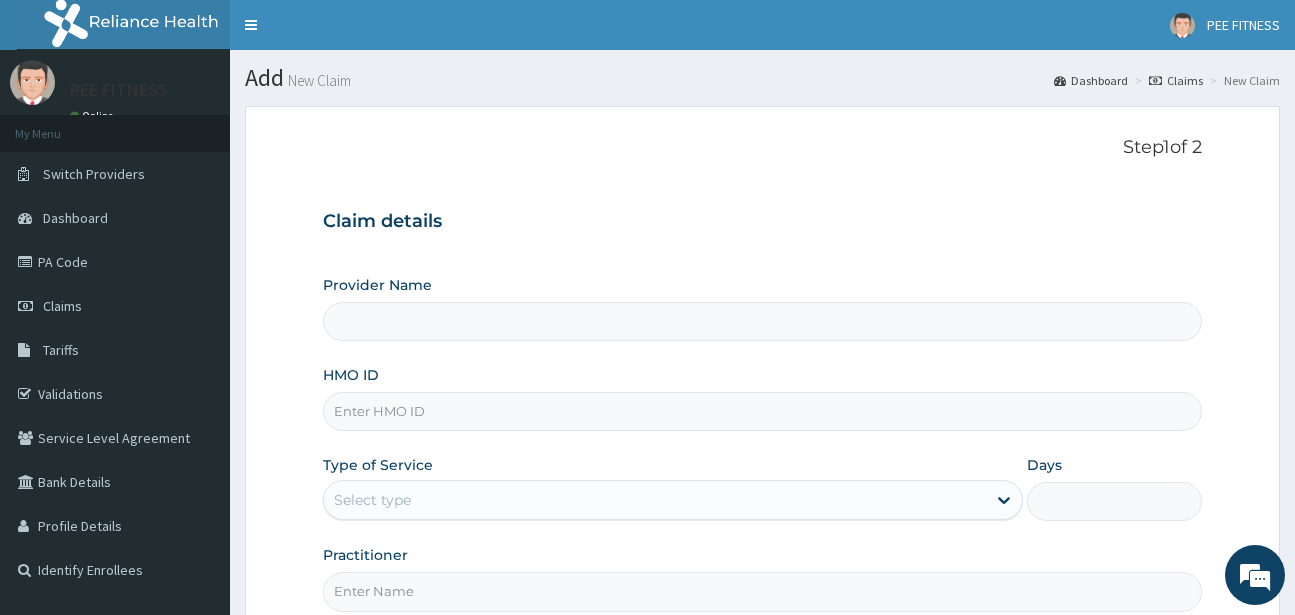 type on "PEE FITNESS" 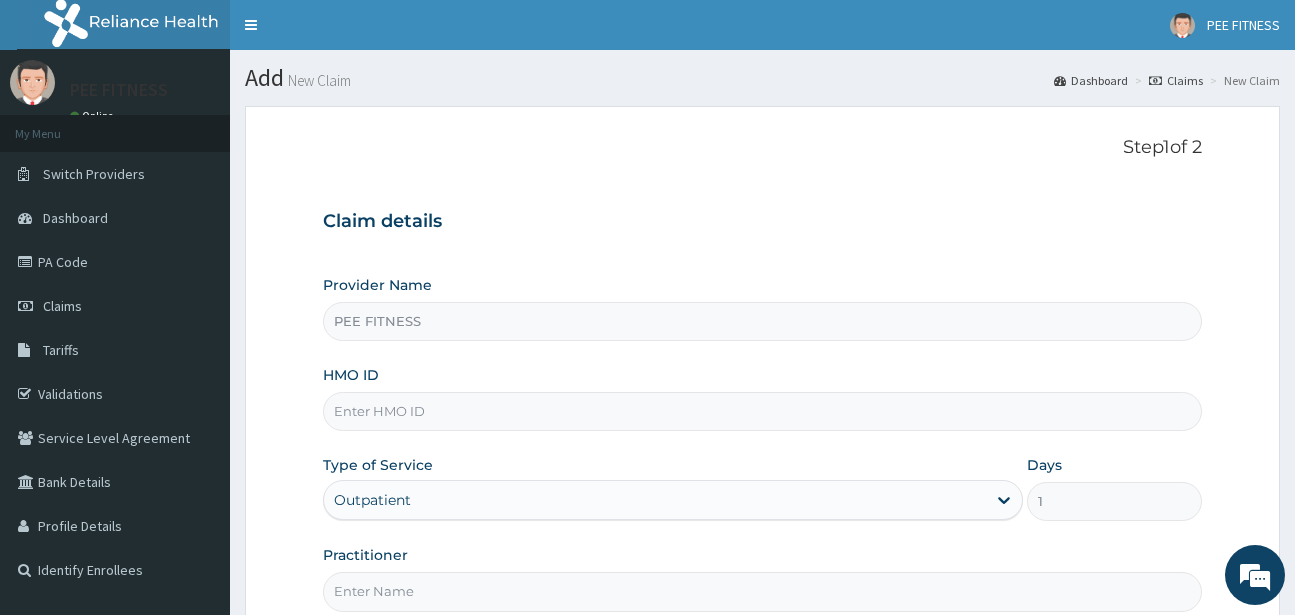 click on "HMO ID" at bounding box center (762, 411) 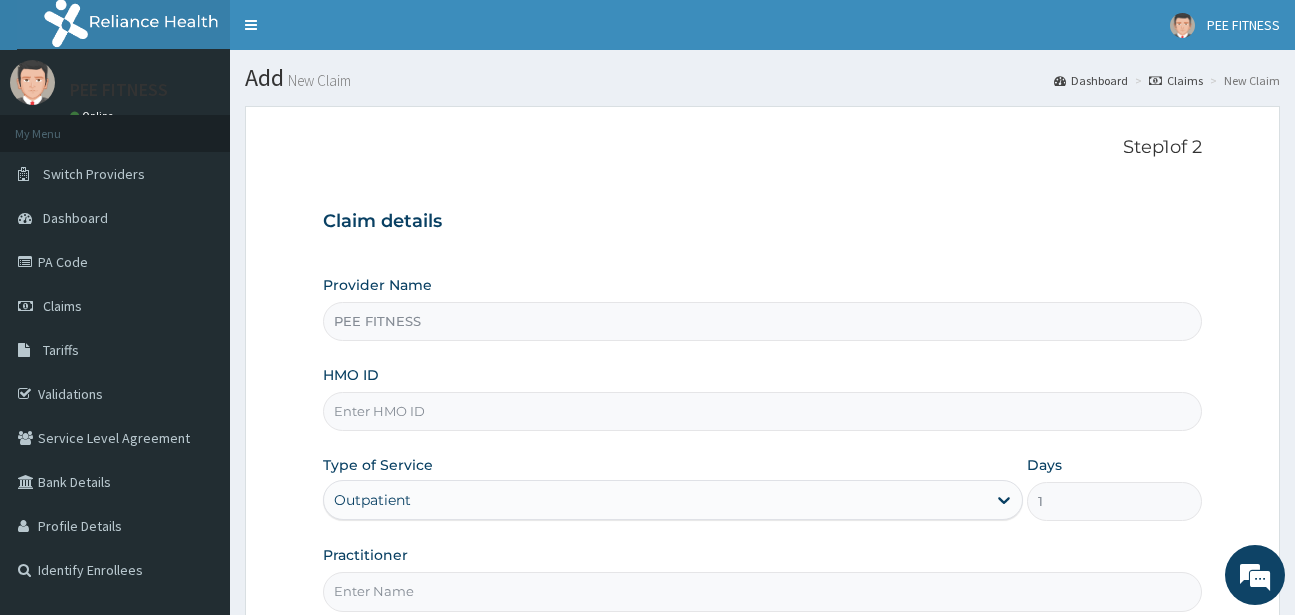 scroll, scrollTop: 0, scrollLeft: 0, axis: both 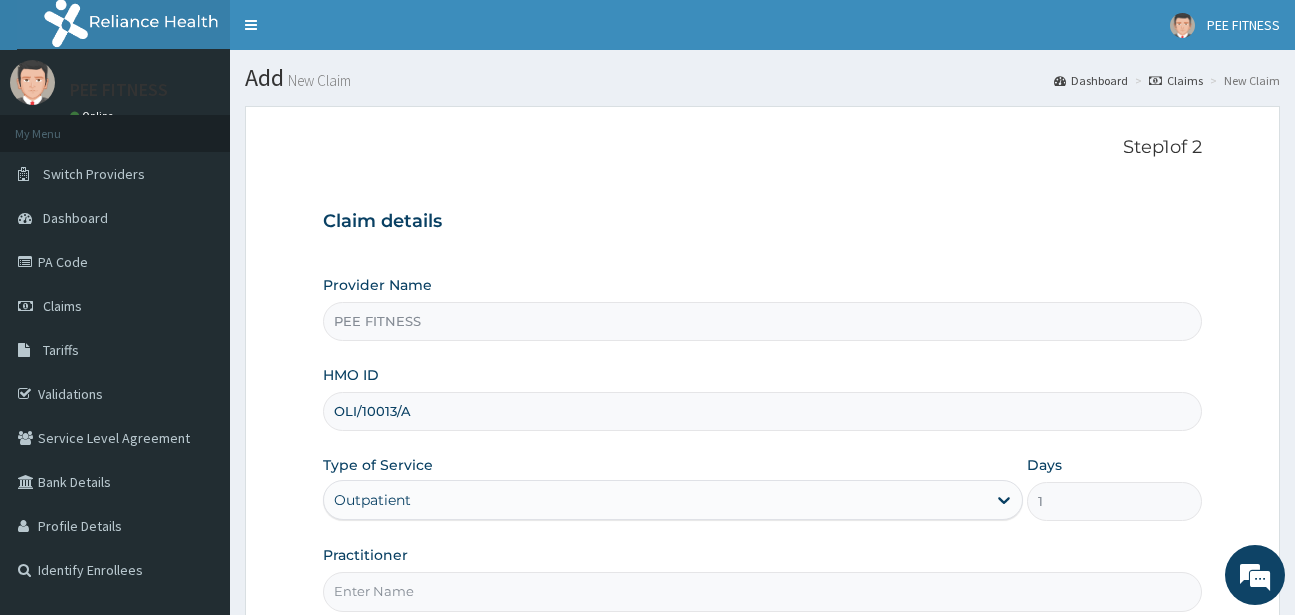 type on "OLI/10013/A" 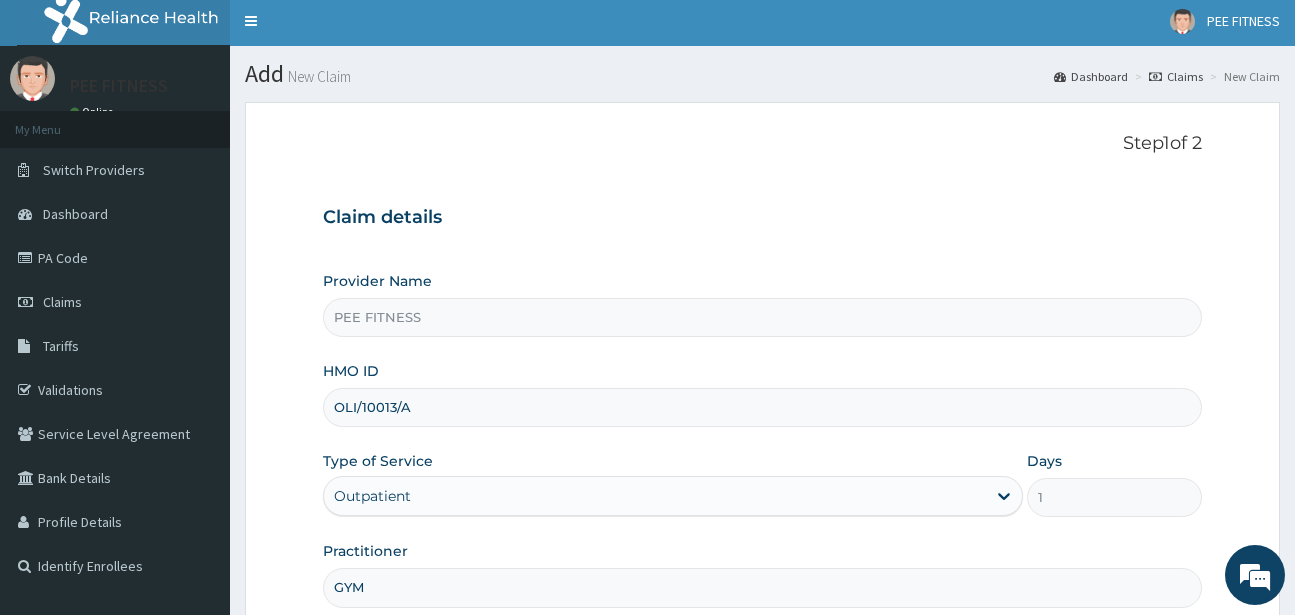 scroll, scrollTop: 207, scrollLeft: 0, axis: vertical 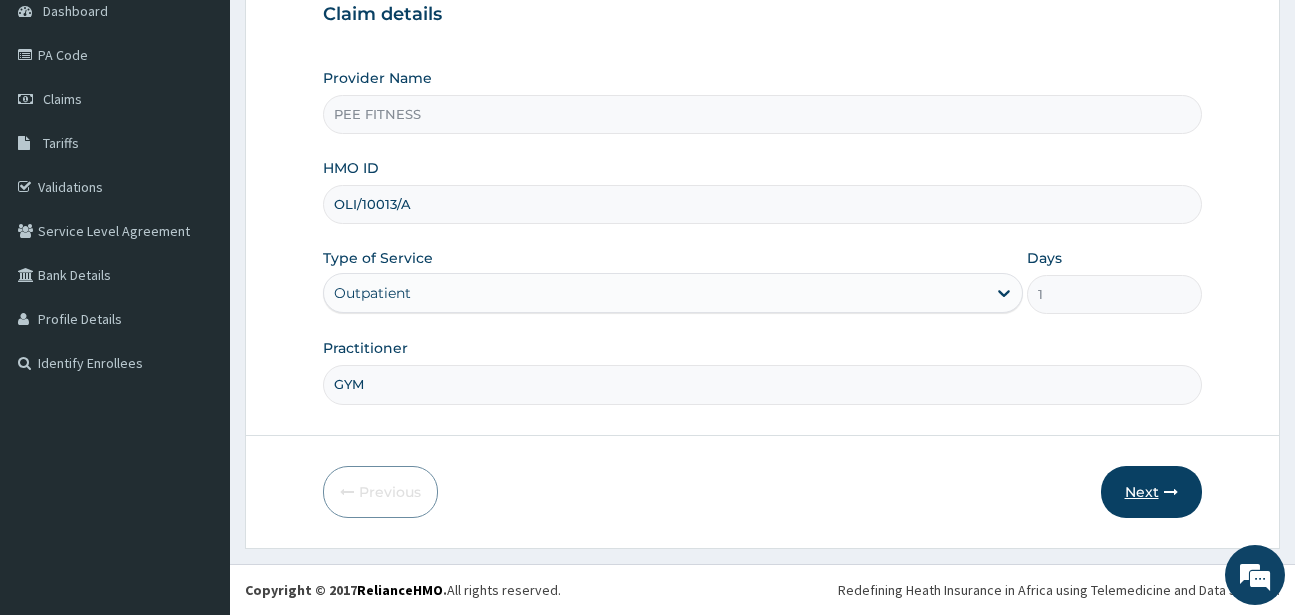 type on "GYM" 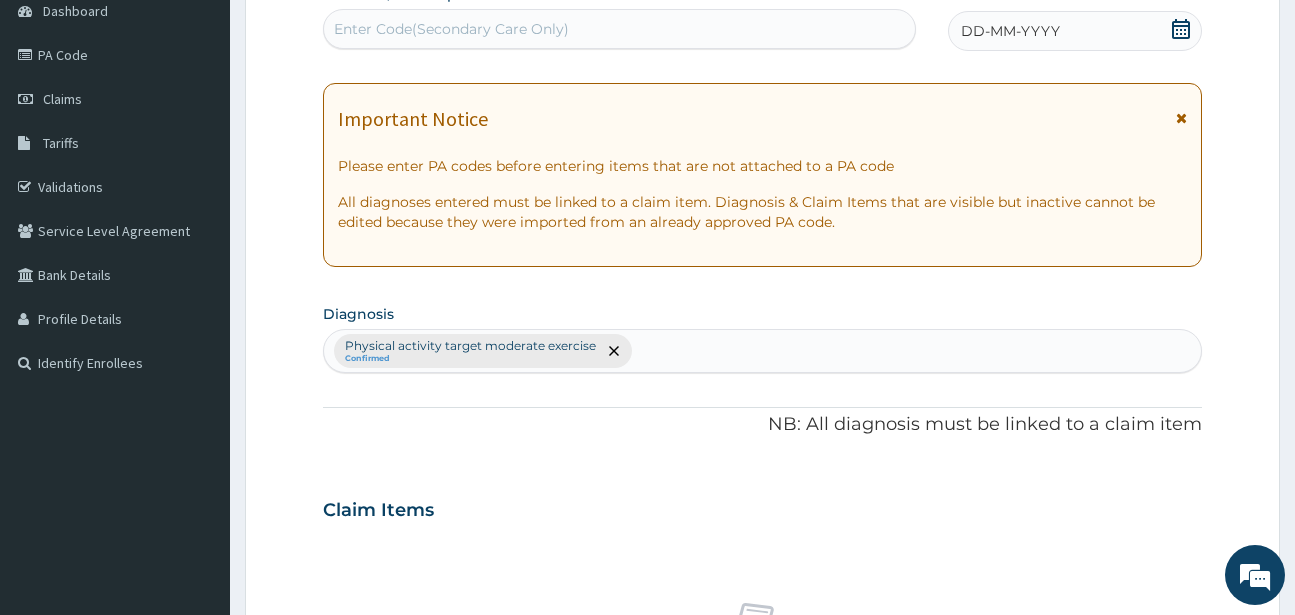 click 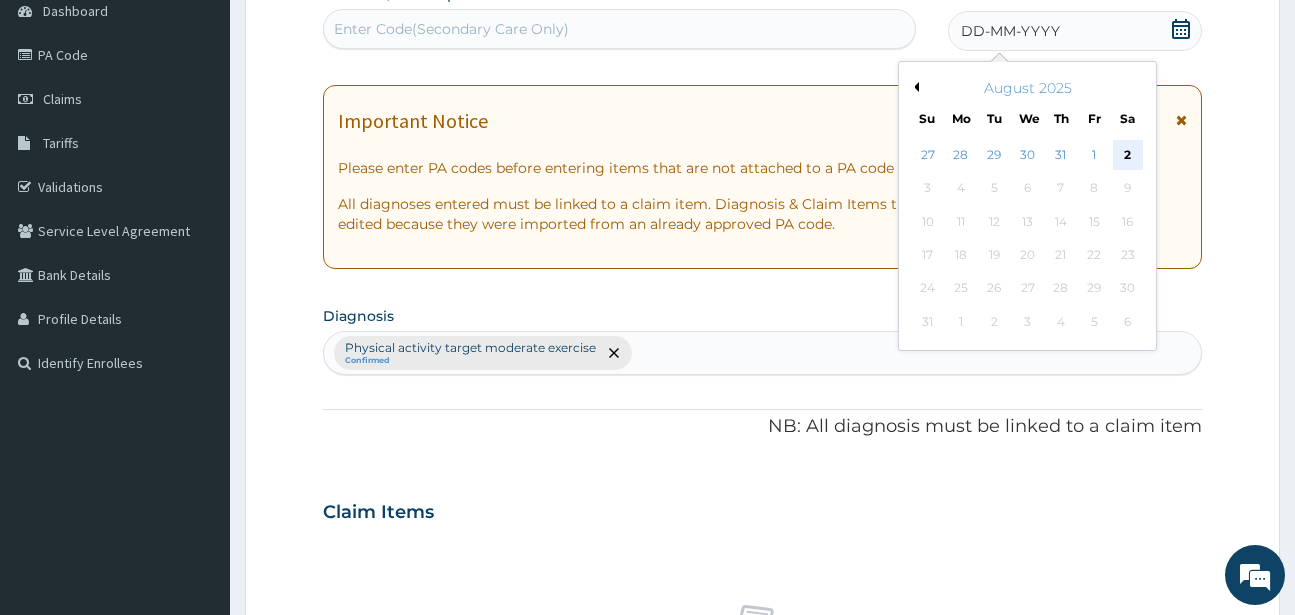 click on "2" at bounding box center (1127, 155) 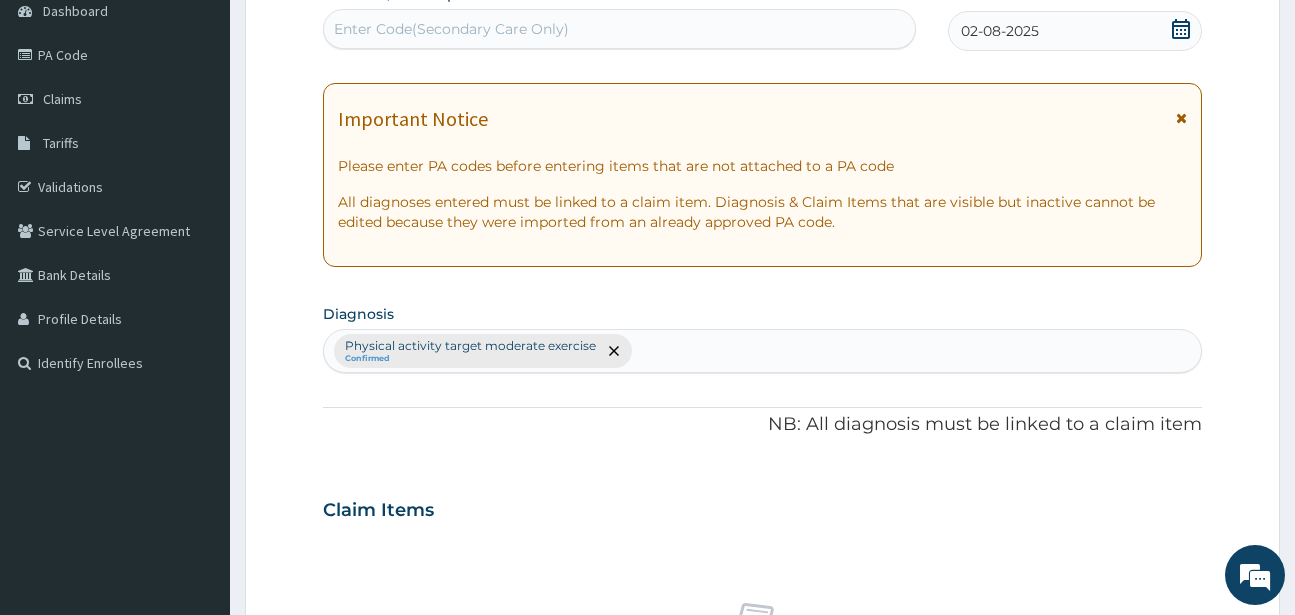 click on "Enter Code(Secondary Care Only)" at bounding box center (451, 29) 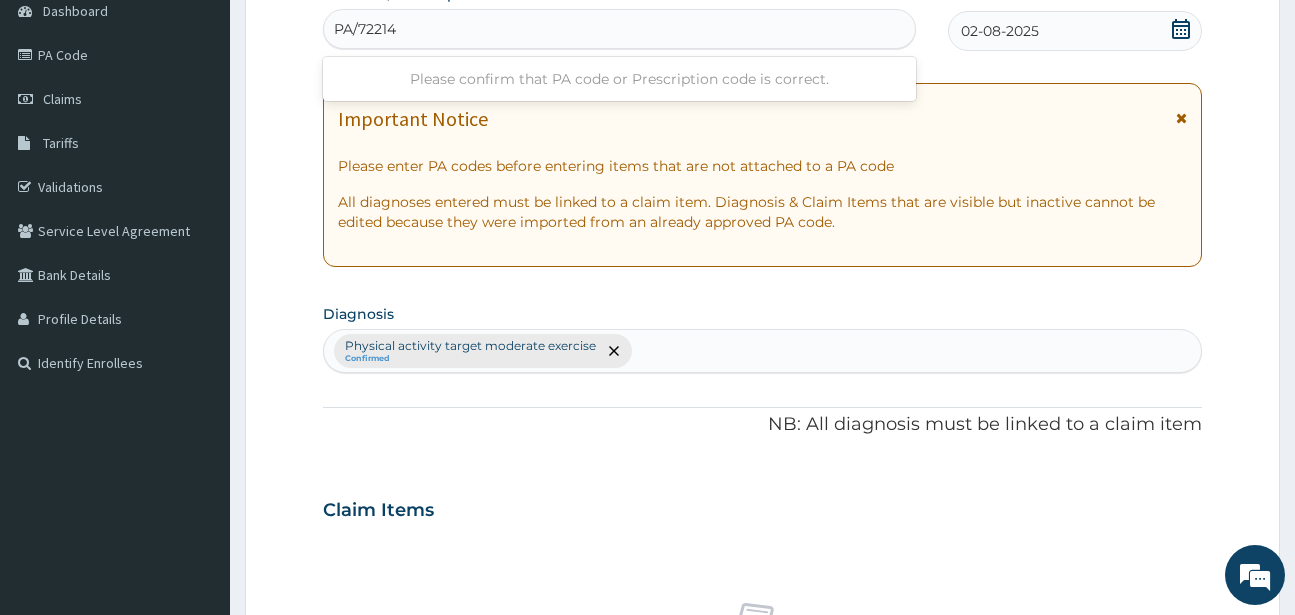 type on "PA/722141" 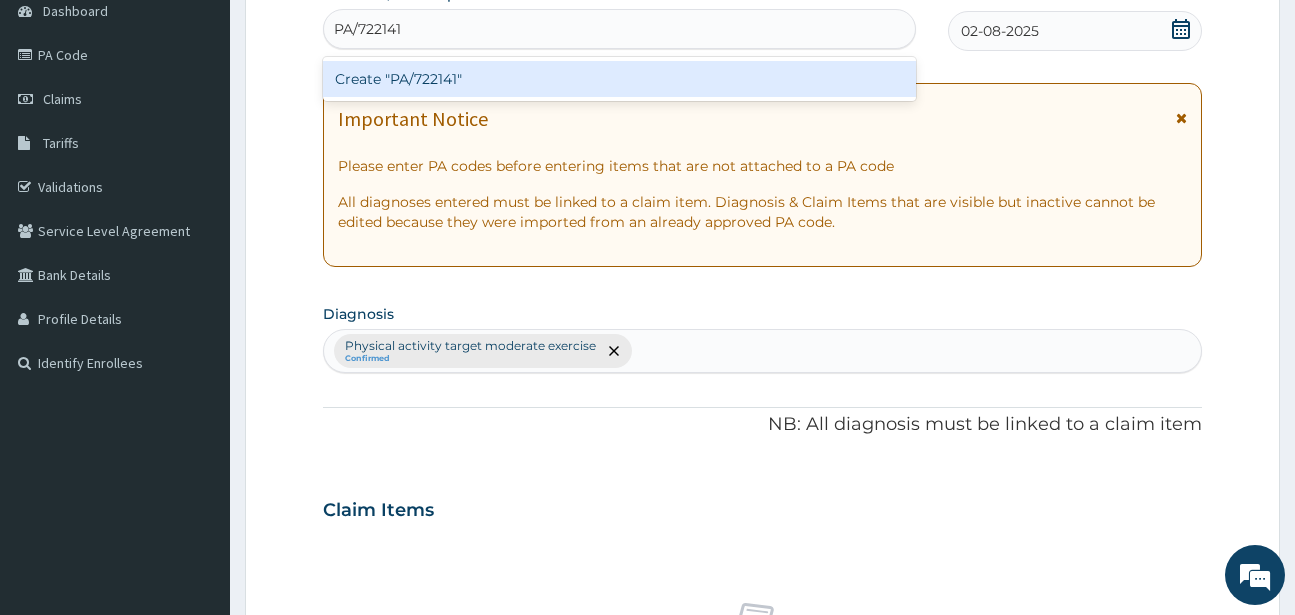 type 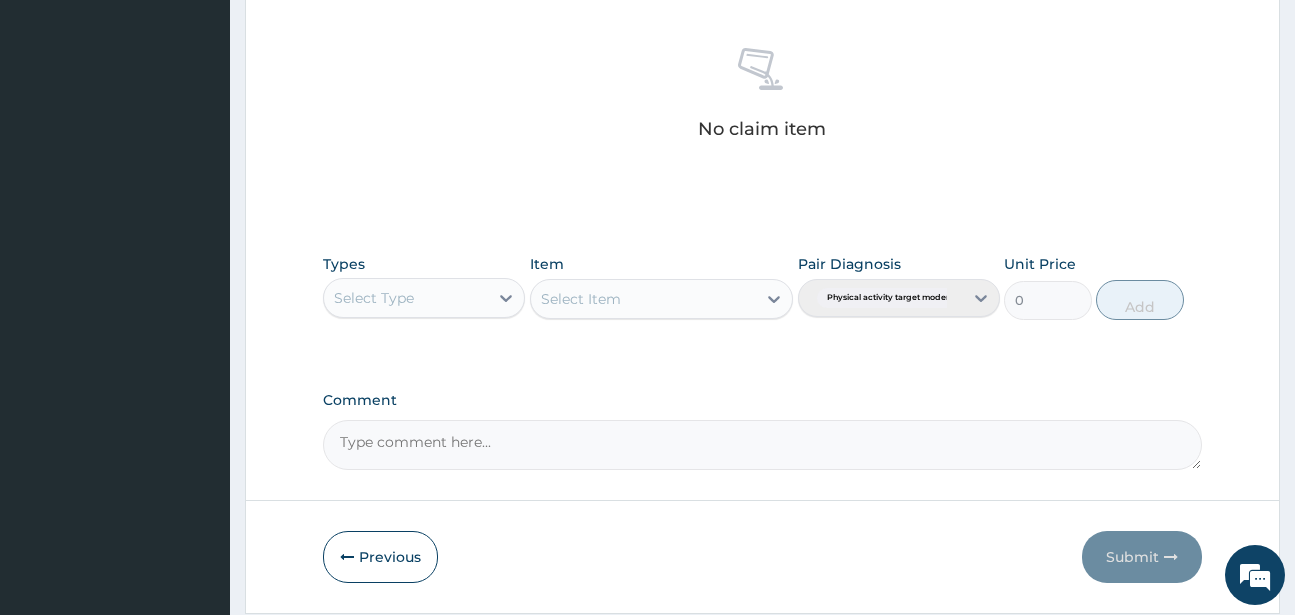 scroll, scrollTop: 845, scrollLeft: 0, axis: vertical 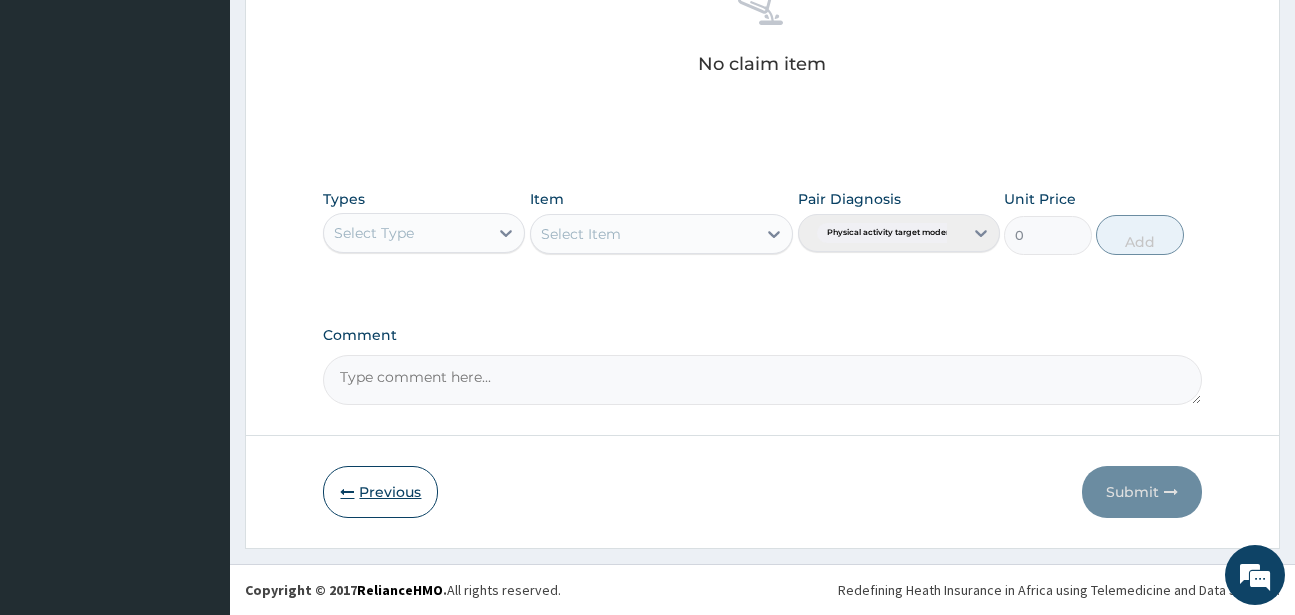 click on "Previous" at bounding box center [380, 492] 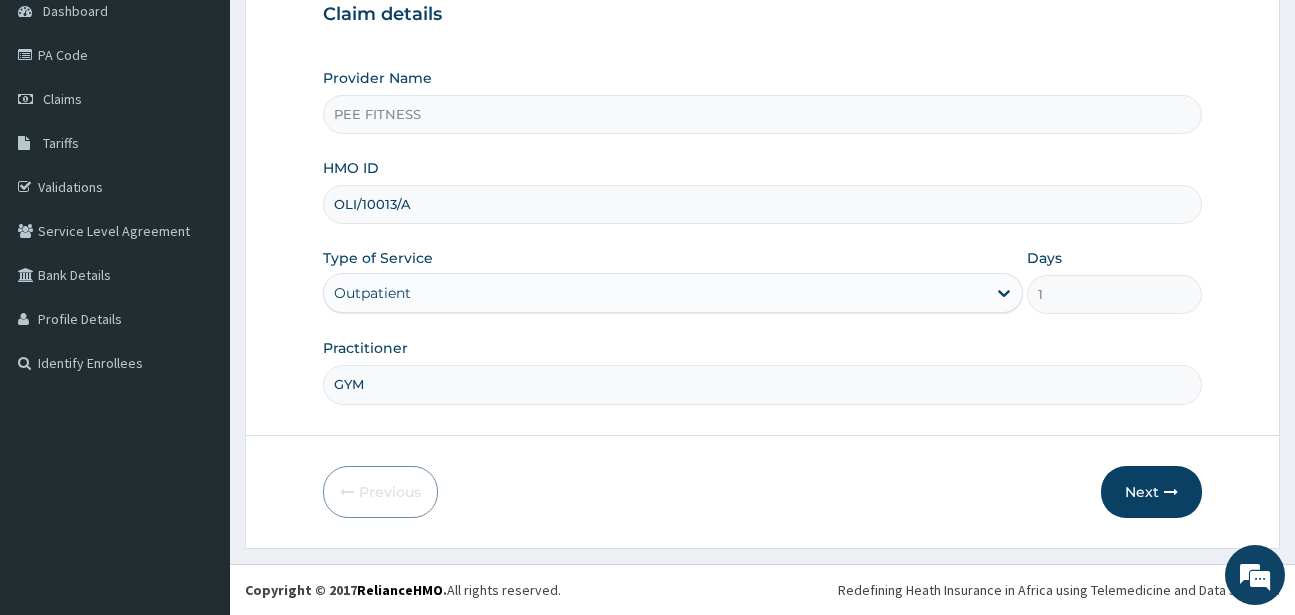 drag, startPoint x: 335, startPoint y: 205, endPoint x: 357, endPoint y: 222, distance: 27.802877 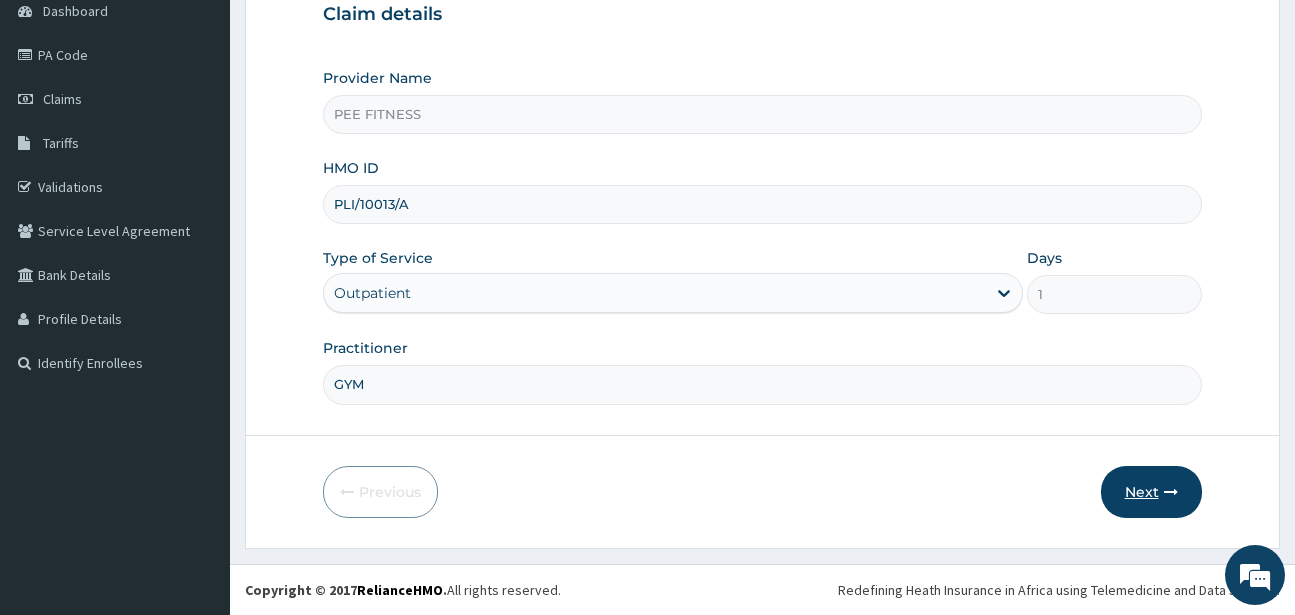 type on "PLI/10013/A" 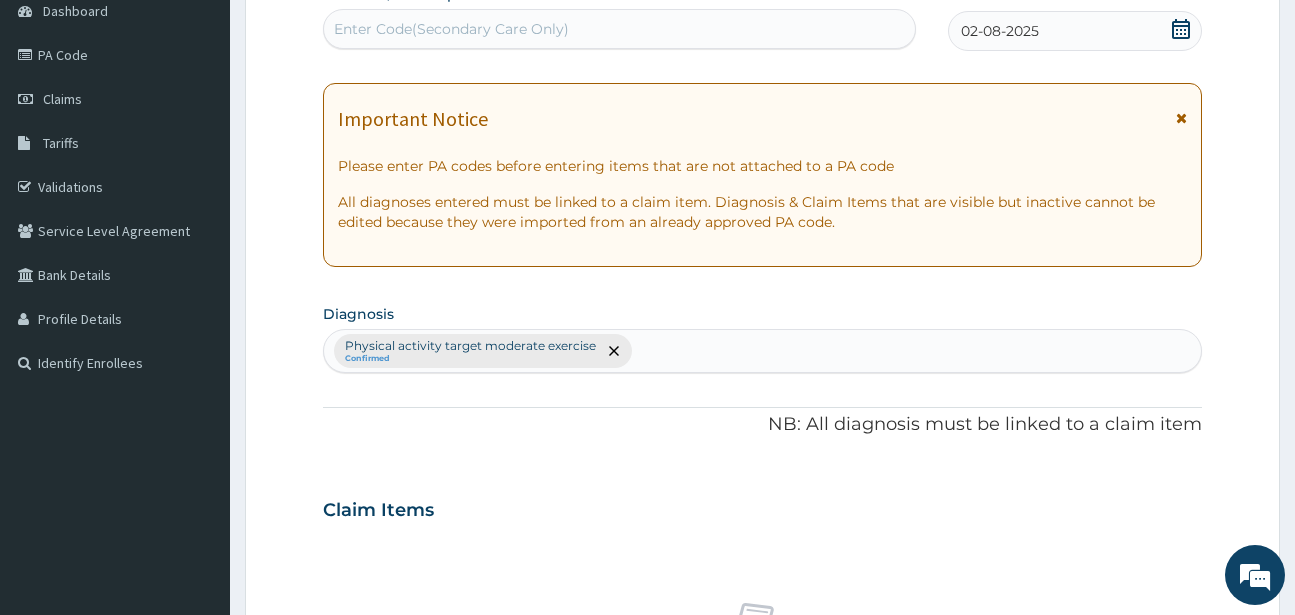 click on "Enter Code(Secondary Care Only)" at bounding box center [451, 29] 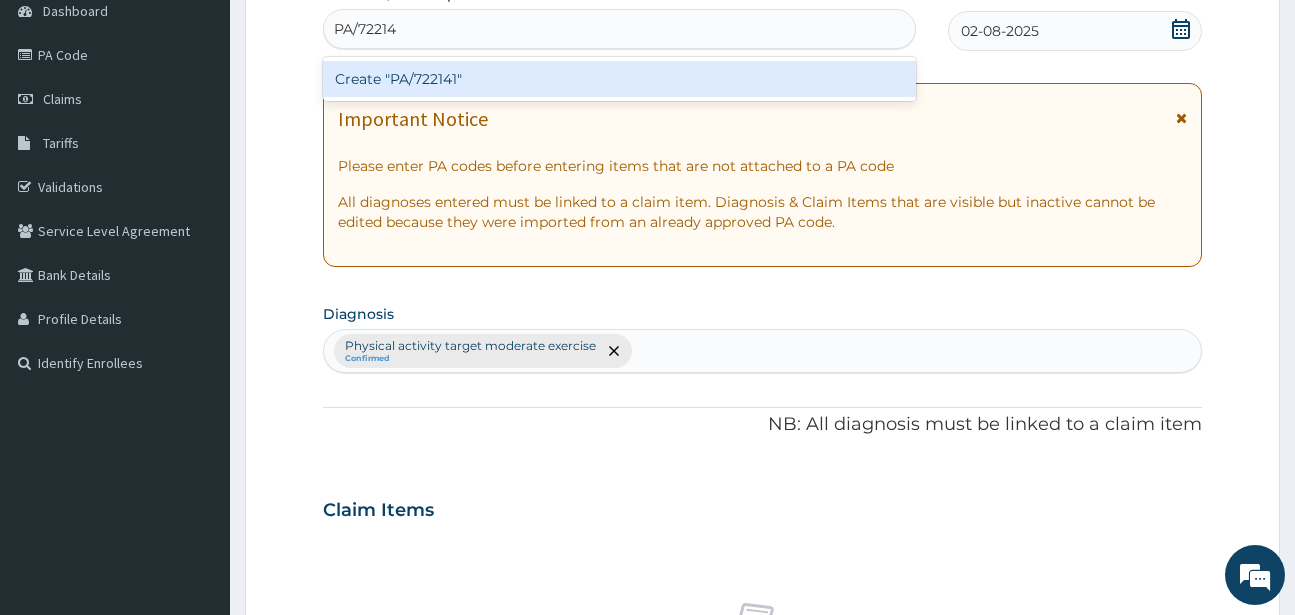 type on "PA/722141" 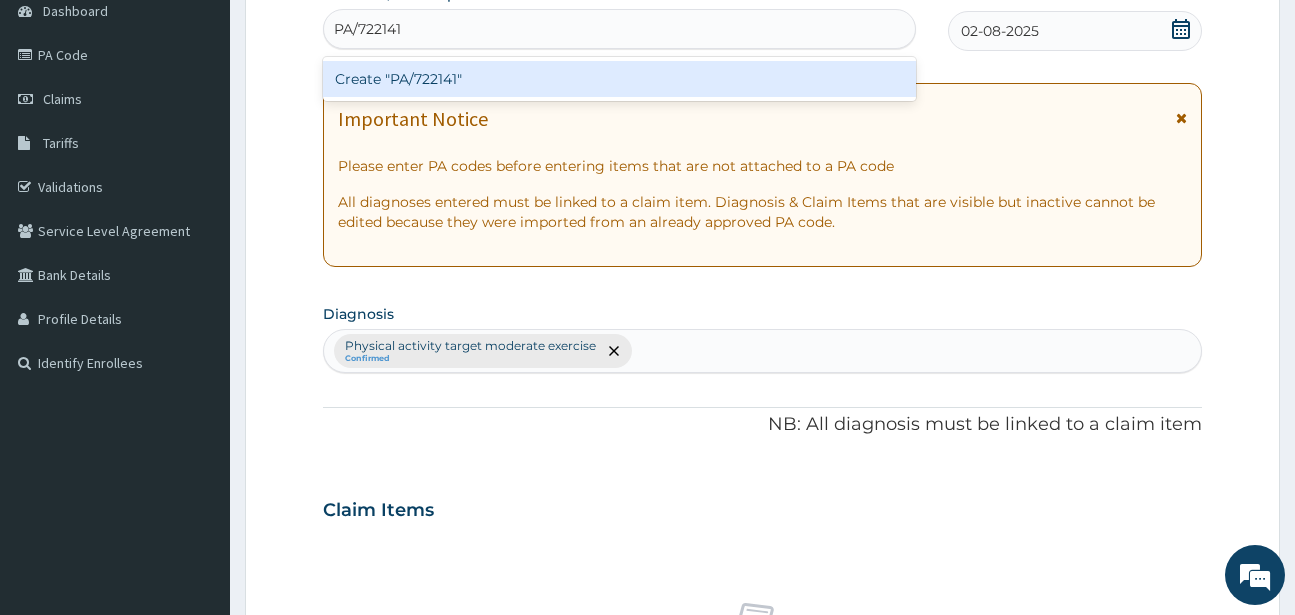 type 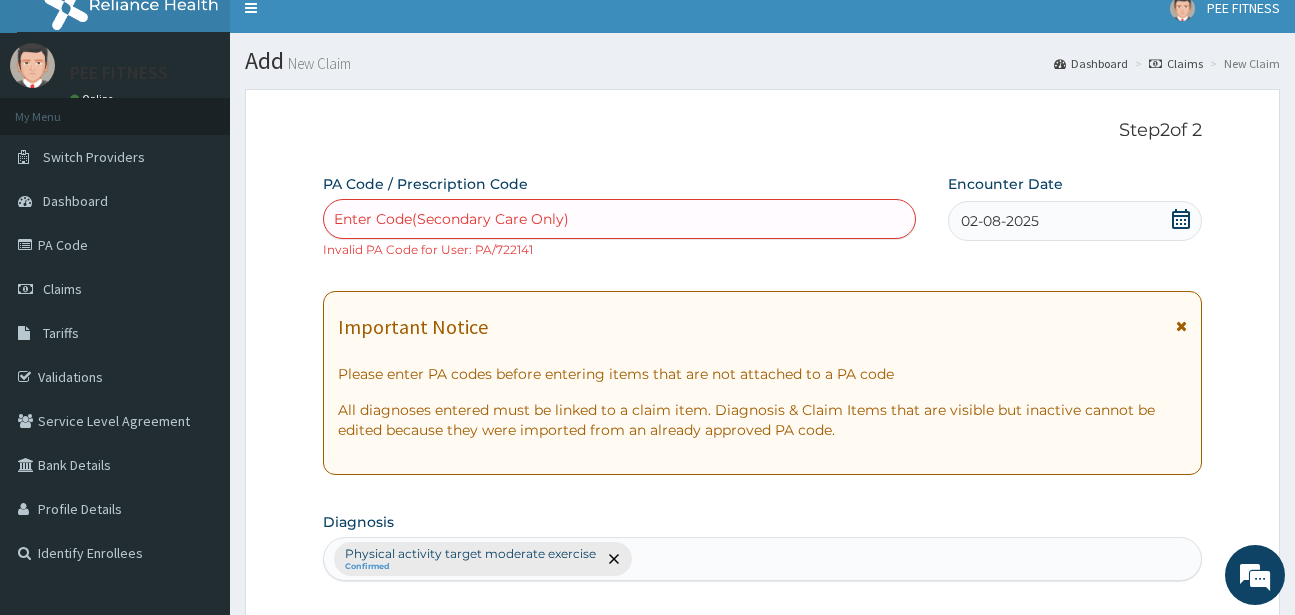 scroll, scrollTop: 0, scrollLeft: 0, axis: both 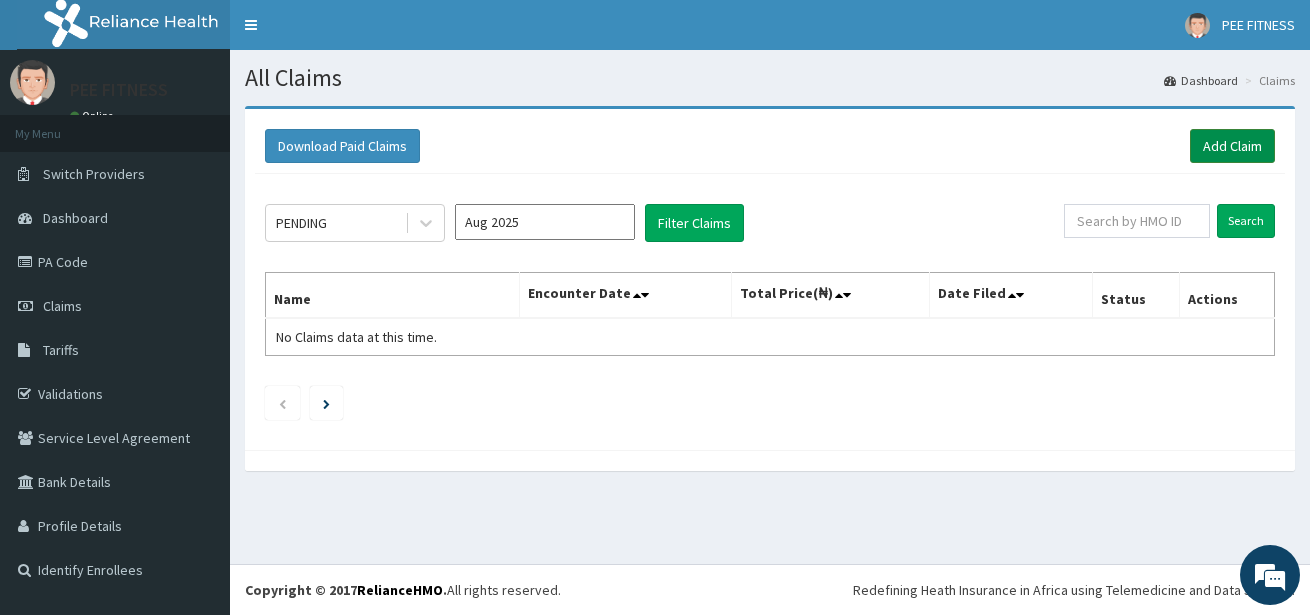 click on "Add Claim" at bounding box center [1232, 146] 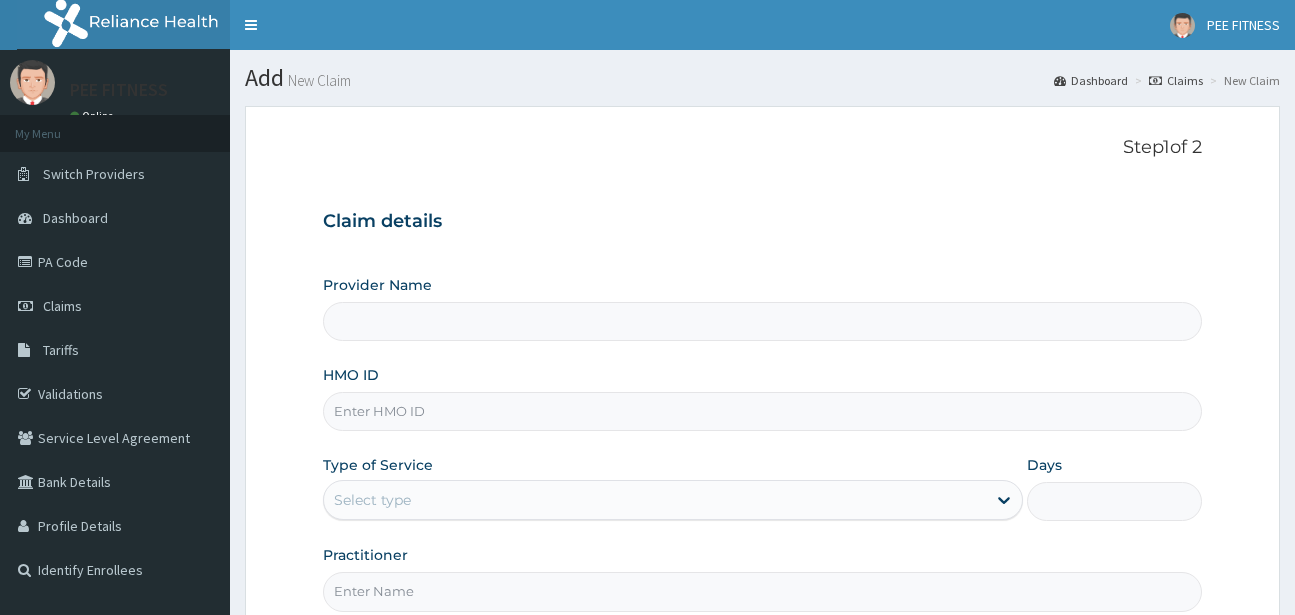 scroll, scrollTop: 0, scrollLeft: 0, axis: both 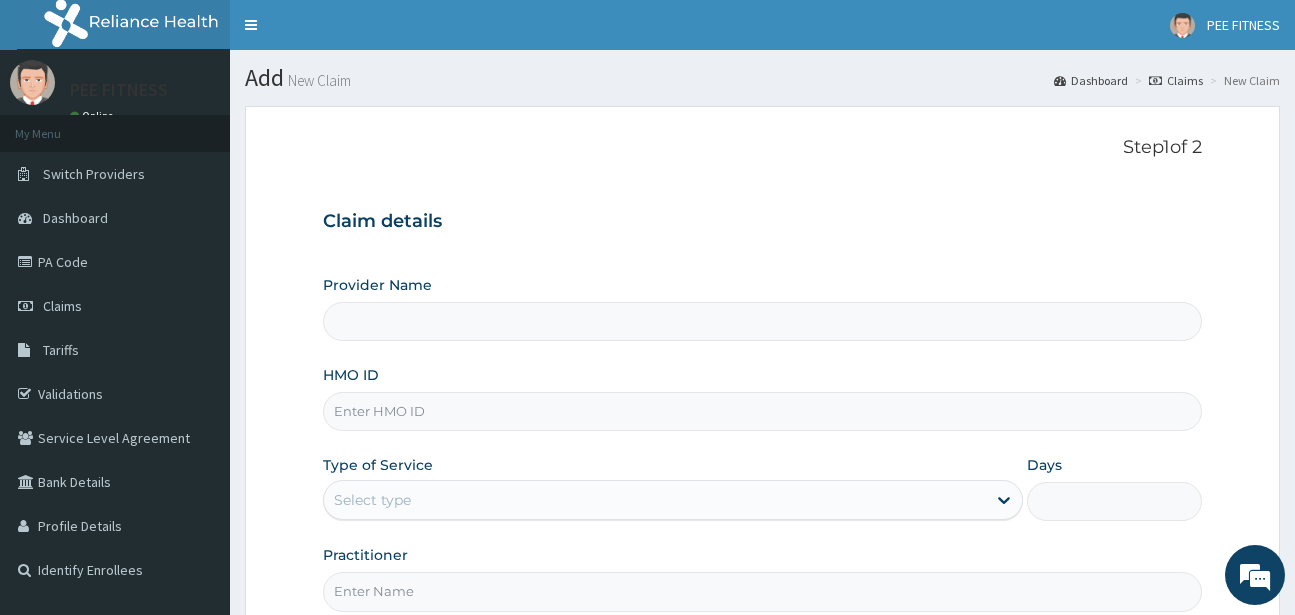 type on "PEE FITNESS" 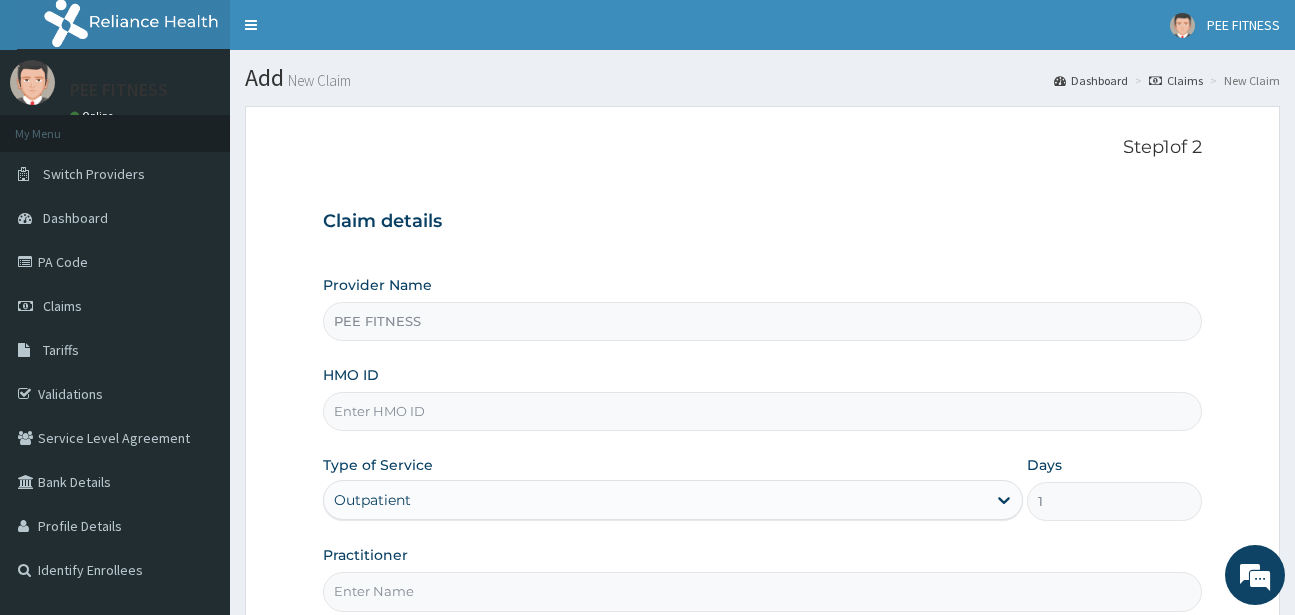 scroll, scrollTop: 0, scrollLeft: 0, axis: both 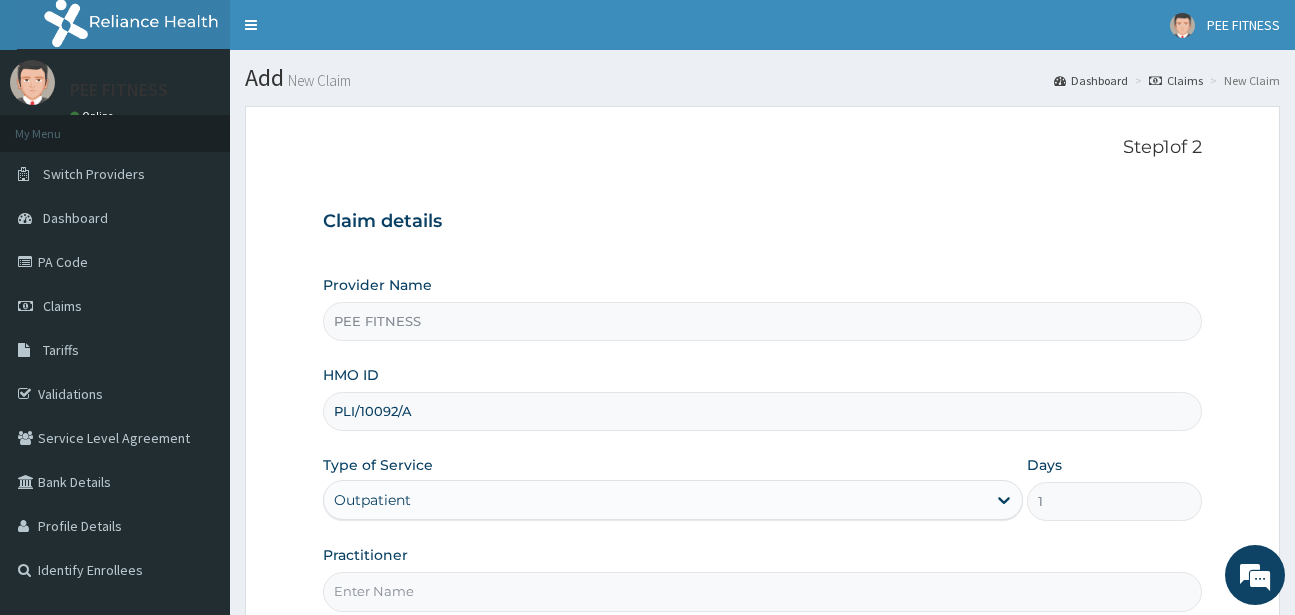 type on "PLI/10092/A" 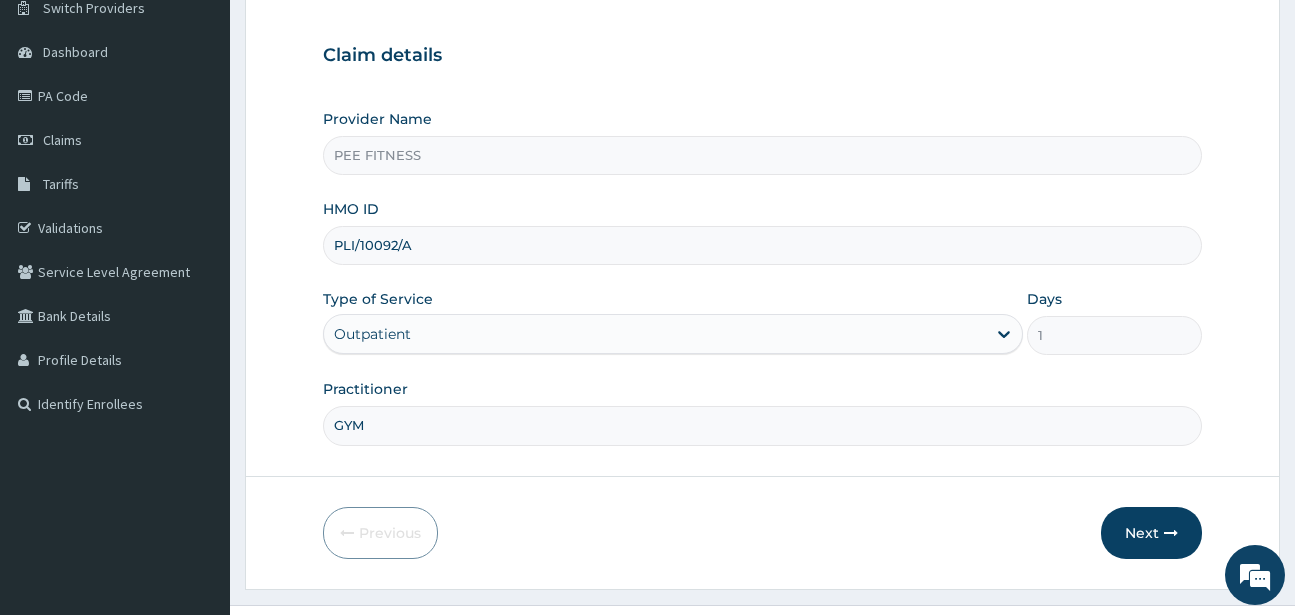 scroll, scrollTop: 207, scrollLeft: 0, axis: vertical 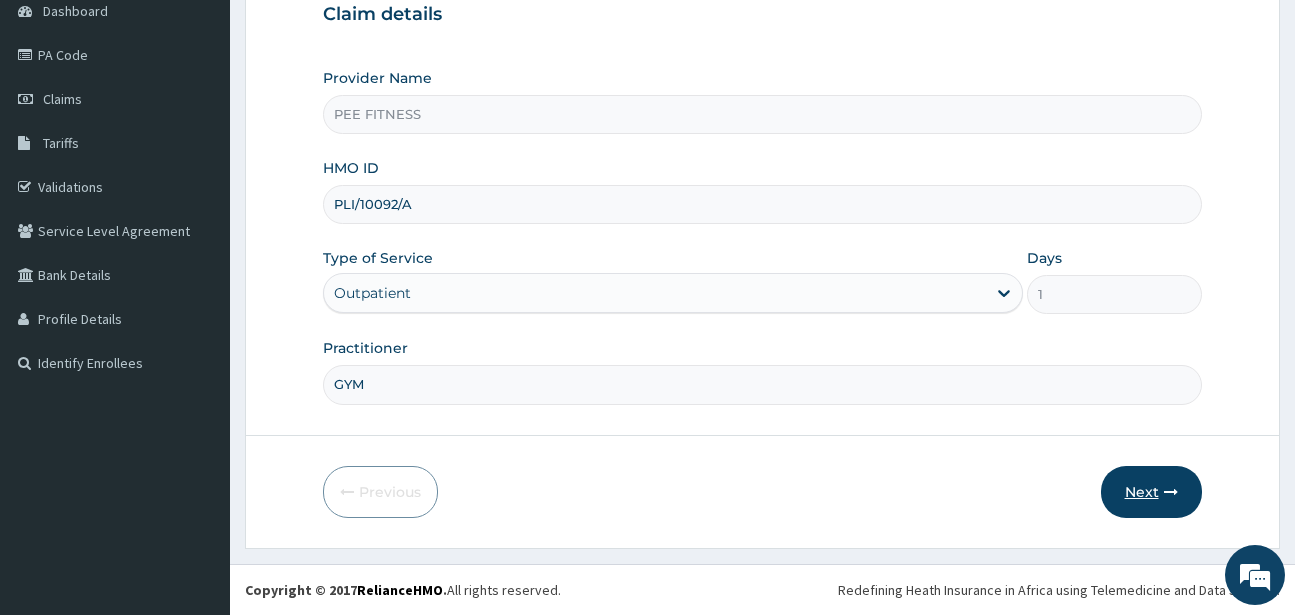 type on "GYM" 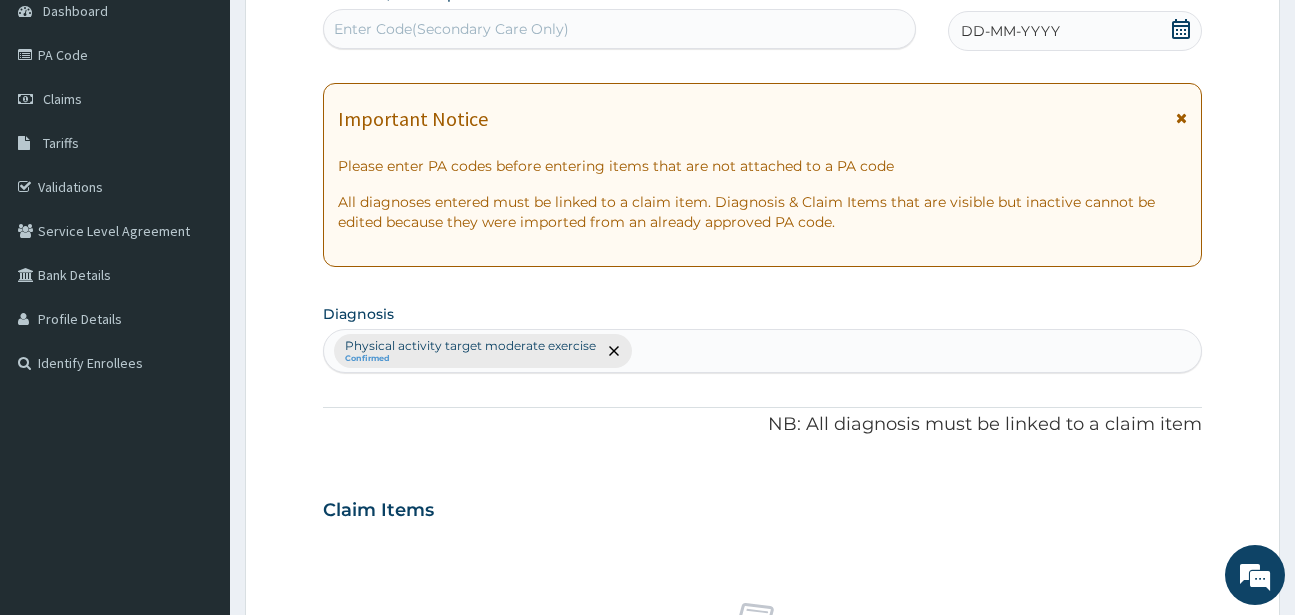 click 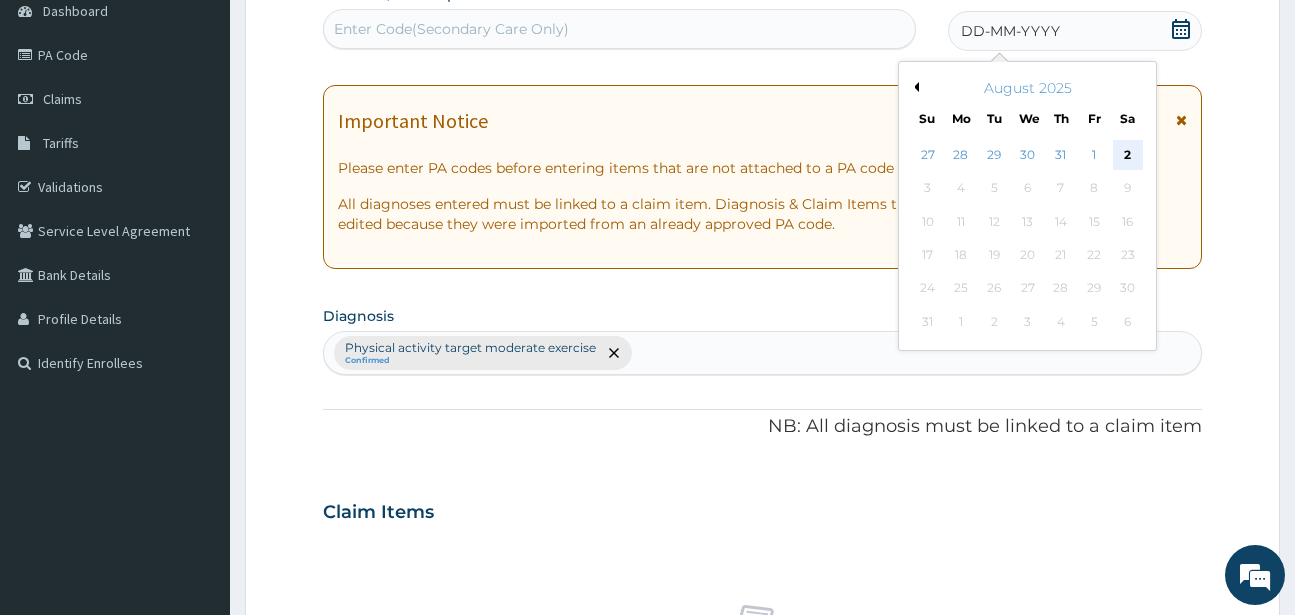click on "2" at bounding box center (1127, 155) 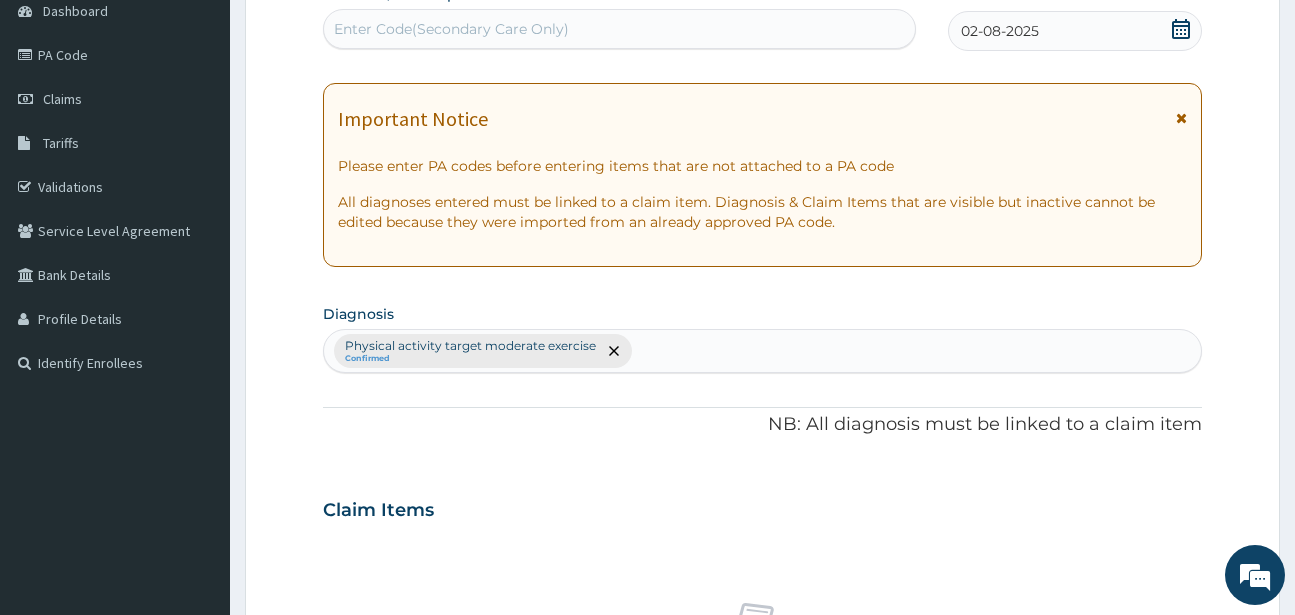 click on "Enter Code(Secondary Care Only)" at bounding box center (619, 29) 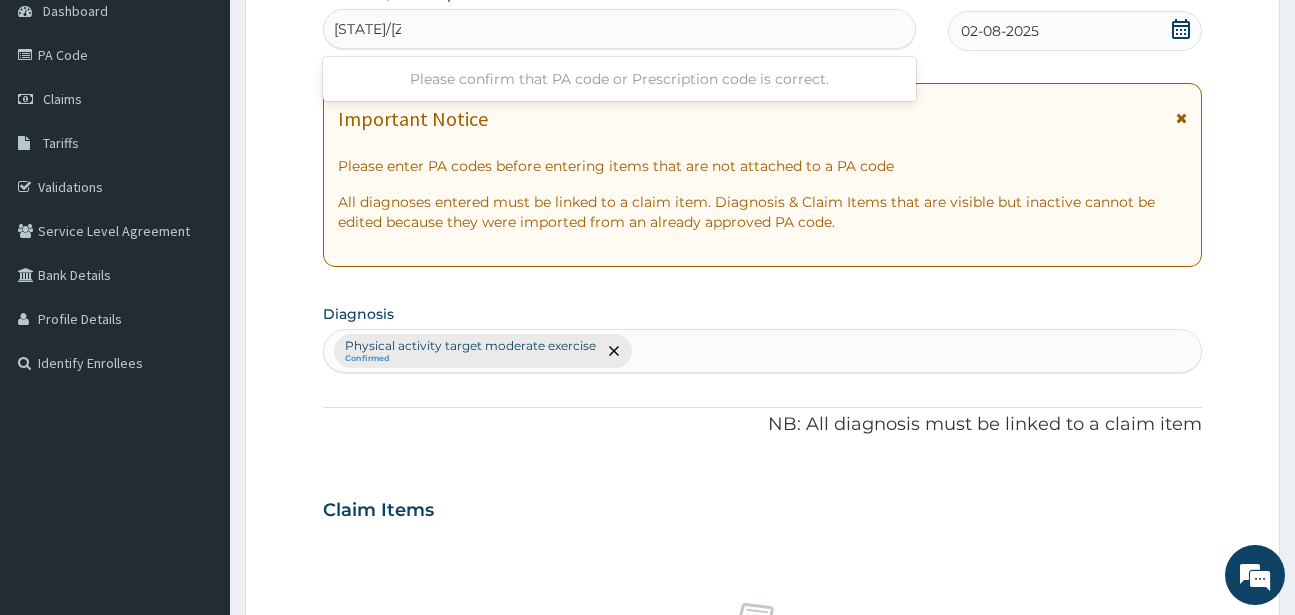 type on "PA/9179B2" 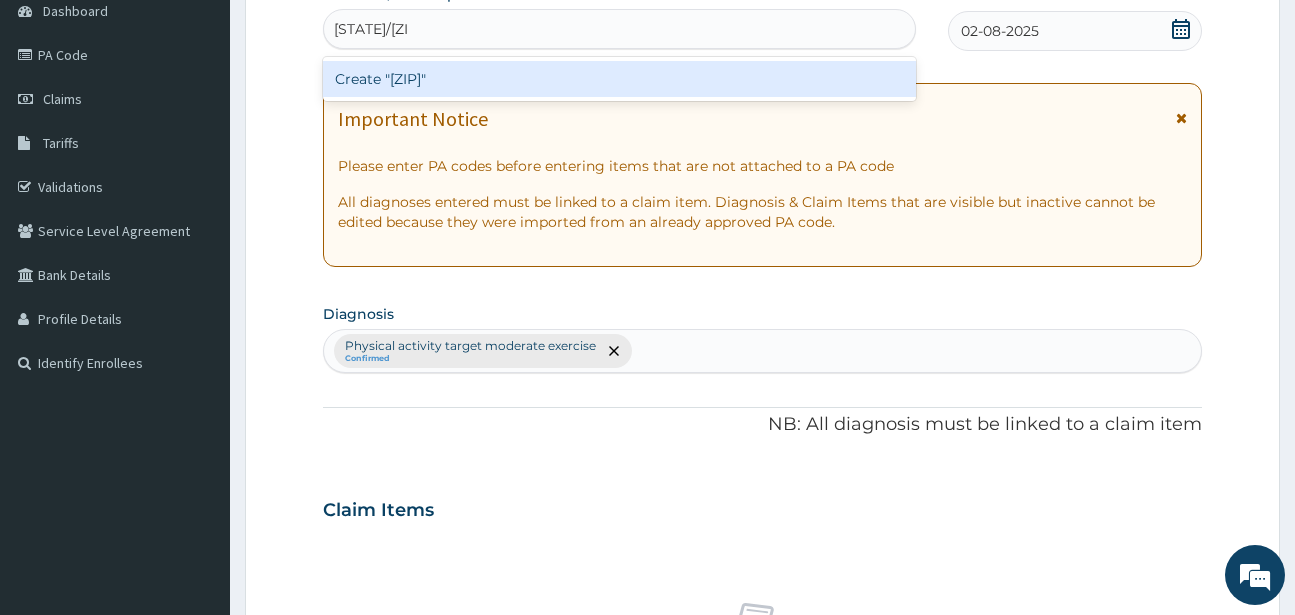 type 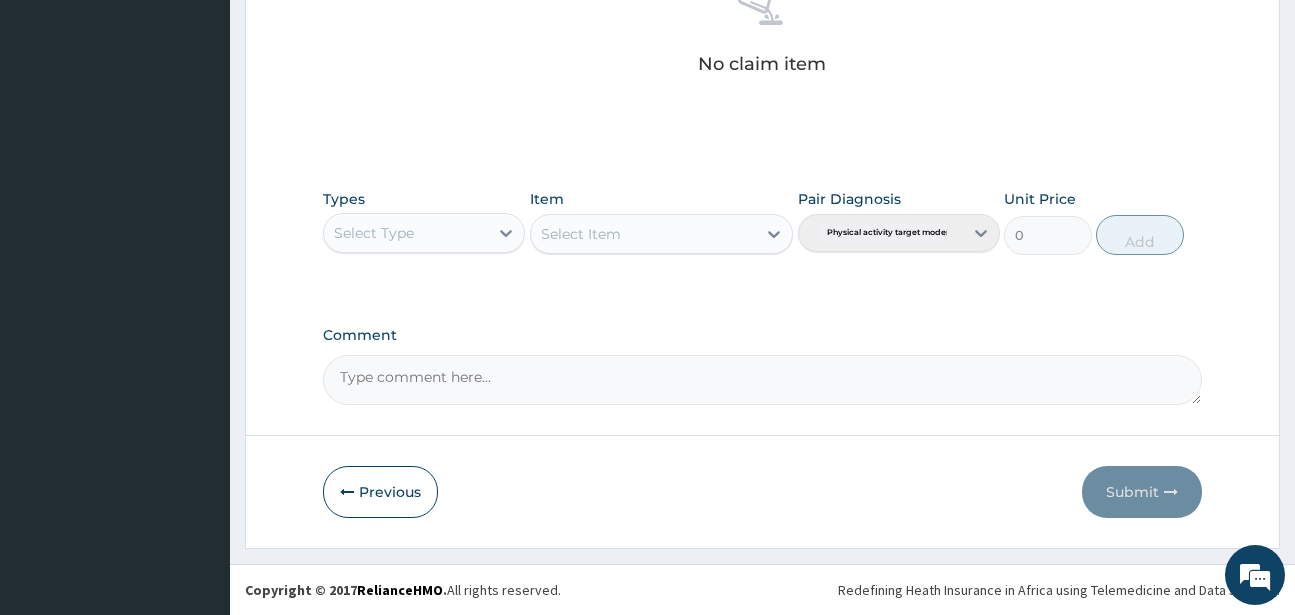scroll, scrollTop: 207, scrollLeft: 0, axis: vertical 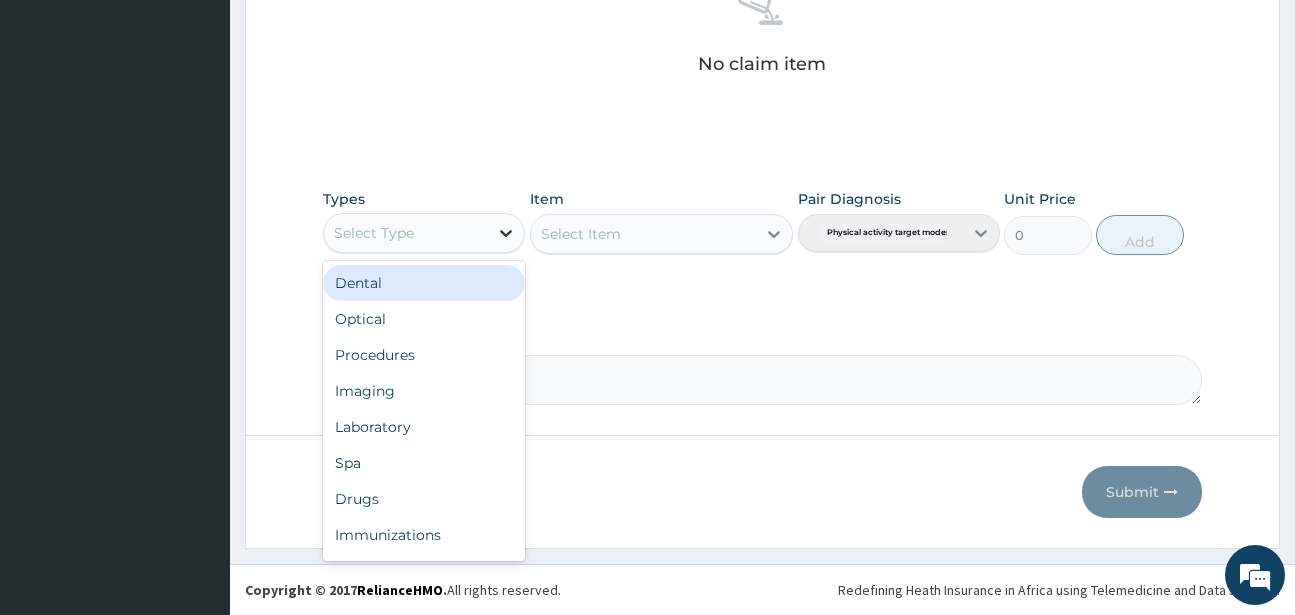 click 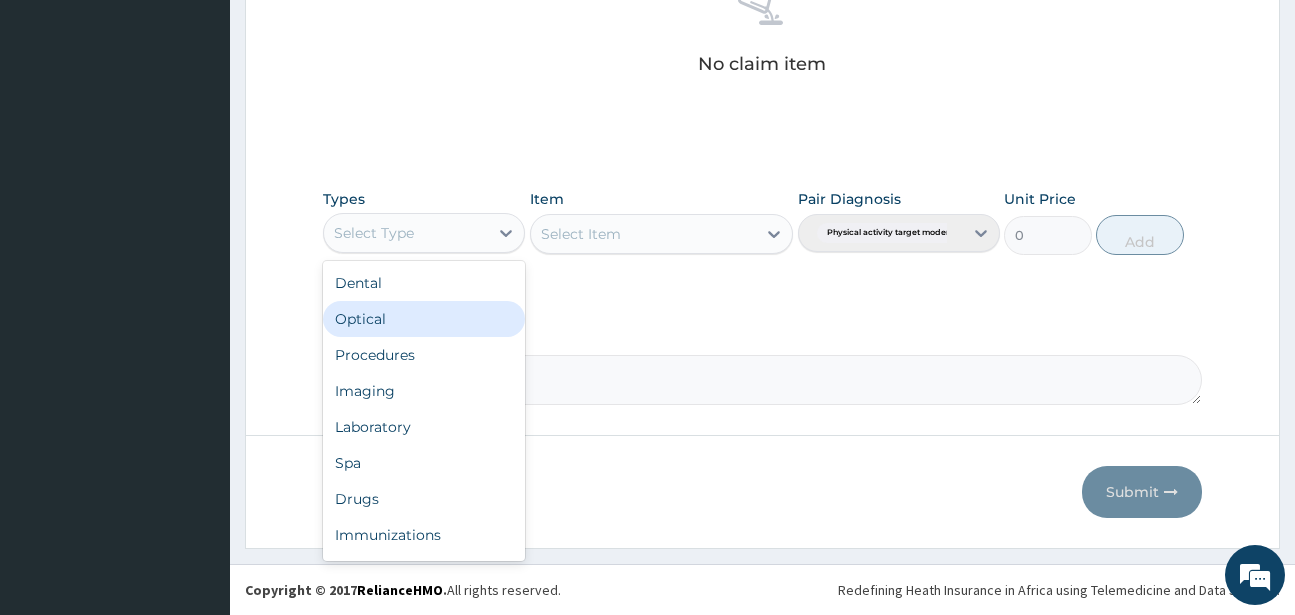 scroll, scrollTop: 68, scrollLeft: 0, axis: vertical 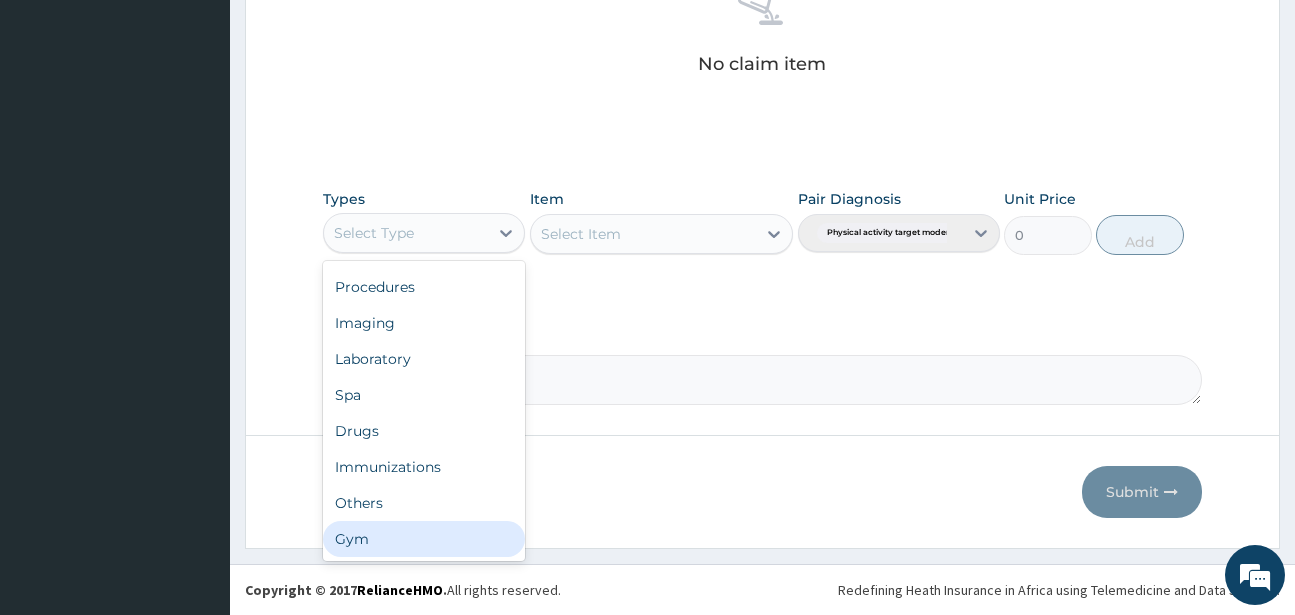 click on "Gym" at bounding box center [424, 539] 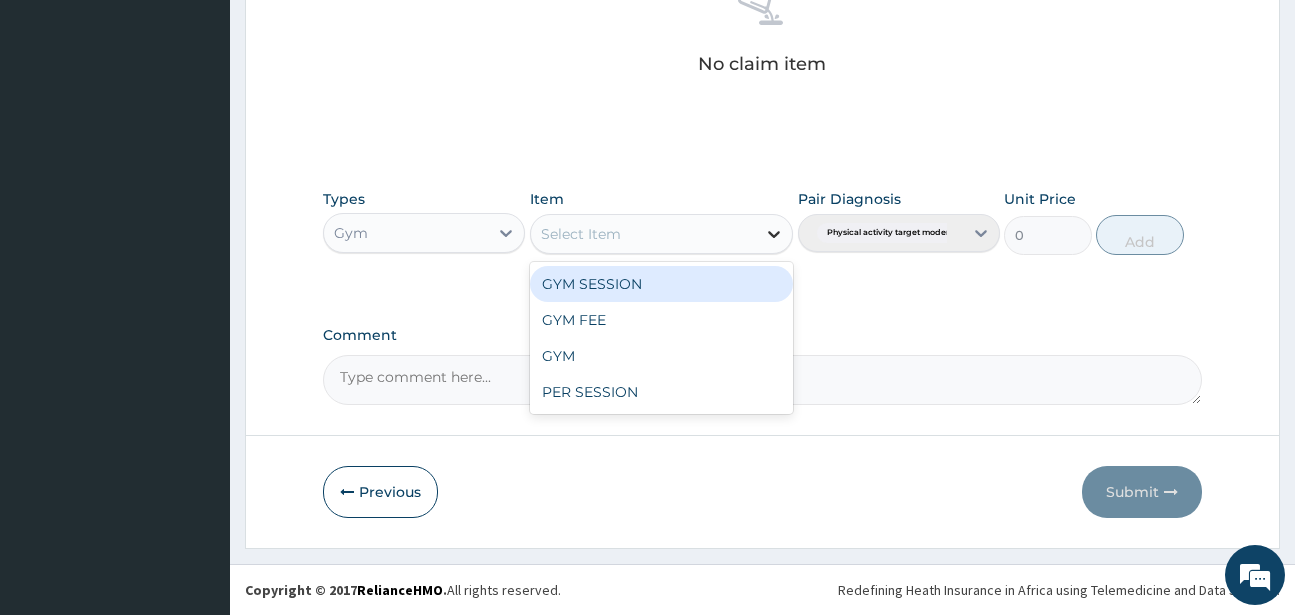 click 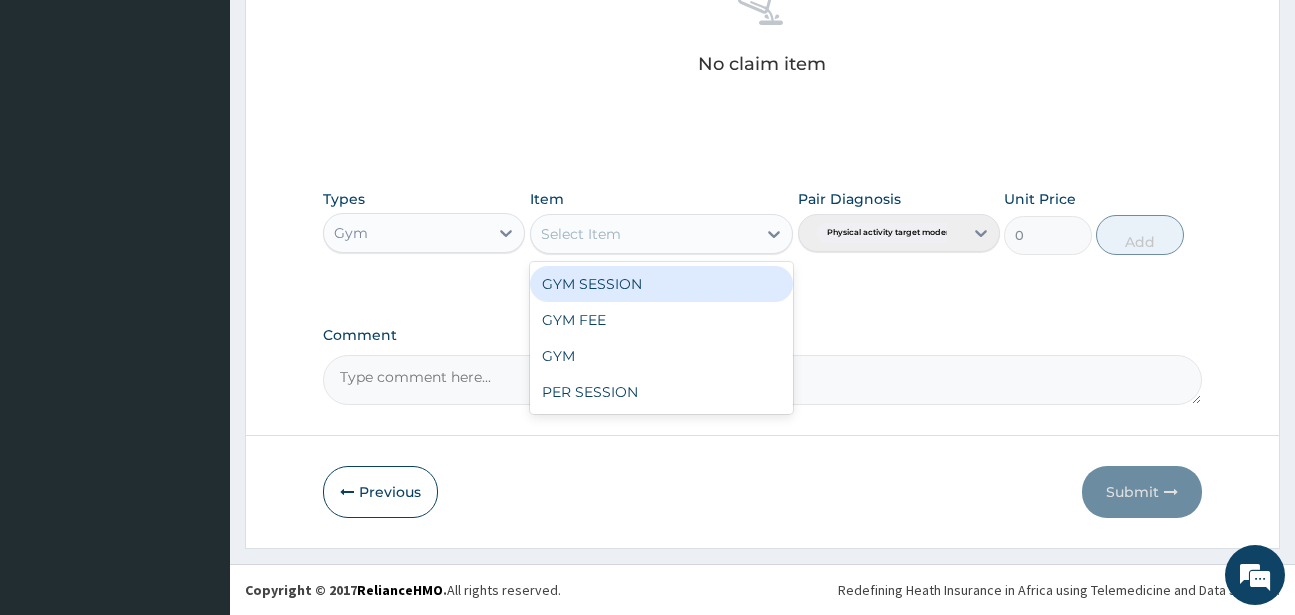 click on "GYM SESSION" at bounding box center (661, 284) 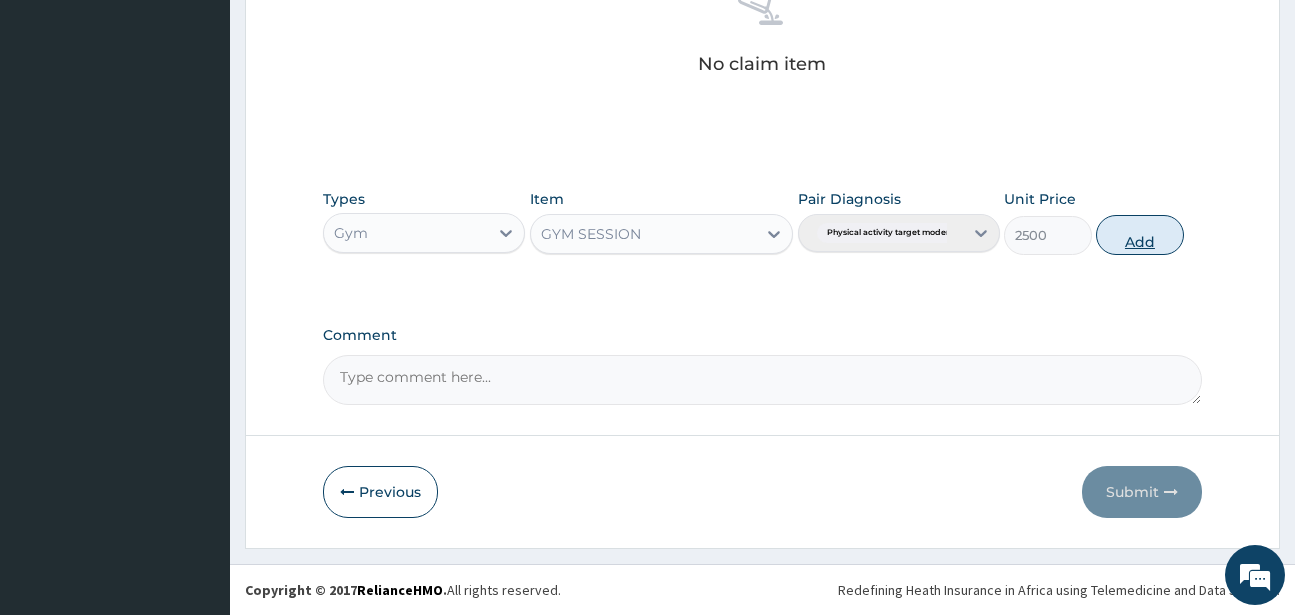 click on "Add" at bounding box center [1140, 235] 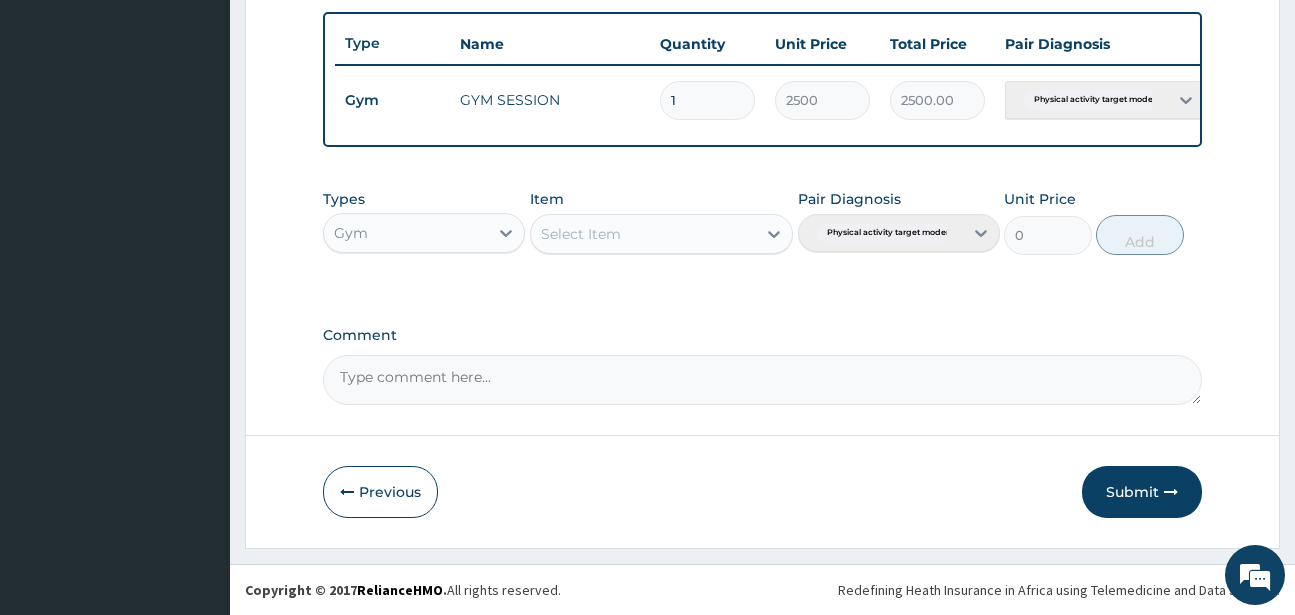 scroll, scrollTop: 747, scrollLeft: 0, axis: vertical 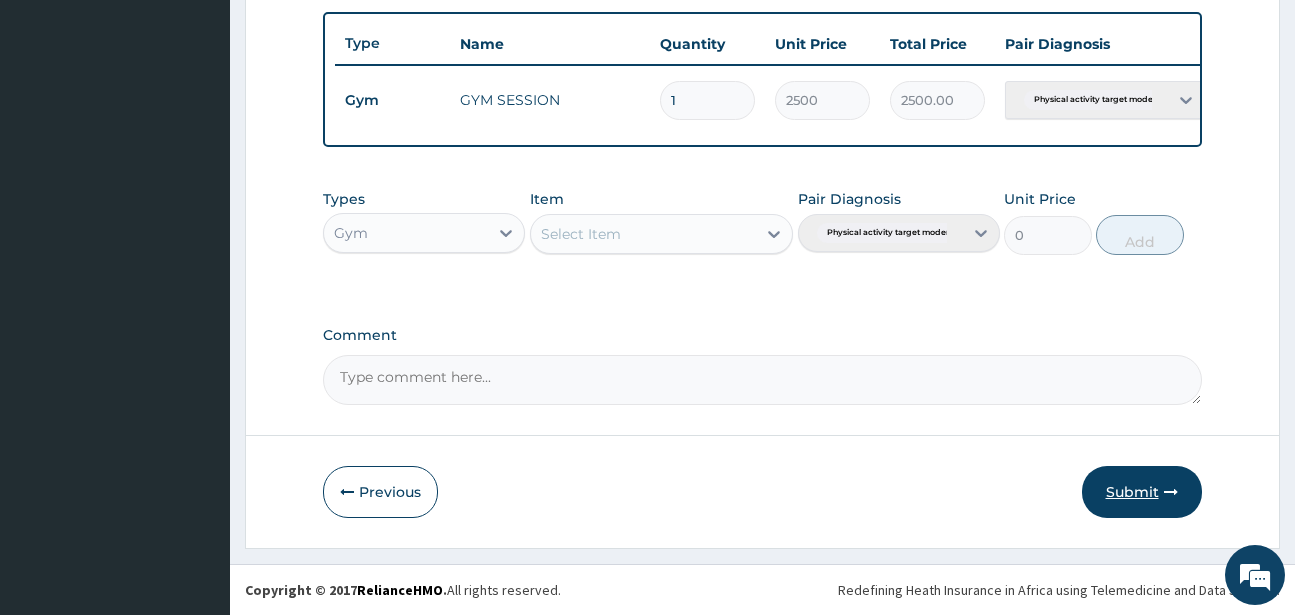click on "Submit" at bounding box center (1142, 492) 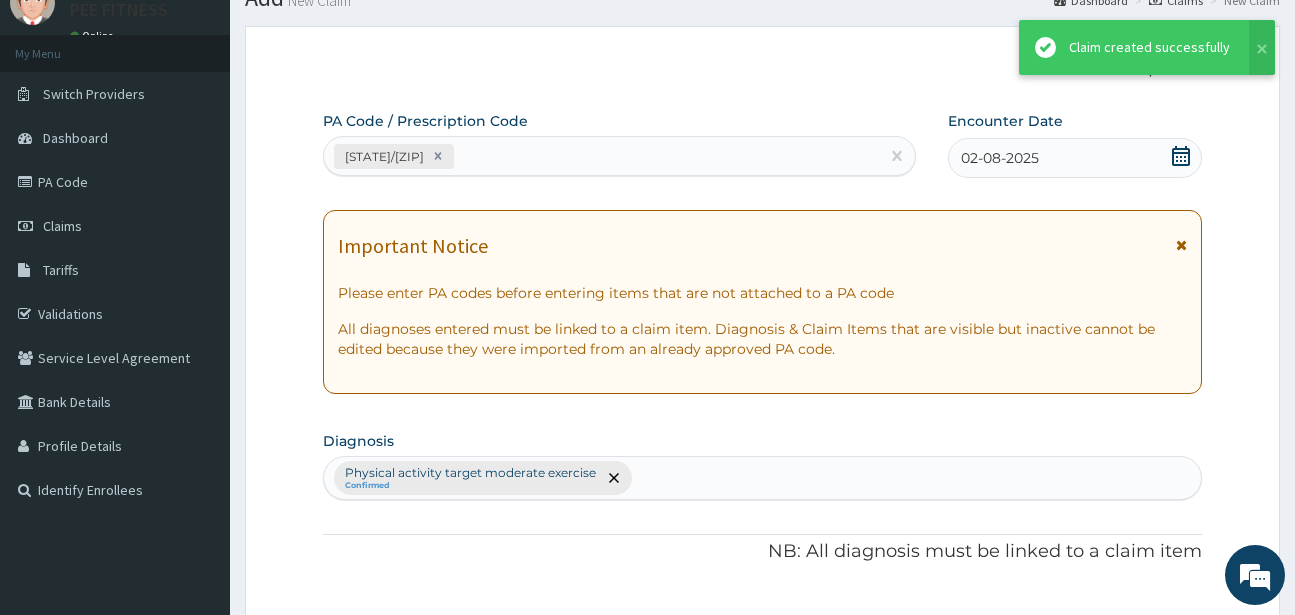 scroll, scrollTop: 747, scrollLeft: 0, axis: vertical 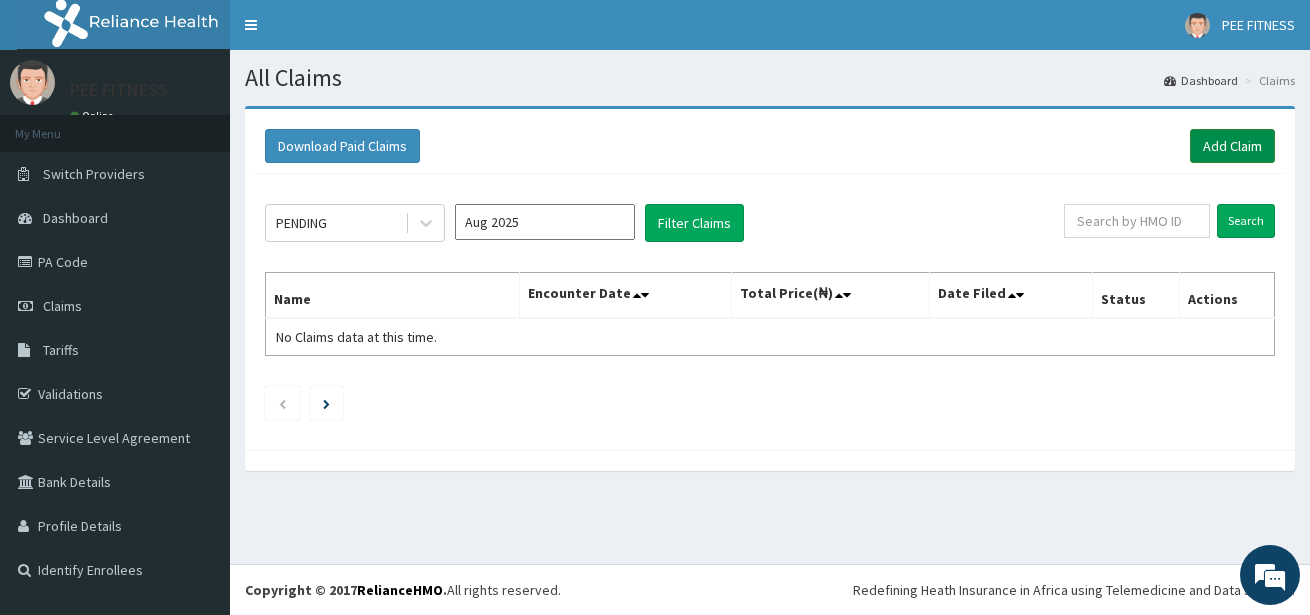 click on "Add Claim" at bounding box center [1232, 146] 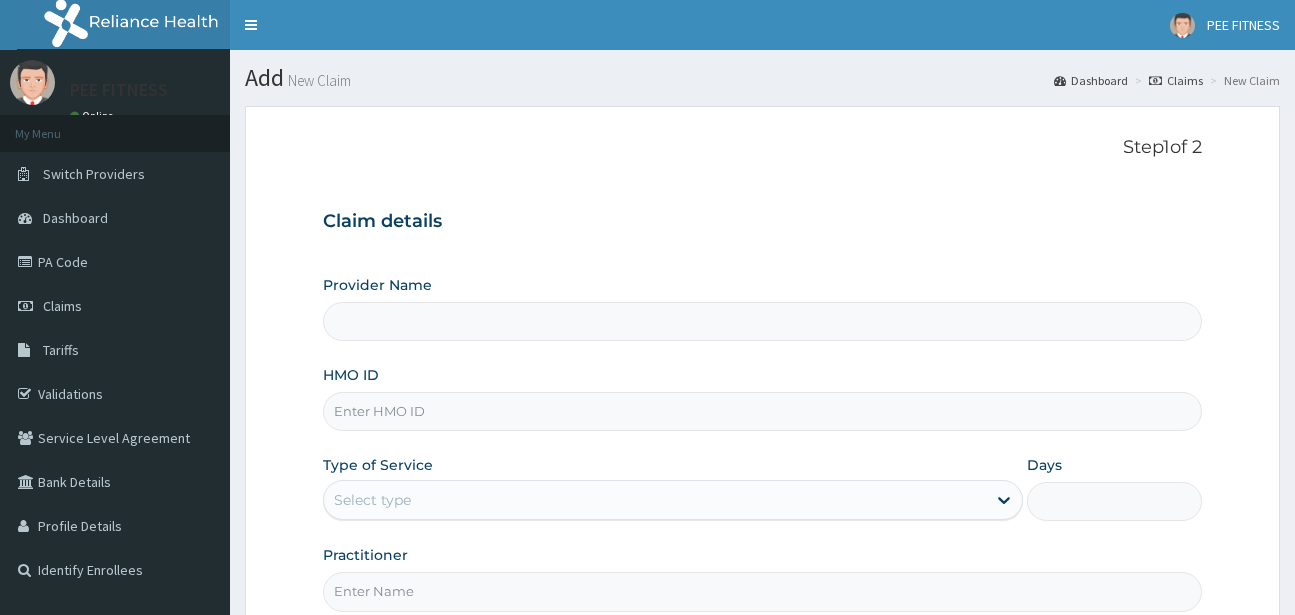 scroll, scrollTop: 0, scrollLeft: 0, axis: both 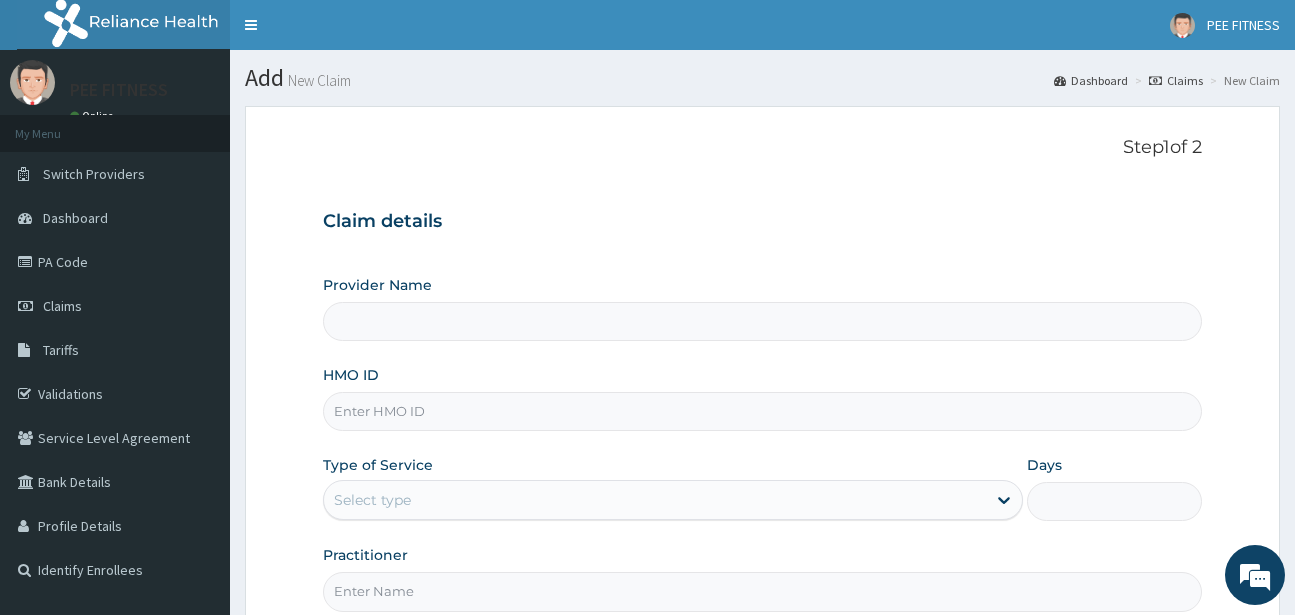 type on "PEE FITNESS" 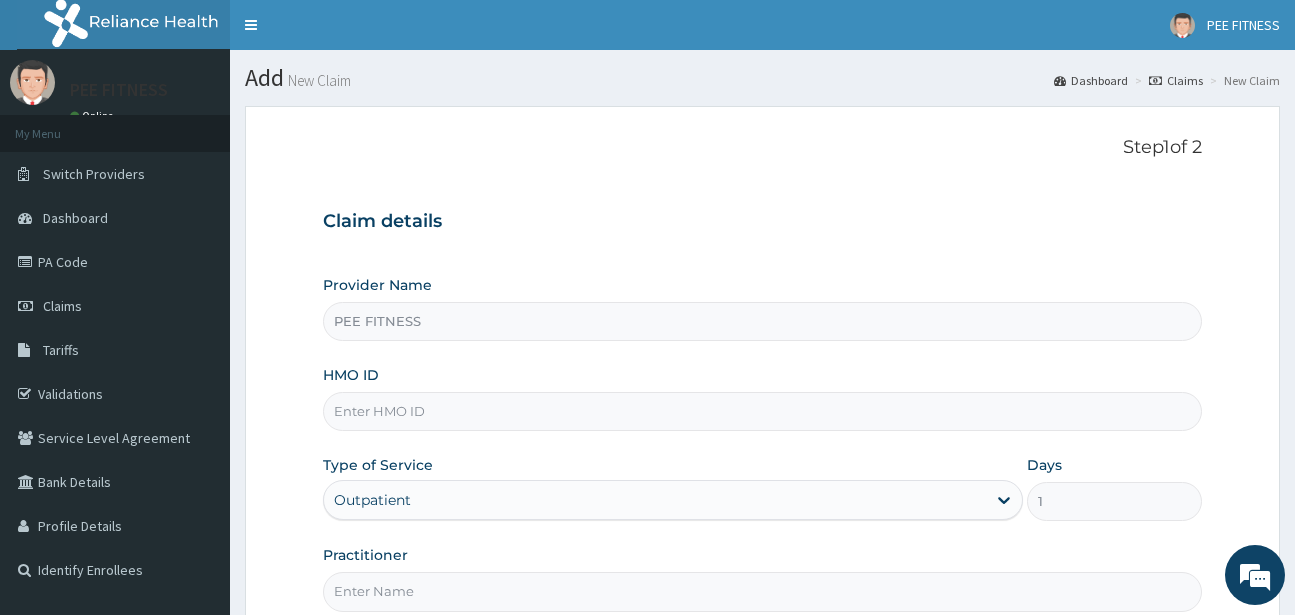 click on "HMO ID" at bounding box center (762, 411) 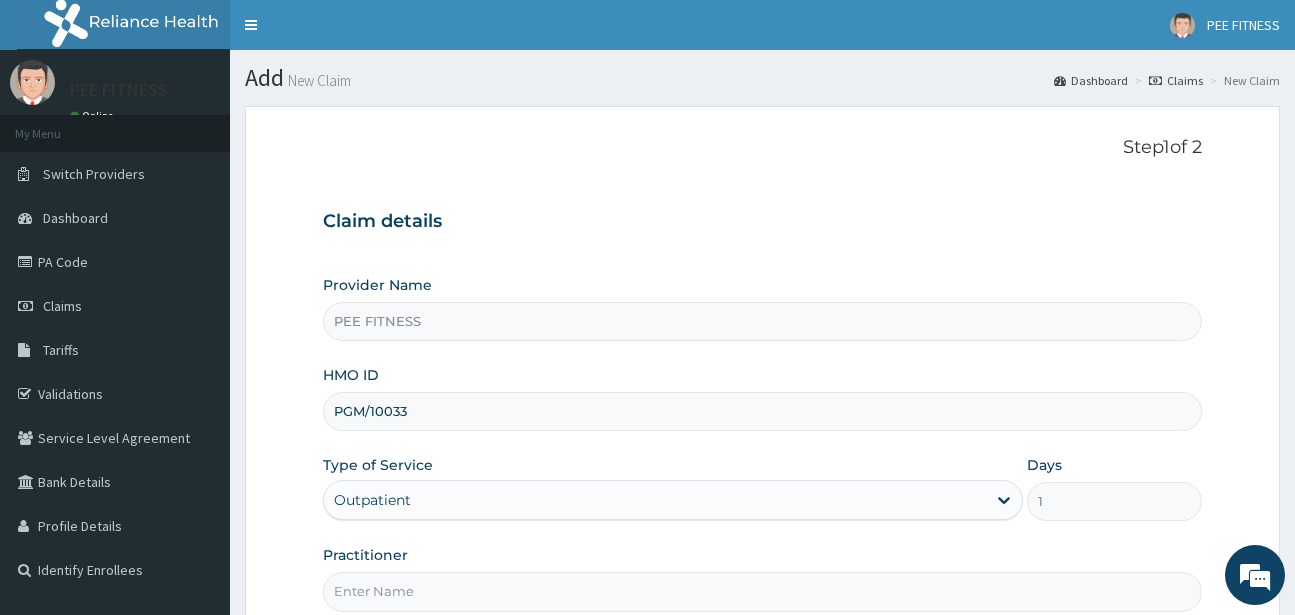 scroll, scrollTop: 0, scrollLeft: 0, axis: both 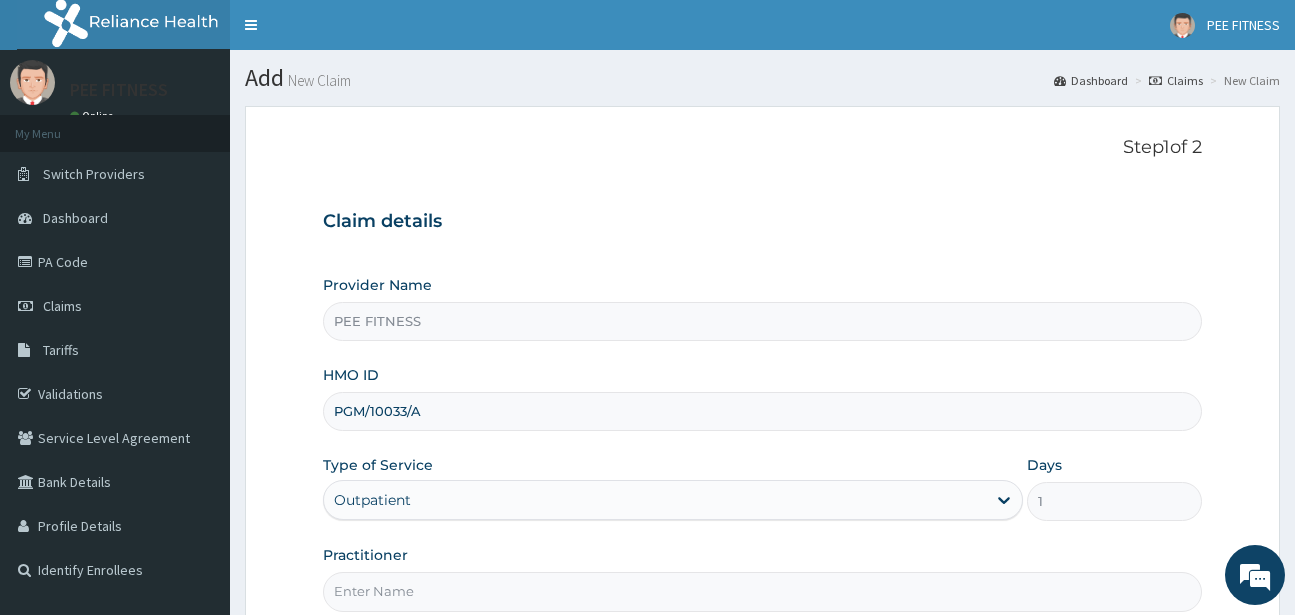 type on "PGM/10033/A" 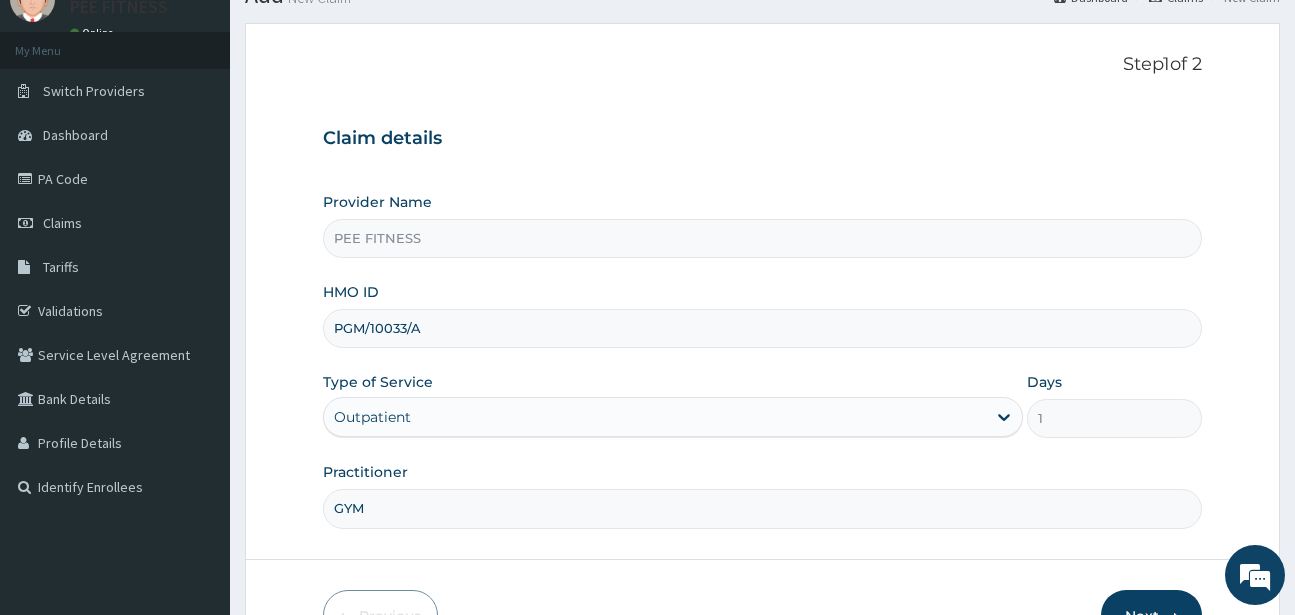 scroll, scrollTop: 207, scrollLeft: 0, axis: vertical 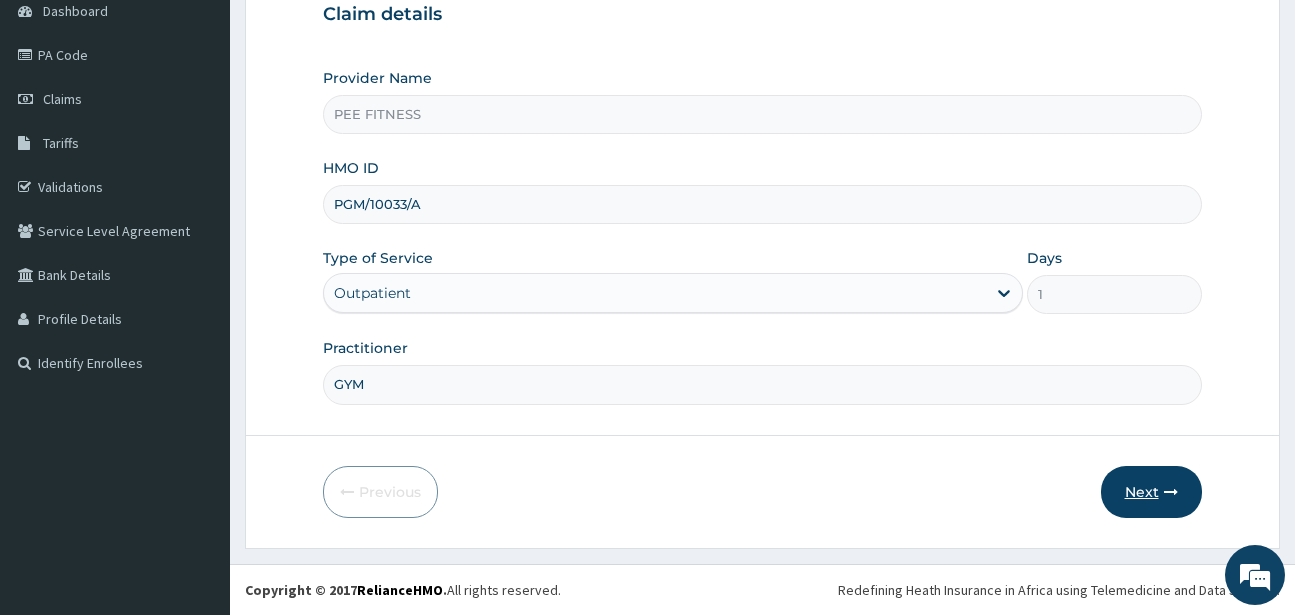 type on "GYM" 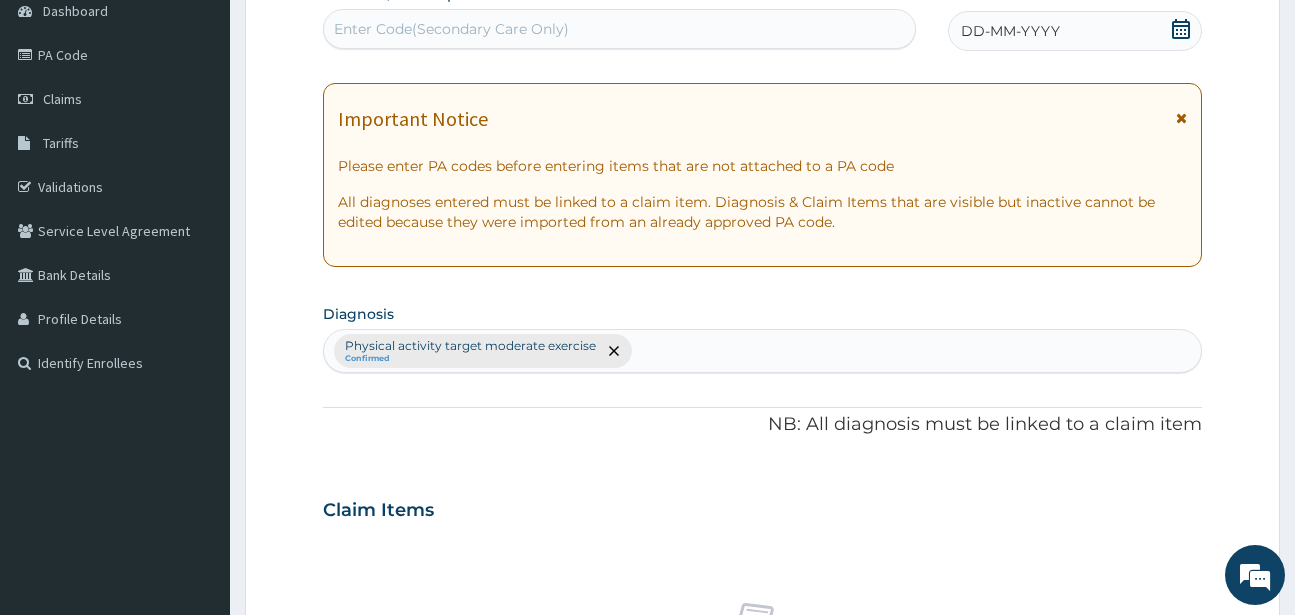 click 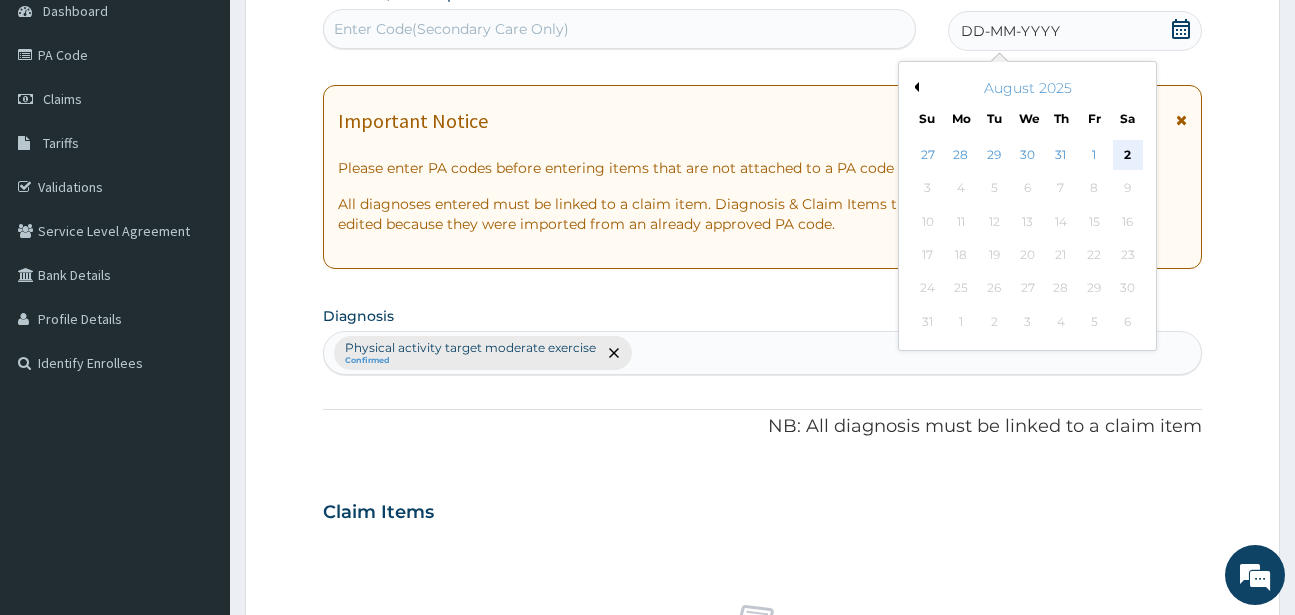 click on "2" at bounding box center [1127, 155] 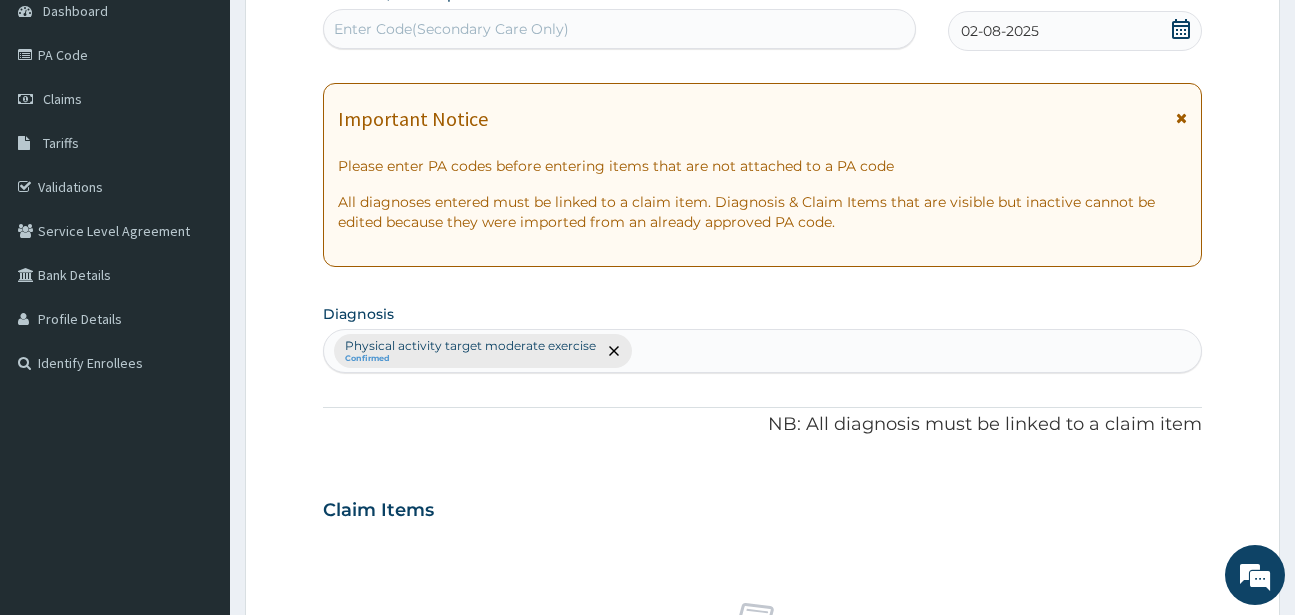 click on "Enter Code(Secondary Care Only)" at bounding box center (619, 29) 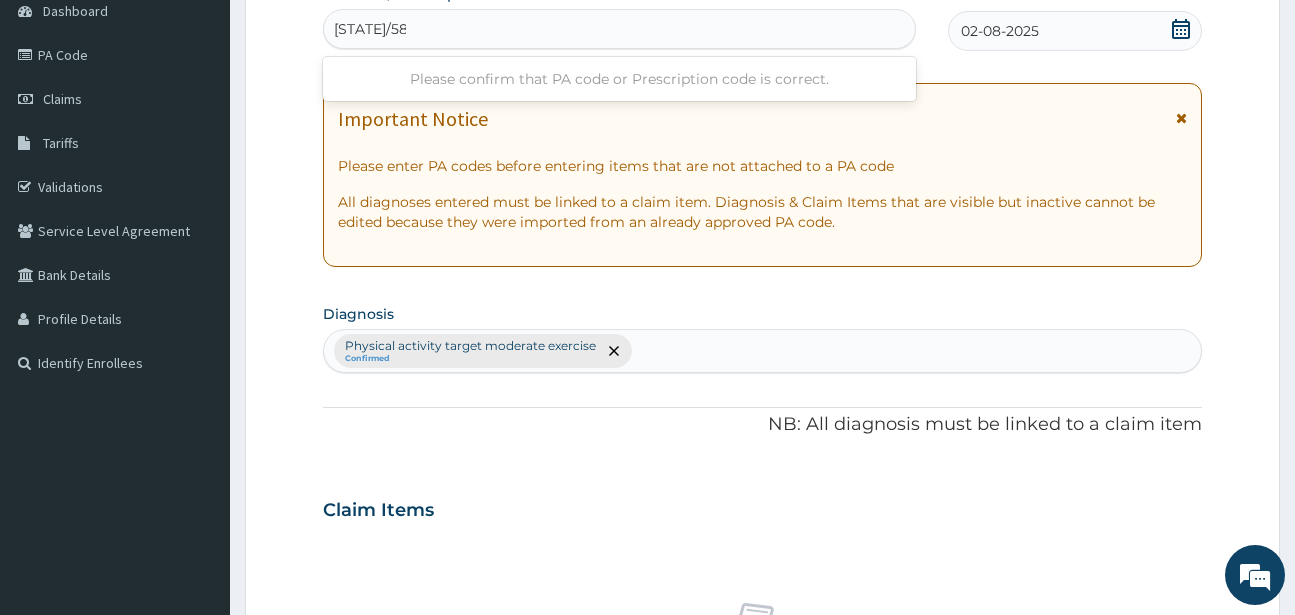 type on "PA/5850D8" 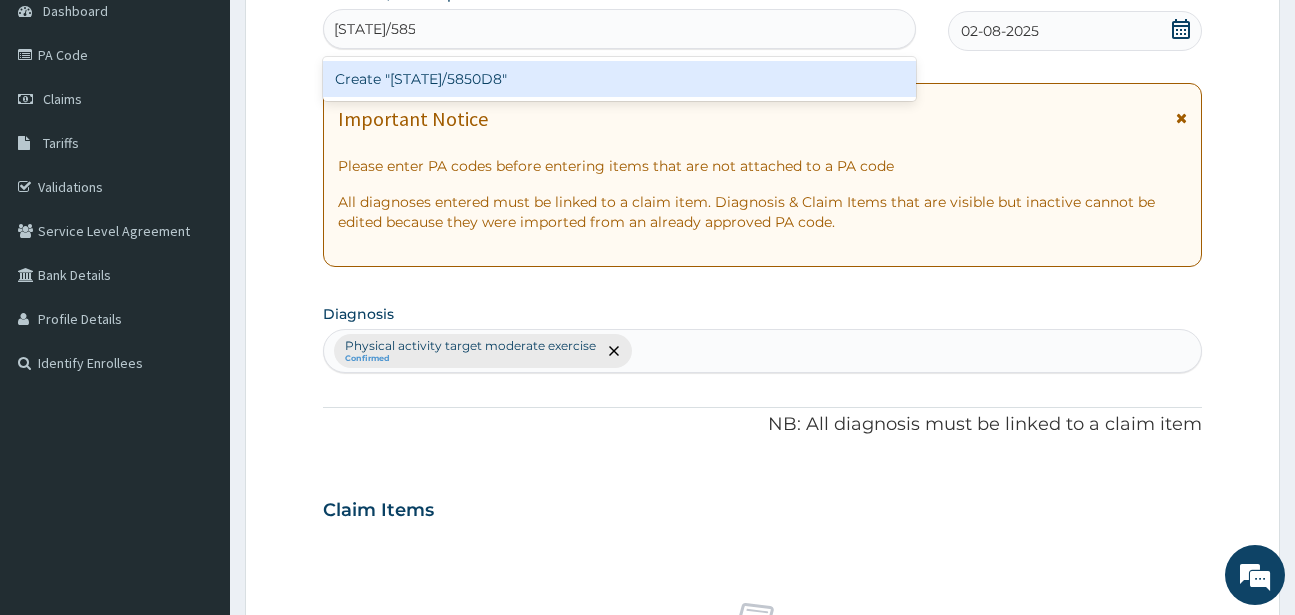type 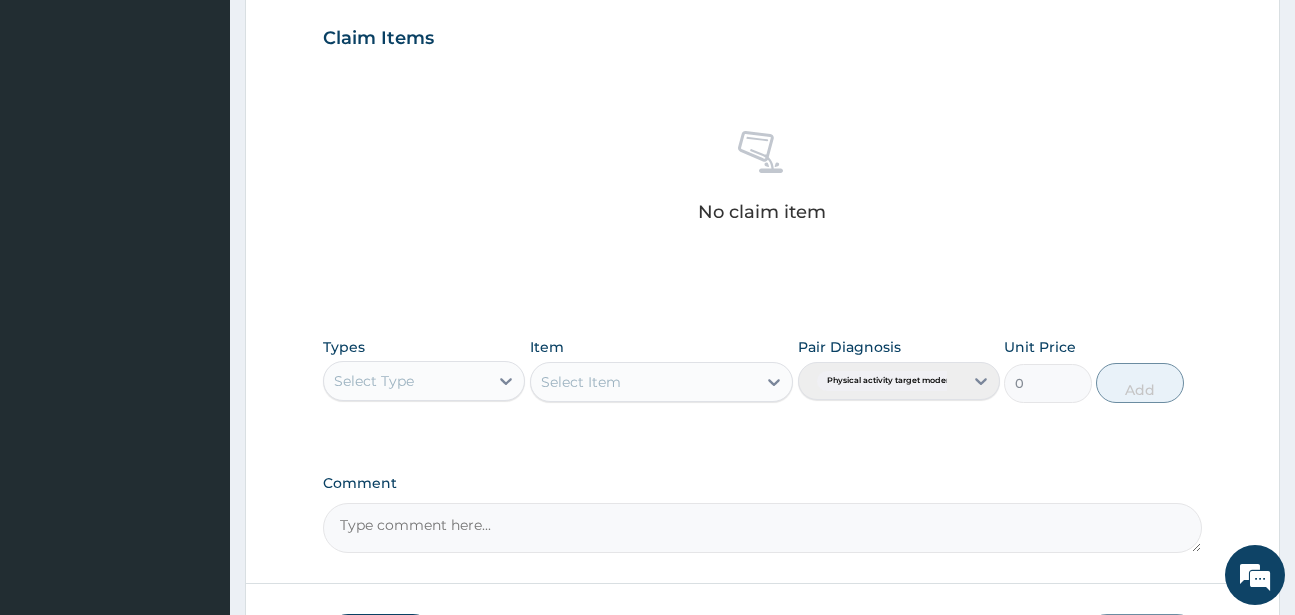 scroll, scrollTop: 827, scrollLeft: 0, axis: vertical 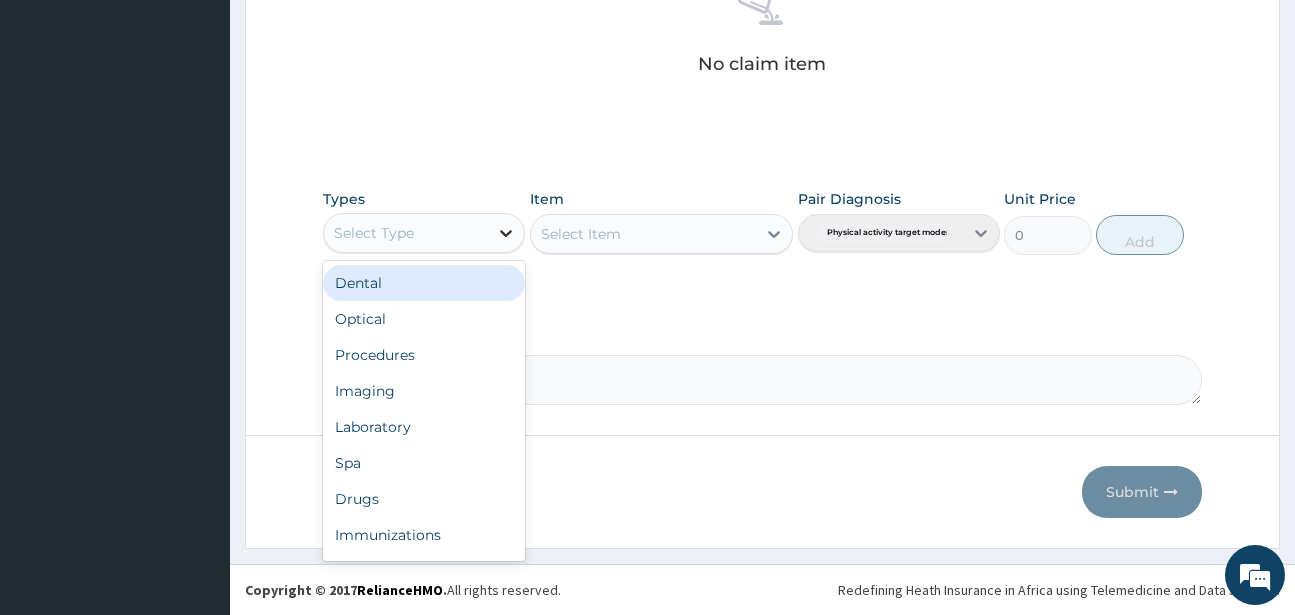 click 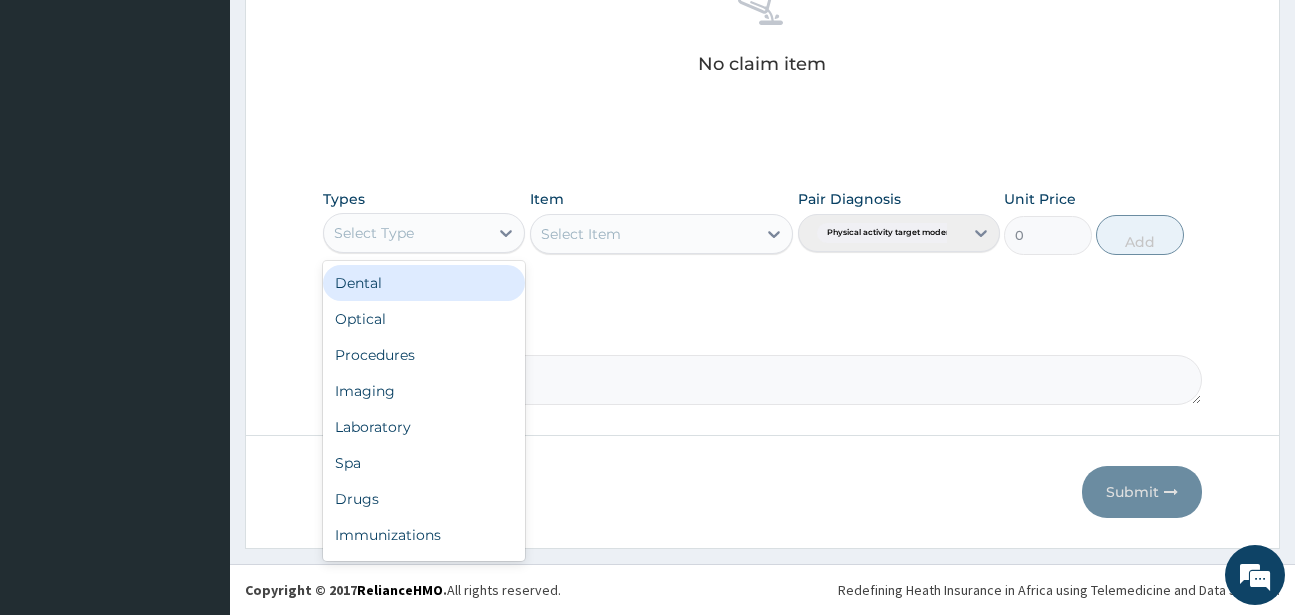 scroll, scrollTop: 68, scrollLeft: 0, axis: vertical 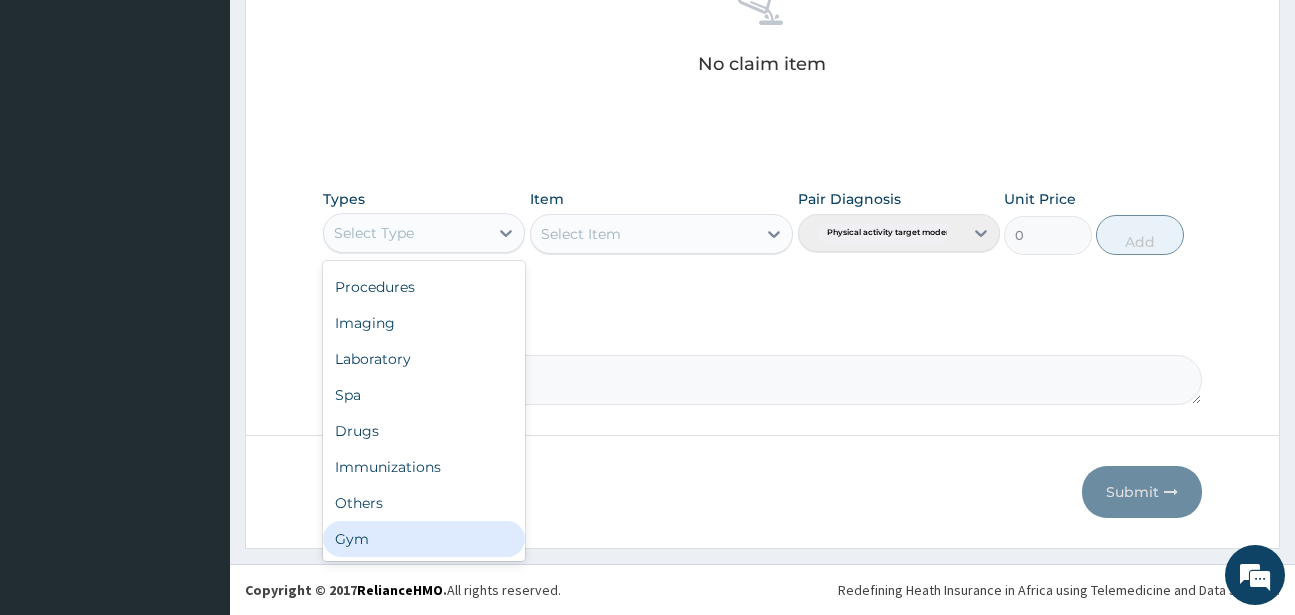 click on "Gym" at bounding box center (424, 539) 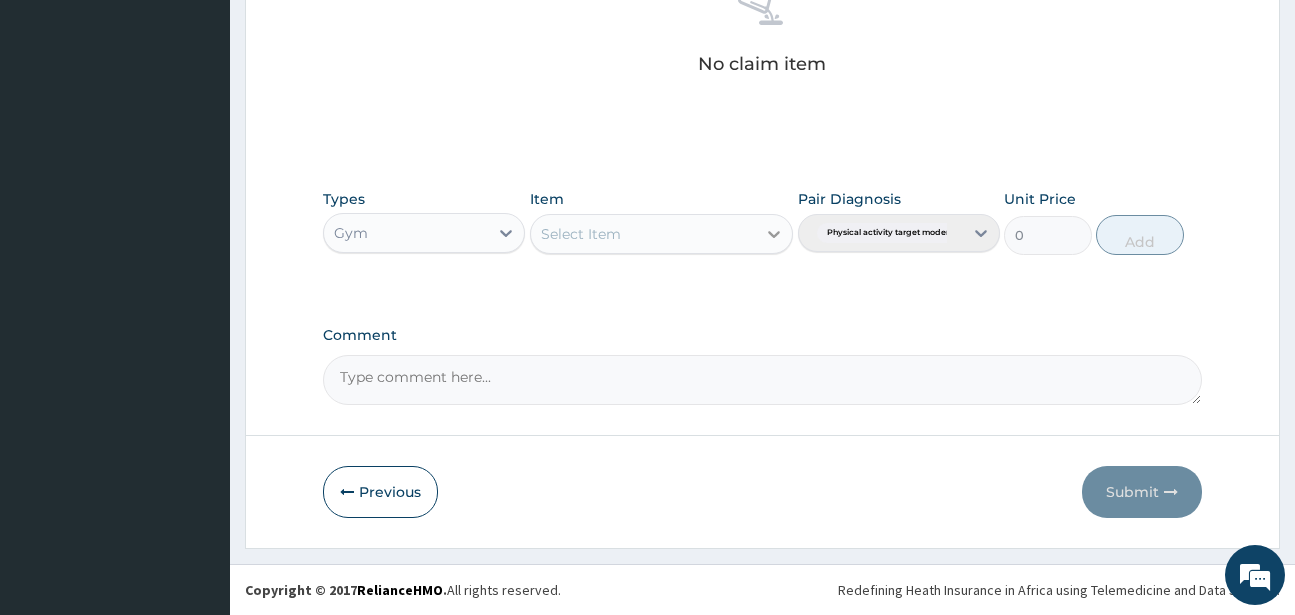 click 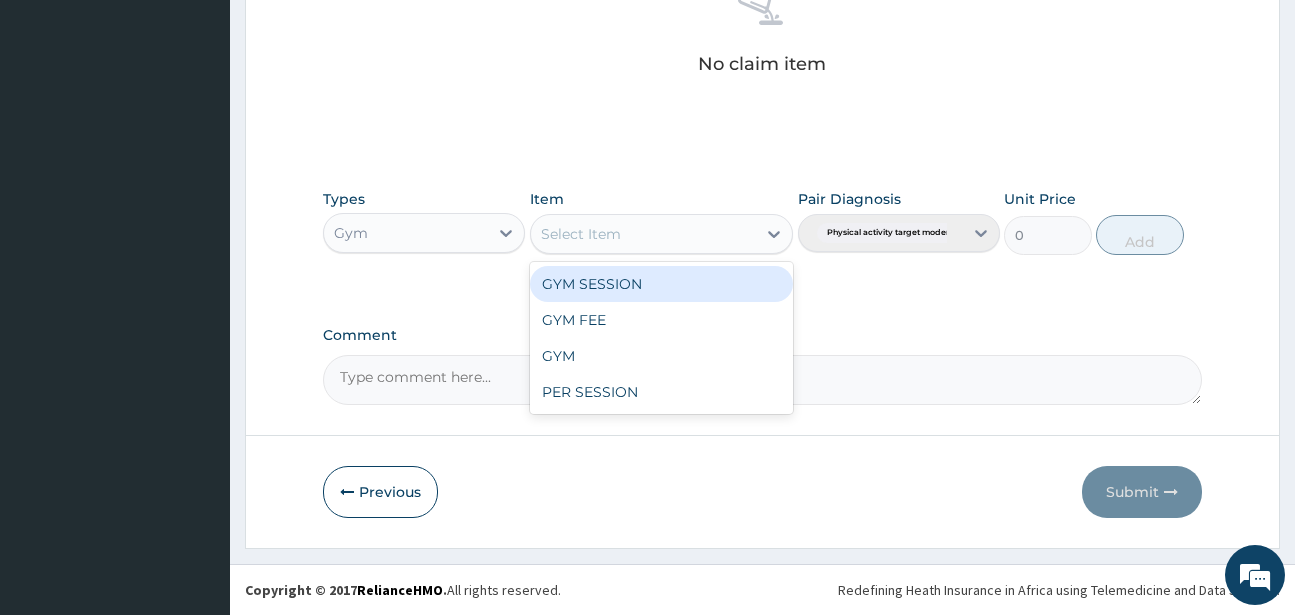 click on "GYM SESSION" at bounding box center (661, 284) 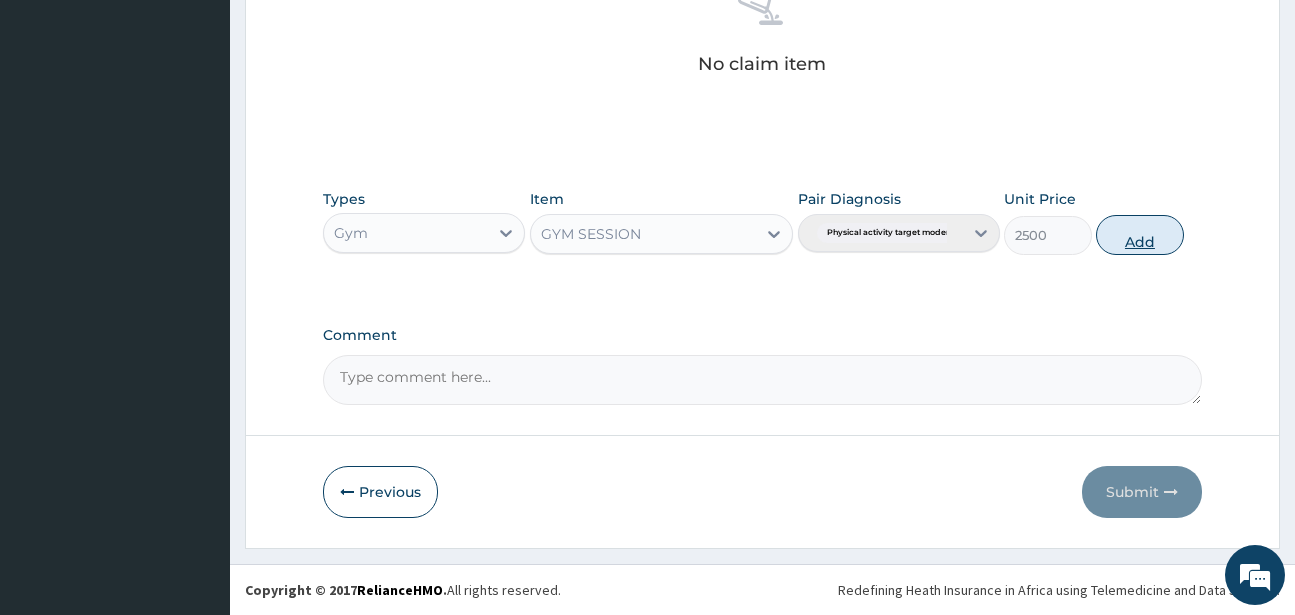 click on "Add" at bounding box center [1140, 235] 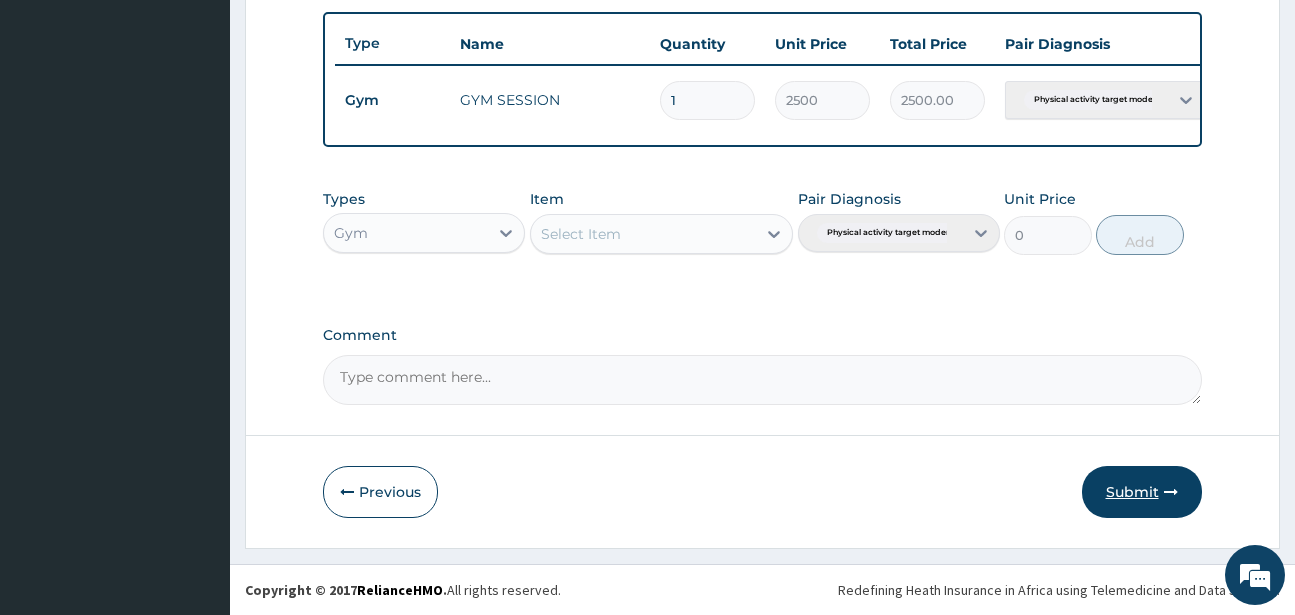 click on "Submit" at bounding box center [1142, 492] 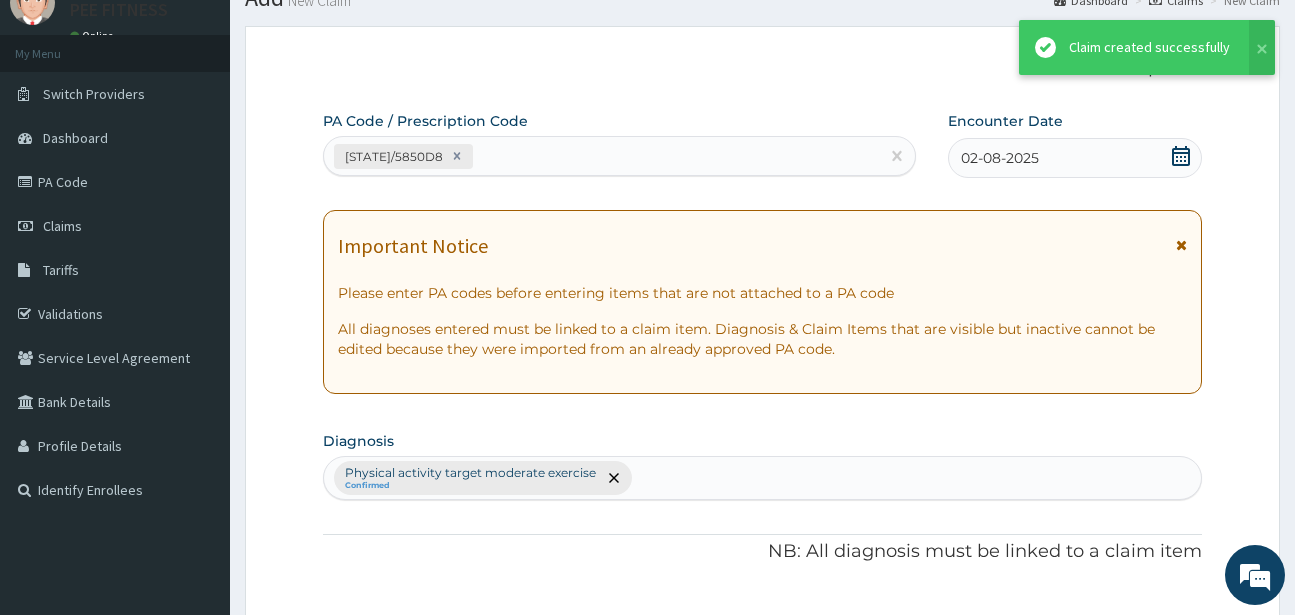scroll, scrollTop: 747, scrollLeft: 0, axis: vertical 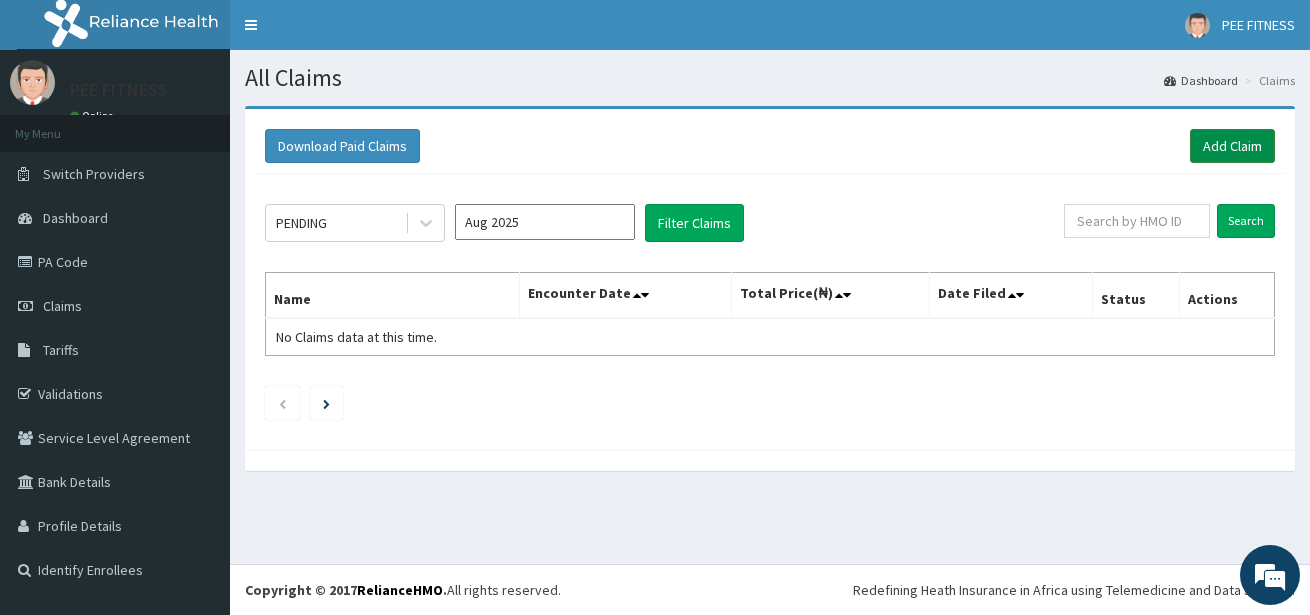 click on "Add Claim" at bounding box center [1232, 146] 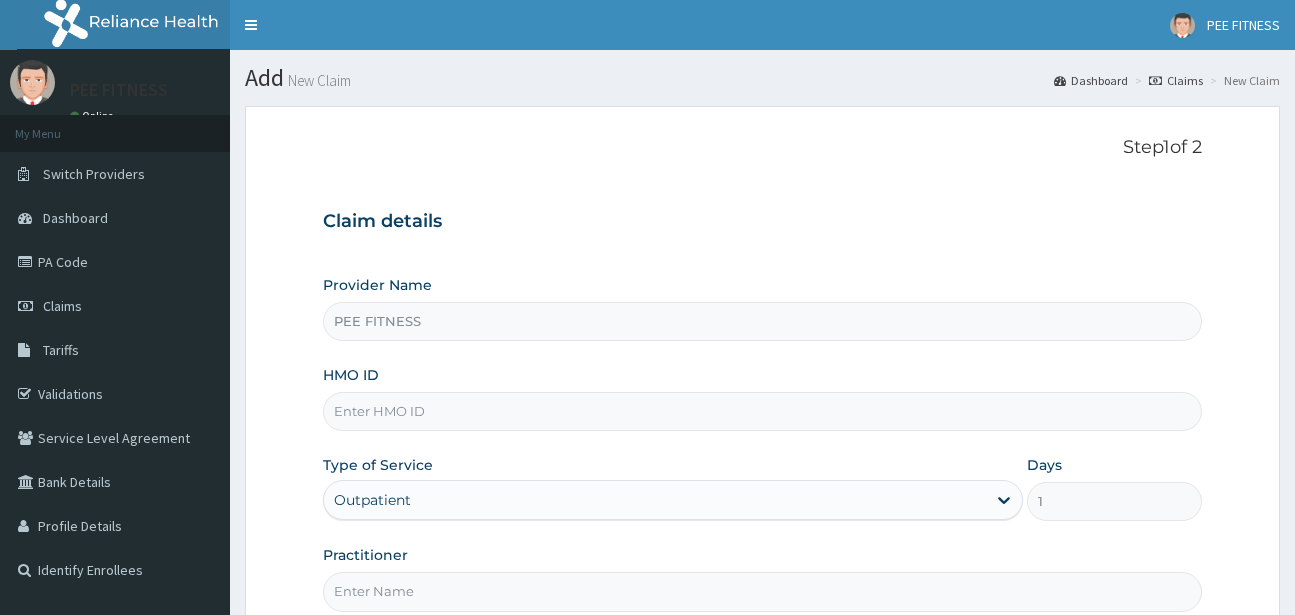 scroll, scrollTop: 0, scrollLeft: 0, axis: both 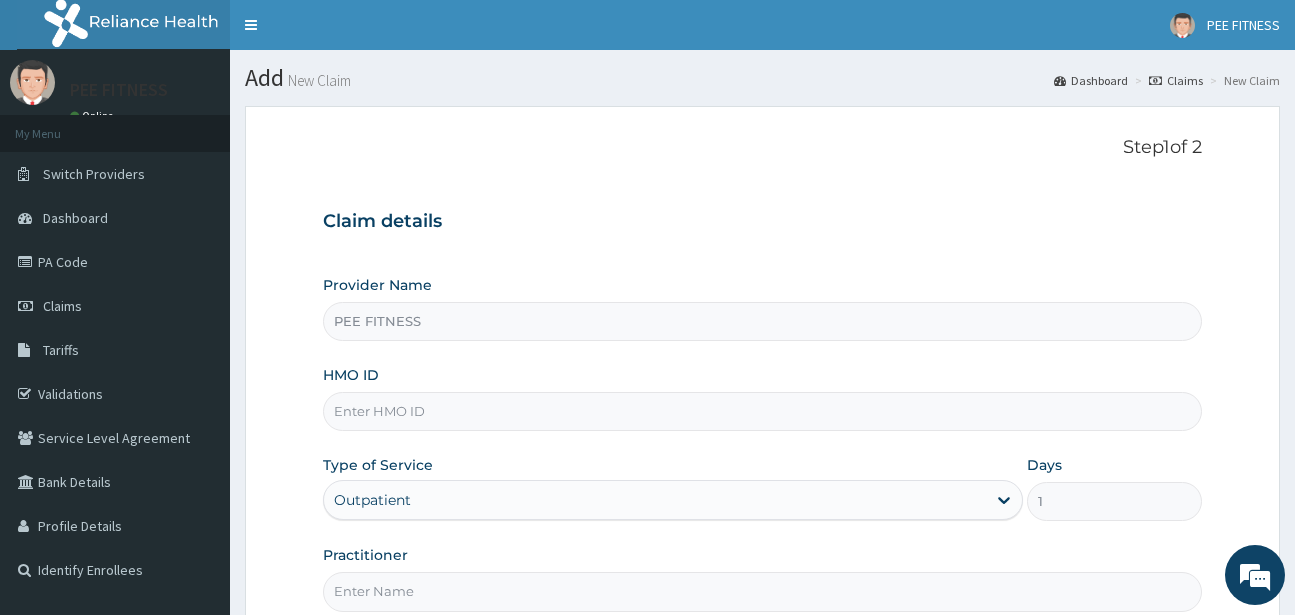 click on "HMO ID" at bounding box center [762, 411] 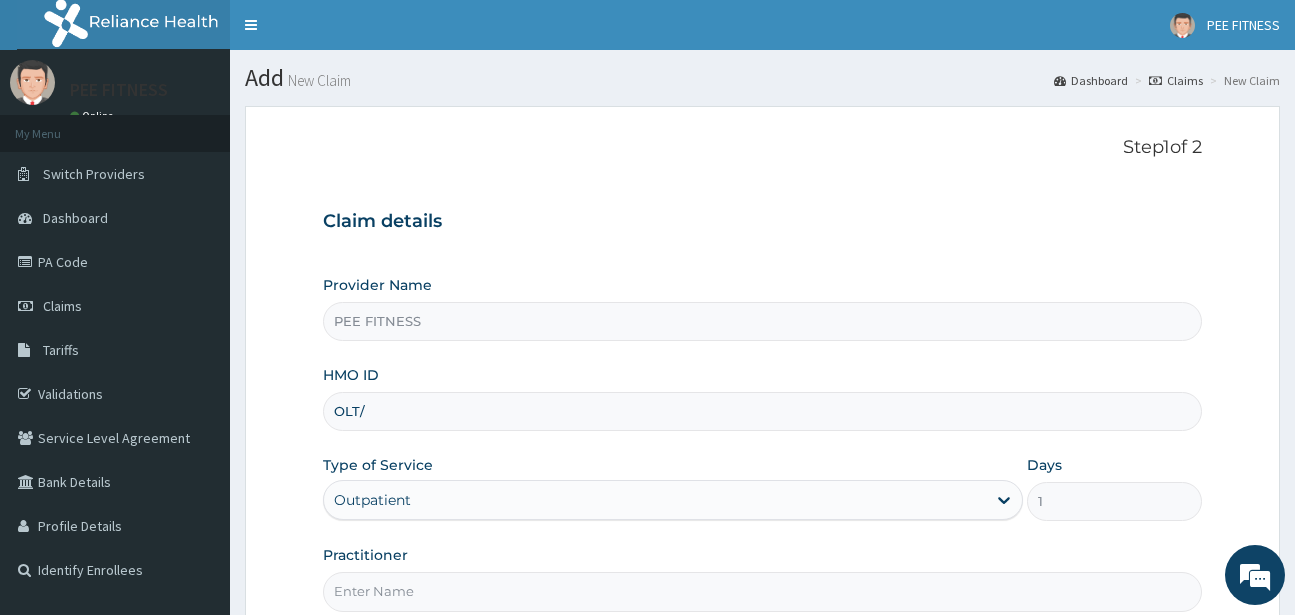 scroll, scrollTop: 0, scrollLeft: 0, axis: both 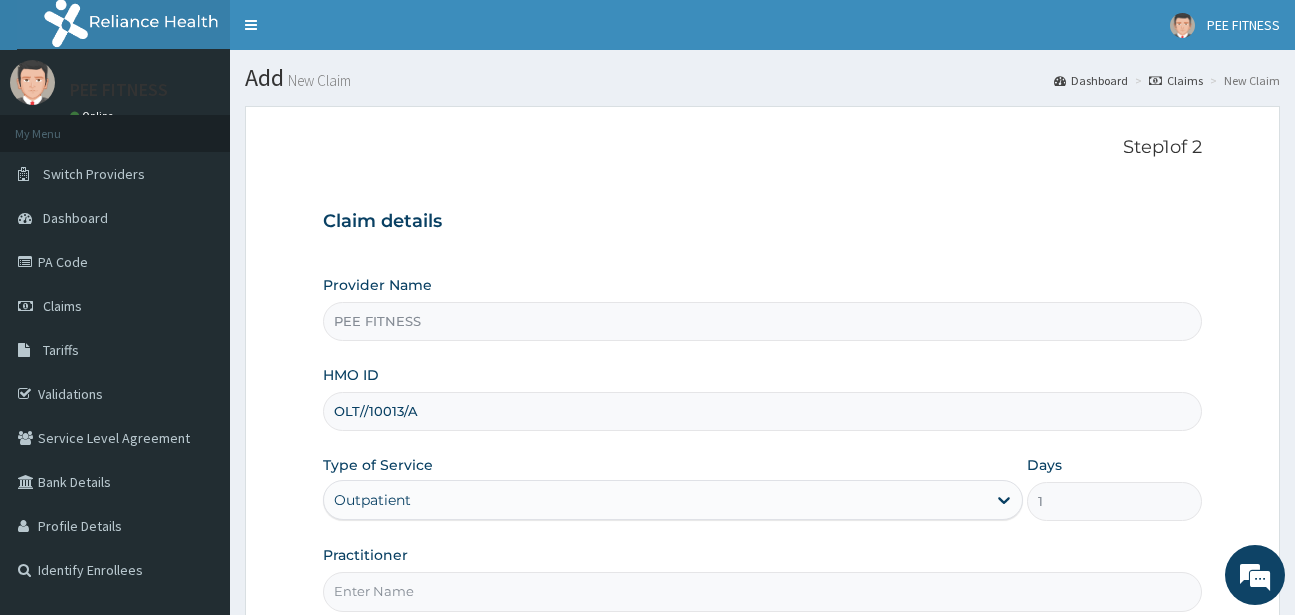type on "OLT//10013/A" 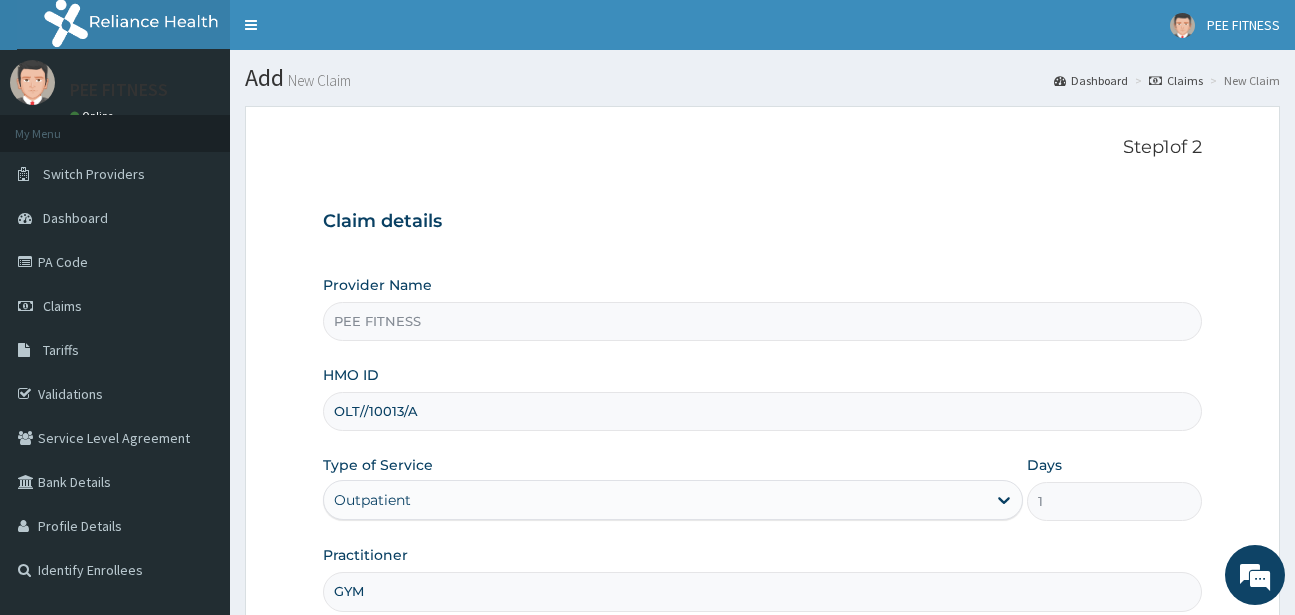 type on "GYM" 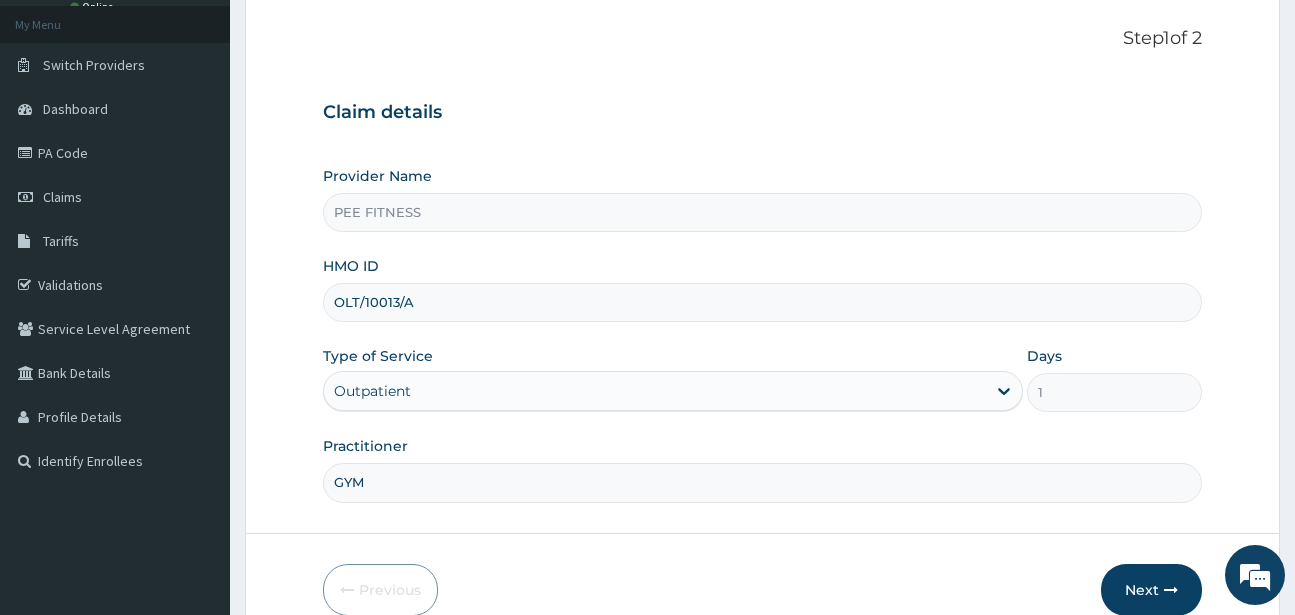 scroll, scrollTop: 207, scrollLeft: 0, axis: vertical 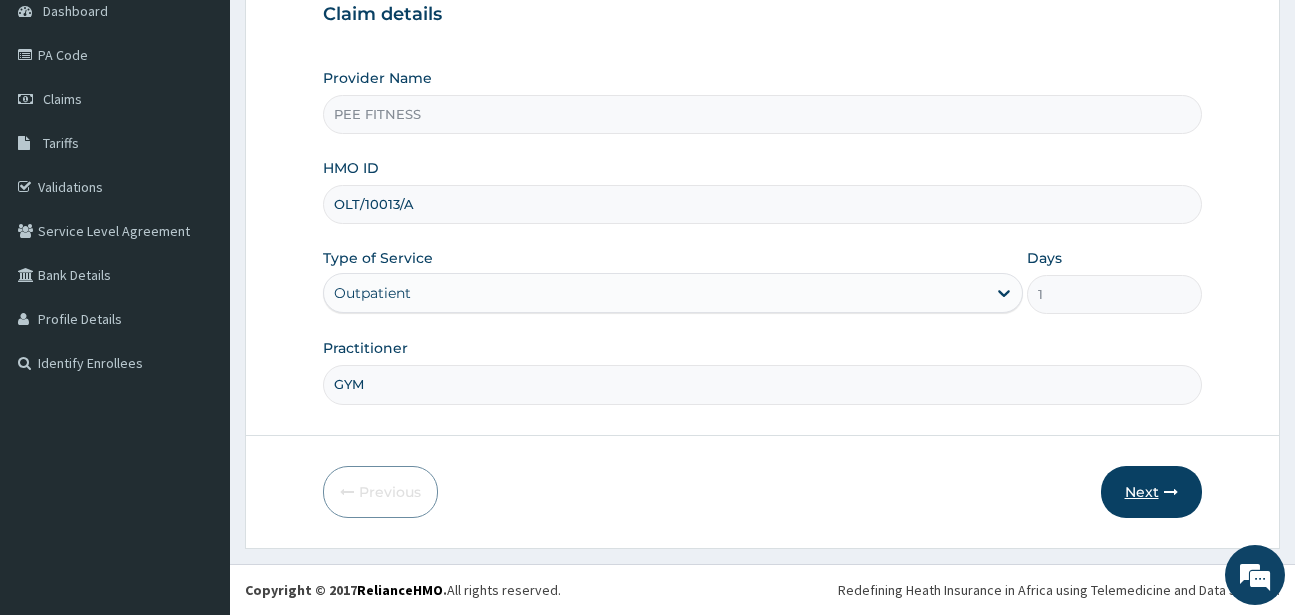 type on "OLT/10013/A" 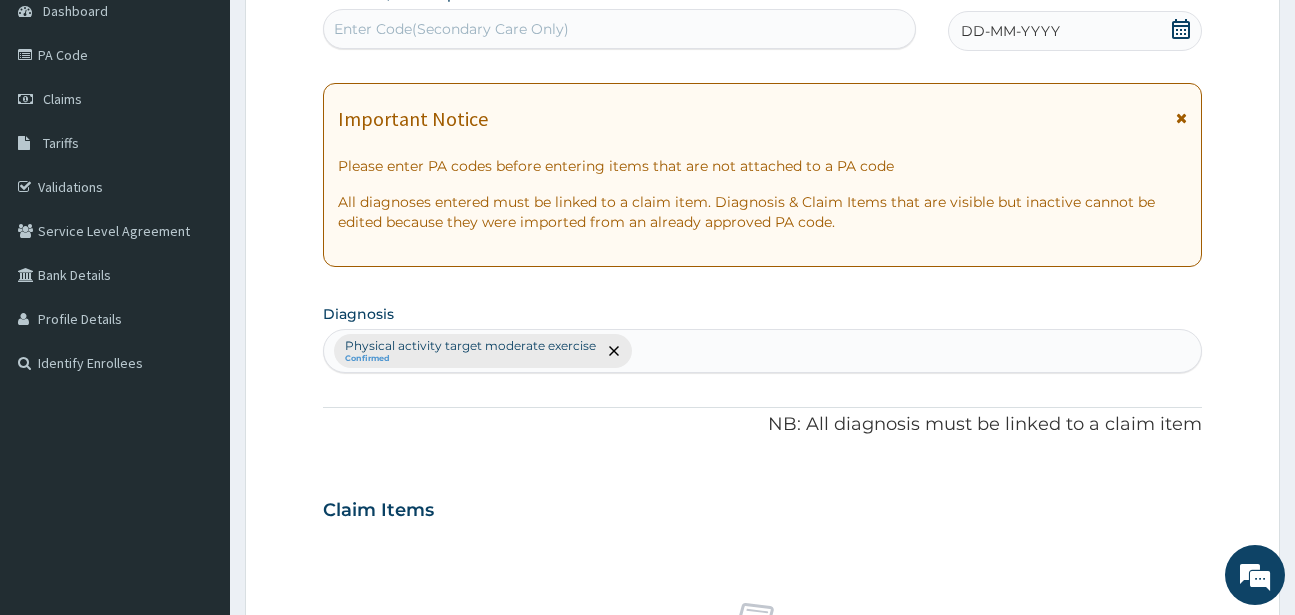 drag, startPoint x: 349, startPoint y: 26, endPoint x: 357, endPoint y: 37, distance: 13.601471 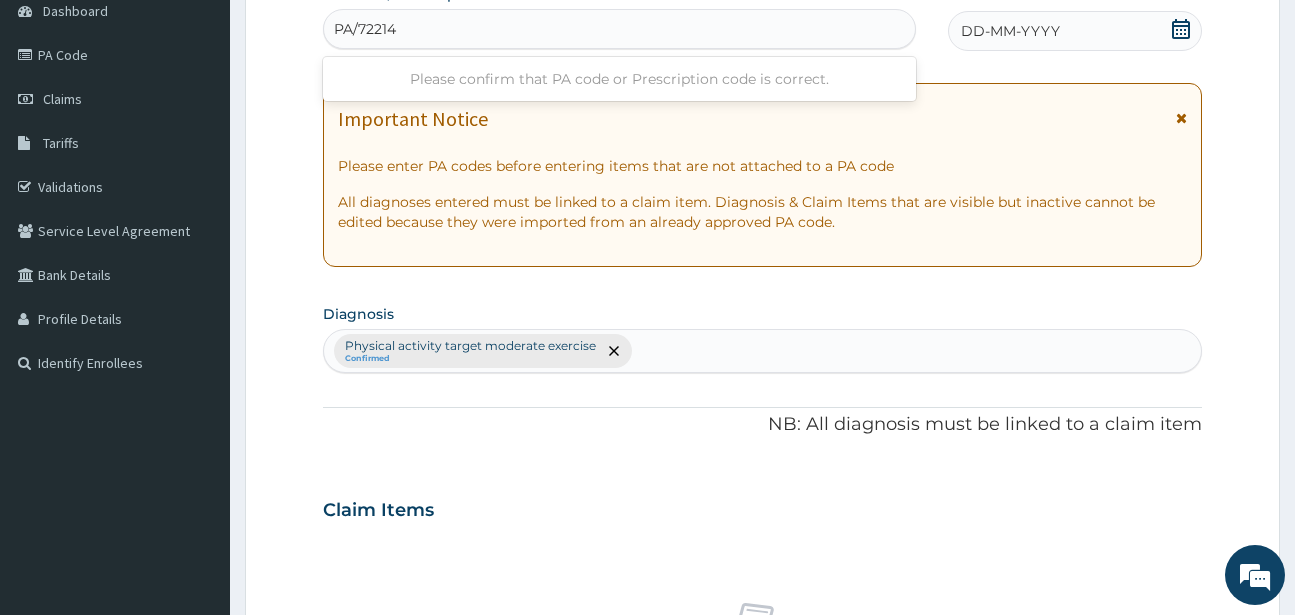 type on "PA/722141" 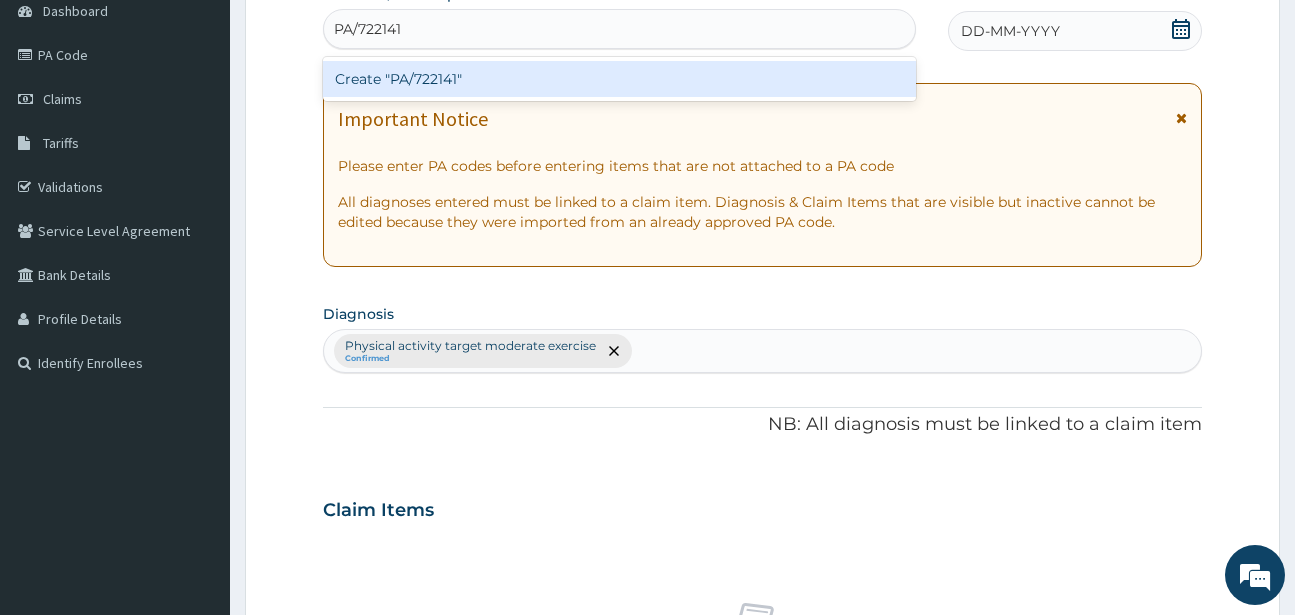 type 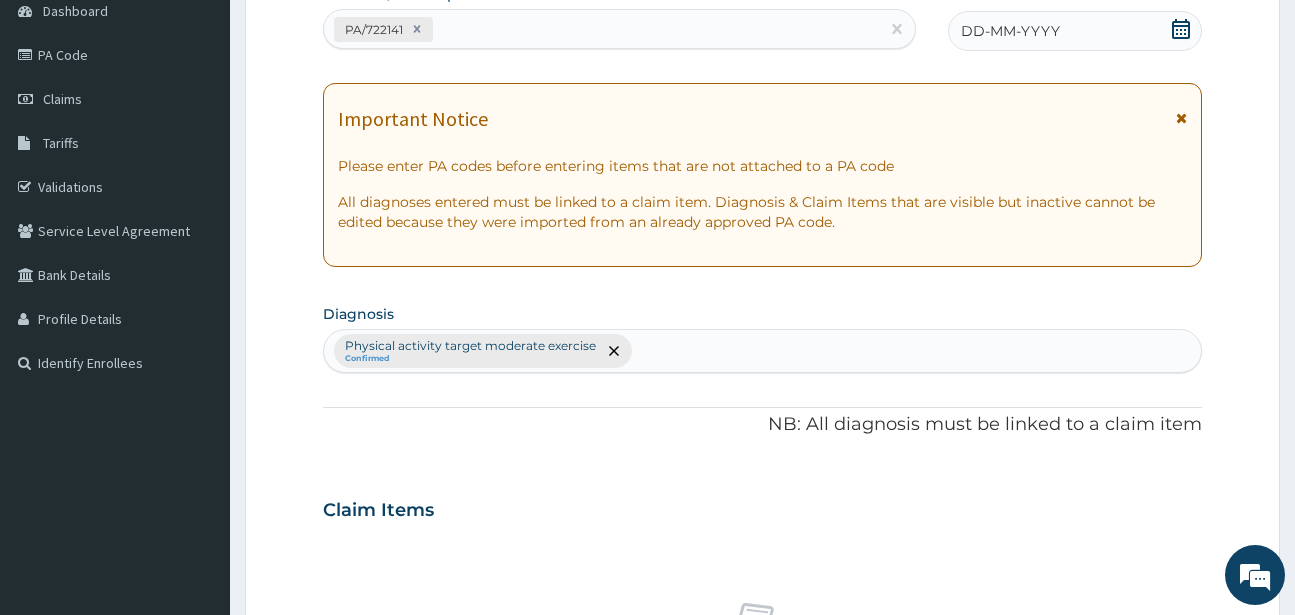 click 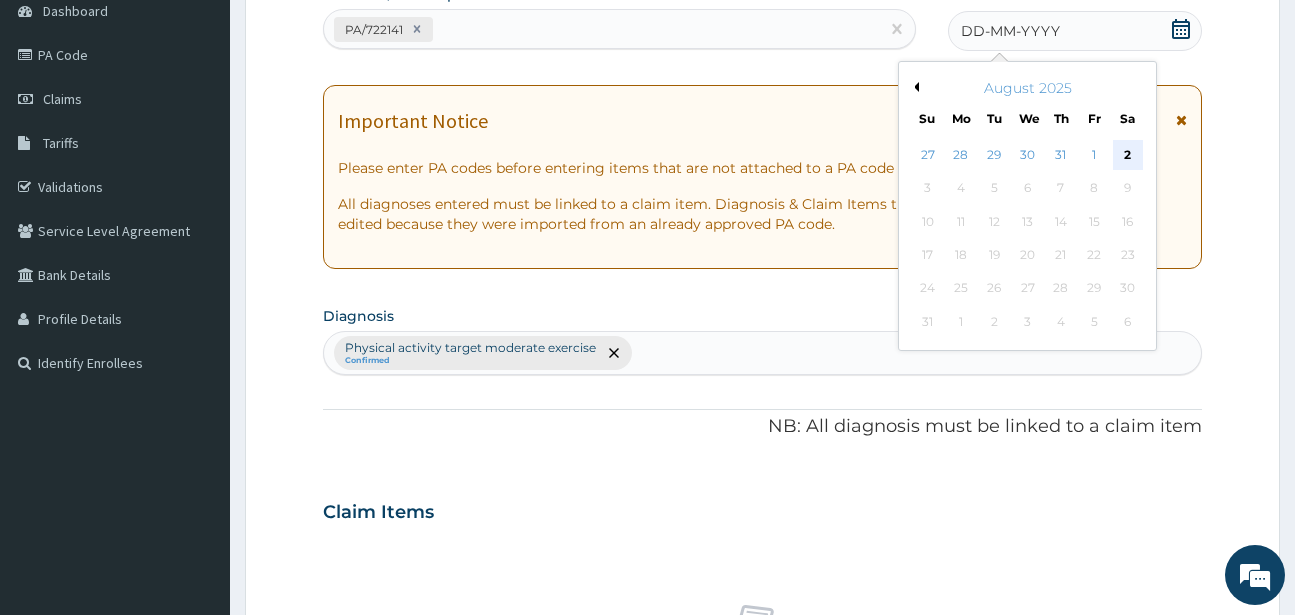 click on "2" at bounding box center [1127, 155] 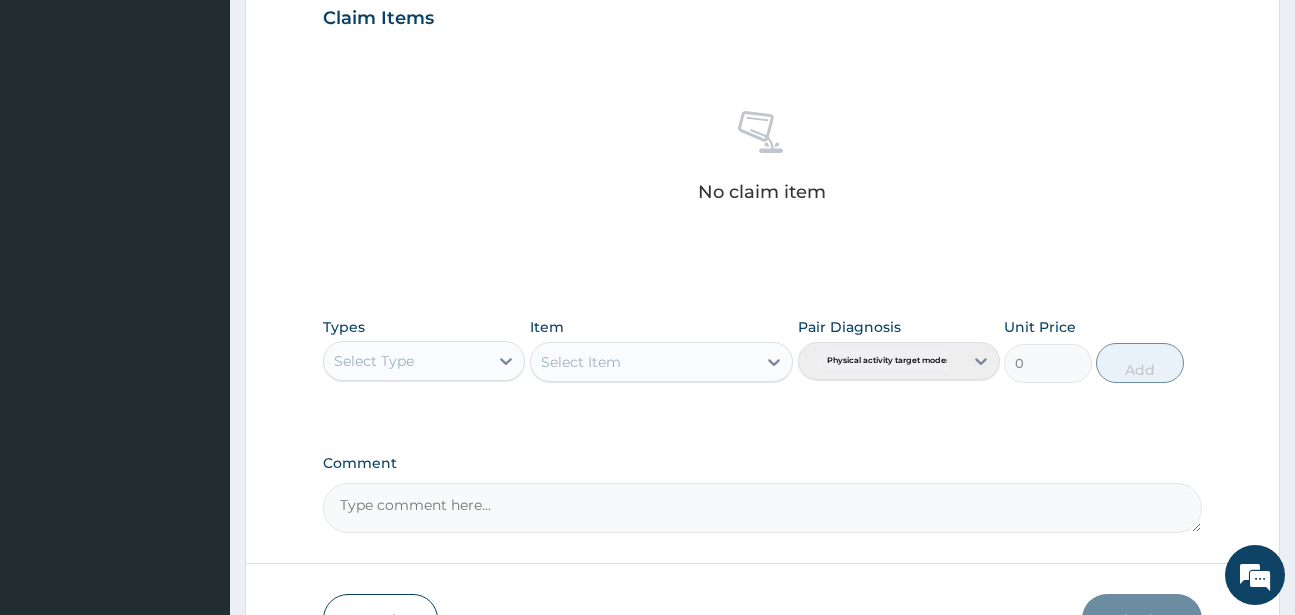 scroll, scrollTop: 827, scrollLeft: 0, axis: vertical 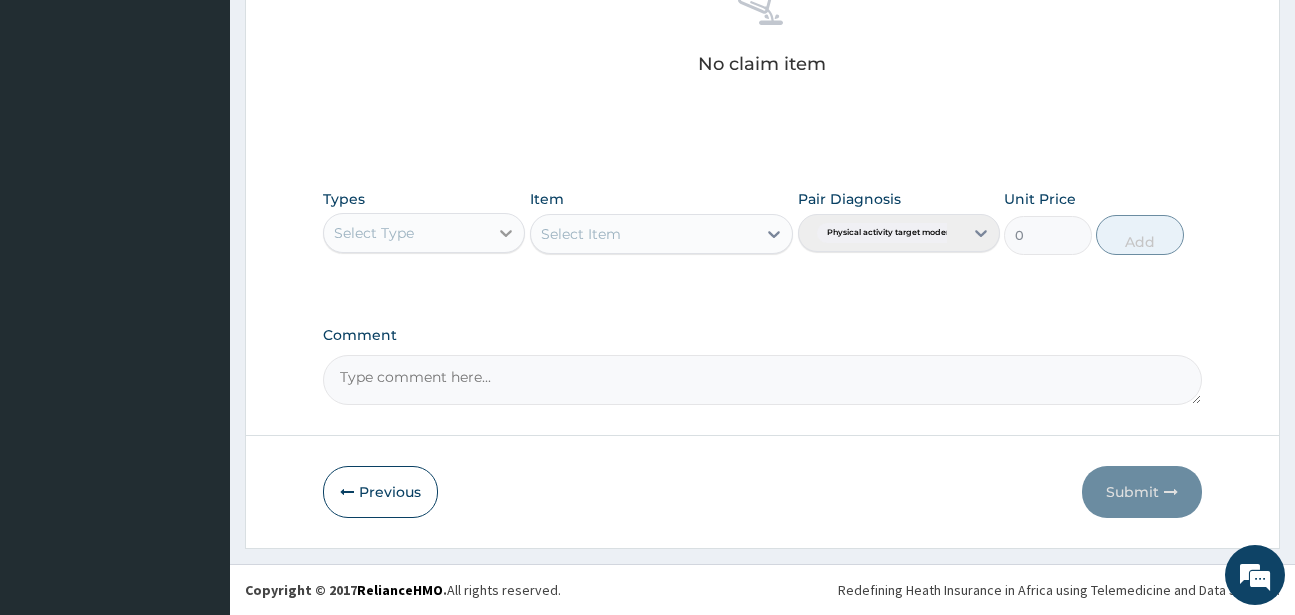 click 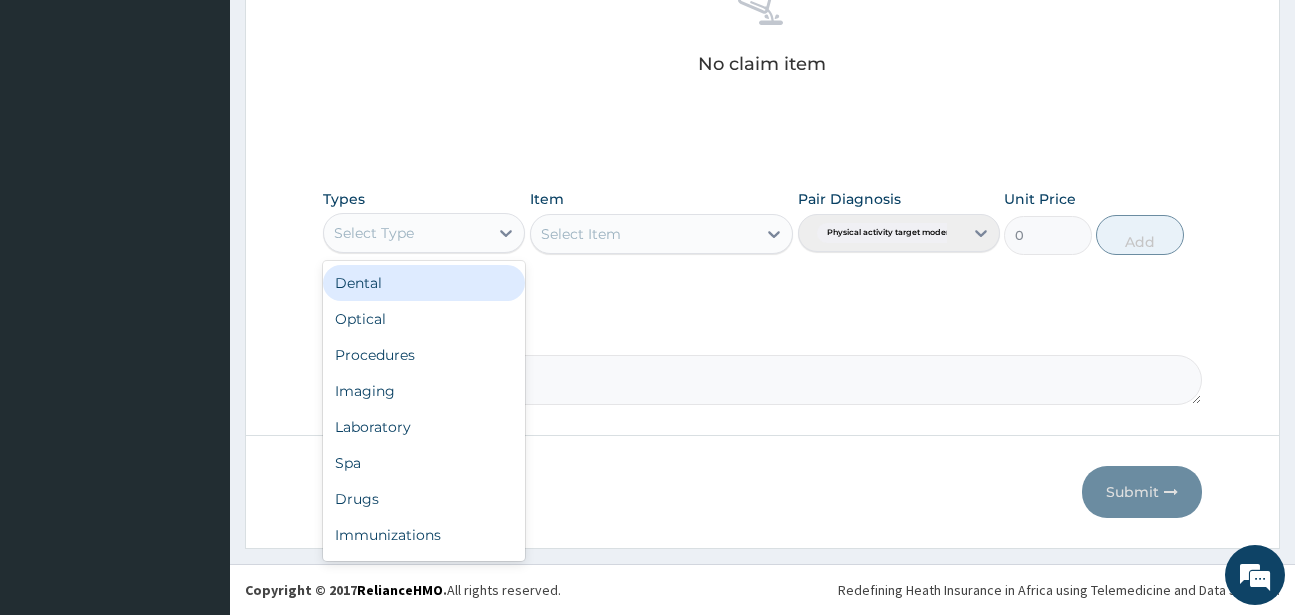 scroll, scrollTop: 68, scrollLeft: 0, axis: vertical 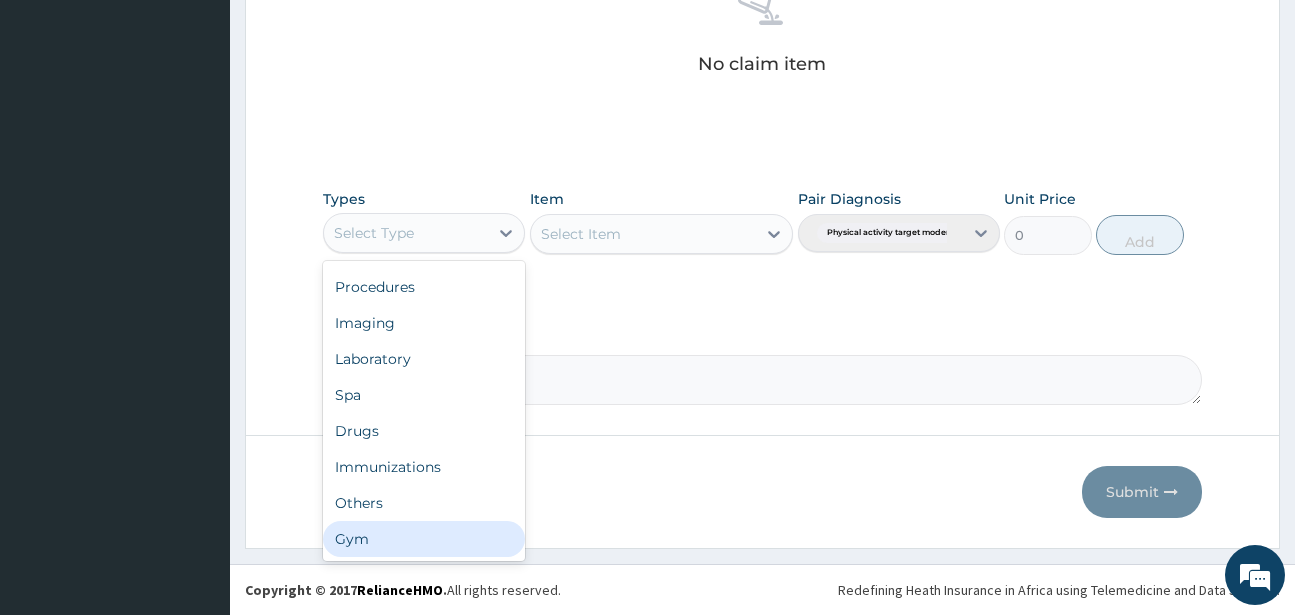 click on "Gym" at bounding box center (424, 539) 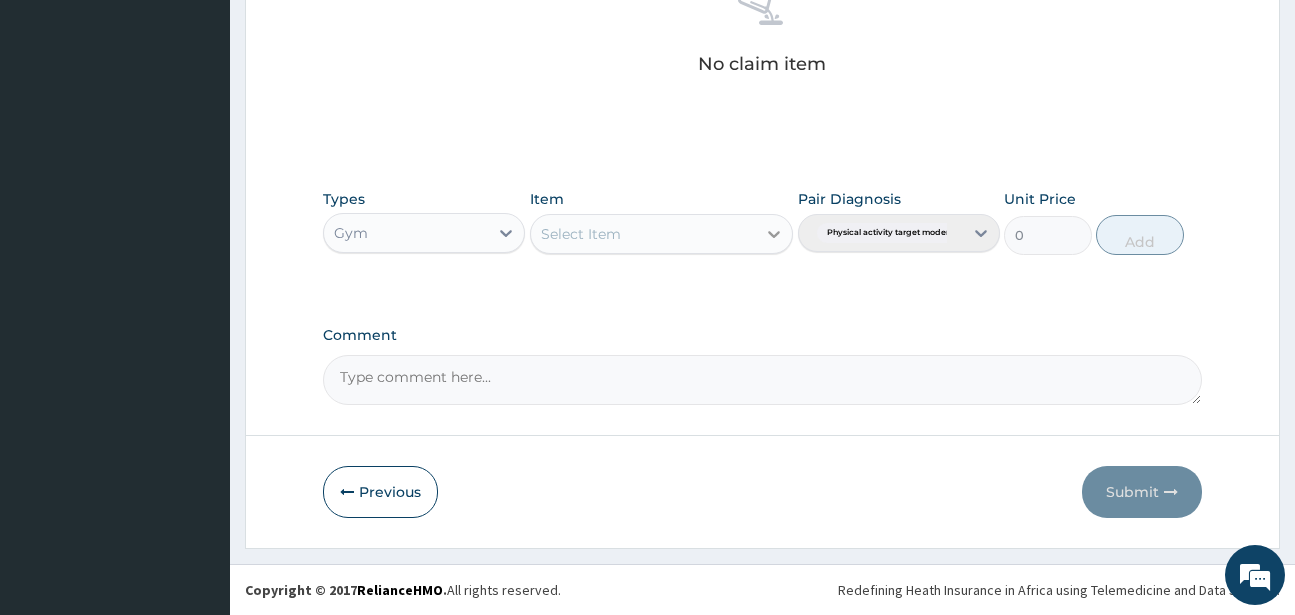 click 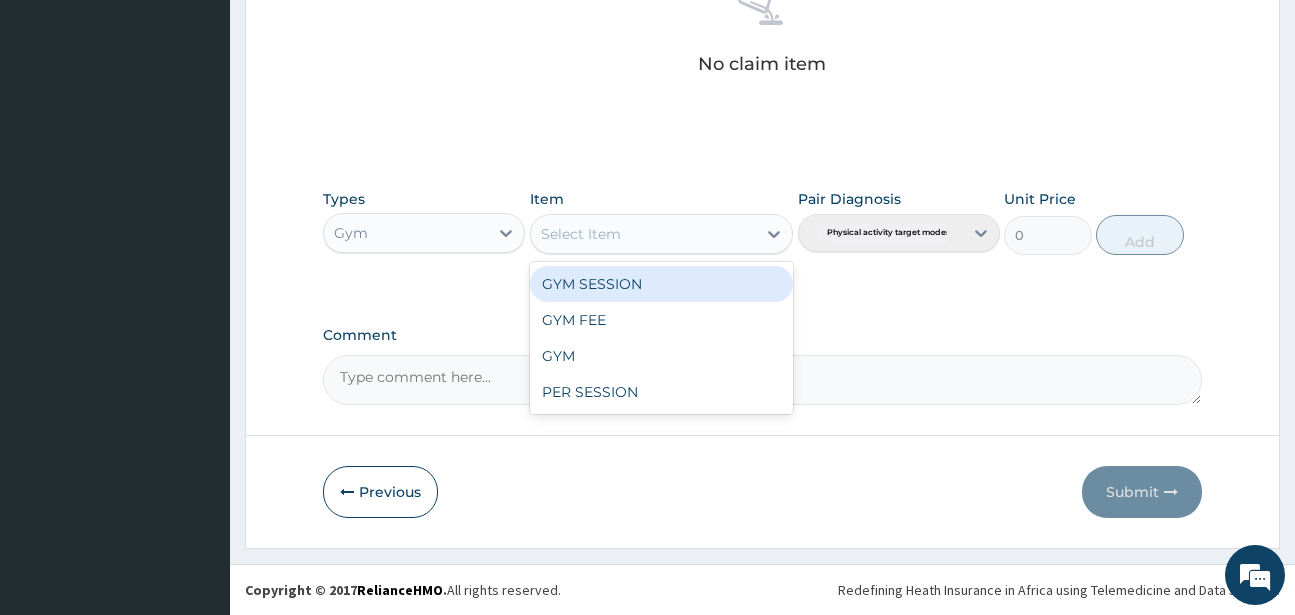 click on "GYM SESSION" at bounding box center (661, 284) 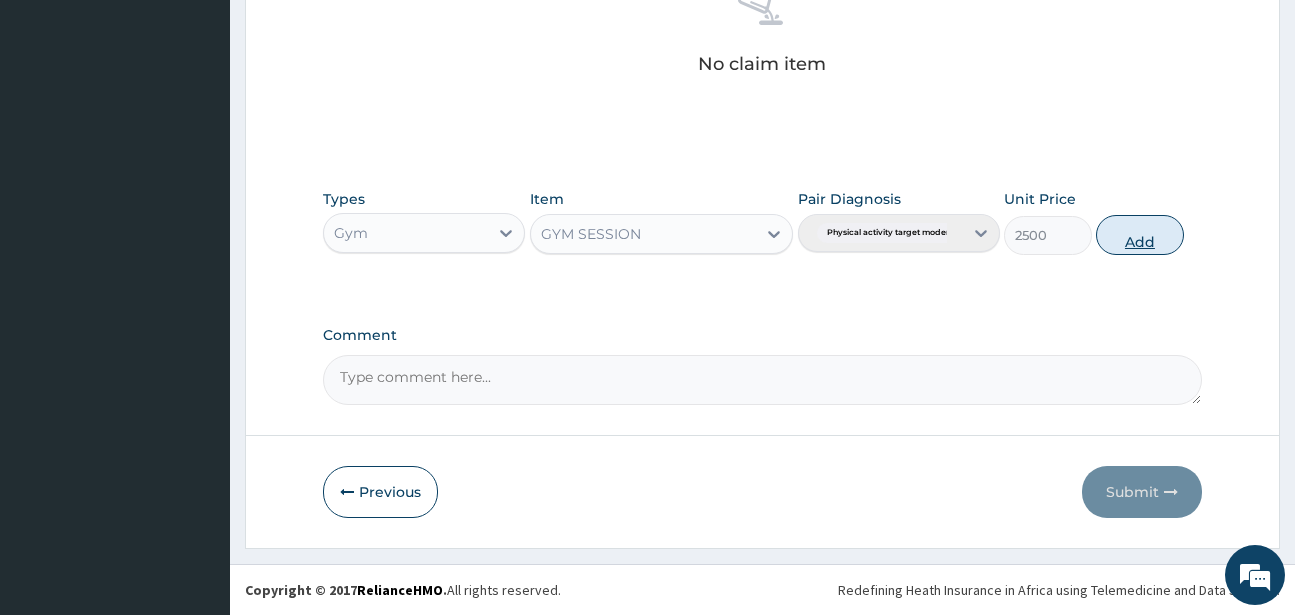 click on "Add" at bounding box center (1140, 235) 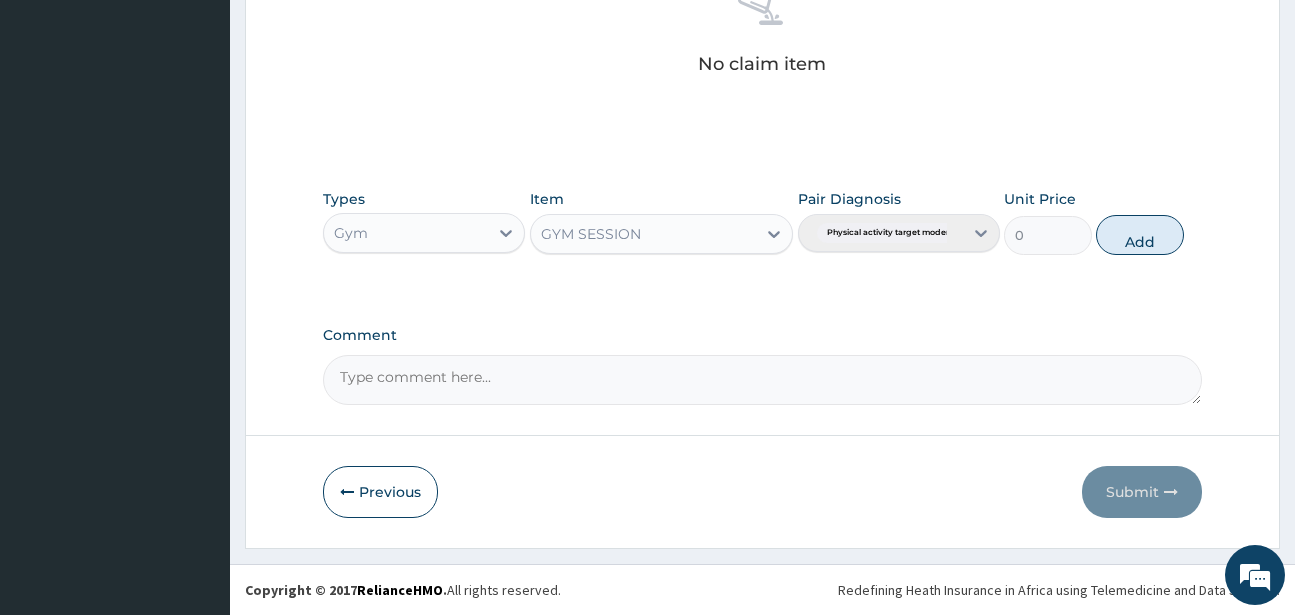 scroll, scrollTop: 747, scrollLeft: 0, axis: vertical 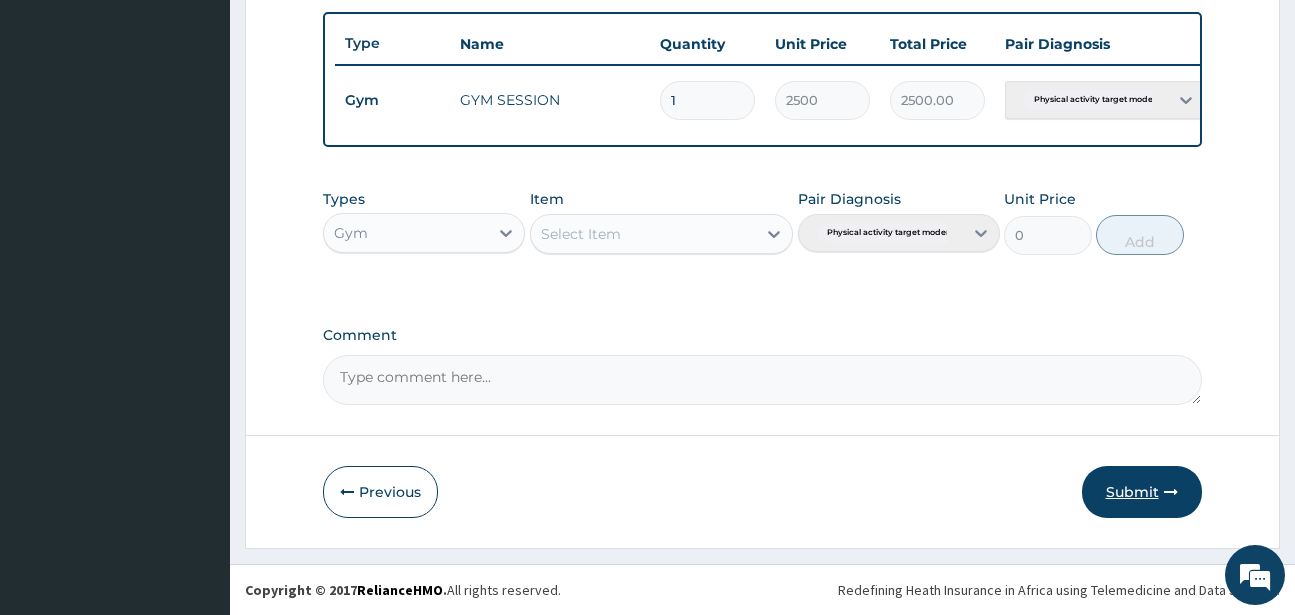 click on "Submit" at bounding box center (1142, 492) 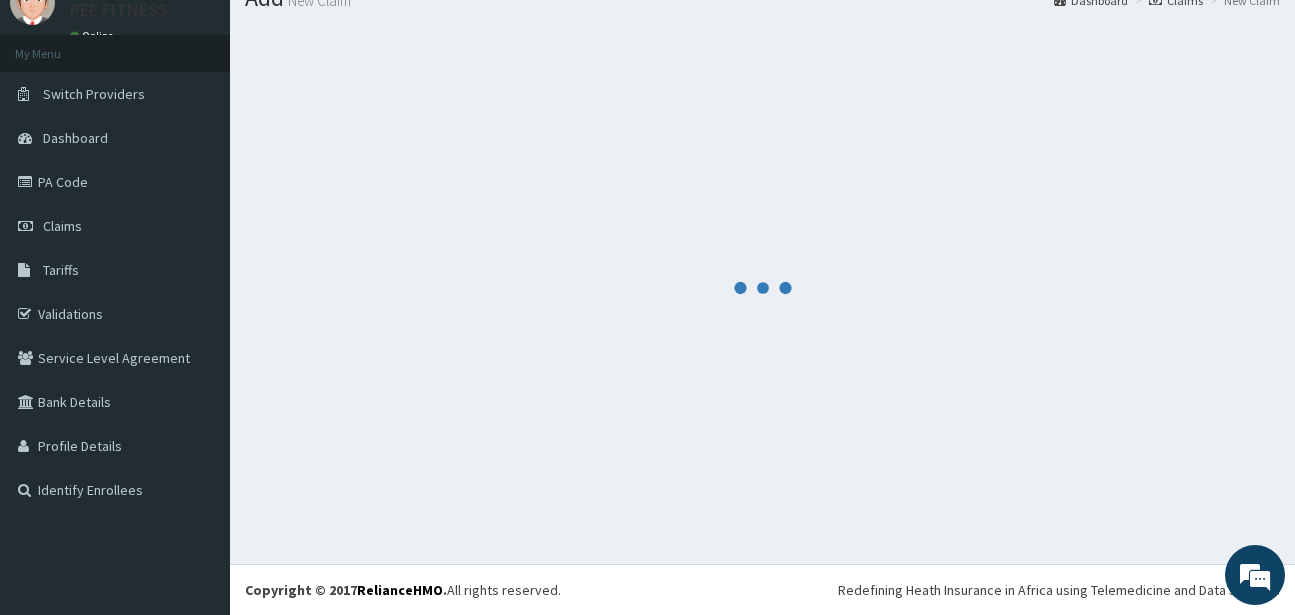 scroll, scrollTop: 747, scrollLeft: 0, axis: vertical 